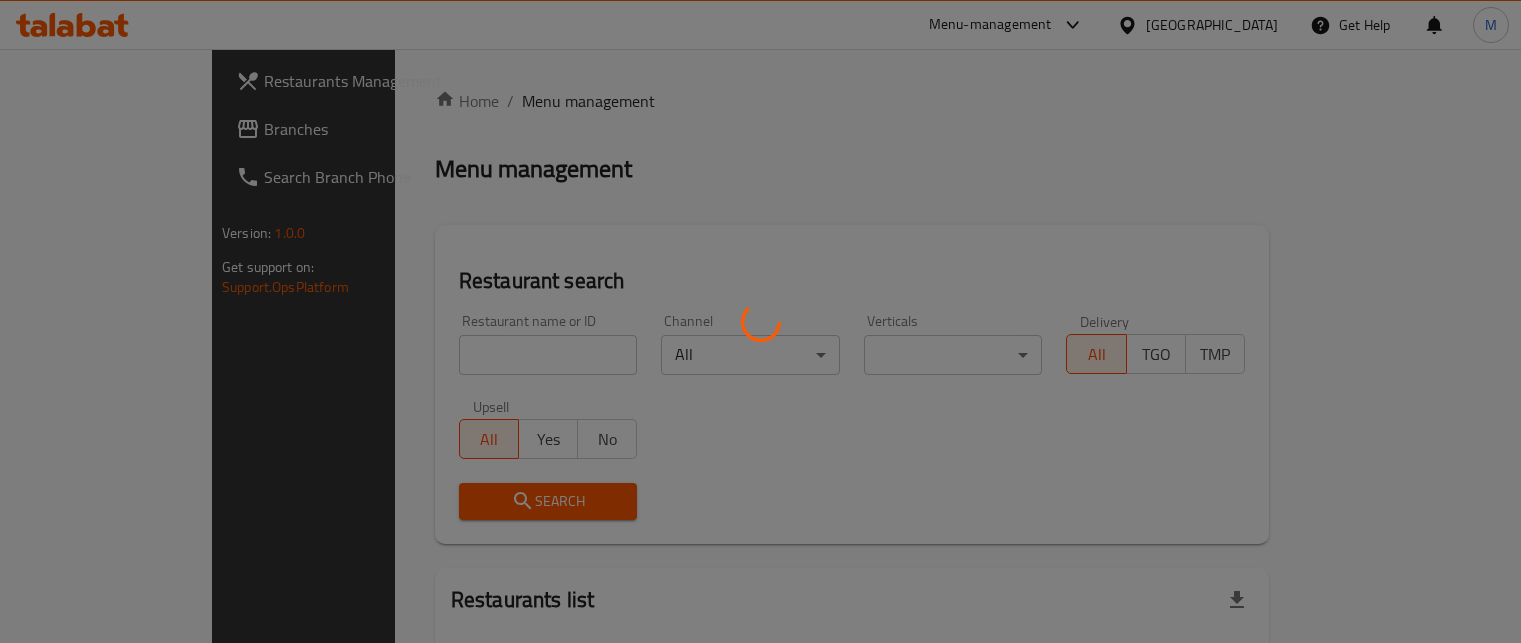 scroll, scrollTop: 0, scrollLeft: 0, axis: both 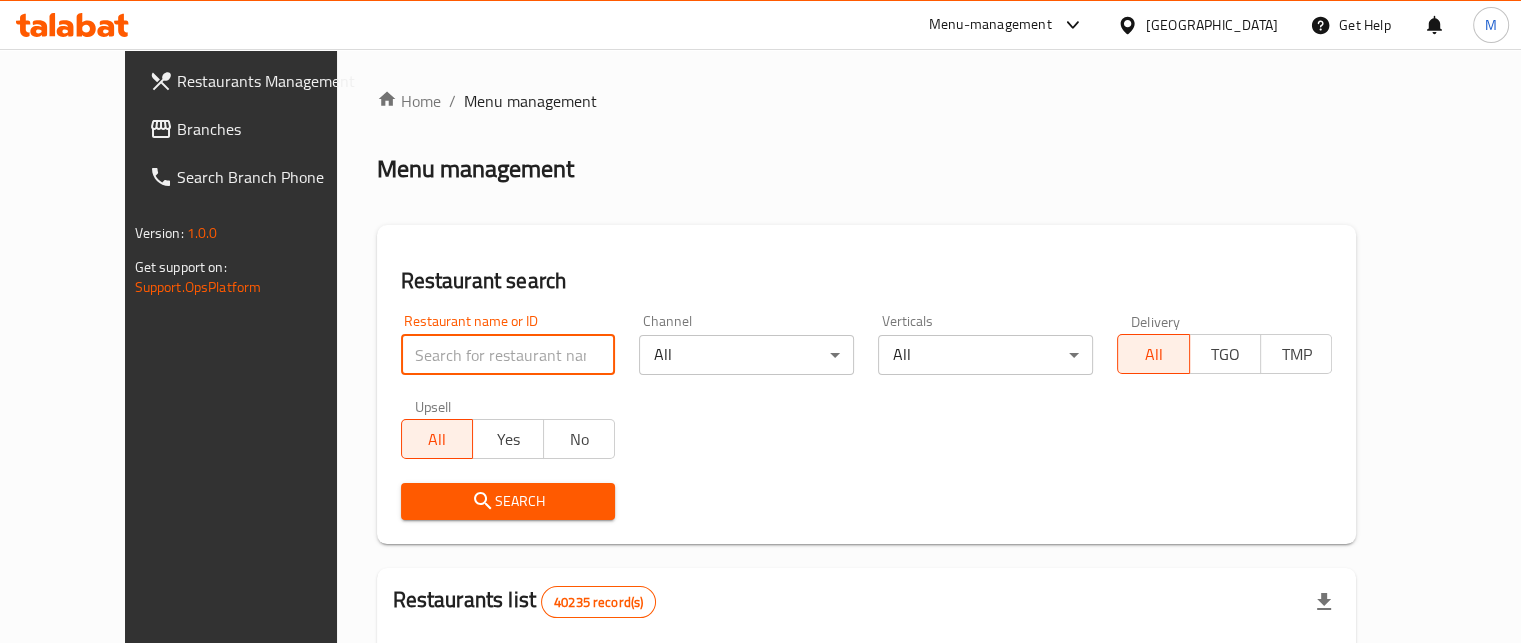 click at bounding box center [508, 355] 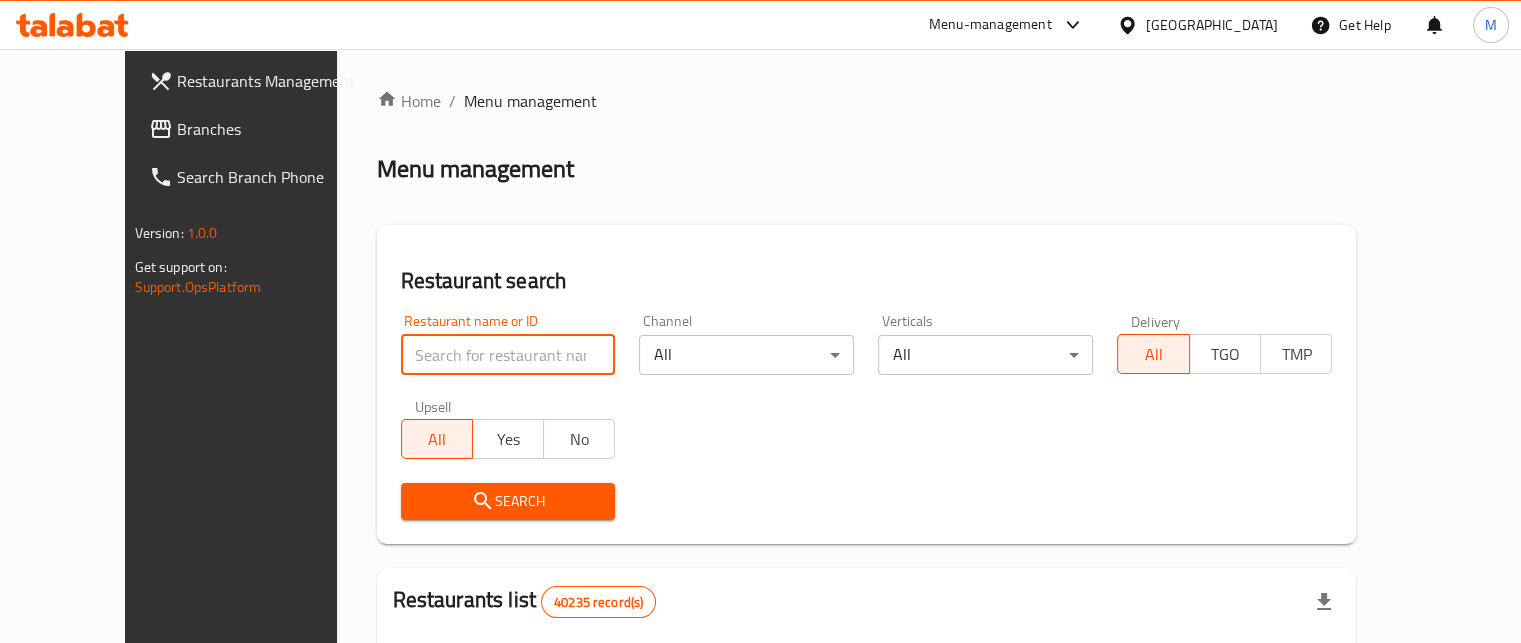 paste on "698599" 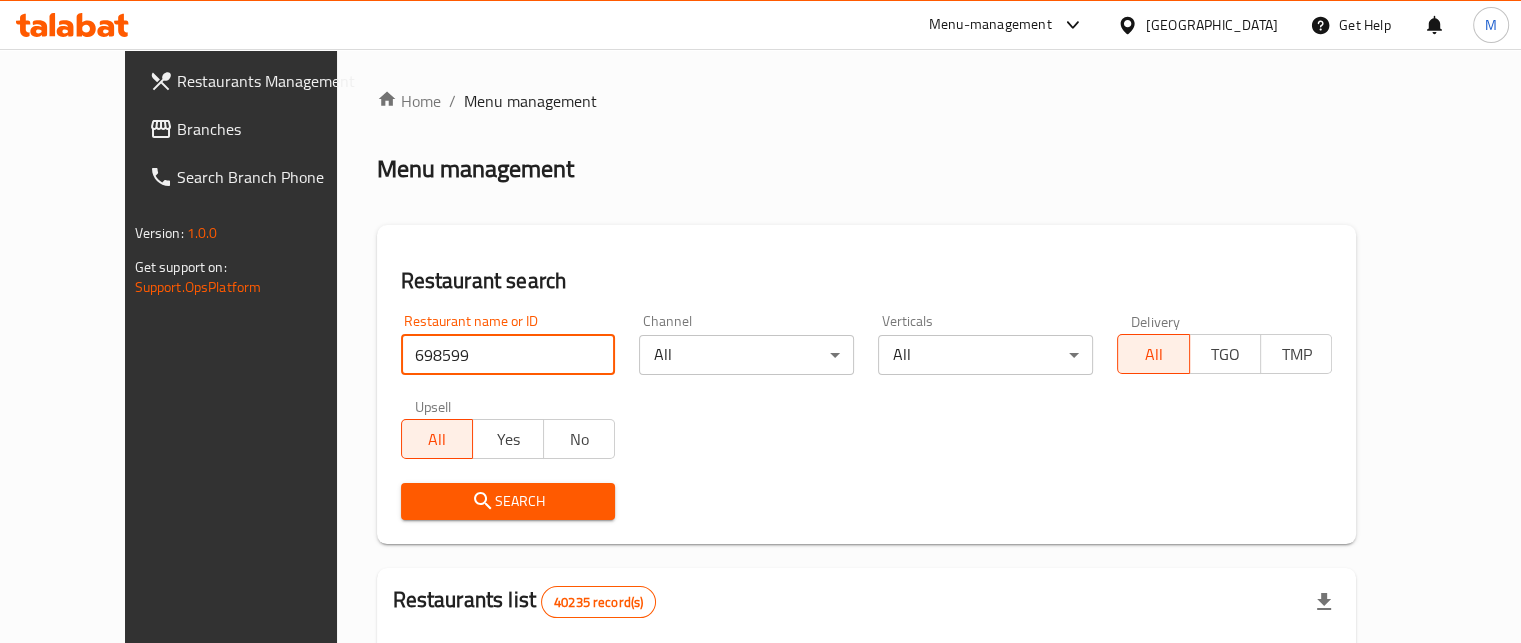 type on "698599" 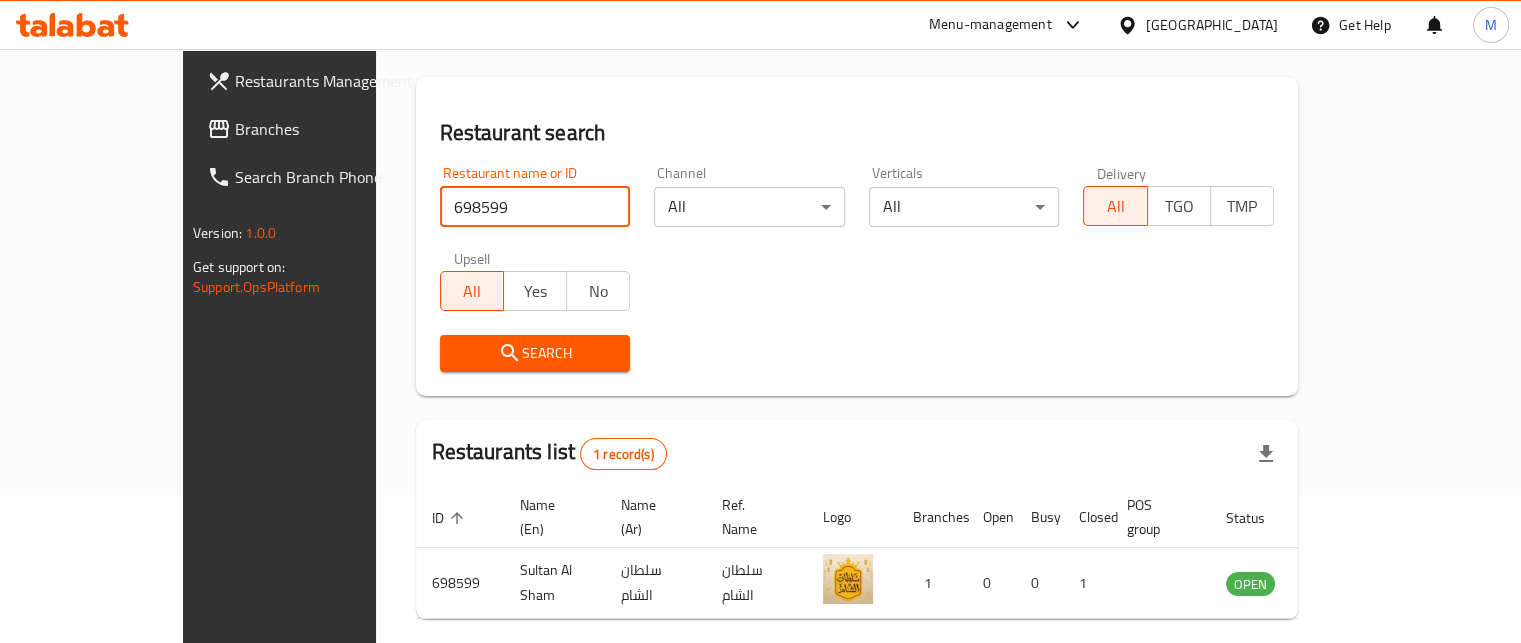 scroll, scrollTop: 208, scrollLeft: 0, axis: vertical 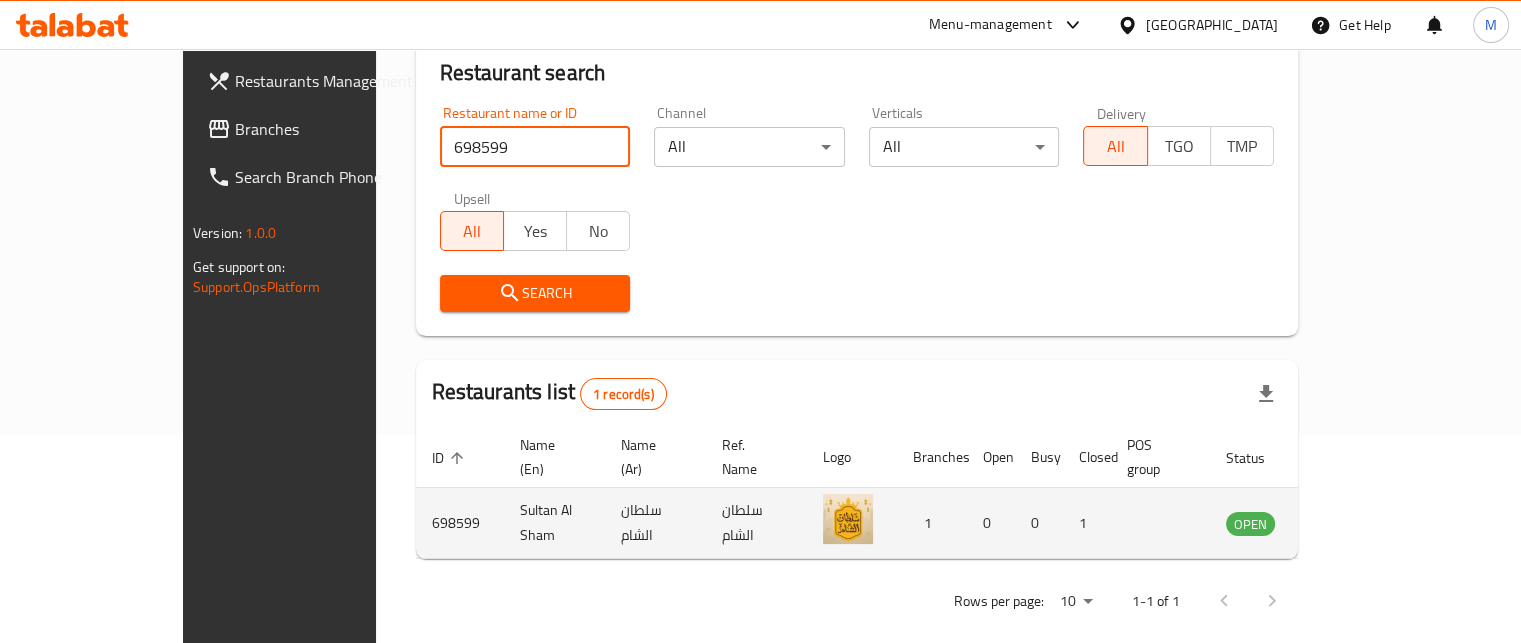 click 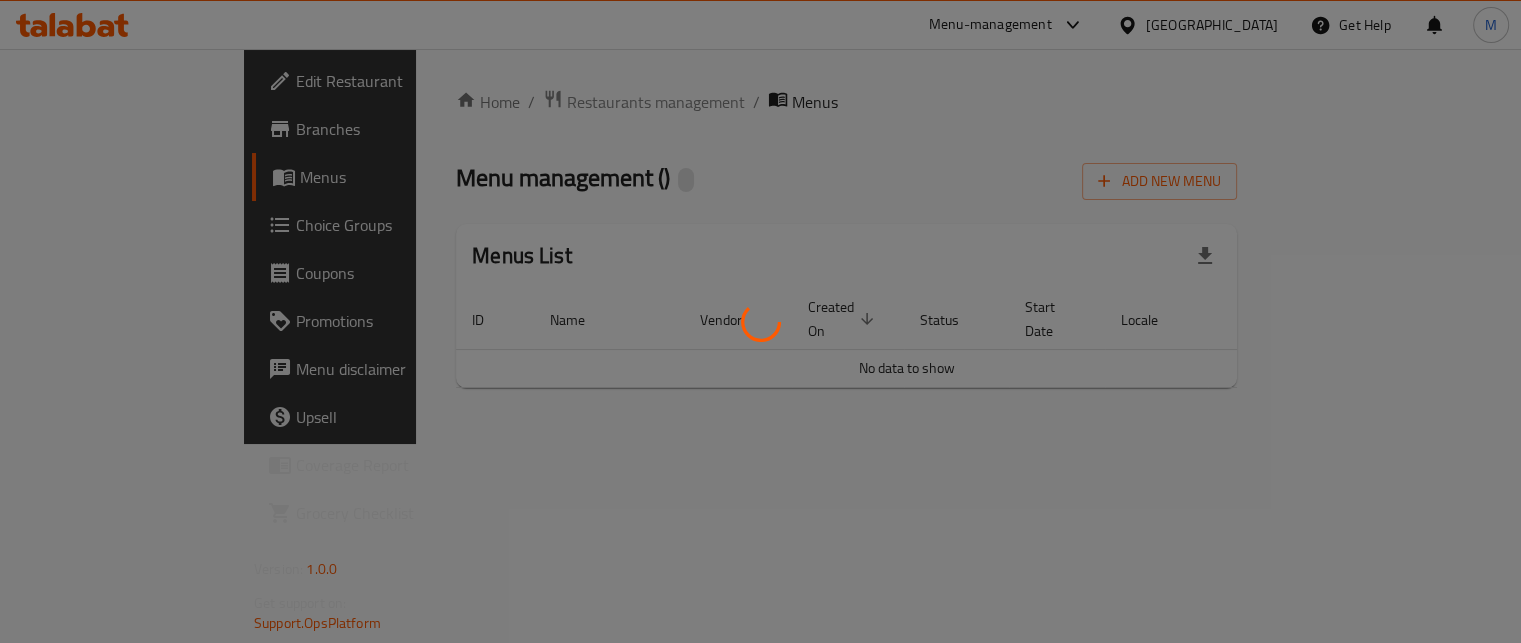 scroll, scrollTop: 0, scrollLeft: 0, axis: both 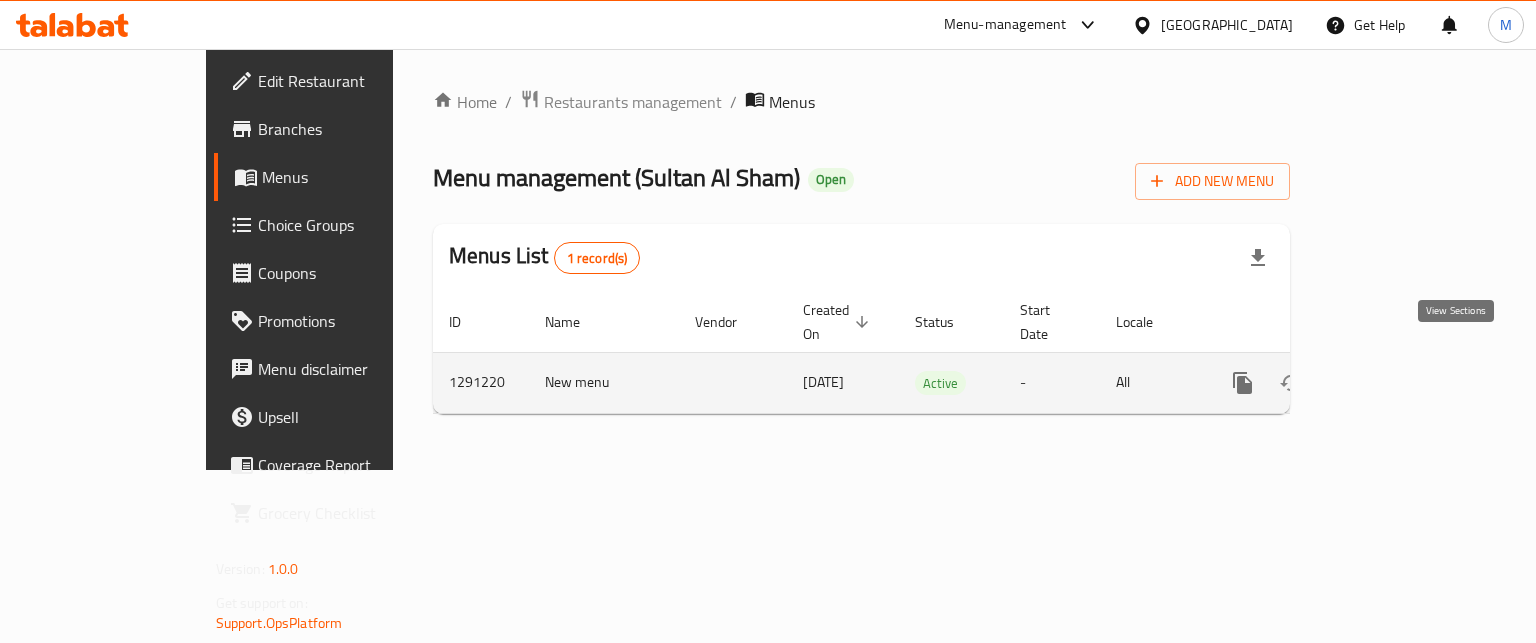click 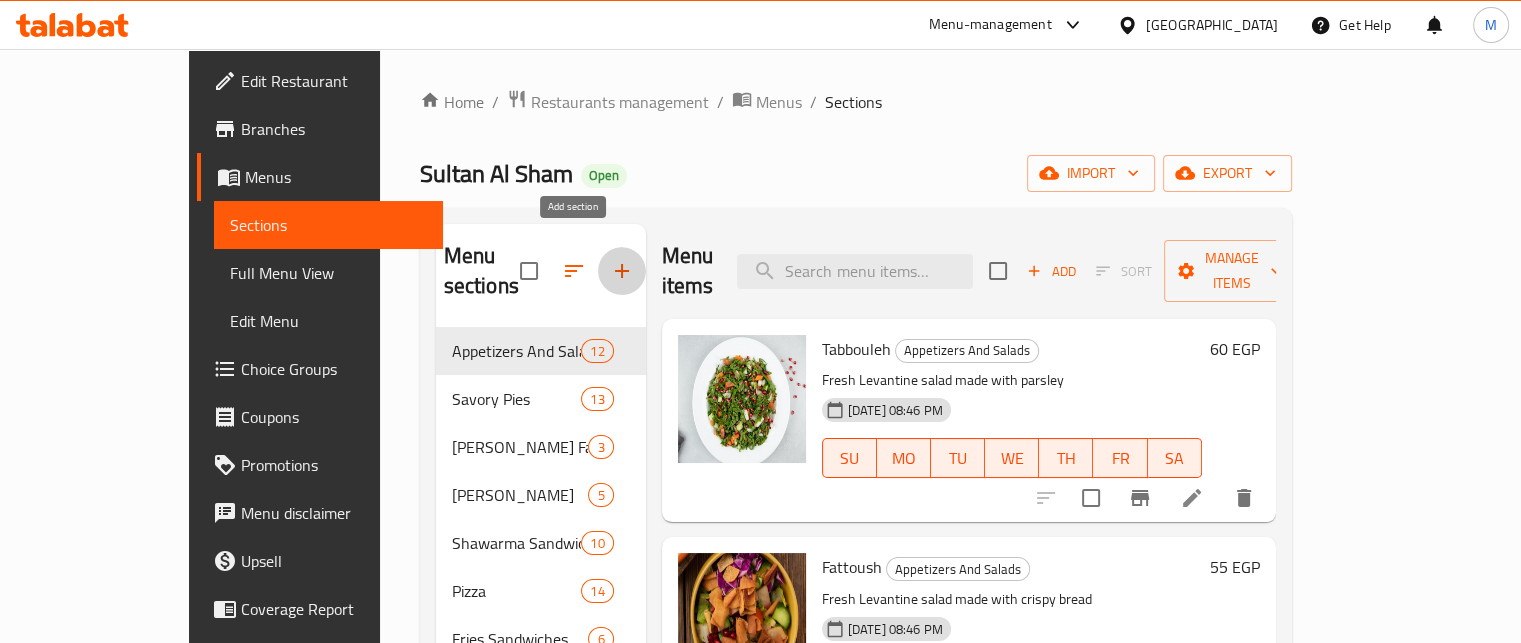 click 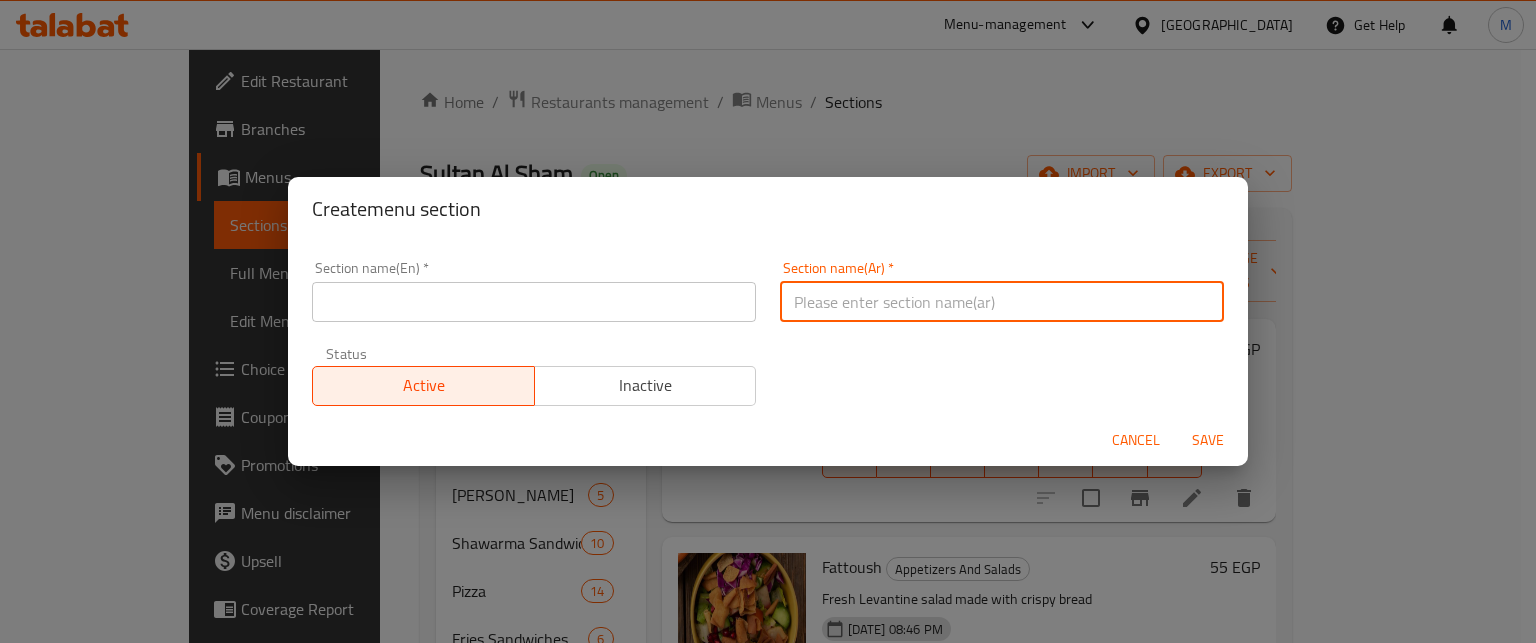 click at bounding box center (1002, 302) 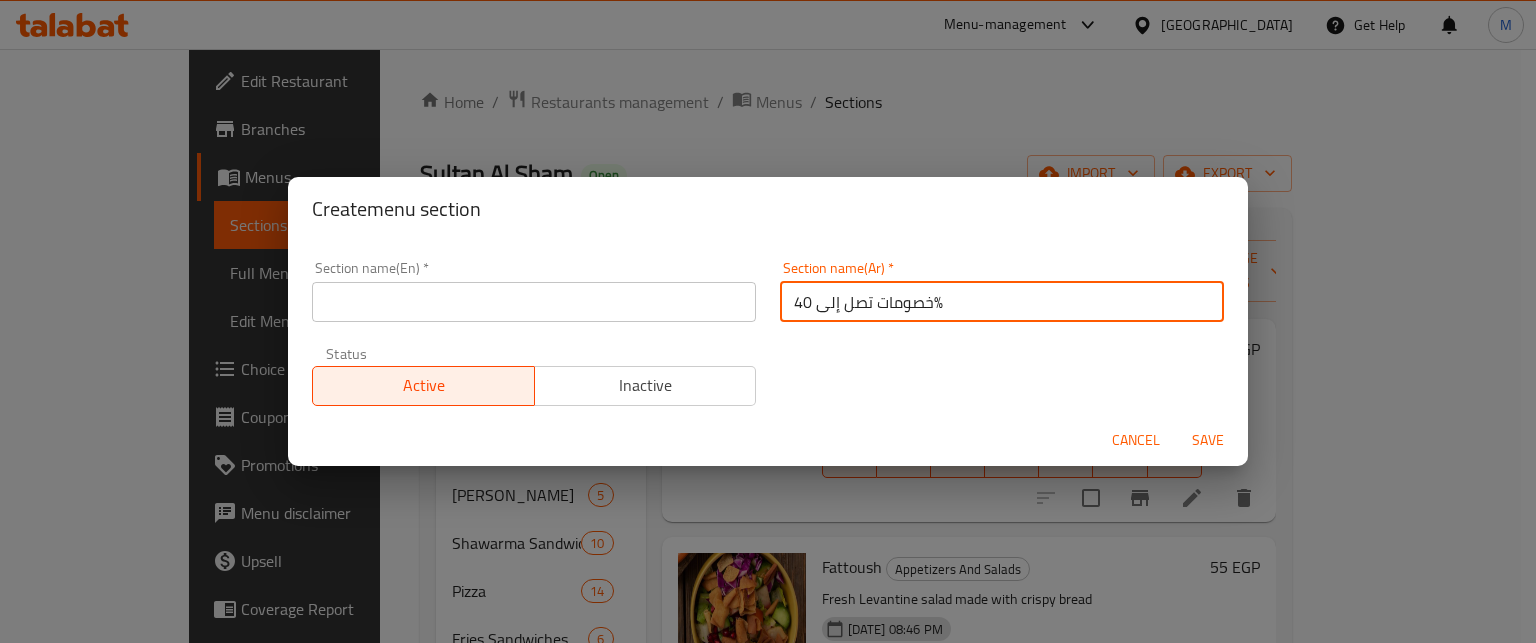 click at bounding box center (534, 302) 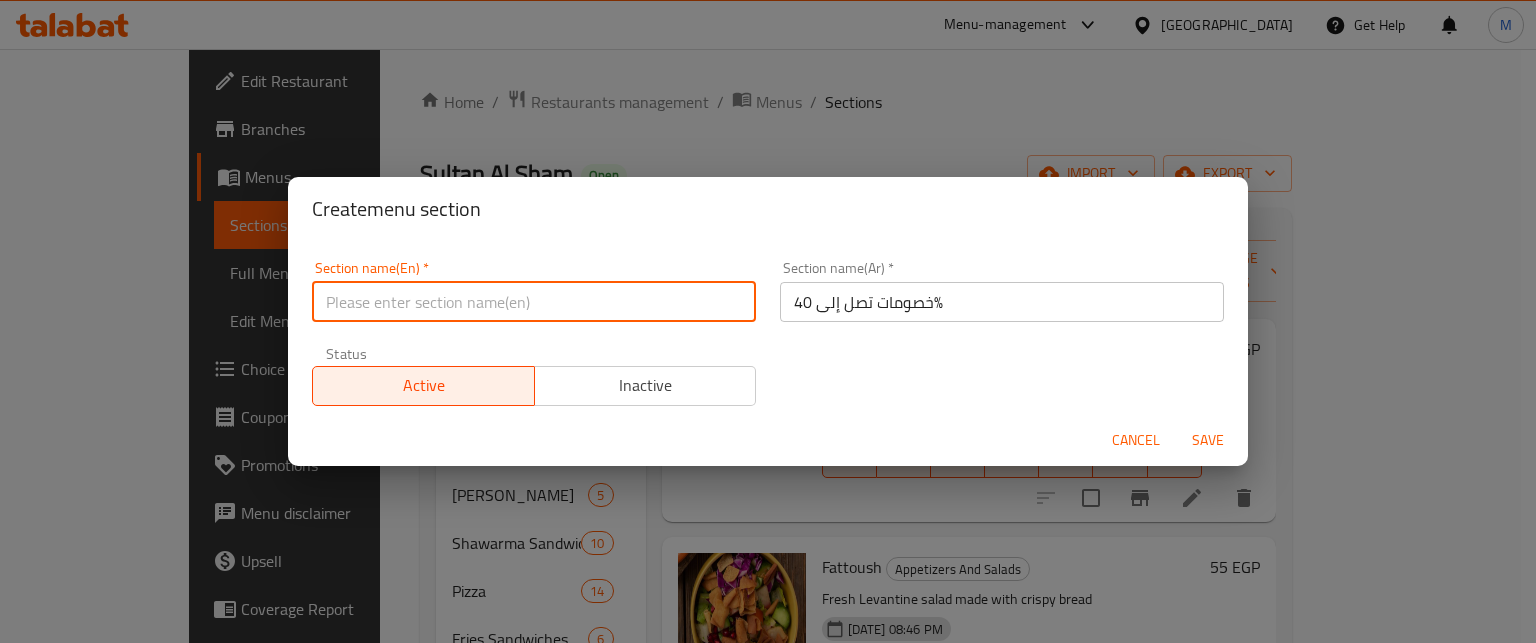 type on "Up To 40% Of" 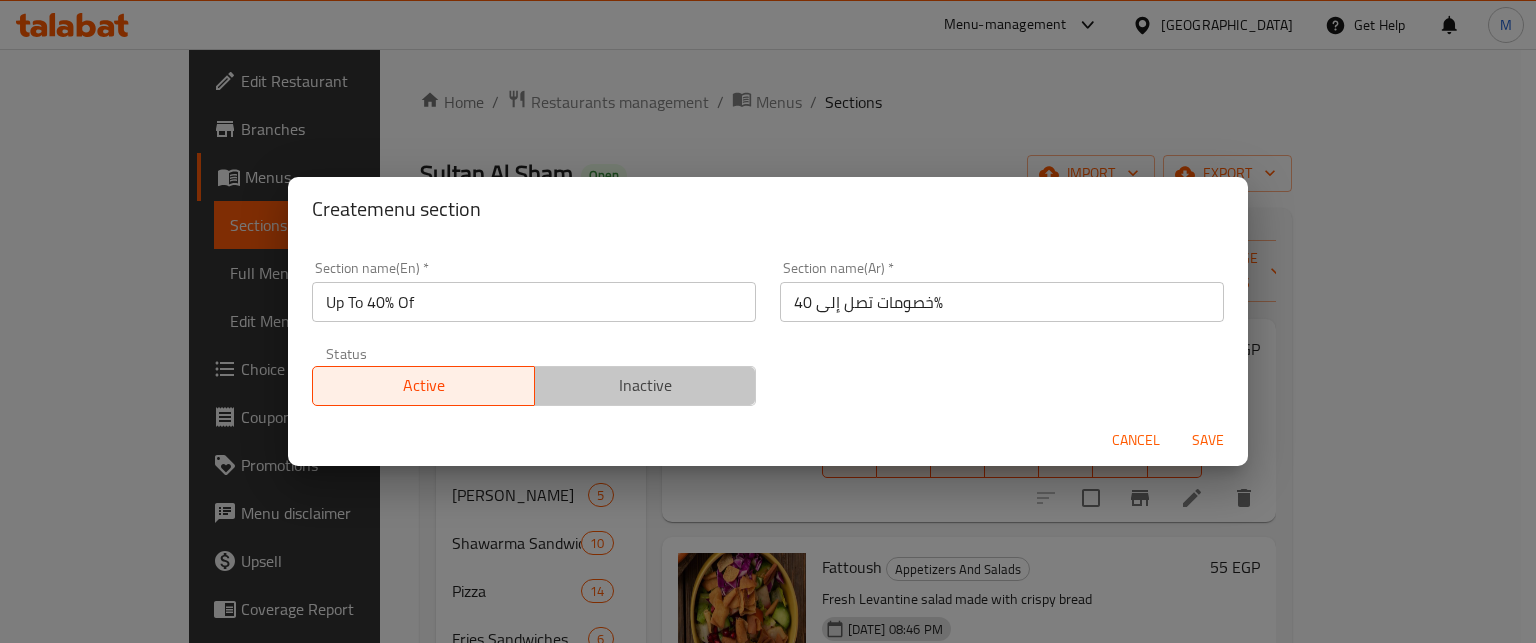 click on "Inactive" at bounding box center [646, 385] 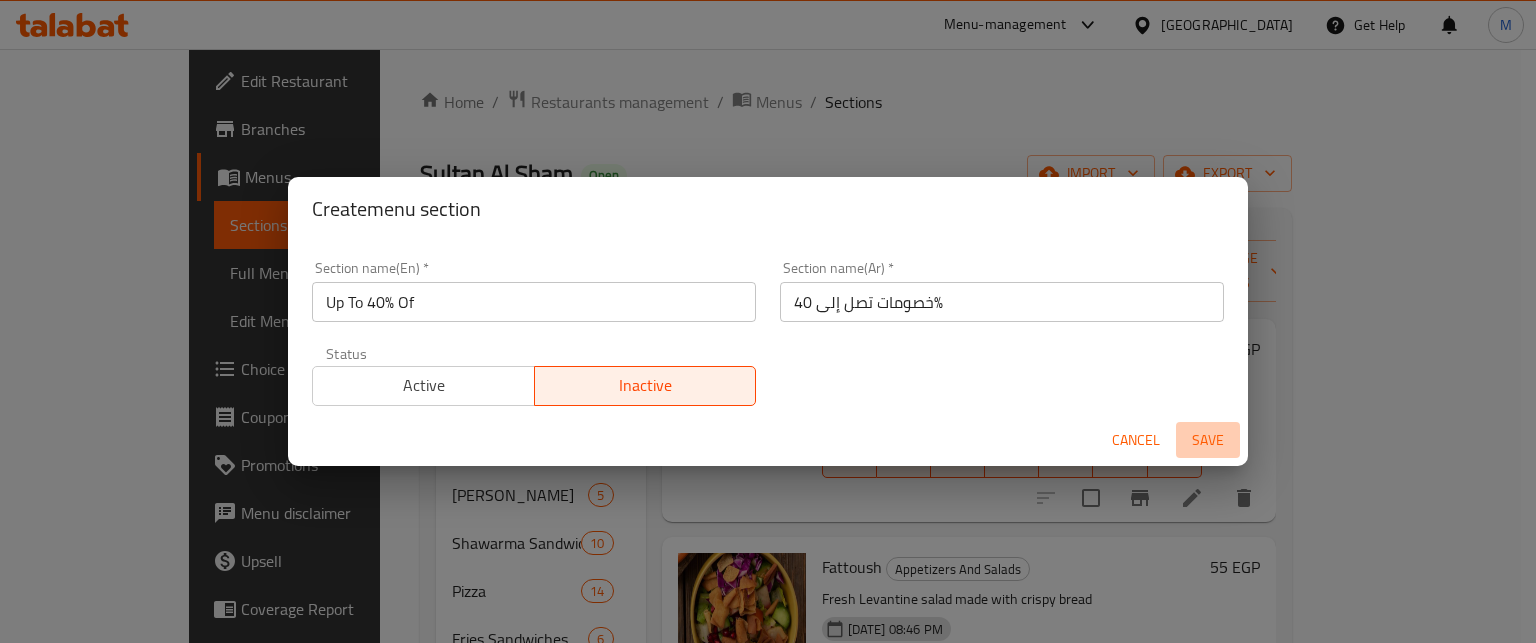 click on "Save" at bounding box center (1208, 440) 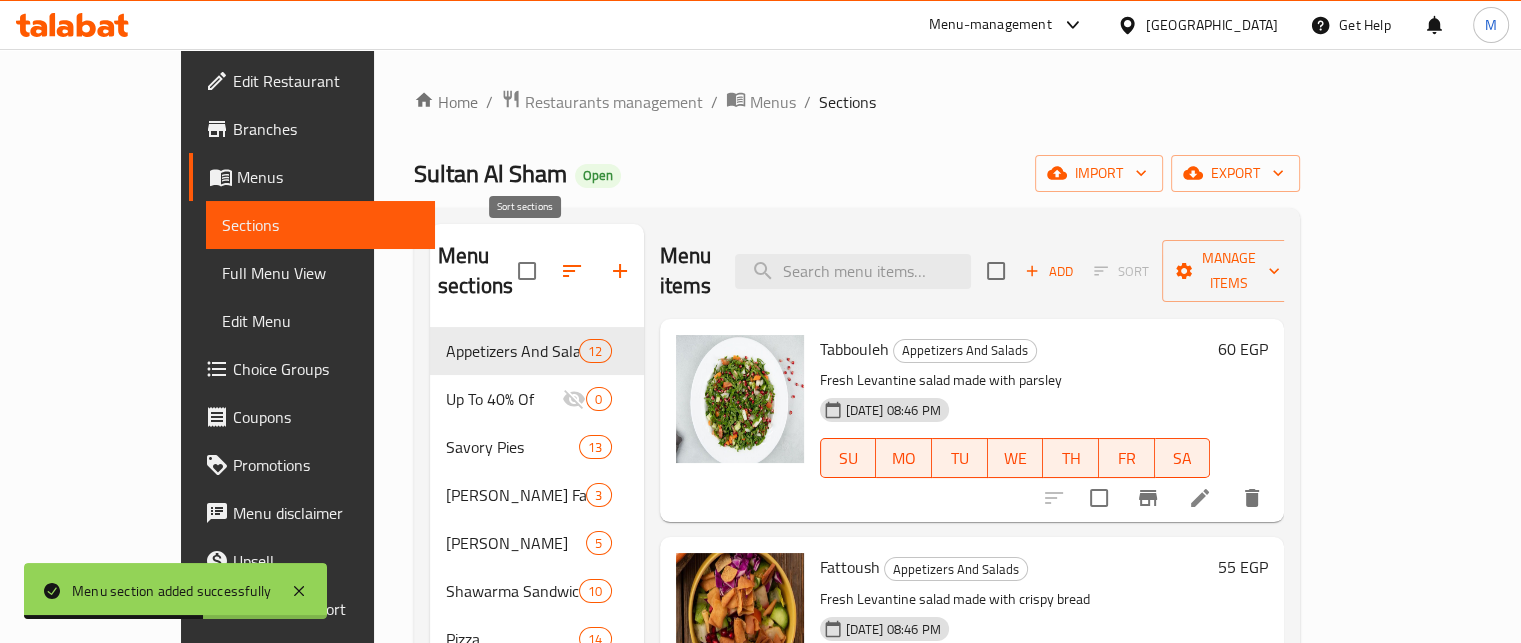 click 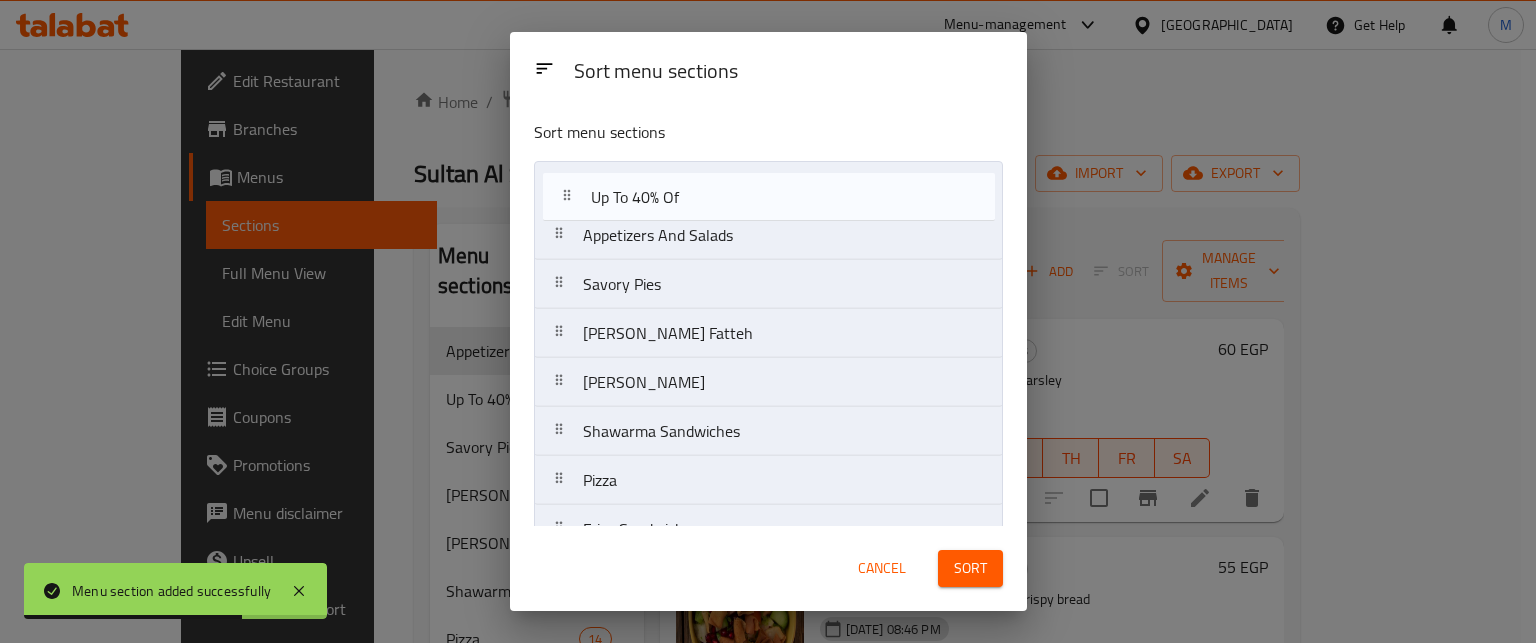 drag, startPoint x: 666, startPoint y: 249, endPoint x: 683, endPoint y: 197, distance: 54.708317 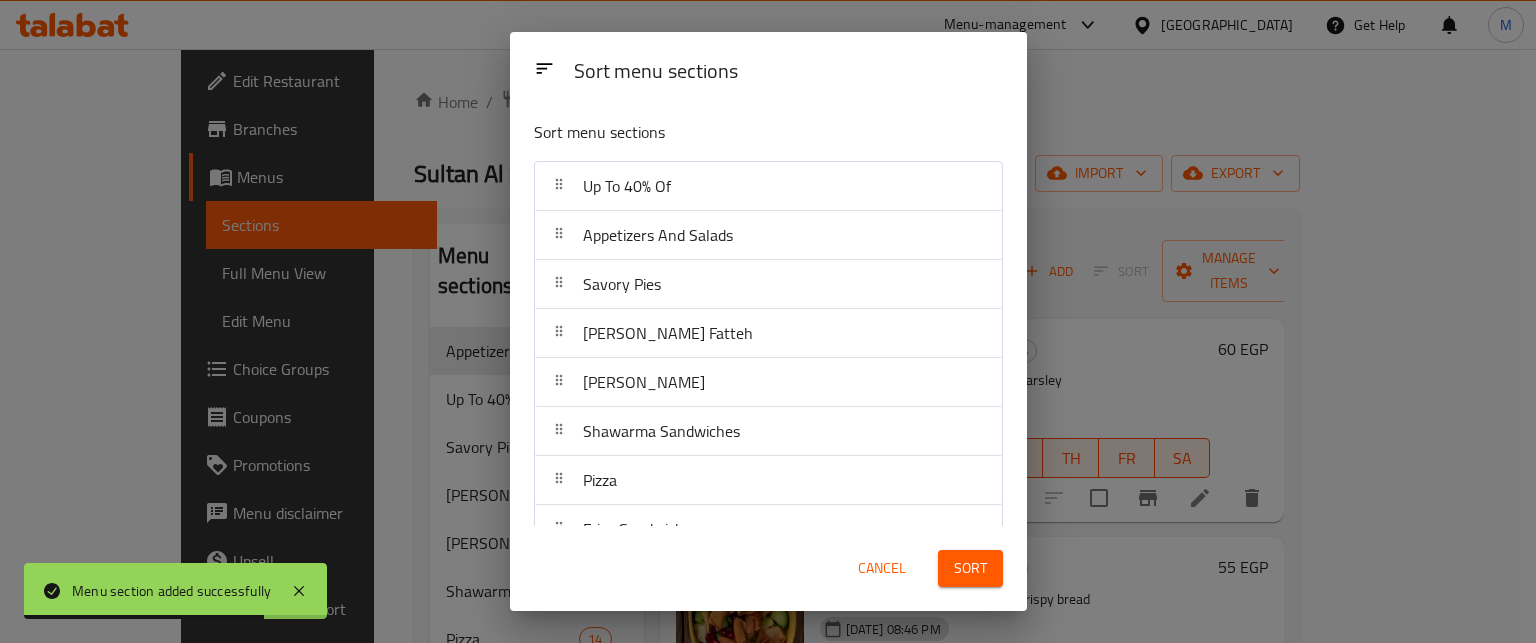 click on "Sort" at bounding box center [970, 568] 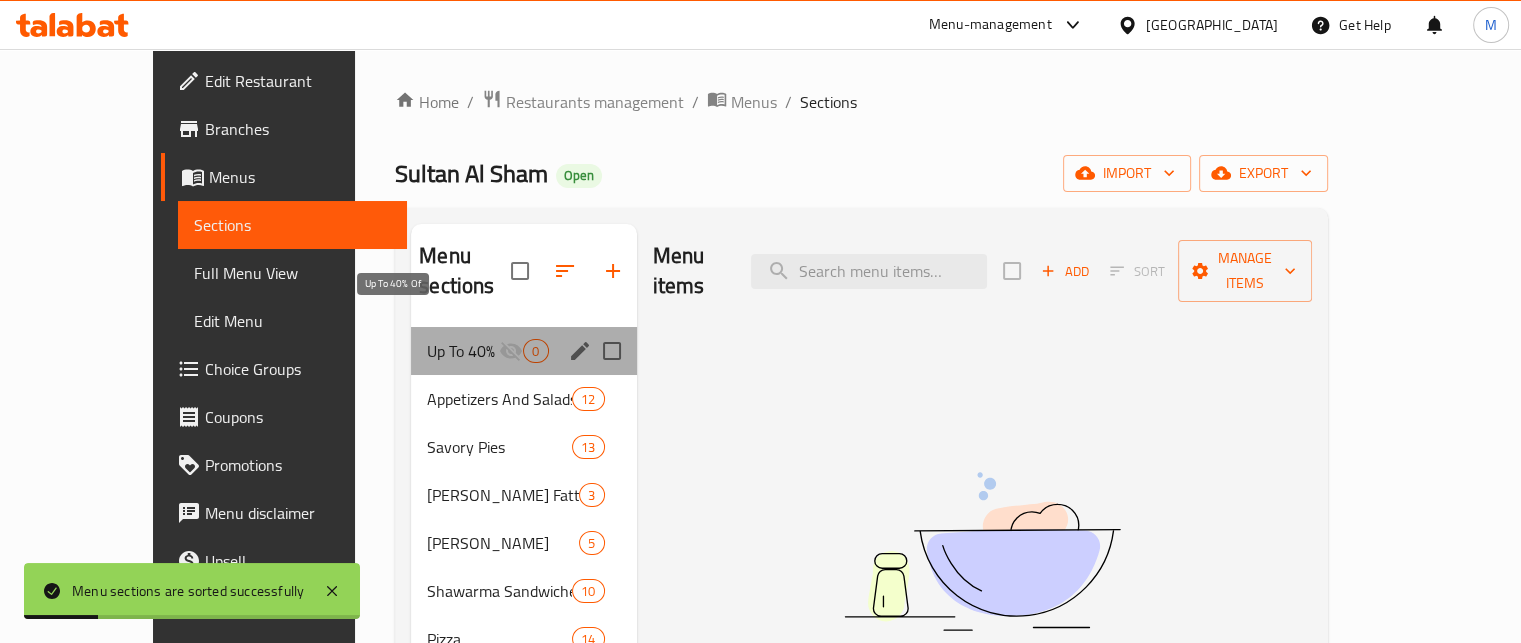 click on "Up To 40% Of" at bounding box center (463, 351) 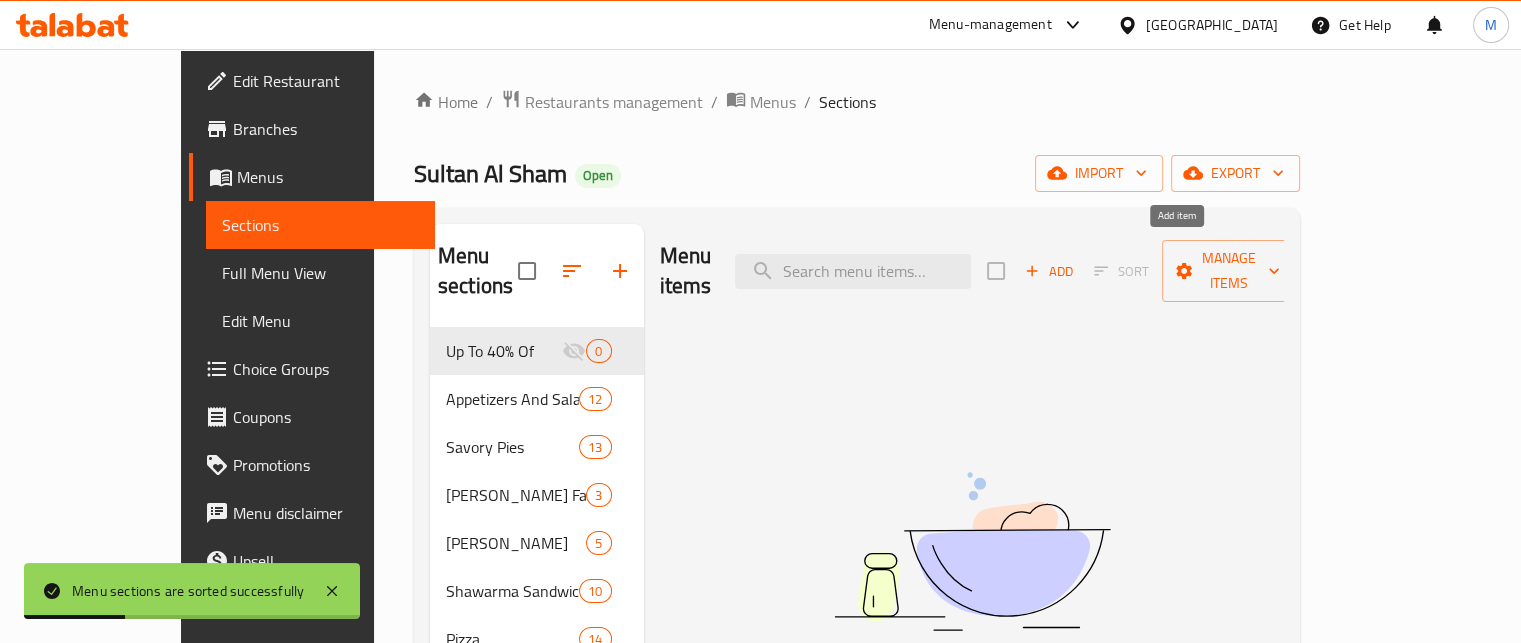 click on "Add" at bounding box center [1049, 271] 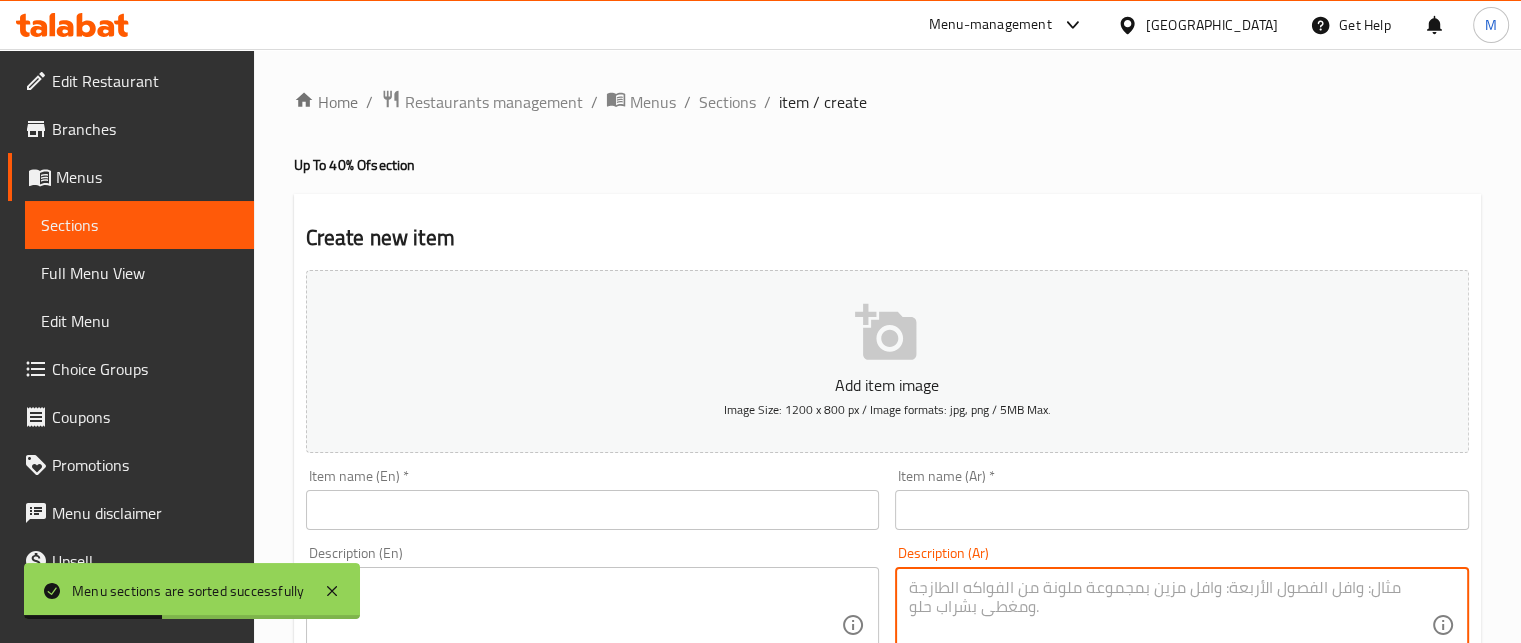 click at bounding box center (1170, 625) 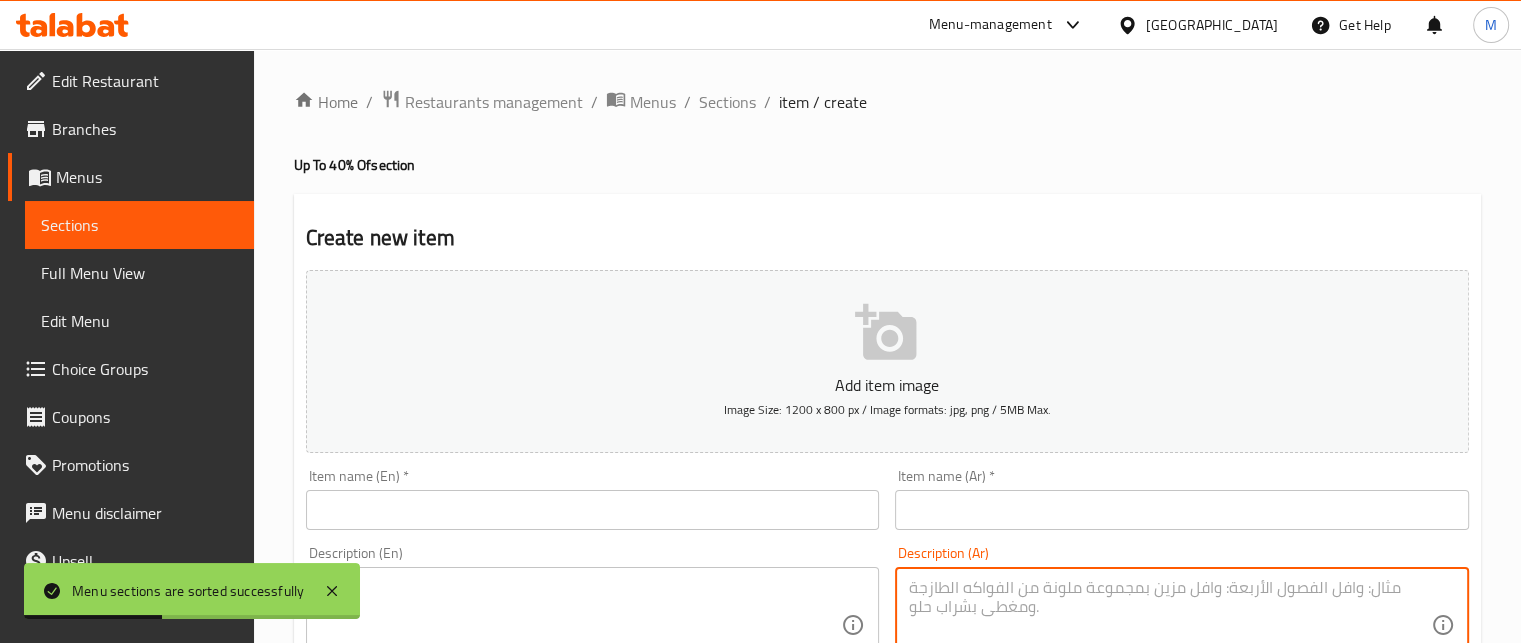 paste on "ربع شواية حكاية بطعم رواية ومعاه قطعة الاستربس المقرمشة والرز الأصفر والبطاطا الذهبية" 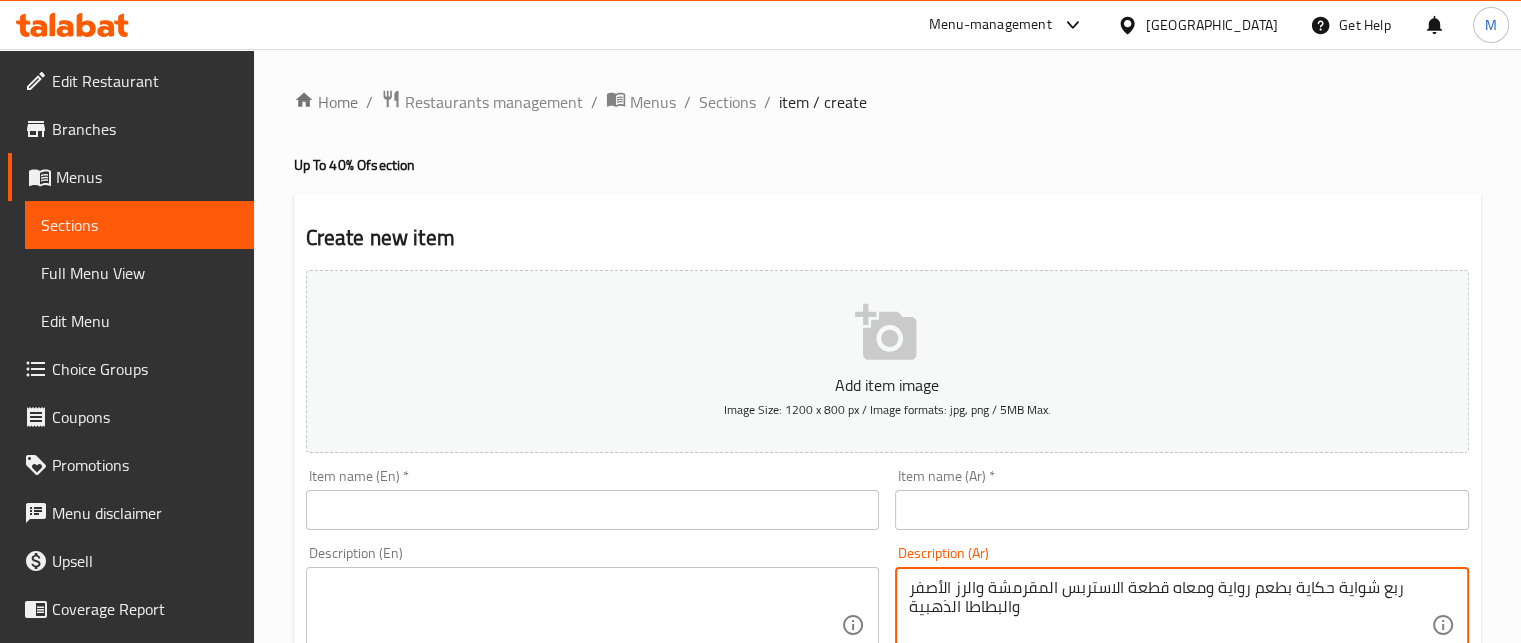 click on "ربع شواية حكاية بطعم رواية ومعاه قطعة الاستربس المقرمشة والرز الأصفر والبطاطا الذهبية" at bounding box center [1170, 625] 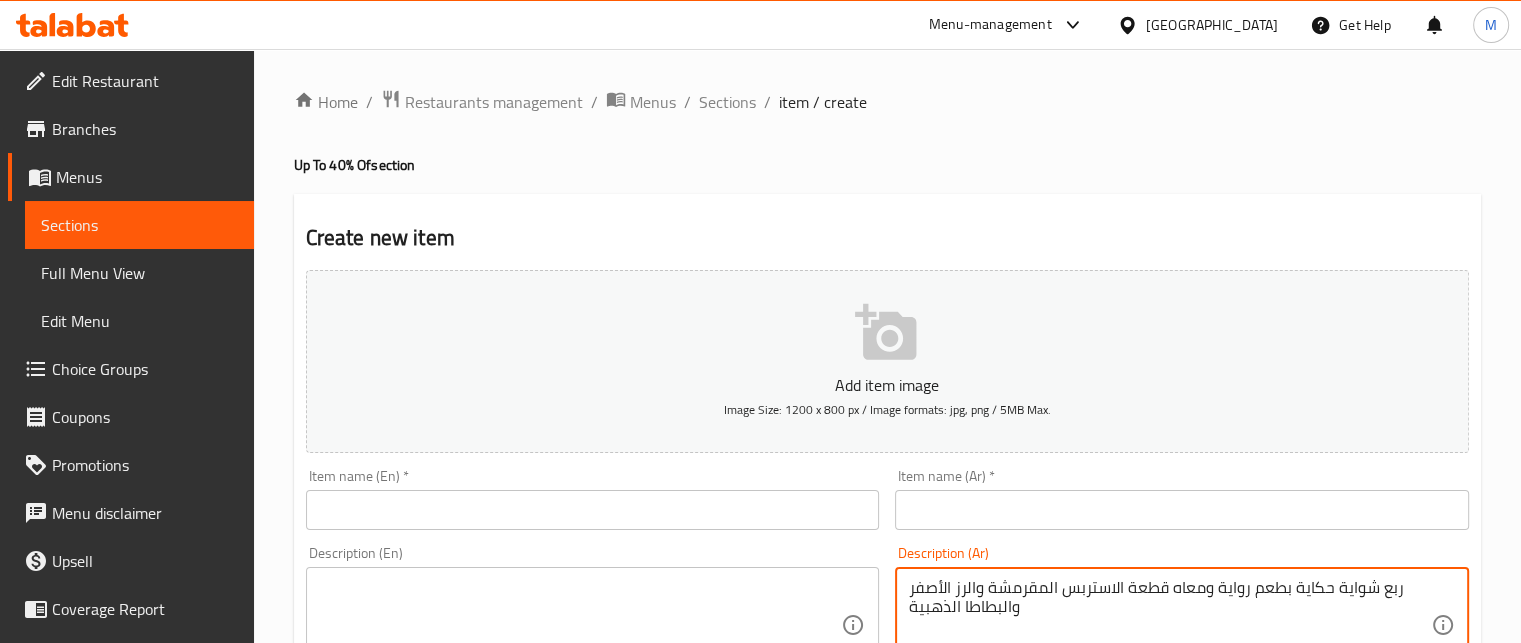 click at bounding box center (581, 625) 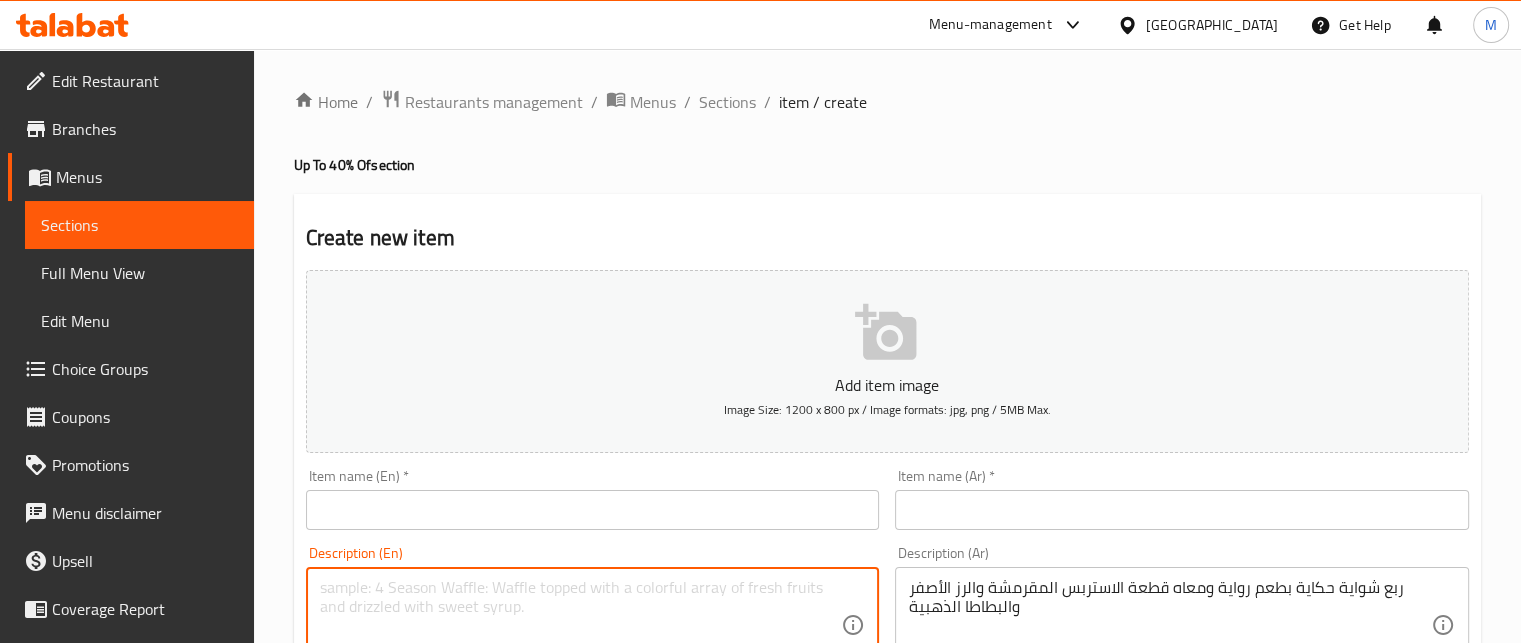 paste on "A quarter of a grilled chicken with a story-like taste, served with crispy strips, yellow rice, and golden potatoes." 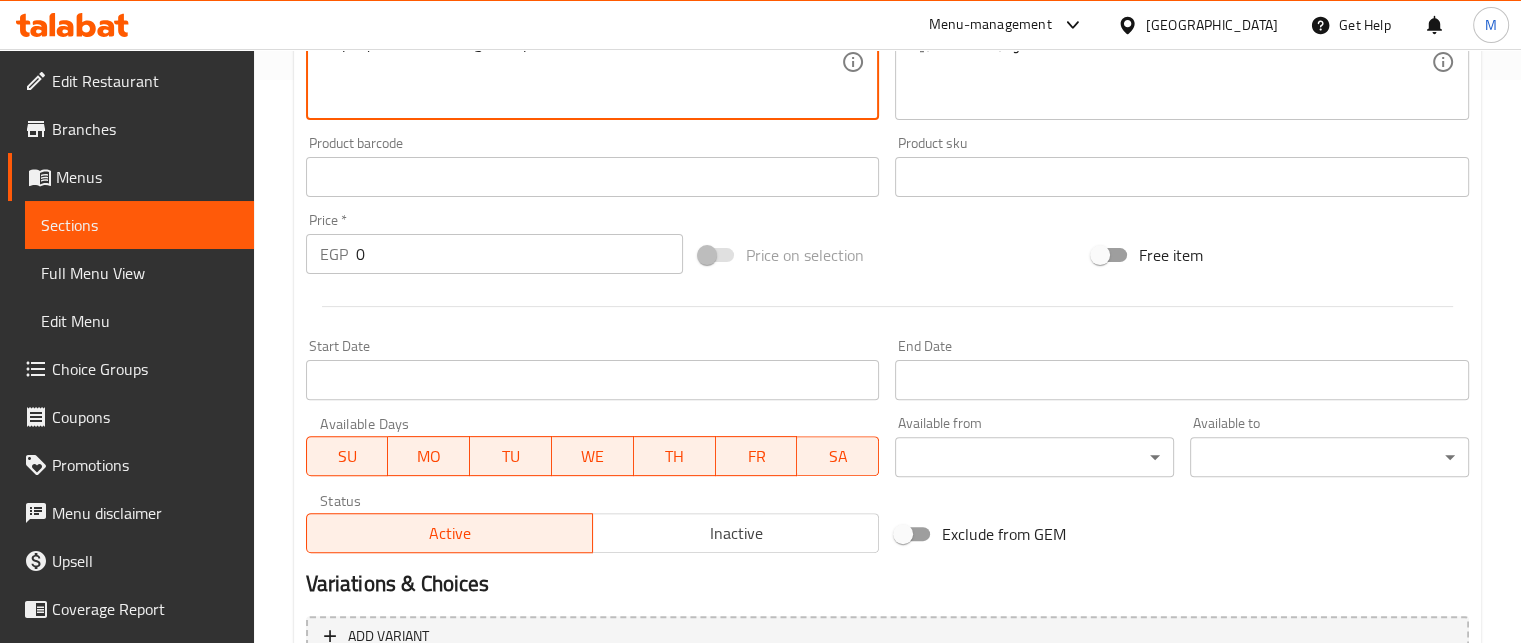 scroll, scrollTop: 0, scrollLeft: 0, axis: both 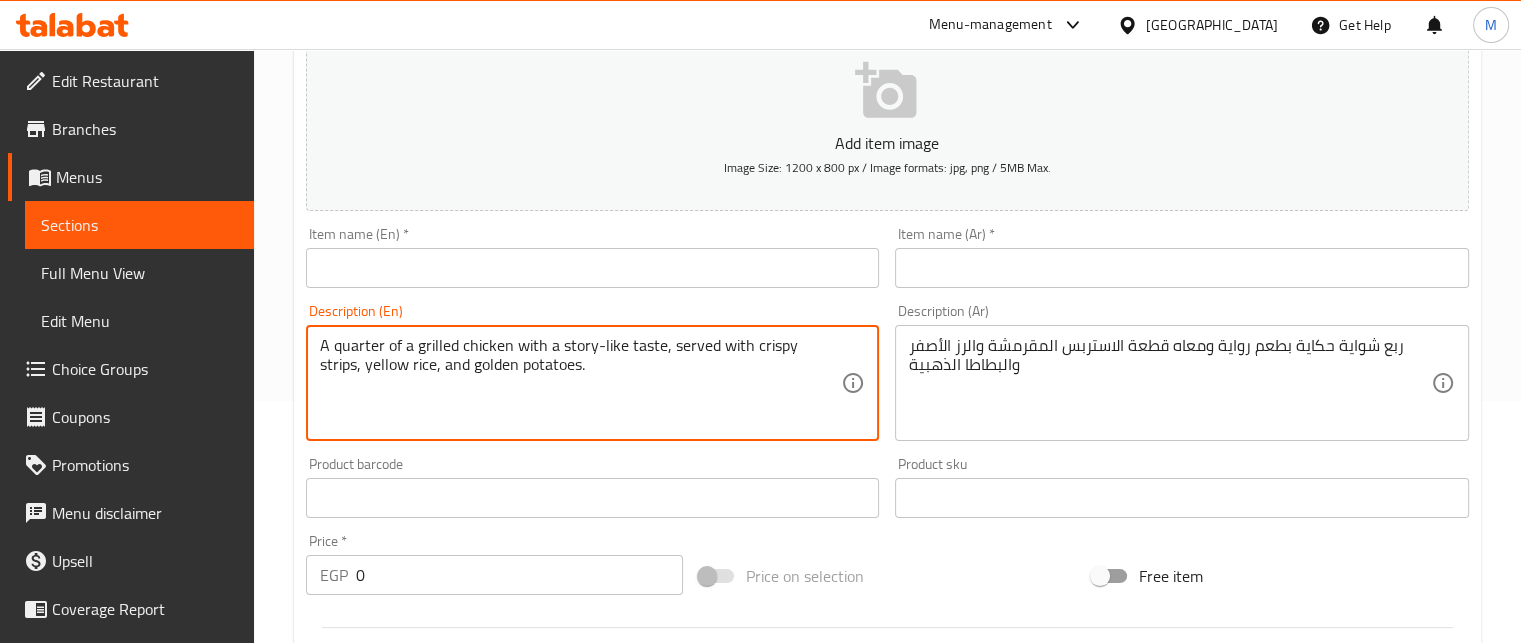 drag, startPoint x: 660, startPoint y: 343, endPoint x: 514, endPoint y: 338, distance: 146.08559 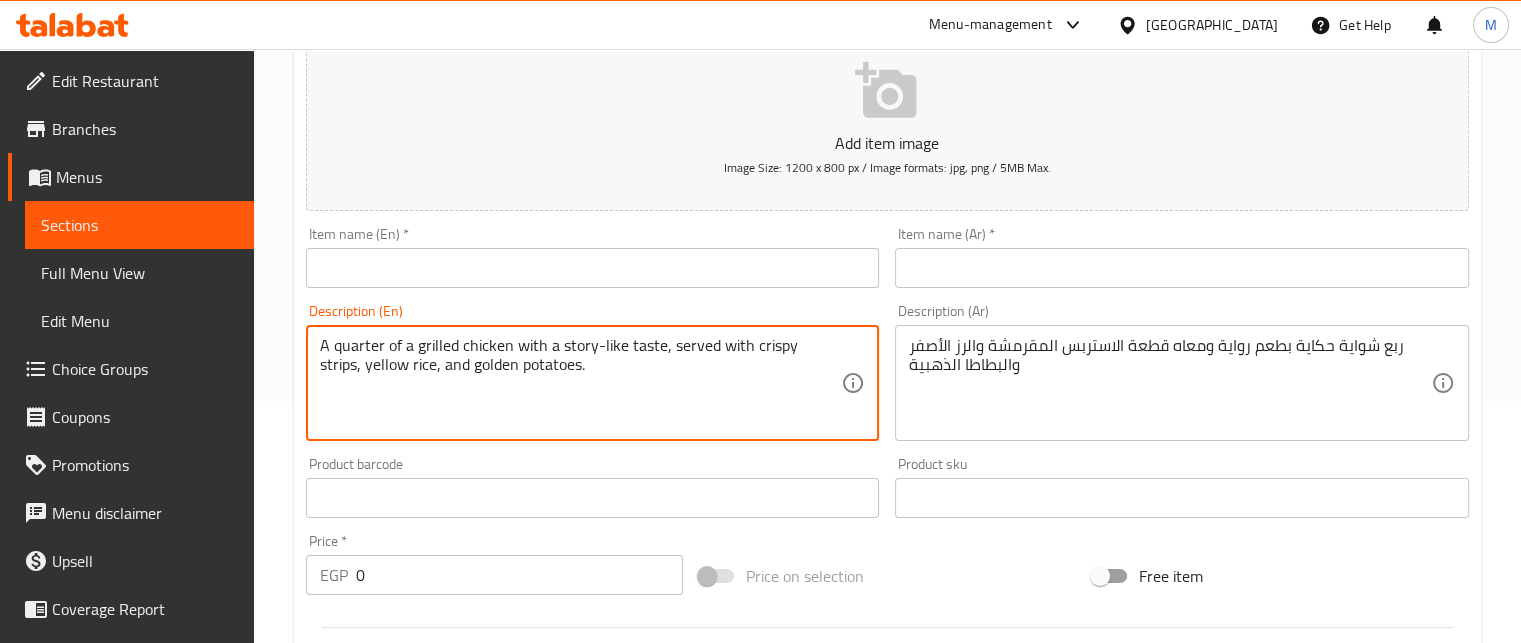 click on "A quarter of a grilled chicken with a story-like taste, served with crispy strips, yellow rice, and golden potatoes." at bounding box center [581, 383] 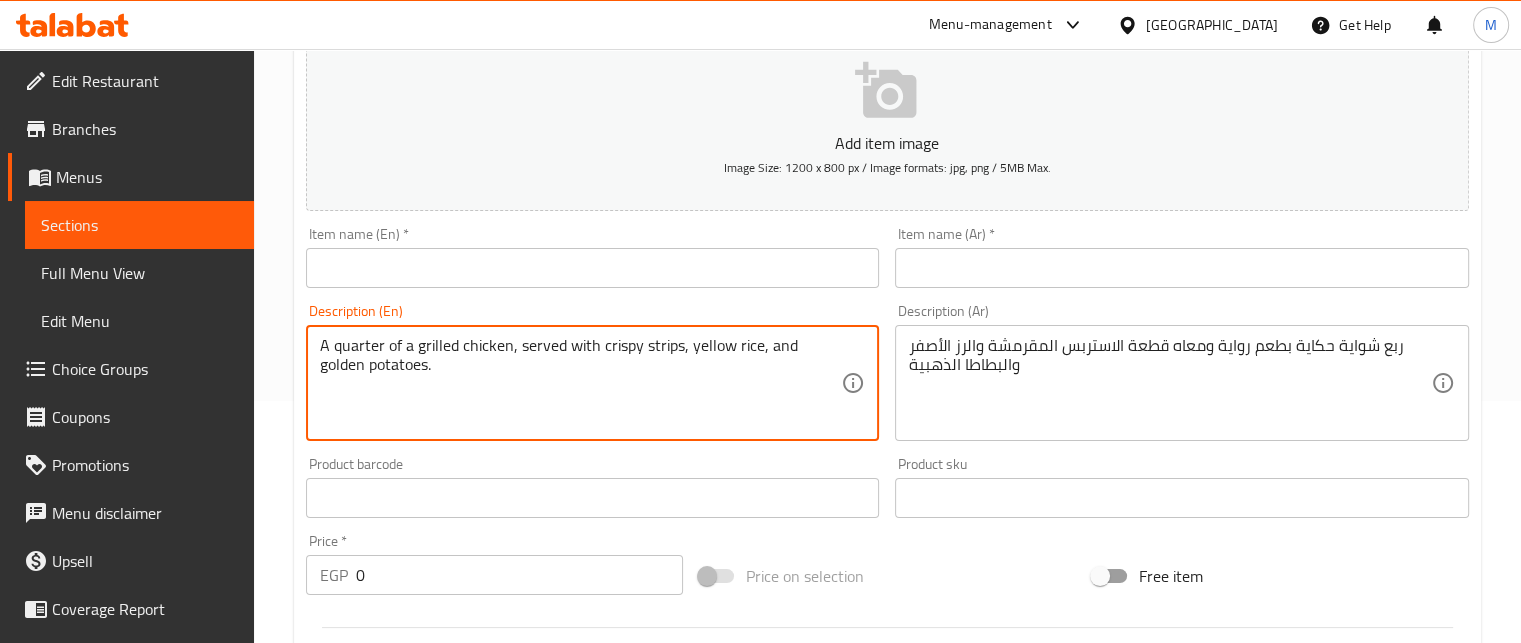 click on "A quarter of a grilled chicken, served with crispy strips, yellow rice, and golden potatoes." at bounding box center [581, 383] 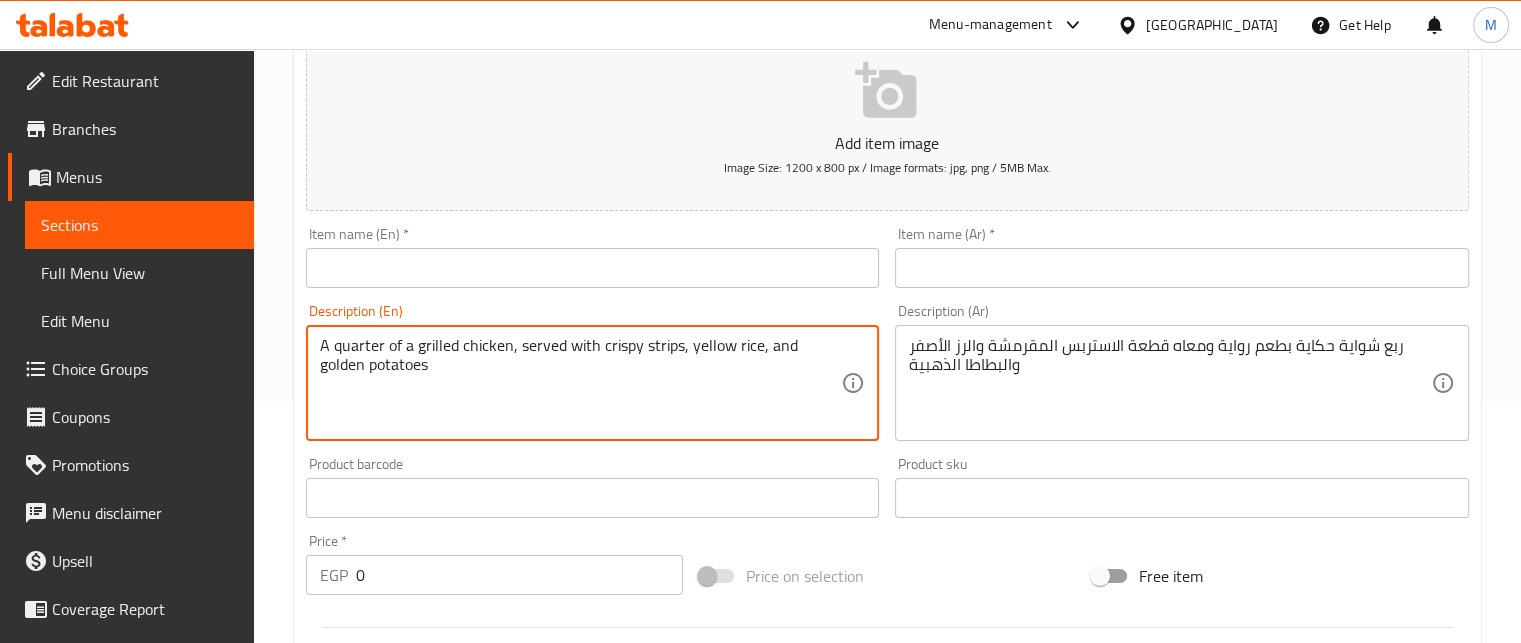 type on "A quarter of a grilled chicken, served with crispy strips, yellow rice, and golden potatoes" 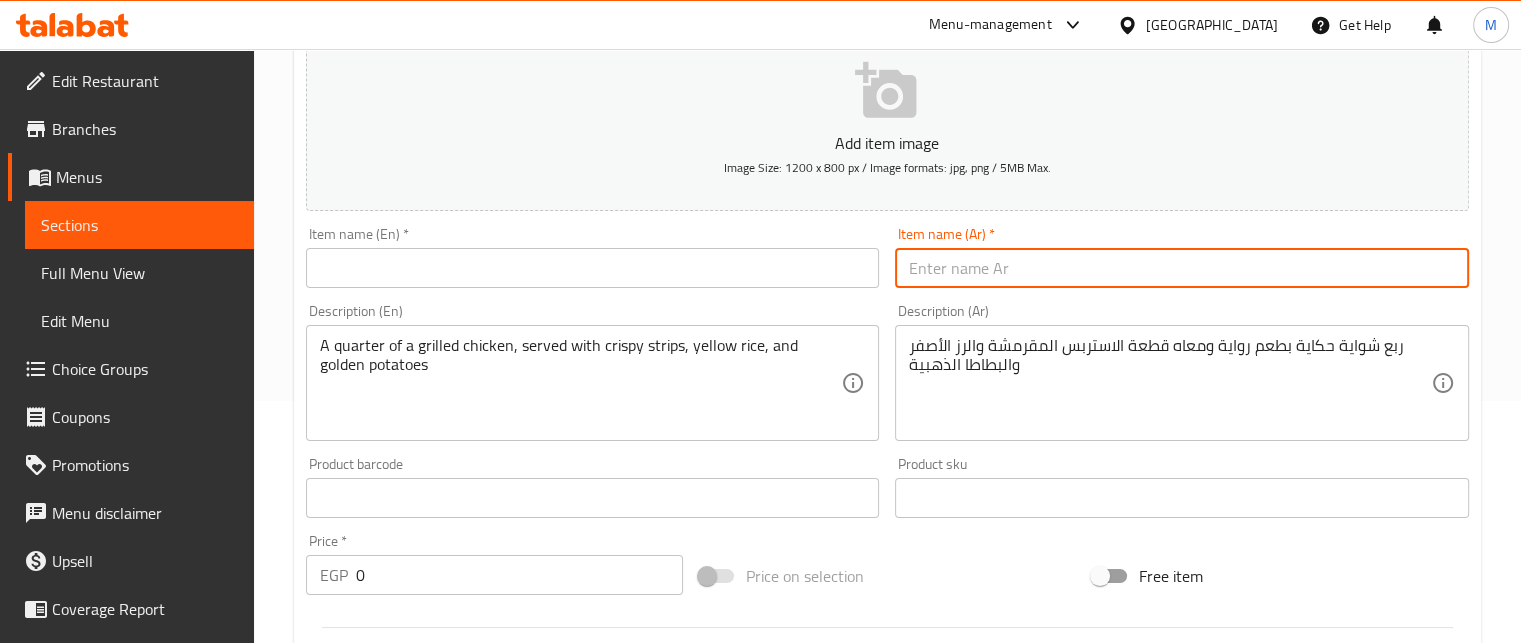 click at bounding box center [1182, 268] 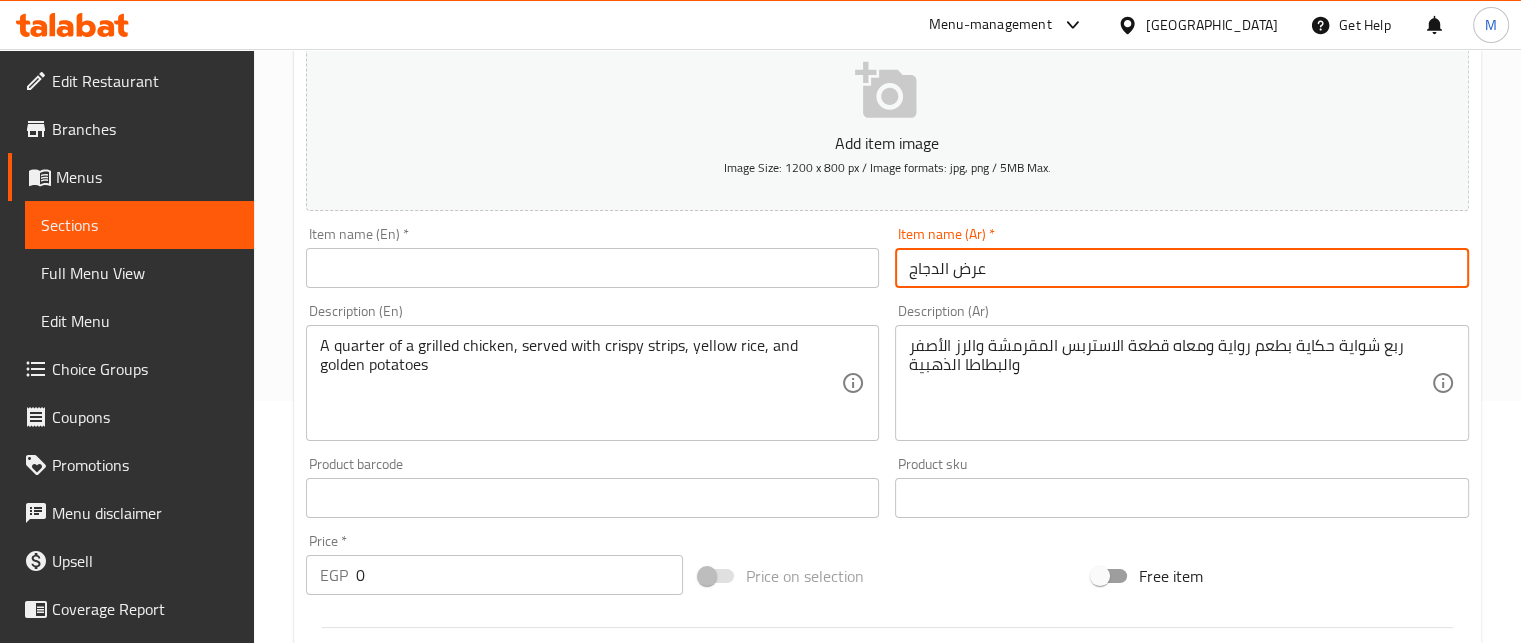 type on "عرض الدجاج" 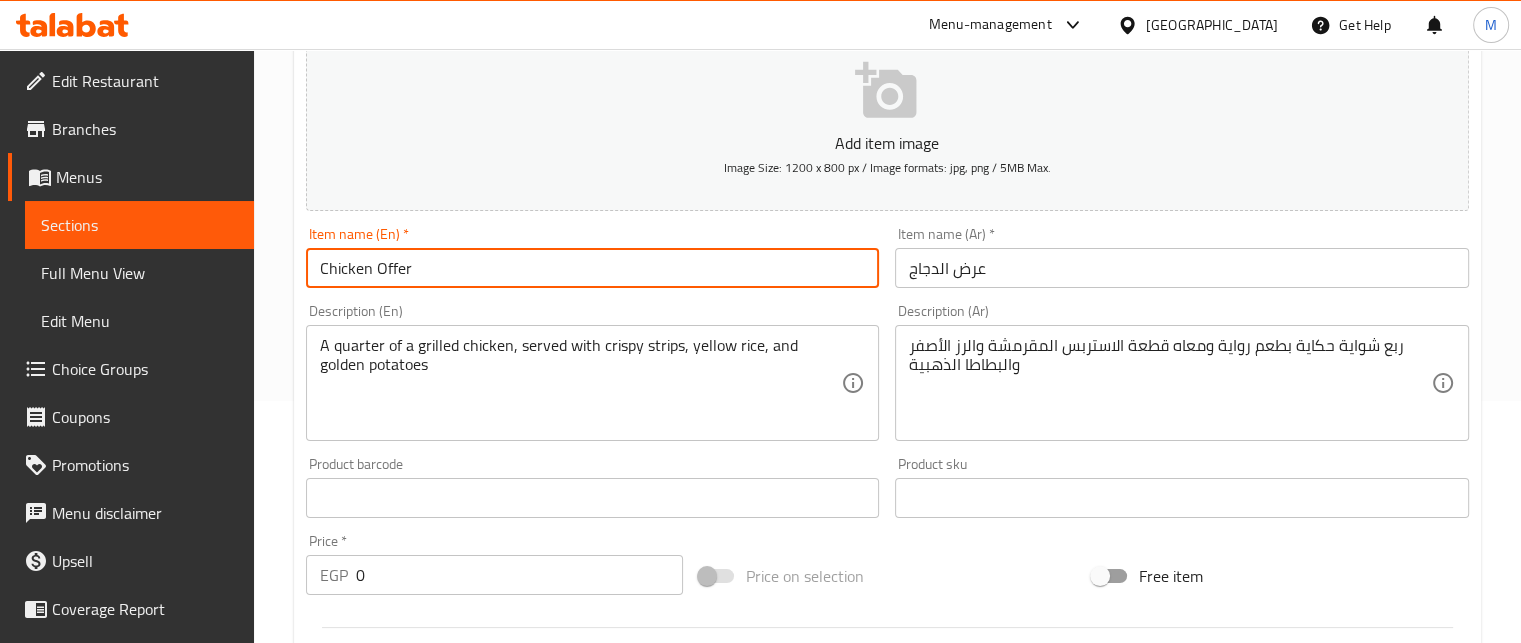 type on "Chicken Offer" 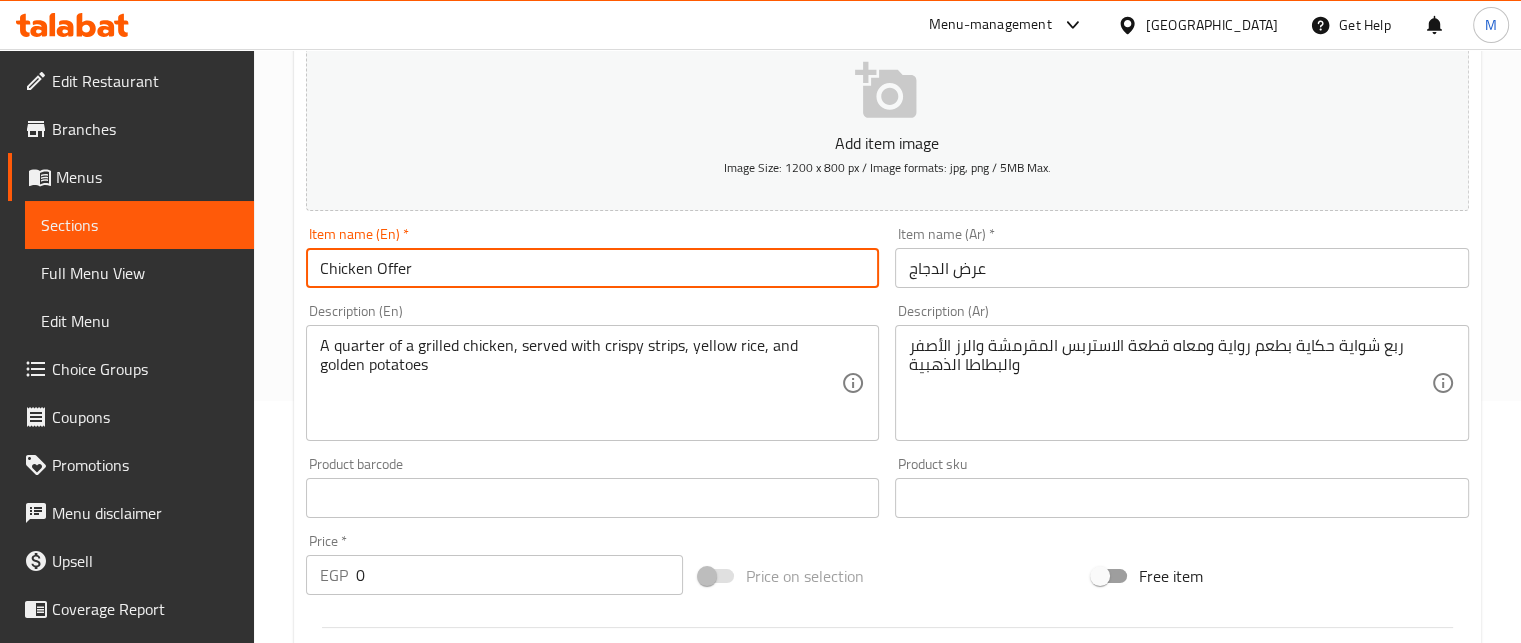 click on "EGP 0 Price  *" at bounding box center [494, 575] 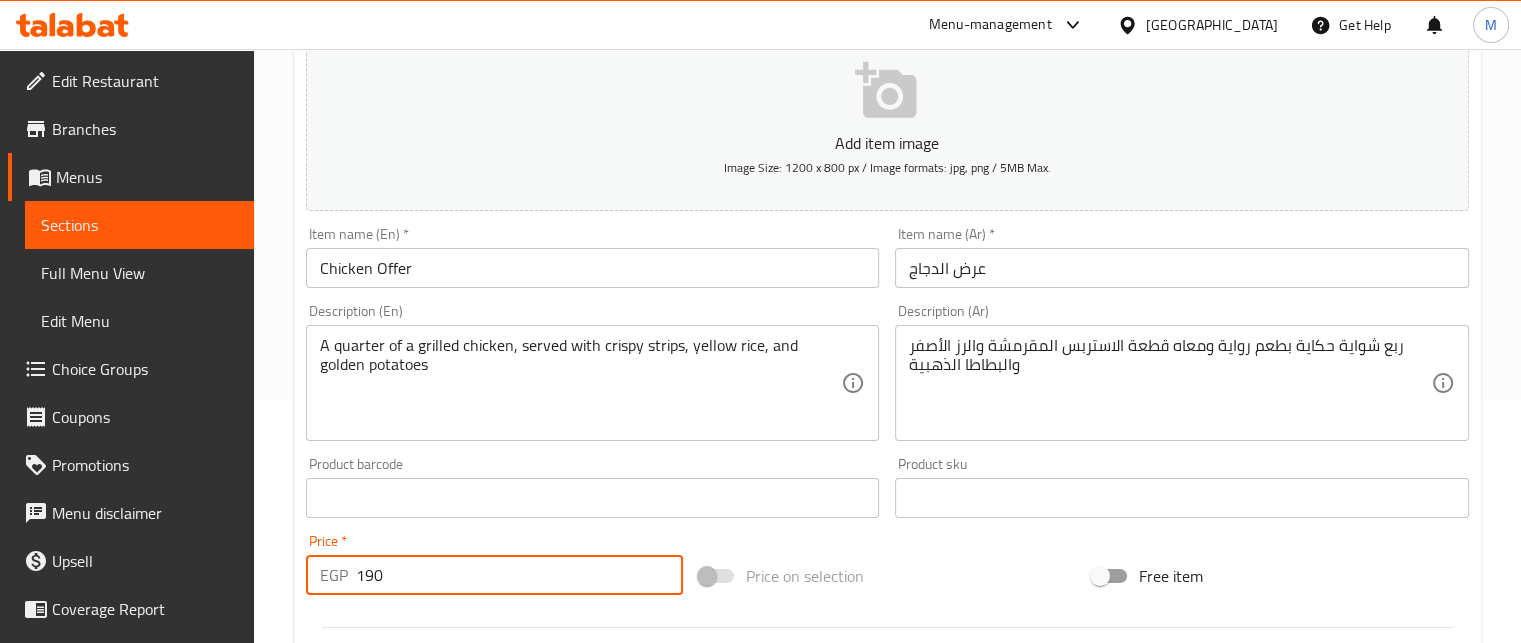 type on "190" 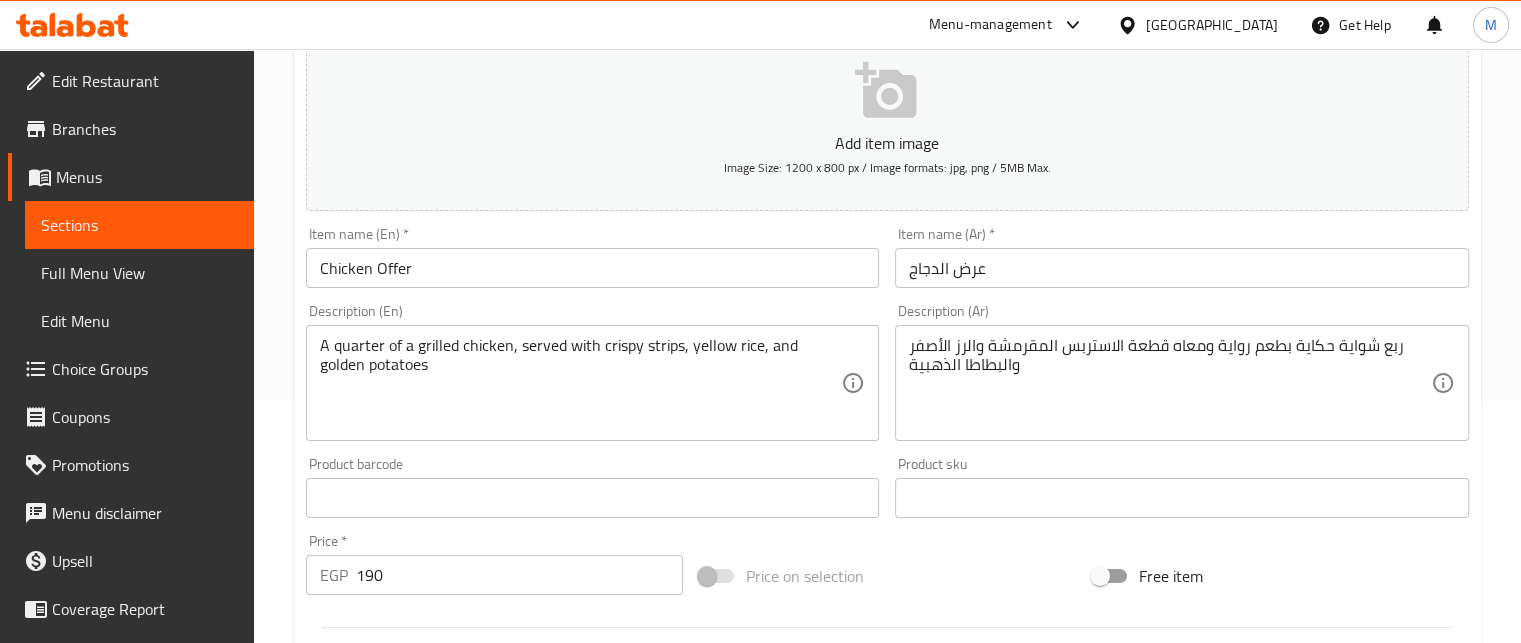 scroll, scrollTop: 769, scrollLeft: 0, axis: vertical 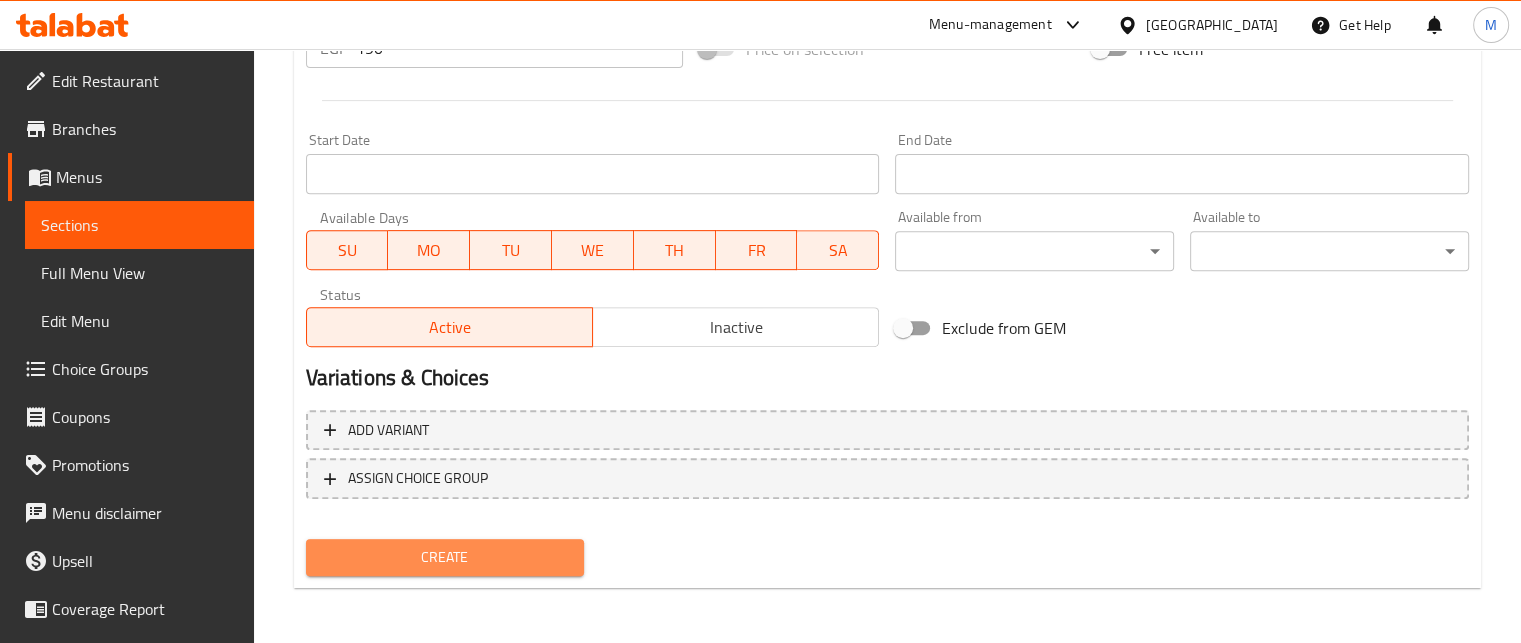 click on "Create" at bounding box center [445, 557] 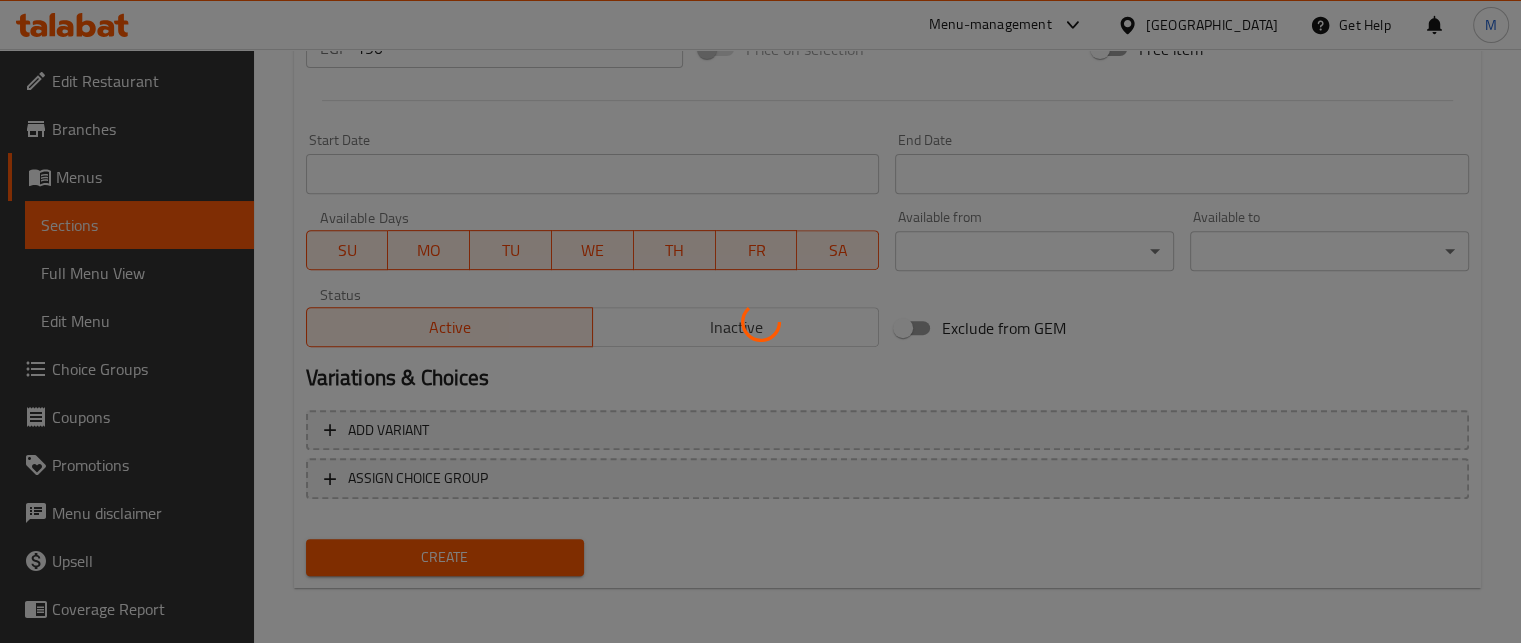 type 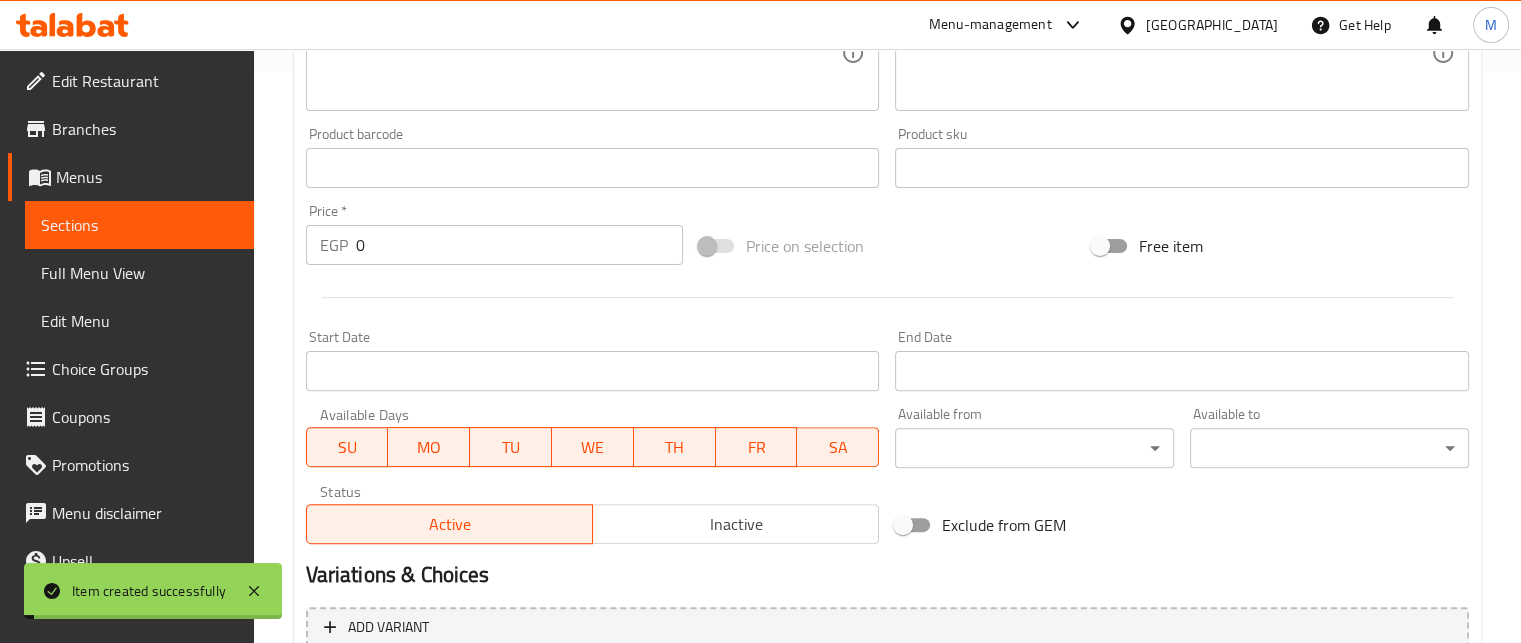 scroll, scrollTop: 0, scrollLeft: 0, axis: both 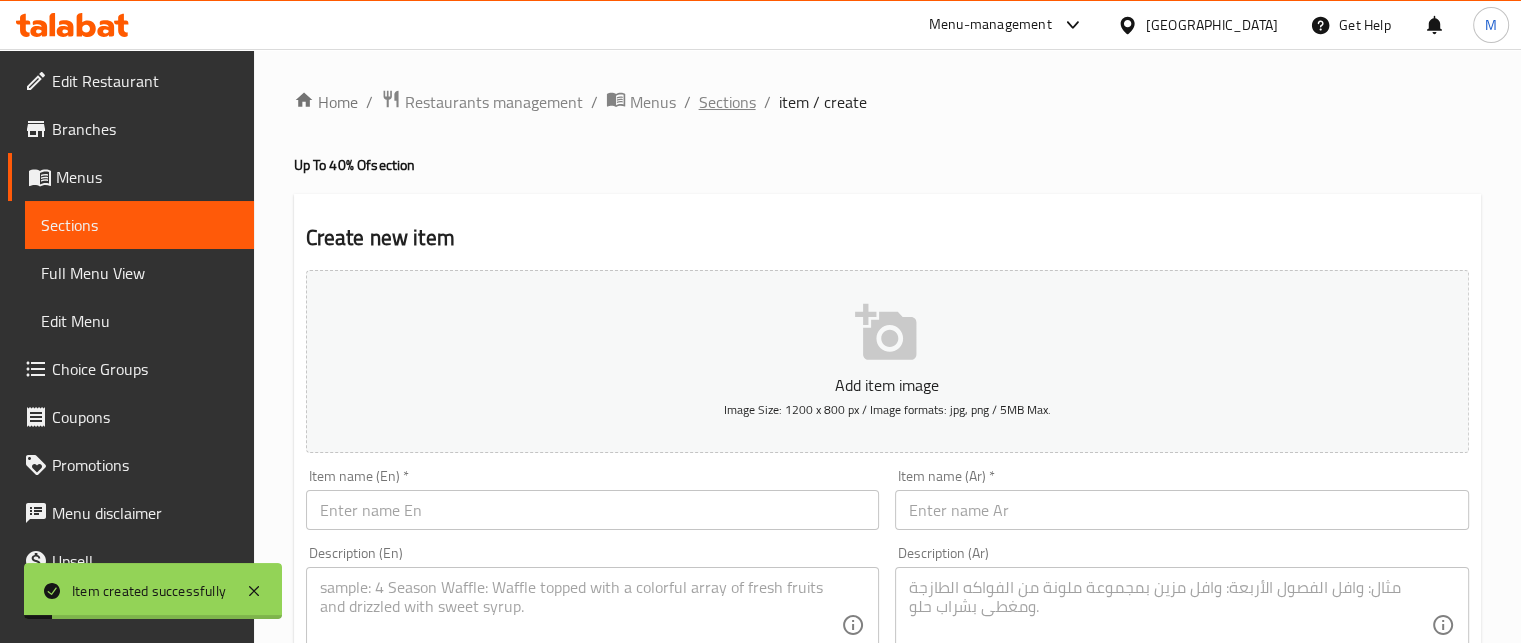 click on "Sections" at bounding box center (727, 102) 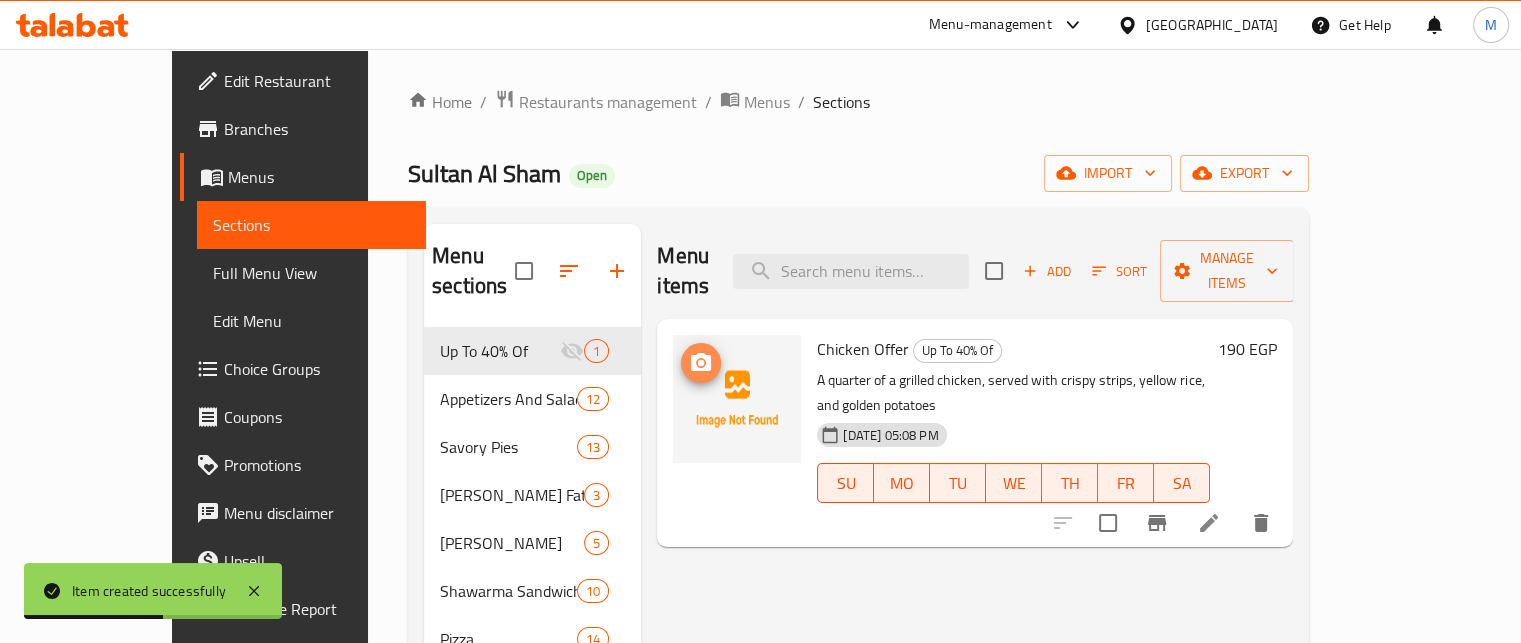 click 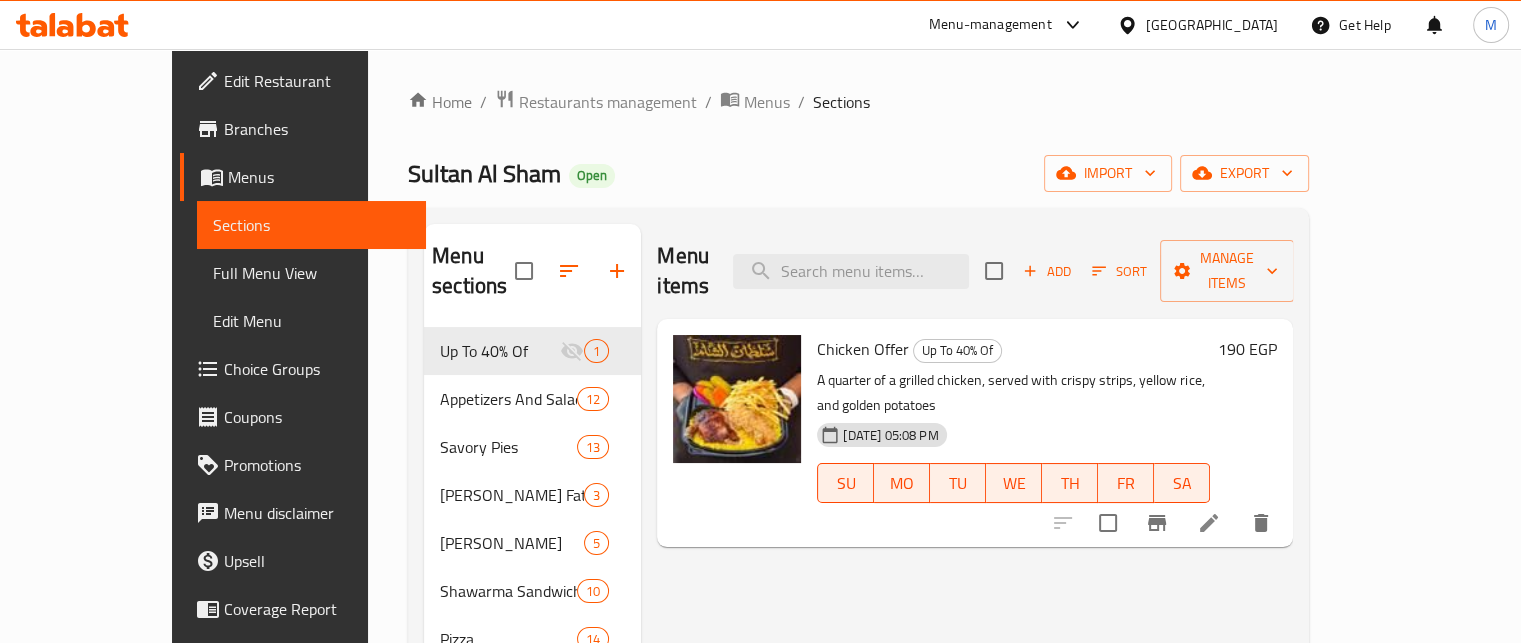 click on "Sultan Al Sham" at bounding box center (484, 173) 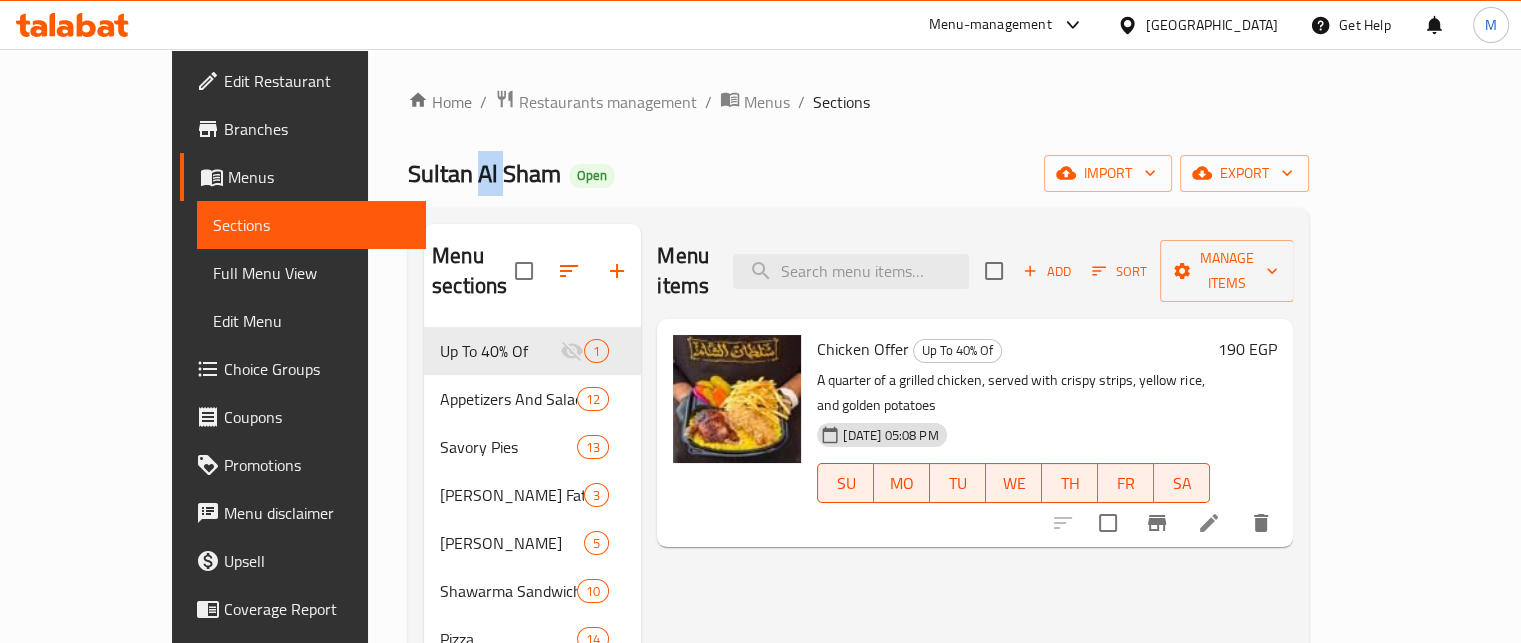 click on "Sultan Al Sham" at bounding box center (484, 173) 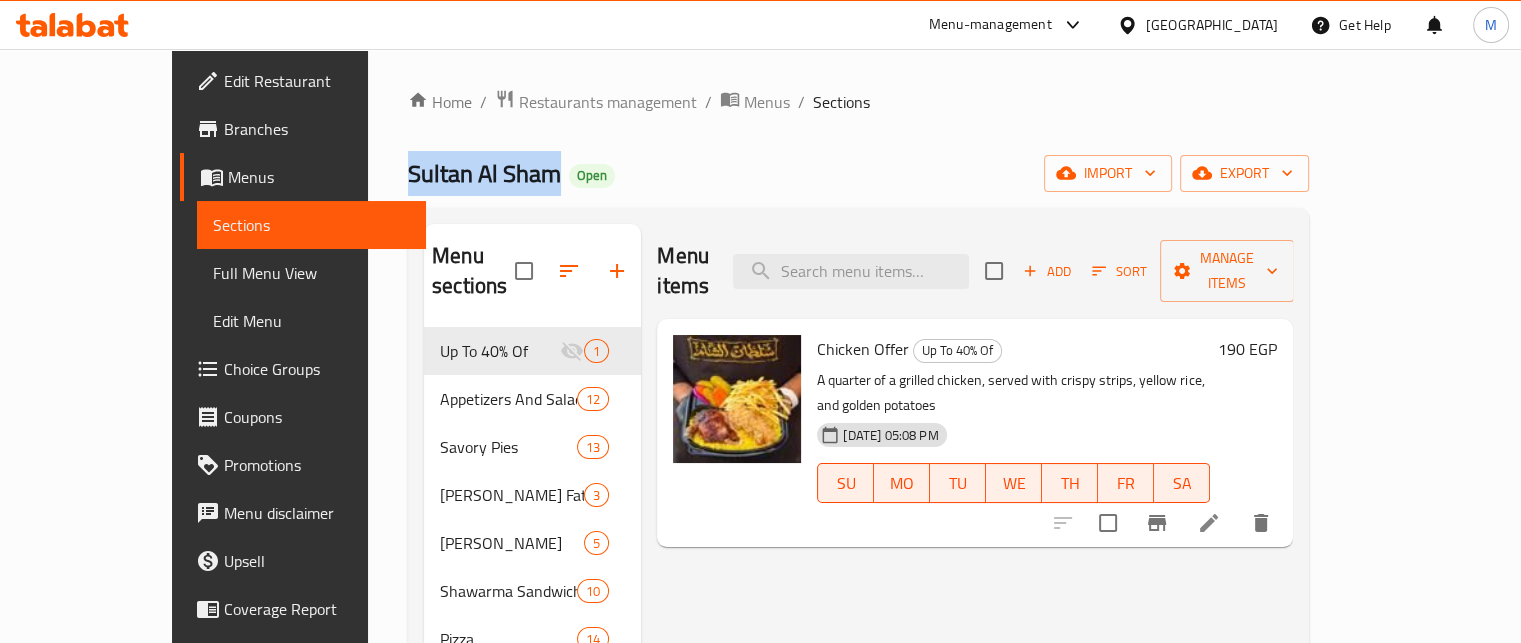 click on "Sultan Al Sham" at bounding box center [484, 173] 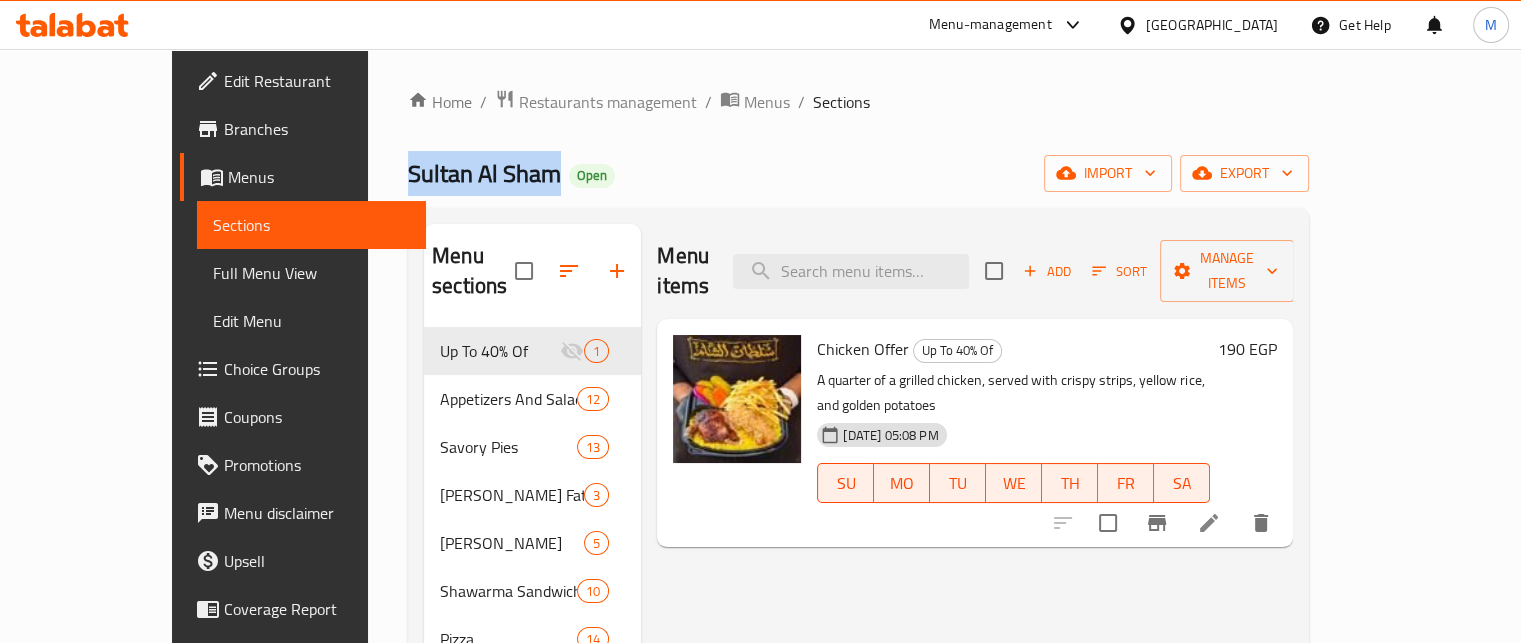 copy on "Sultan Al Sham" 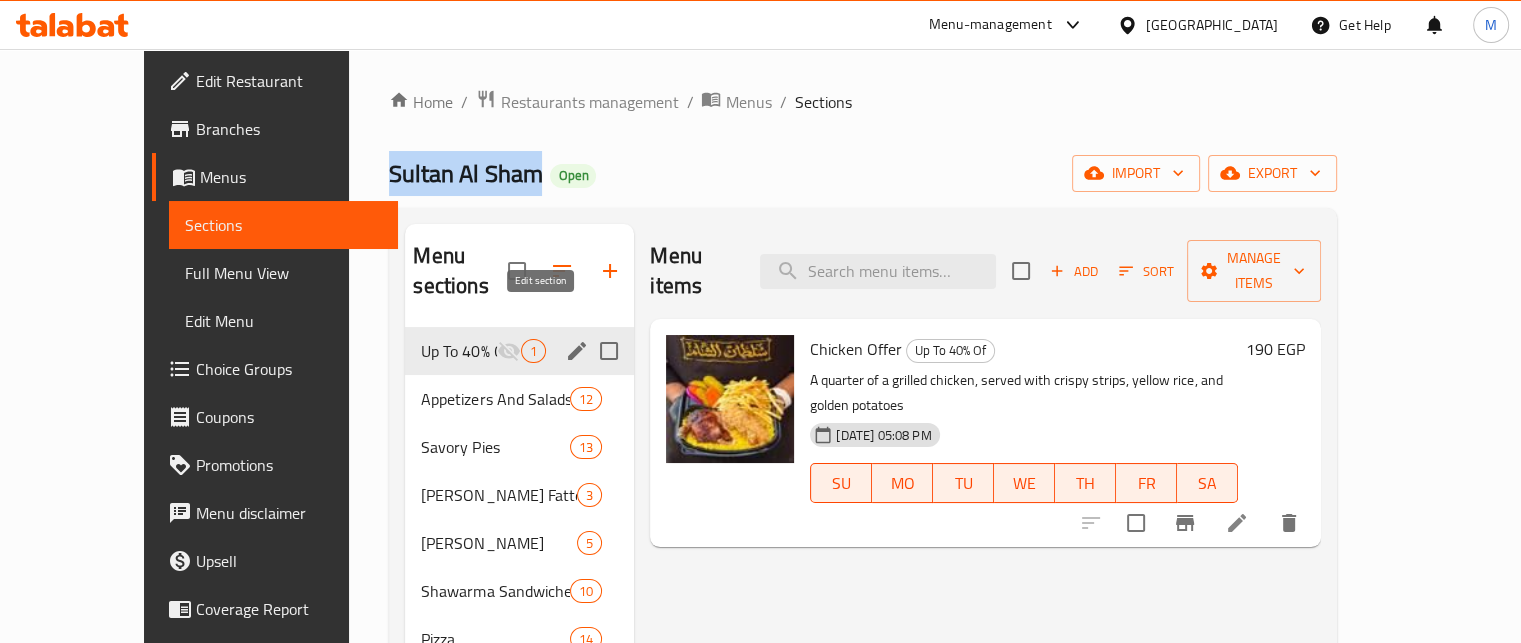click 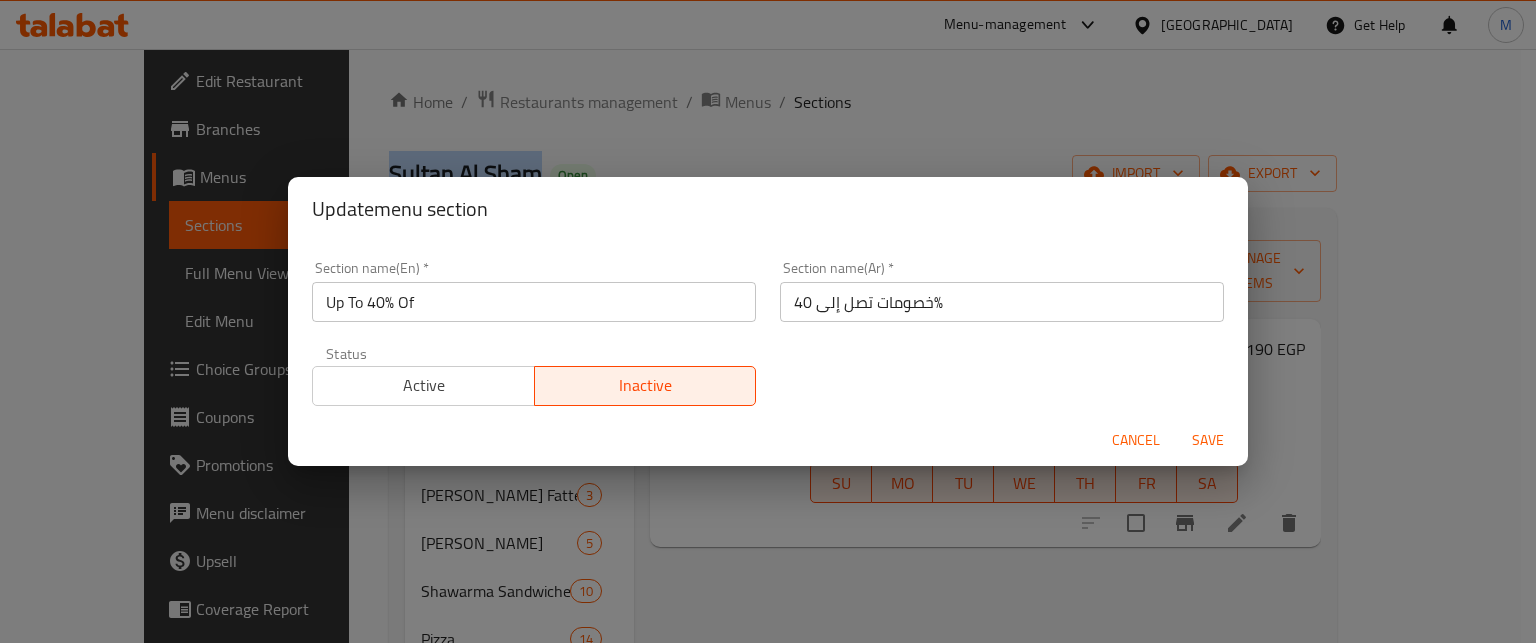 click on "Active" at bounding box center (424, 385) 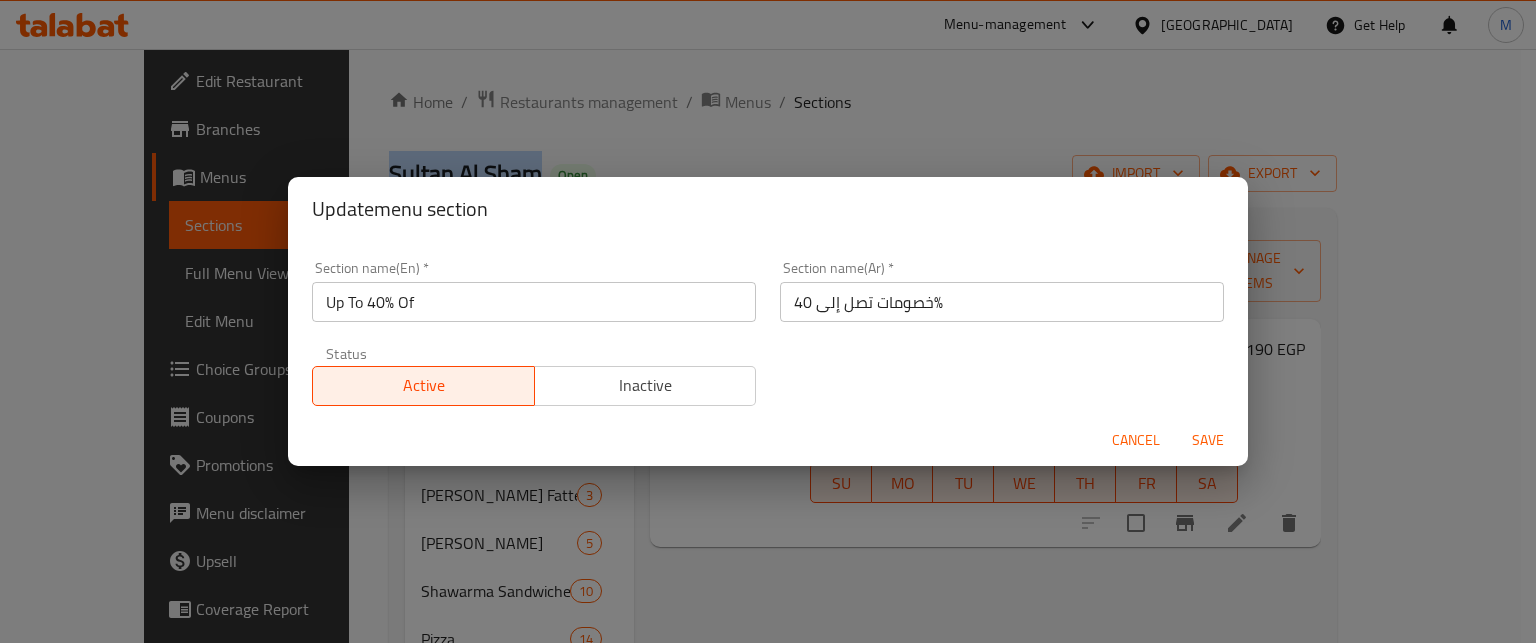 click on "Save" at bounding box center (1208, 440) 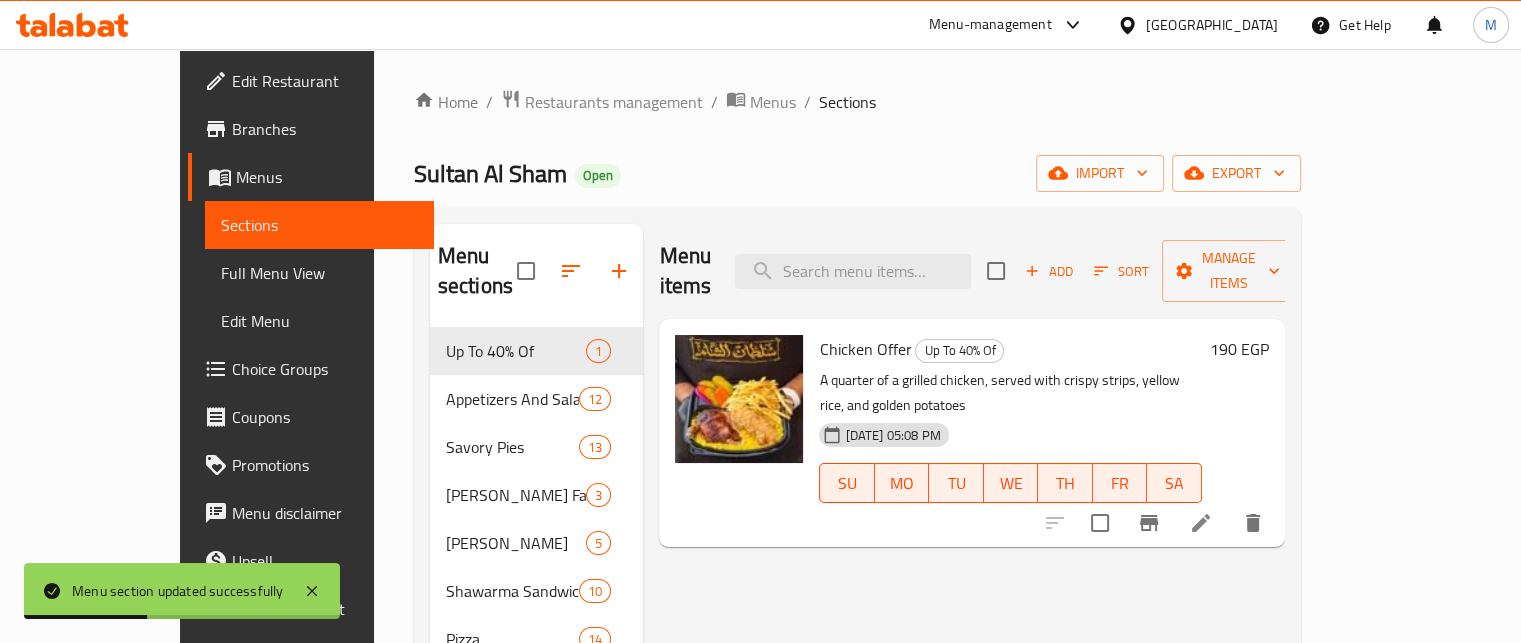 click on "Menu-management" at bounding box center (990, 25) 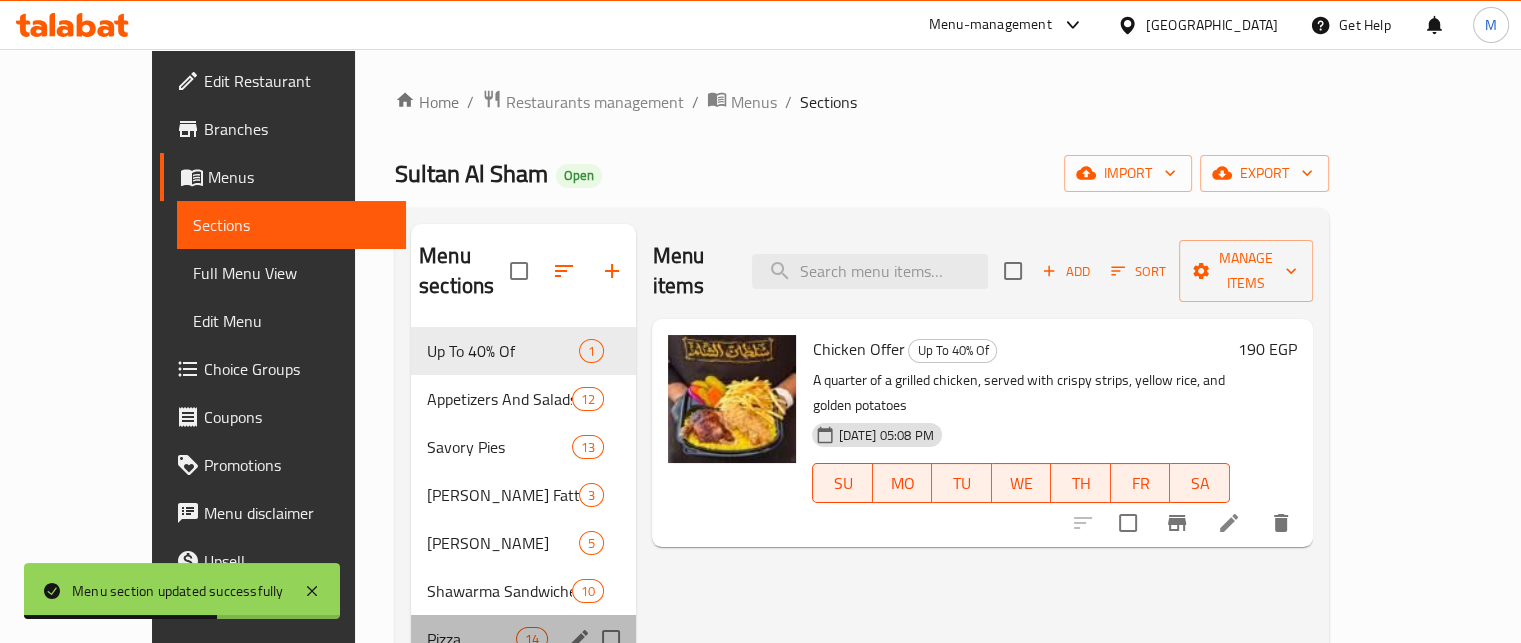 click on "Pizza 14" at bounding box center (523, 639) 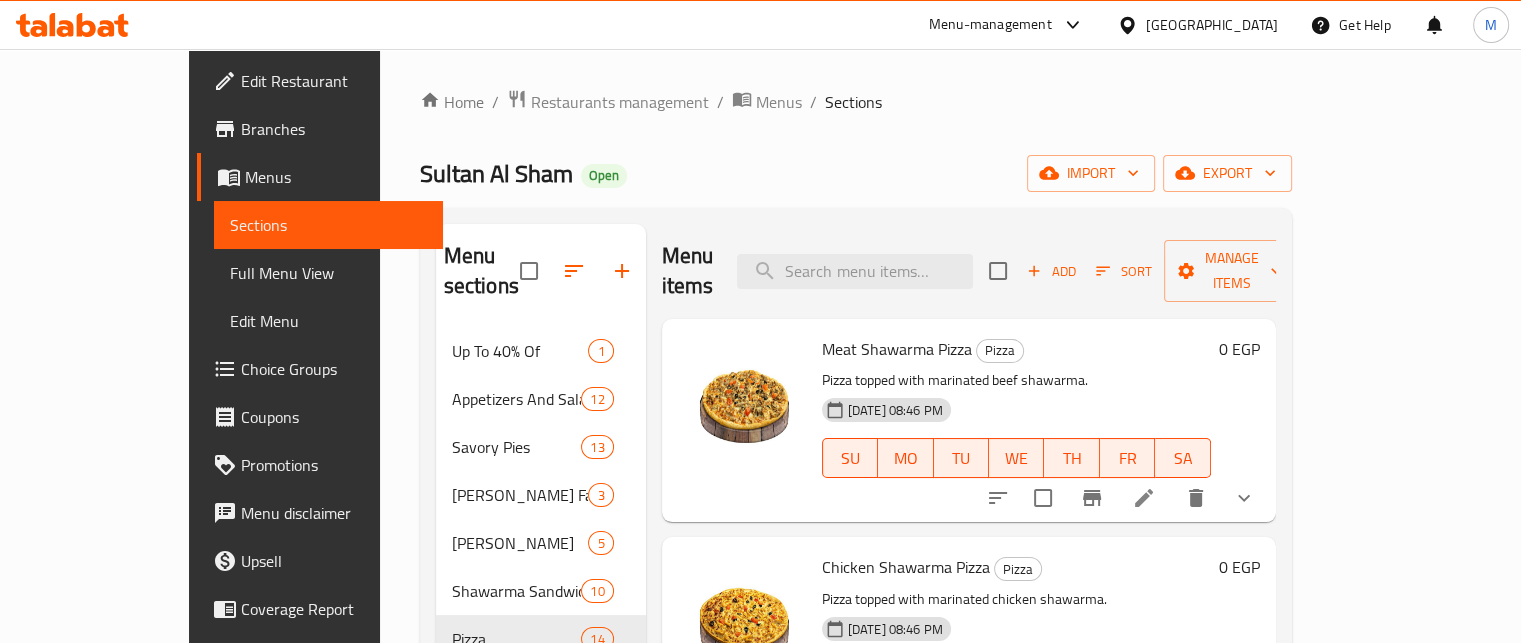 click on "Menu-management" at bounding box center [990, 25] 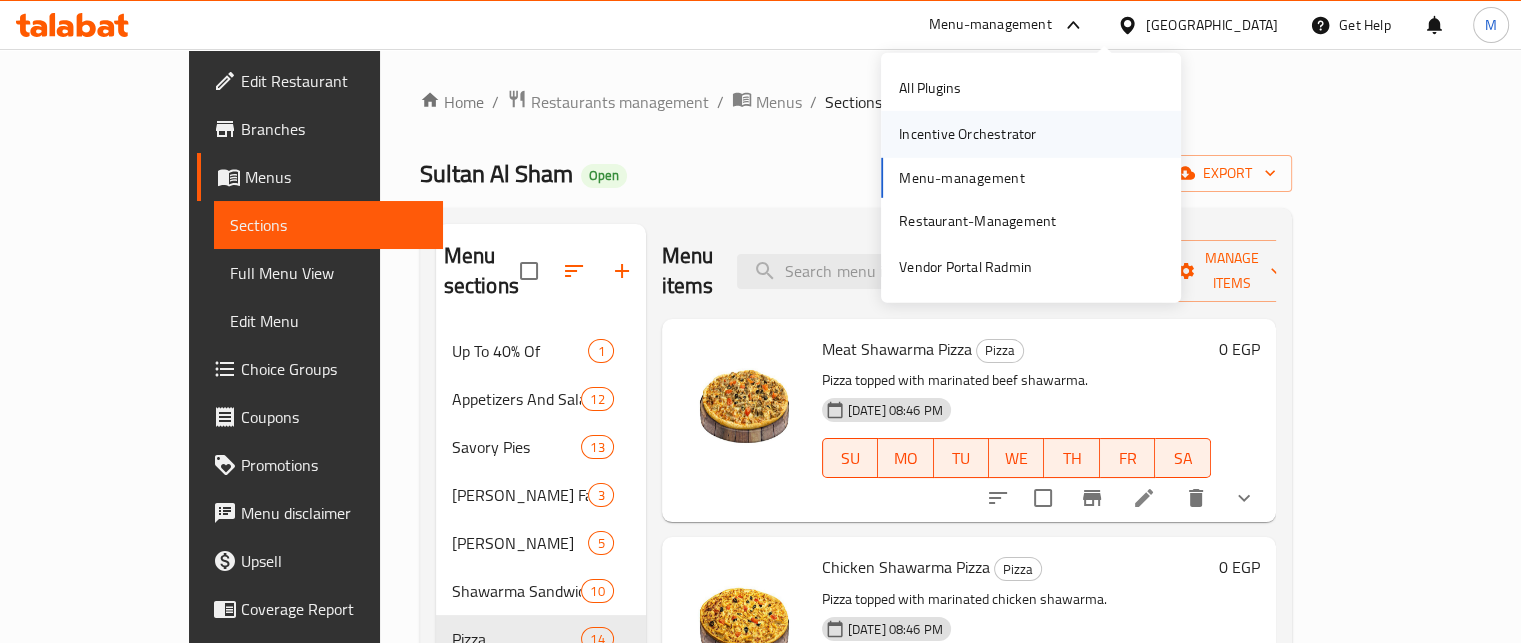 click on "Incentive Orchestrator" at bounding box center (967, 134) 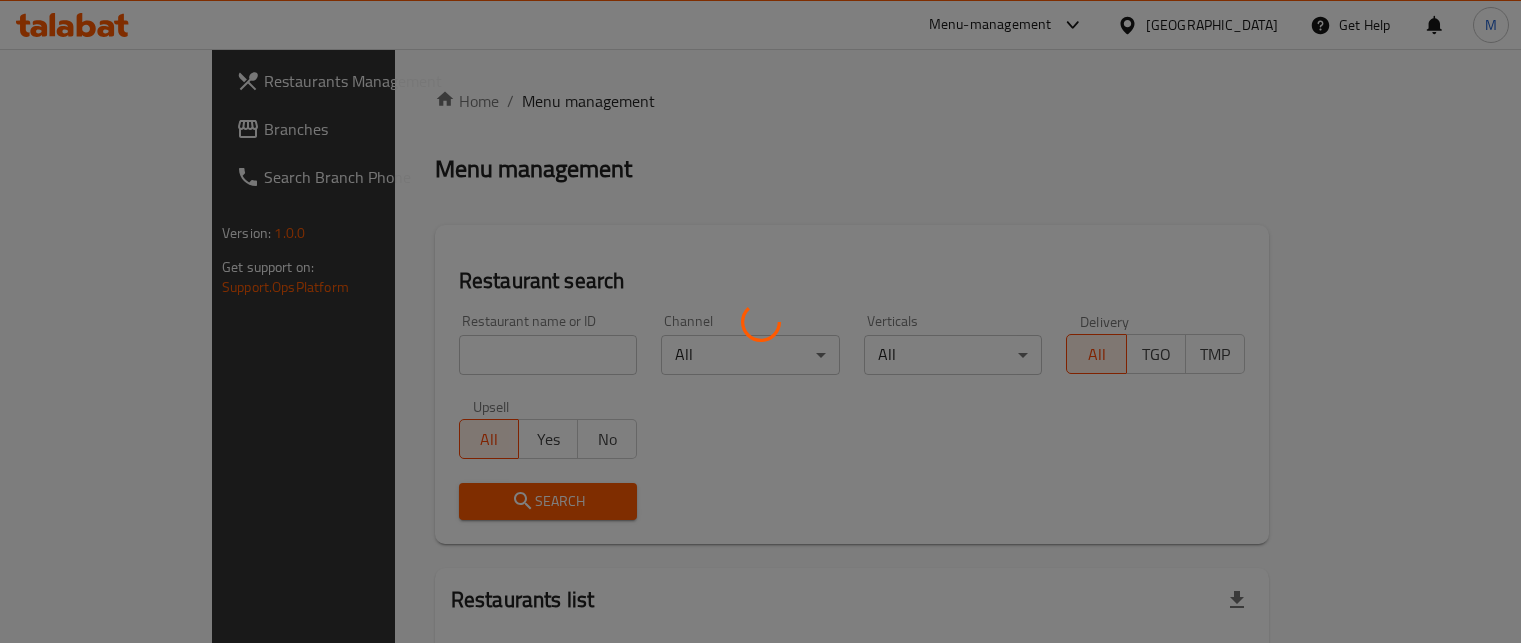 scroll, scrollTop: 0, scrollLeft: 0, axis: both 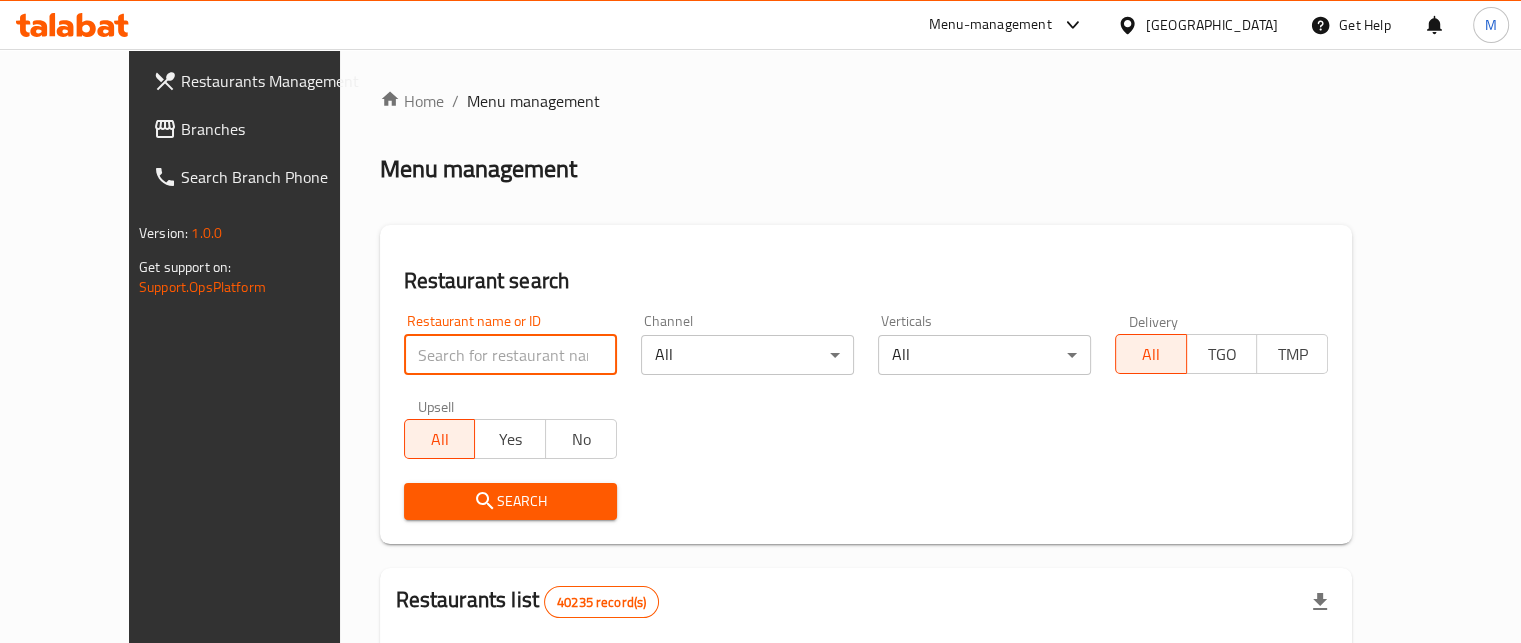 click at bounding box center [510, 355] 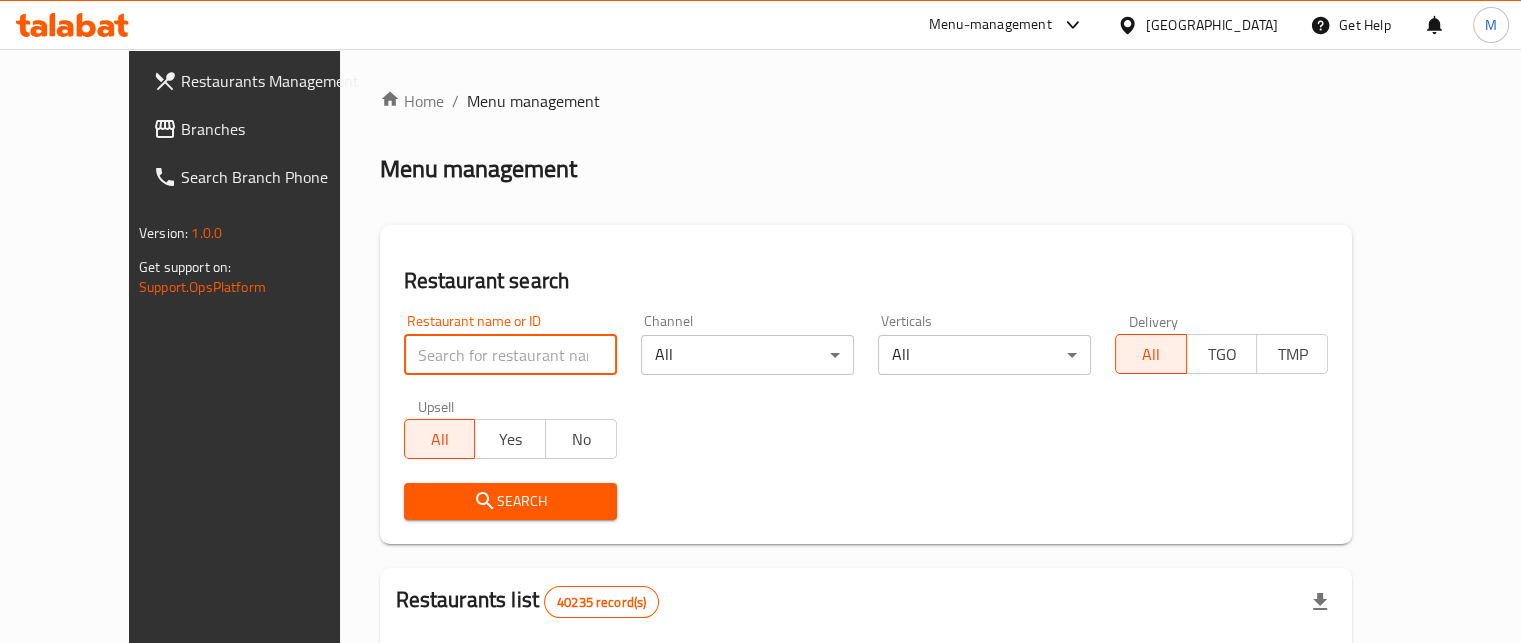 paste on "694588" 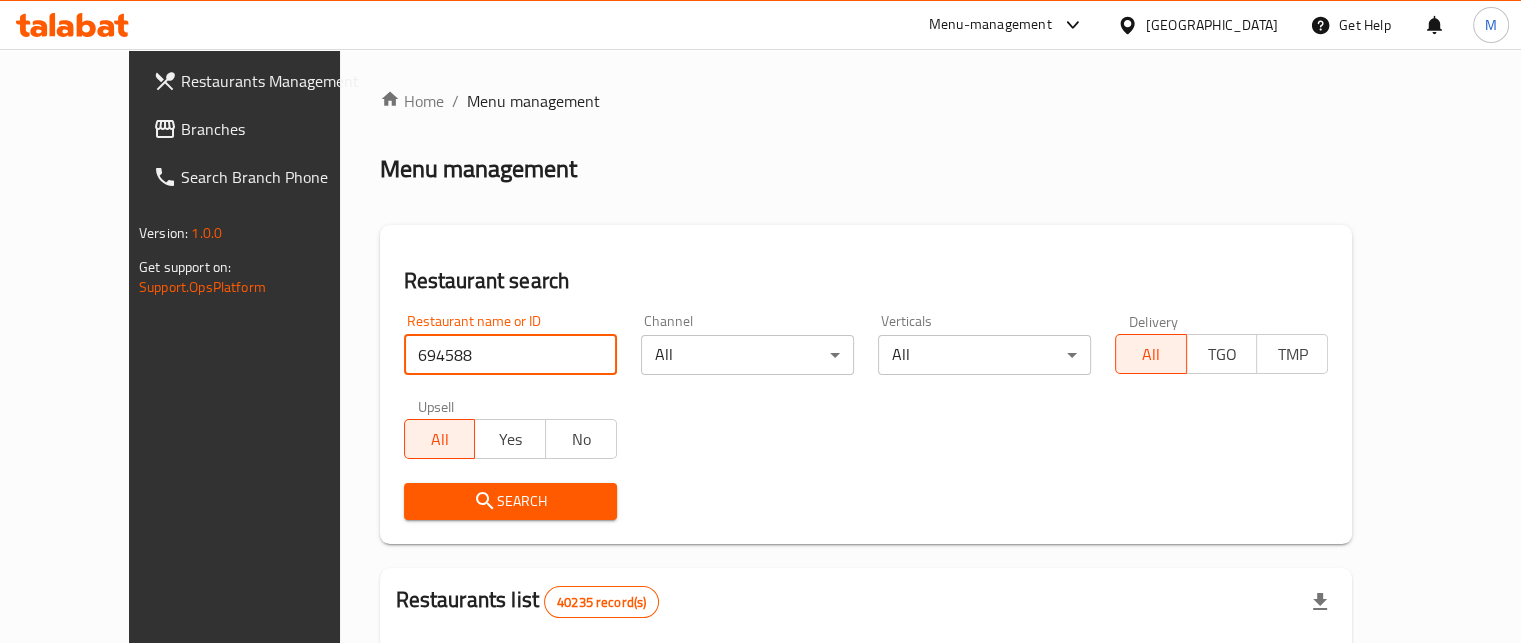 type on "694588" 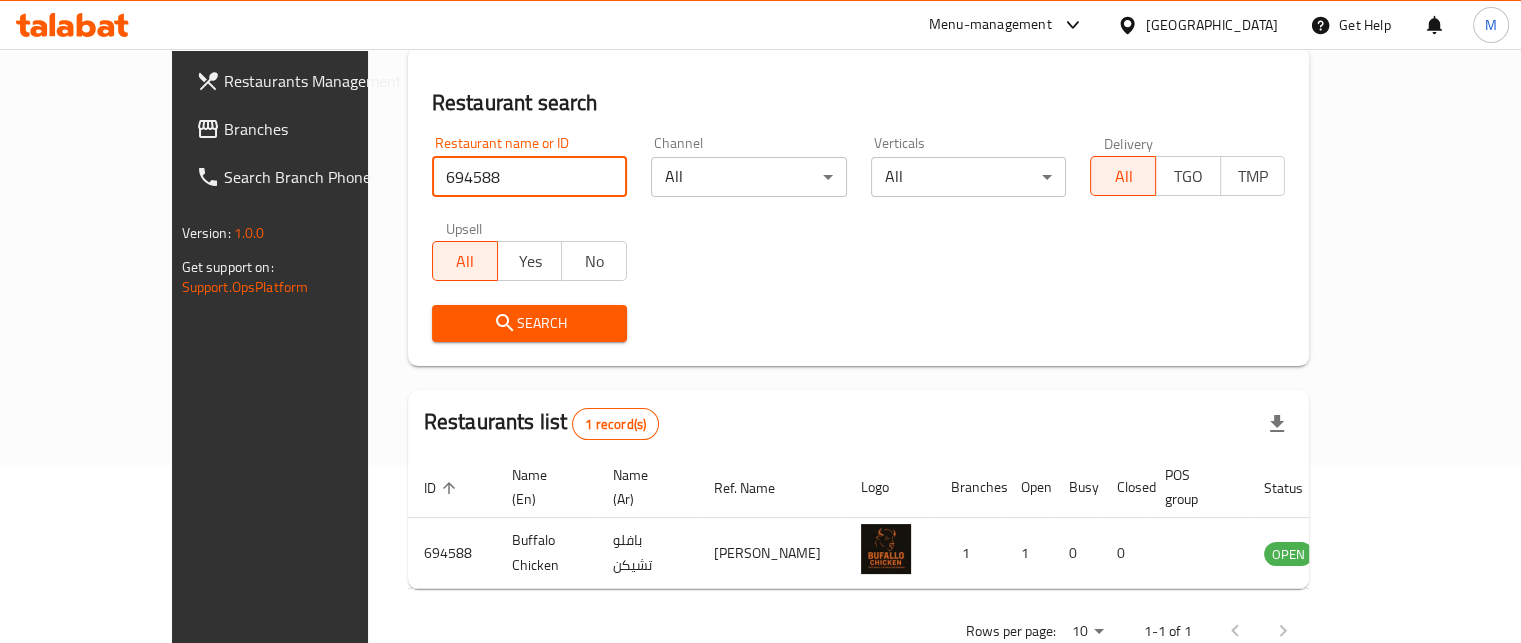 scroll, scrollTop: 208, scrollLeft: 0, axis: vertical 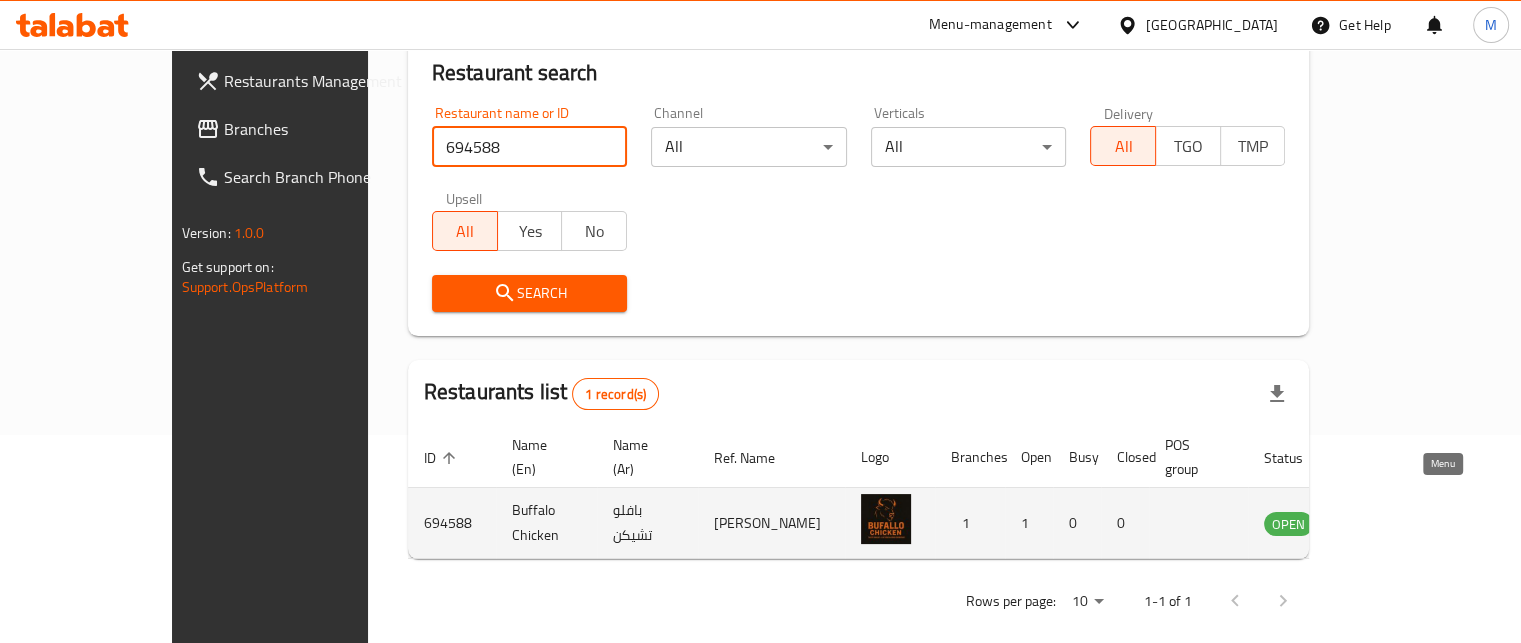 click 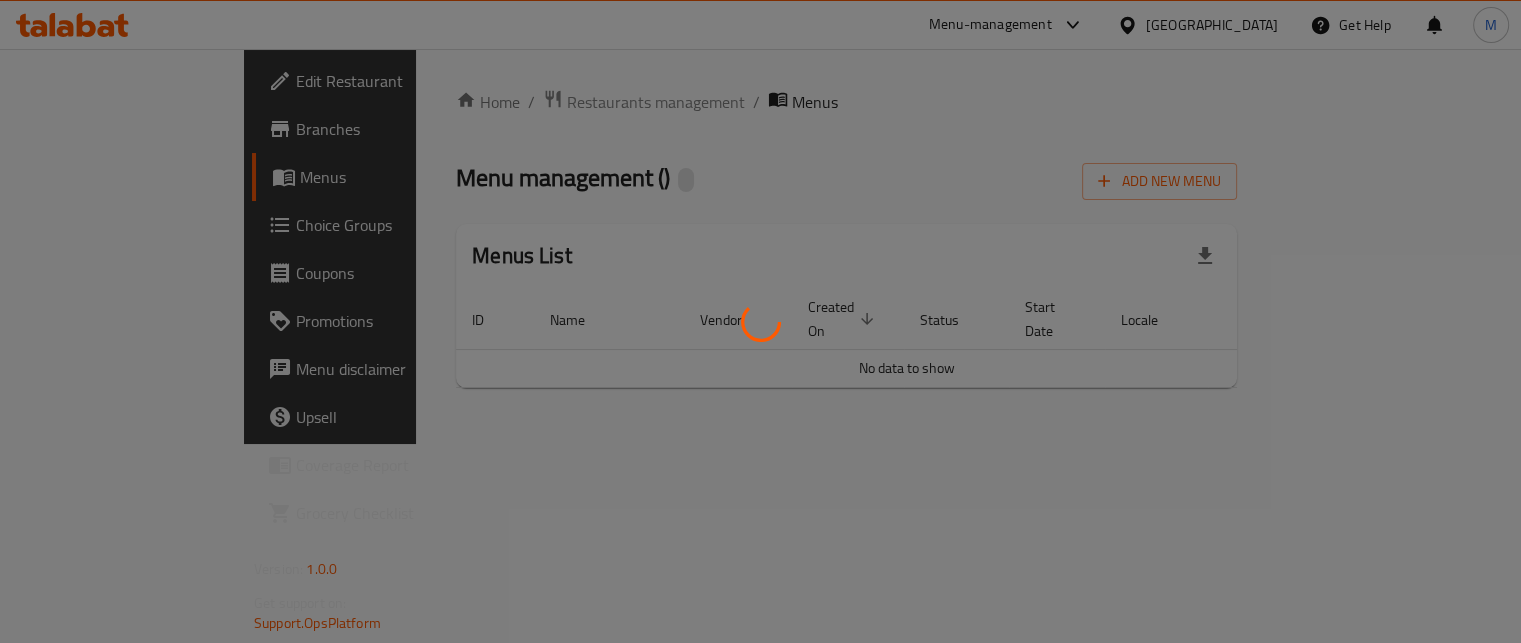 scroll, scrollTop: 0, scrollLeft: 0, axis: both 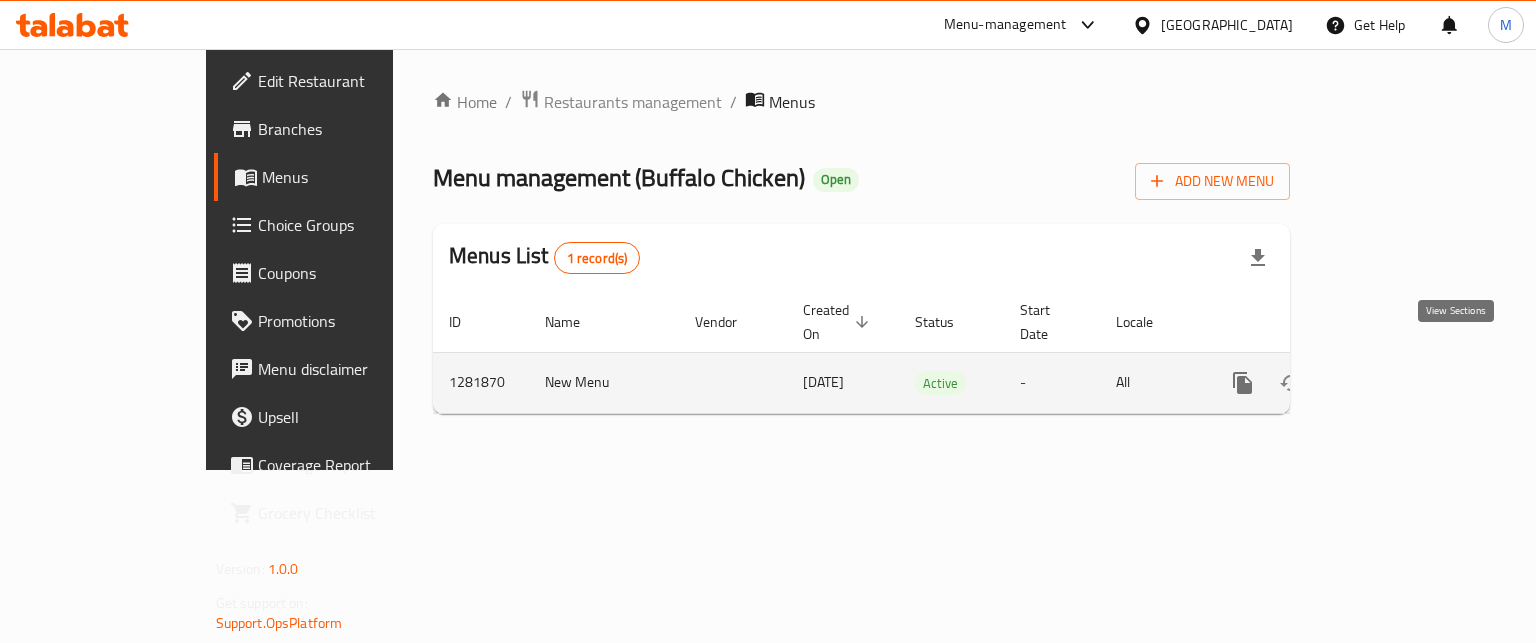 click 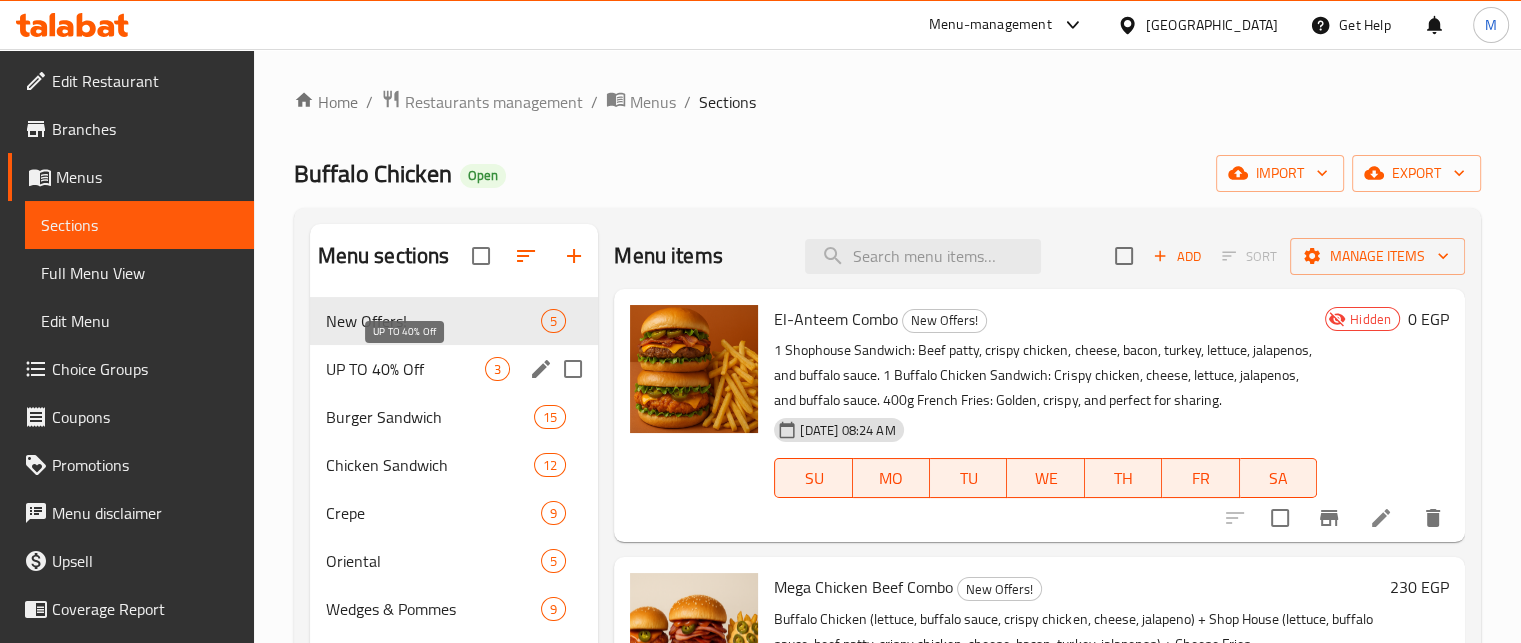 click on "UP TO 40% Off" at bounding box center (406, 369) 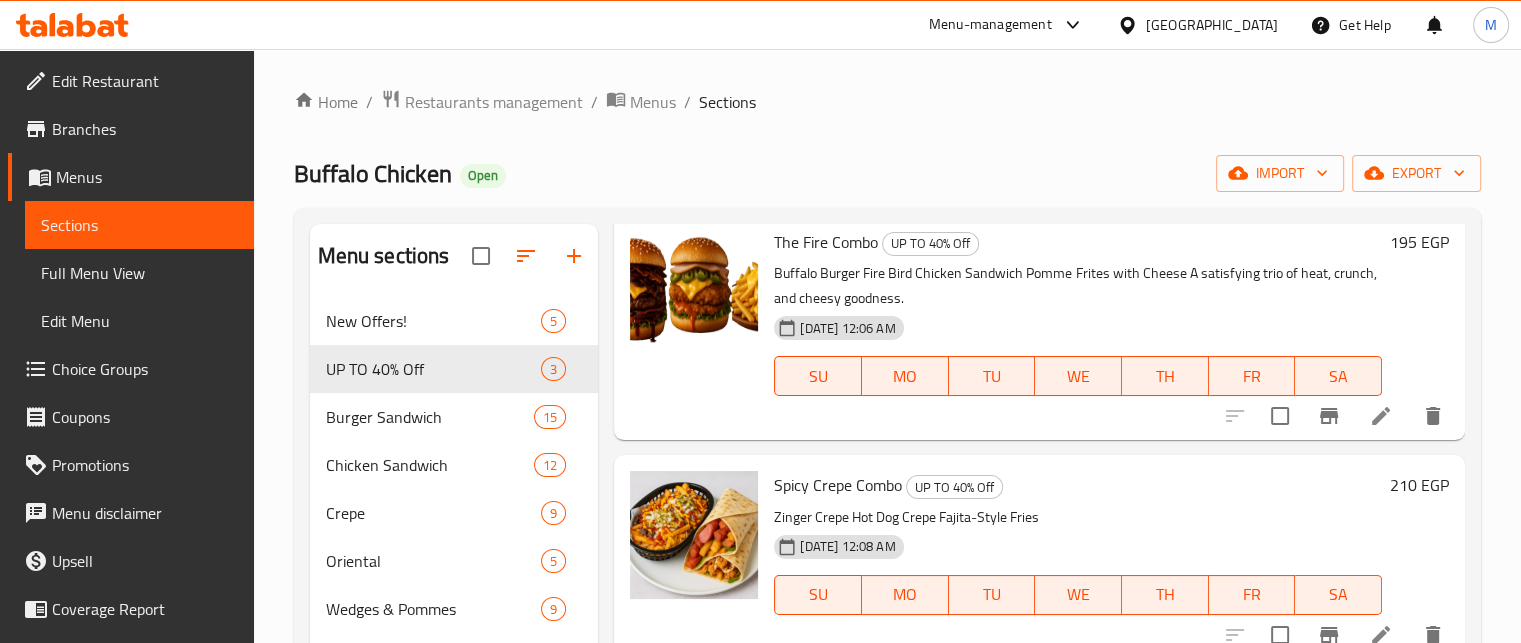 scroll, scrollTop: 112, scrollLeft: 0, axis: vertical 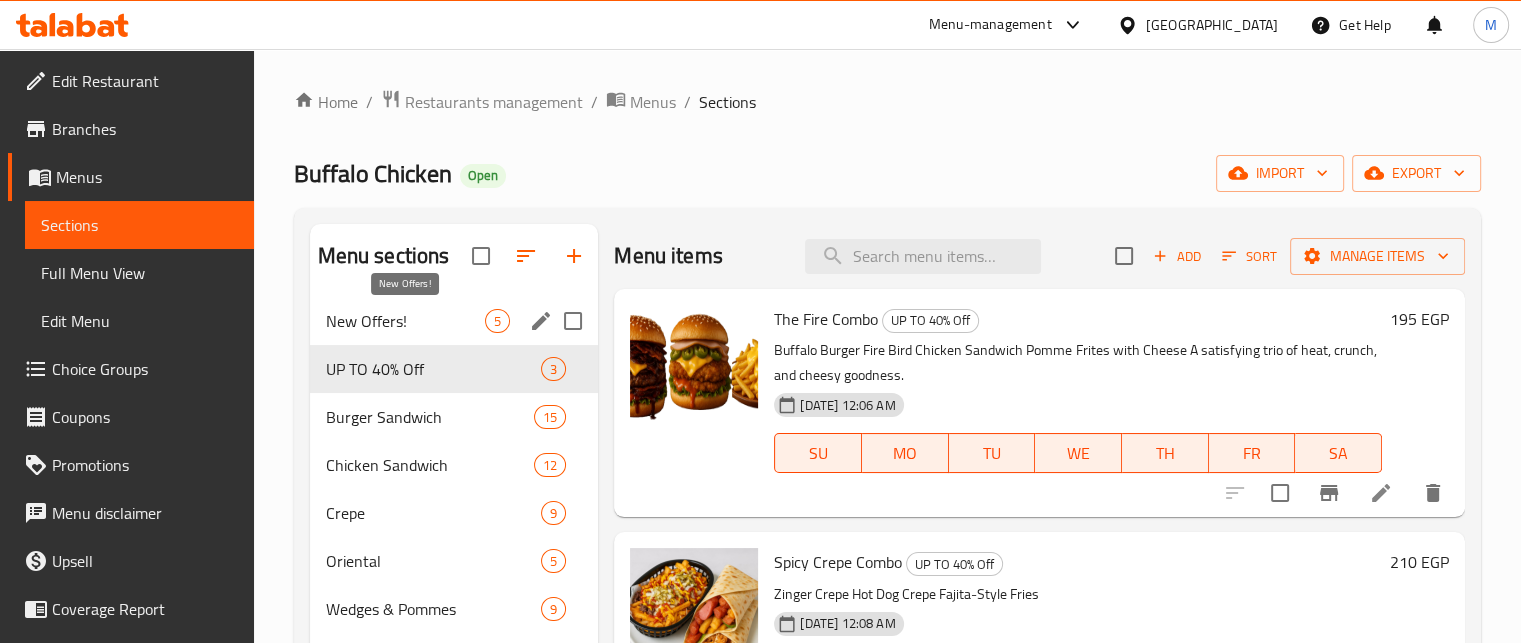 click on "New Offers!" at bounding box center [406, 321] 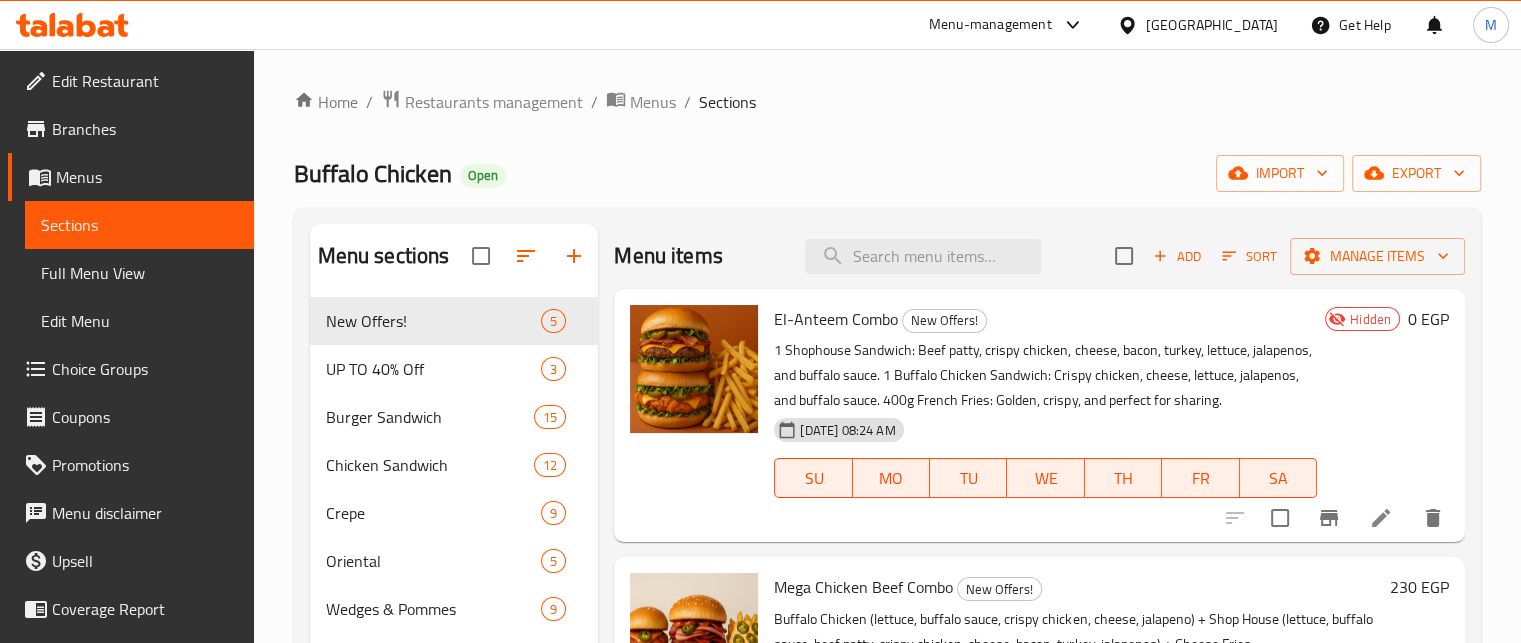 click on "Buffalo Chicken" at bounding box center (373, 173) 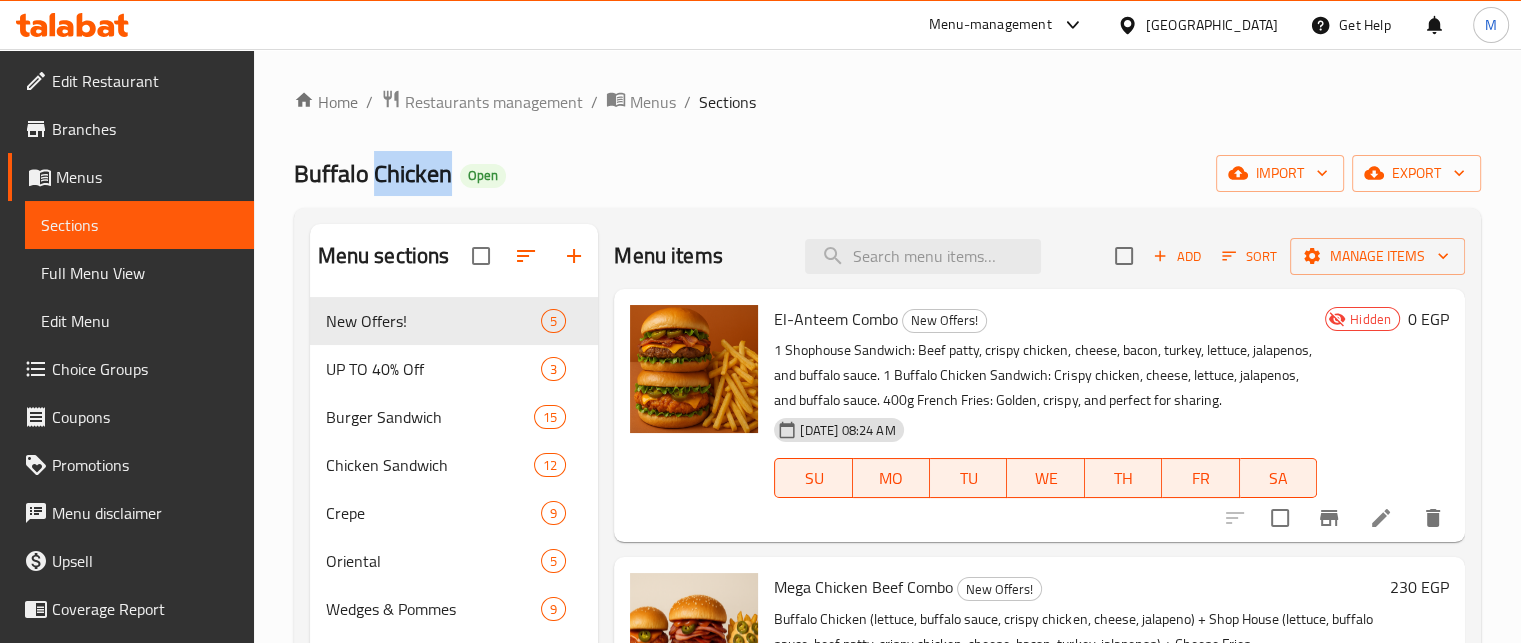 click on "Buffalo Chicken" at bounding box center (373, 173) 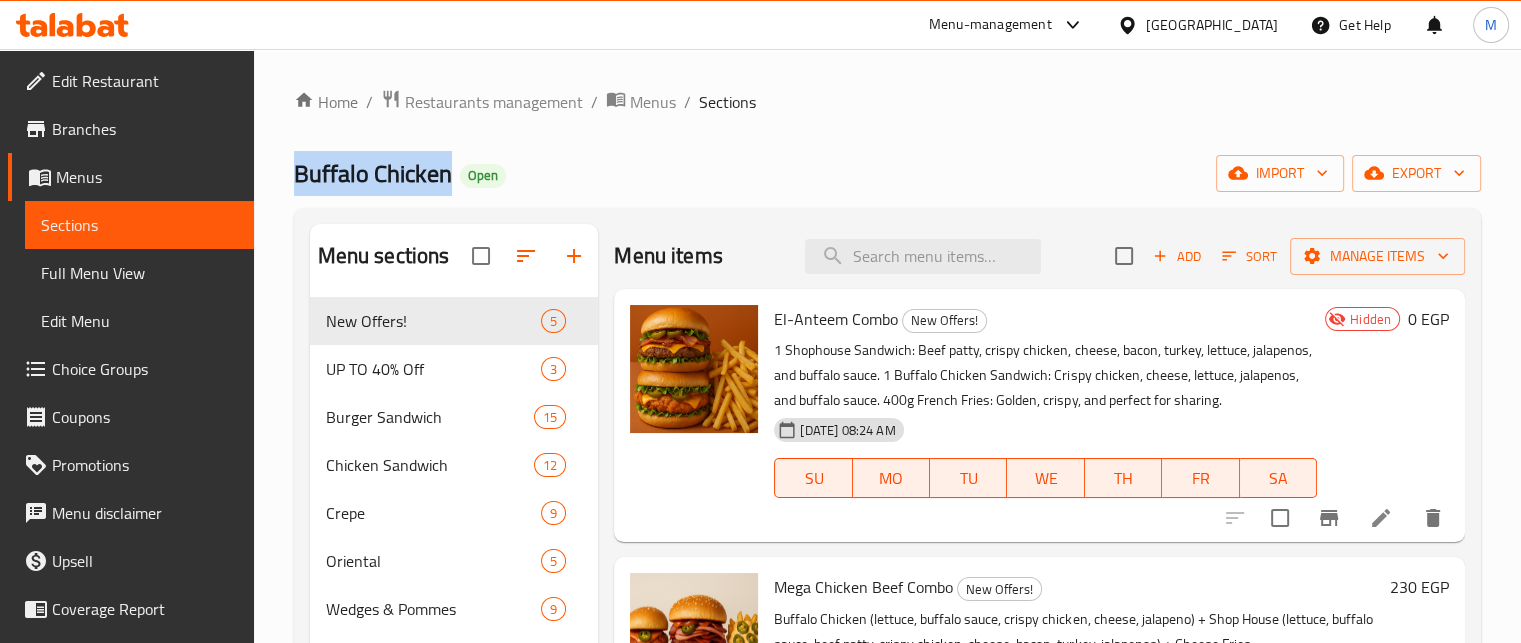 click on "Buffalo Chicken" at bounding box center [373, 173] 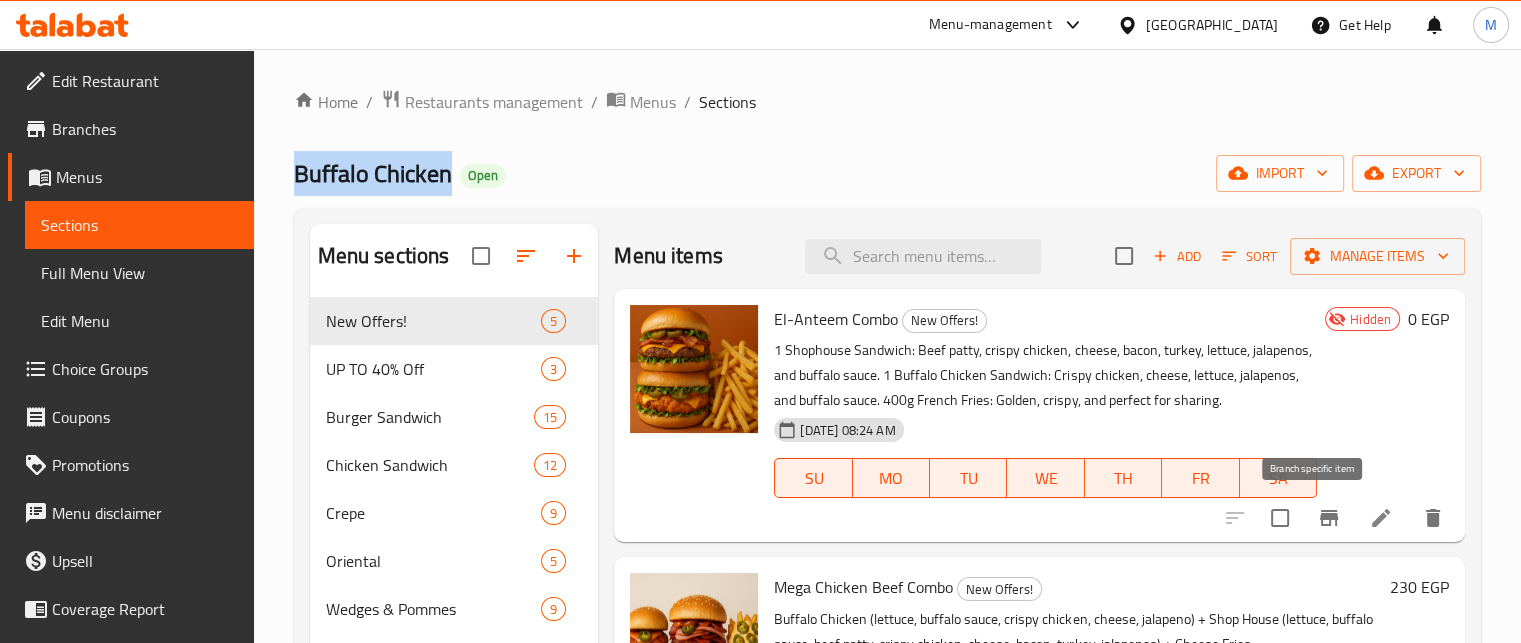 click 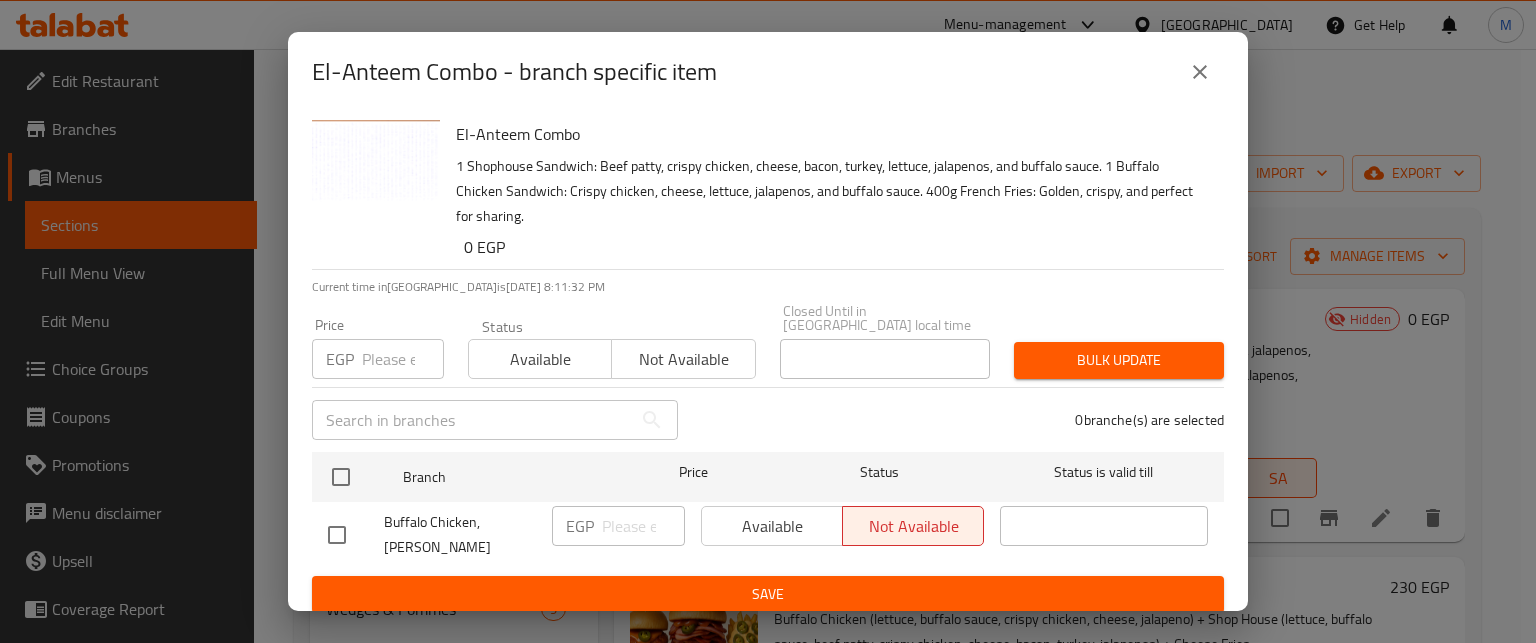 click at bounding box center (1200, 72) 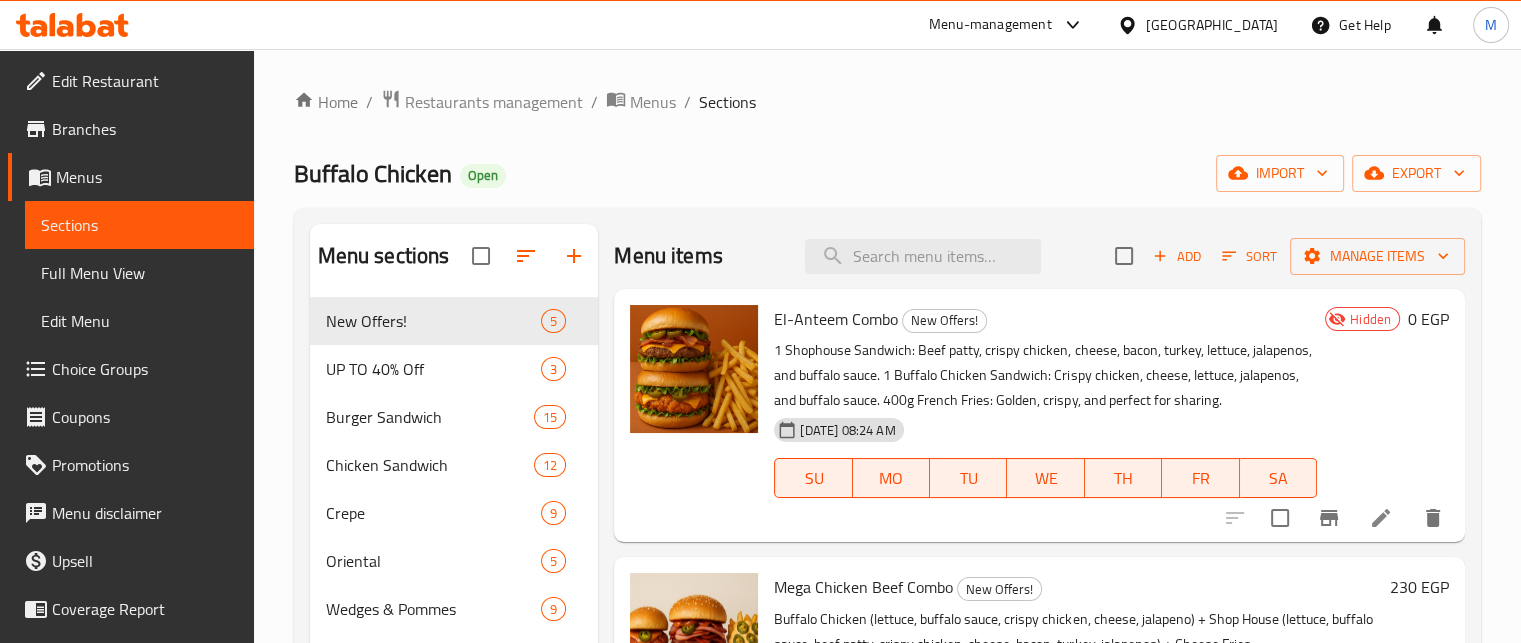 click on "El-Anteem Combo" at bounding box center (836, 319) 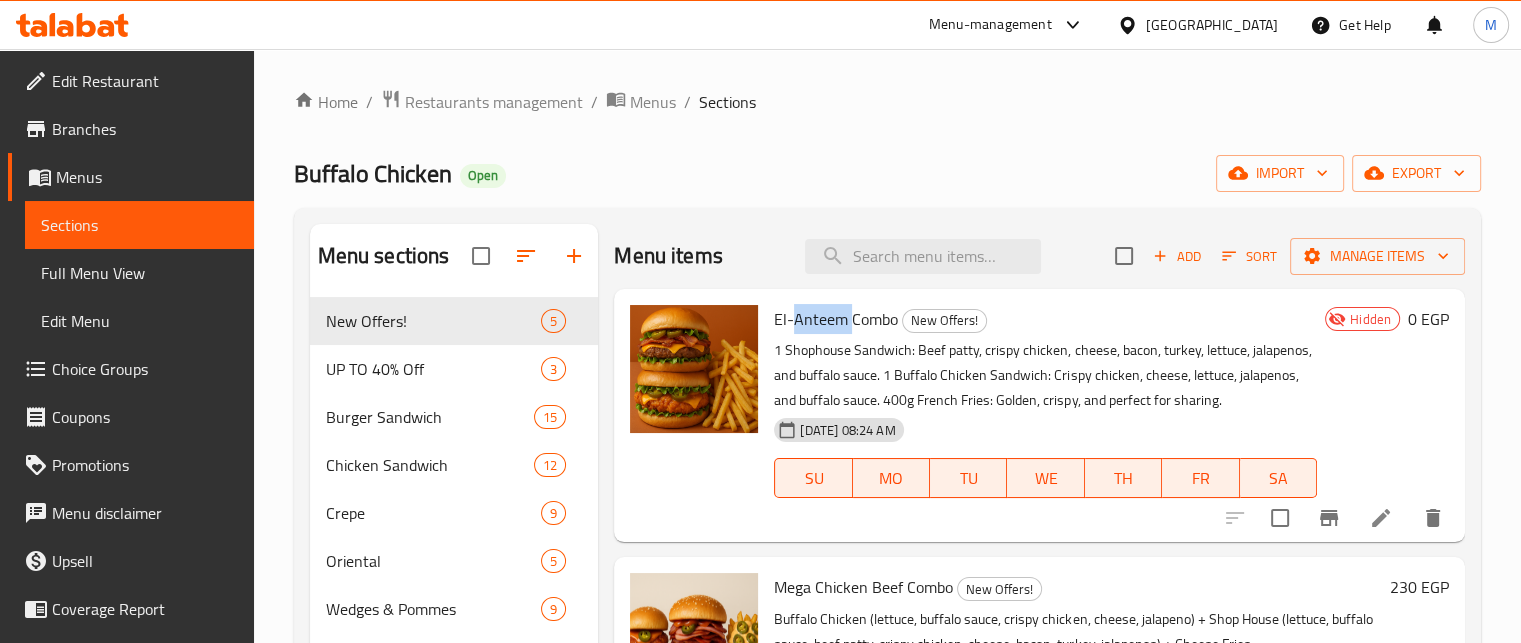 click on "El-Anteem Combo" at bounding box center [836, 319] 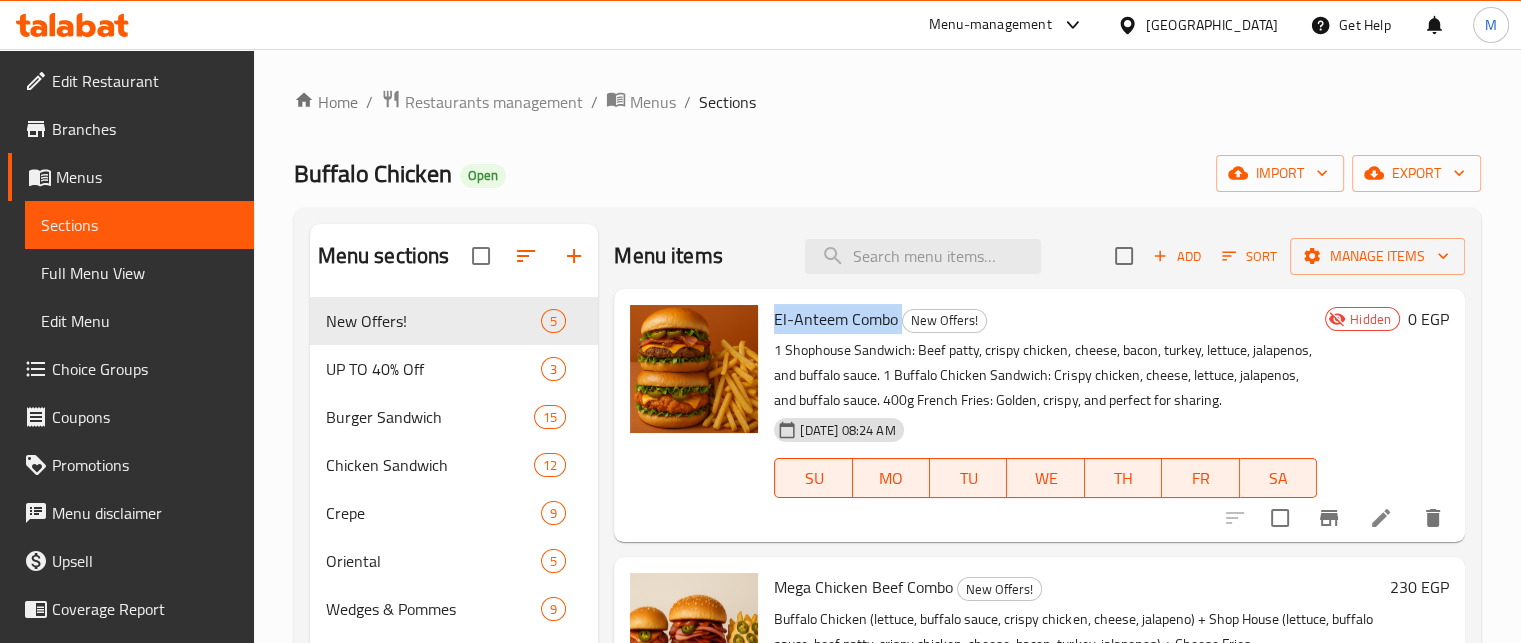 click on "El-Anteem Combo" at bounding box center (836, 319) 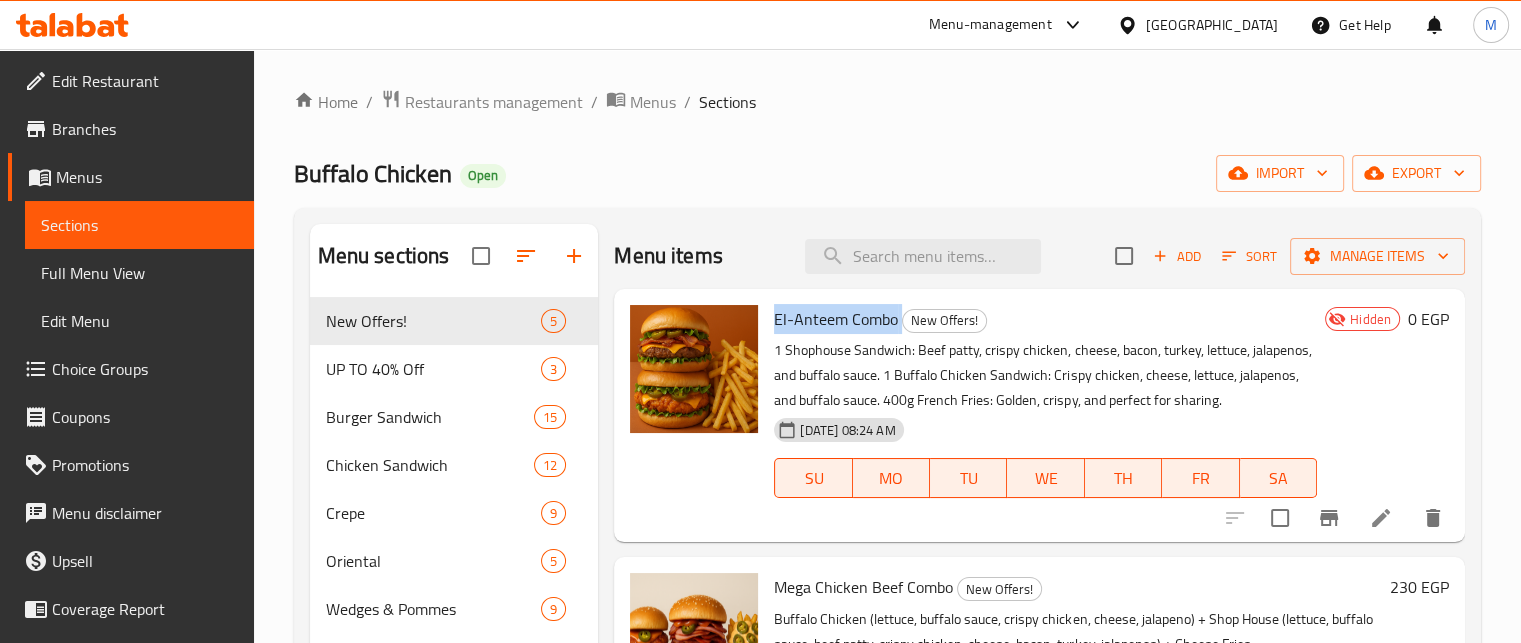 copy on "El-Anteem Combo" 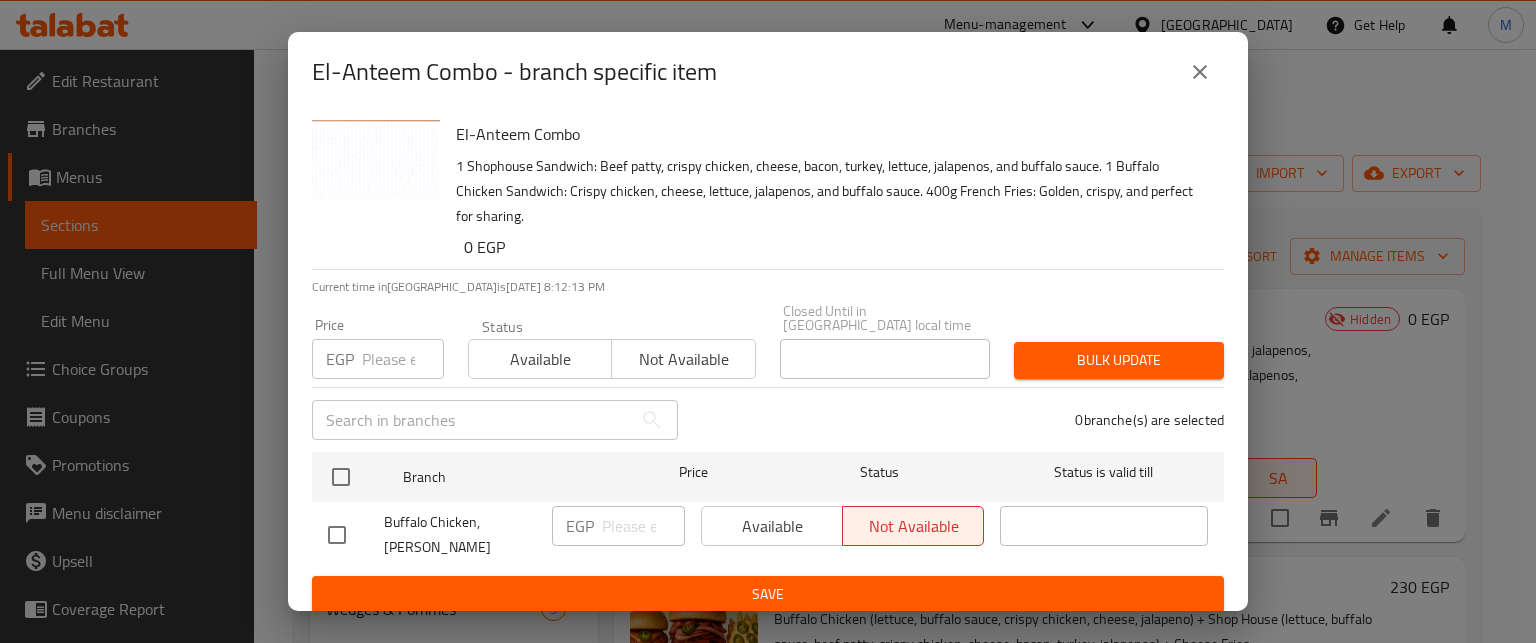 click 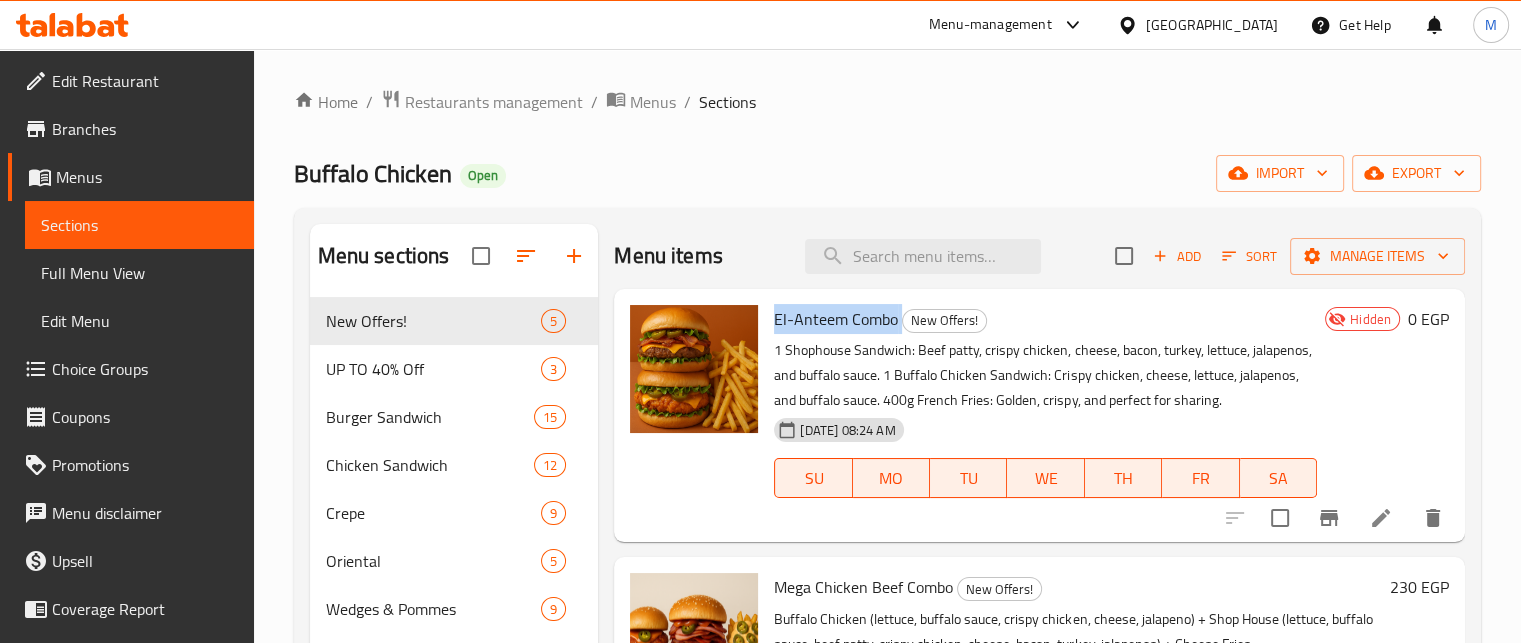 click 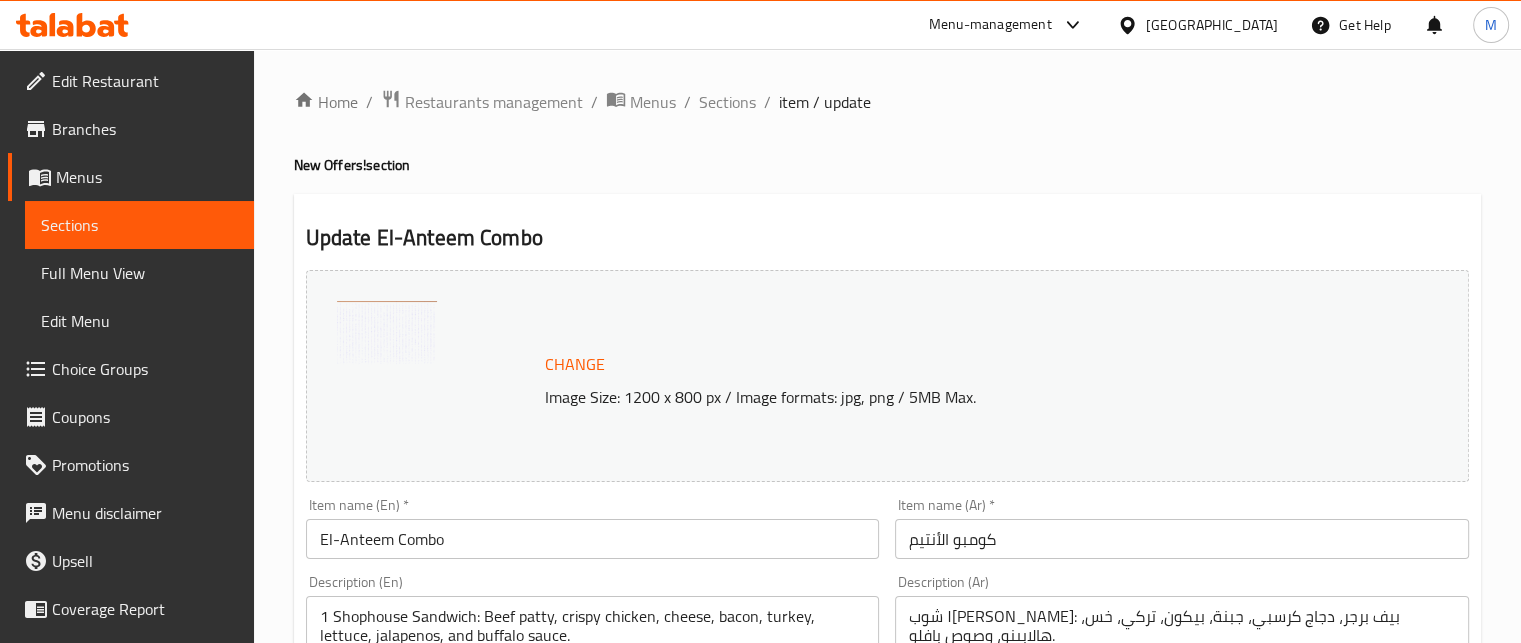 scroll, scrollTop: 563, scrollLeft: 0, axis: vertical 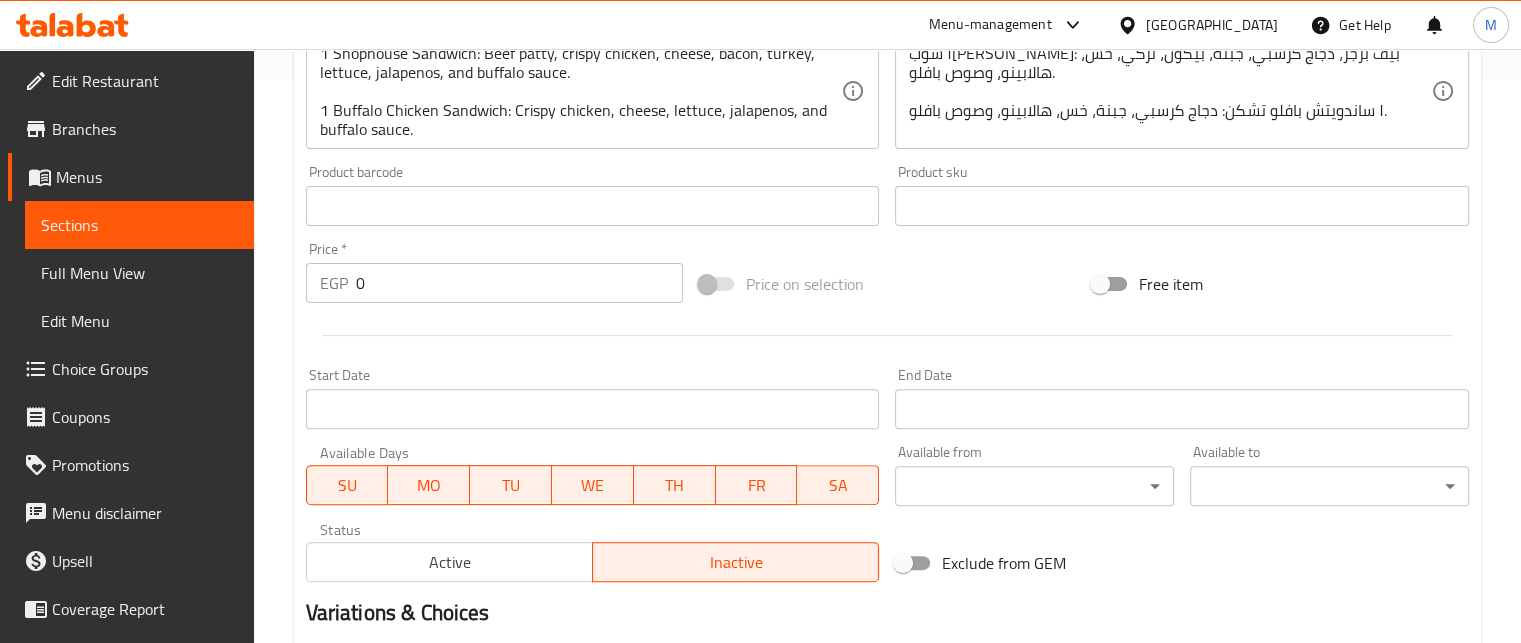drag, startPoint x: 316, startPoint y: 277, endPoint x: 296, endPoint y: 276, distance: 20.024984 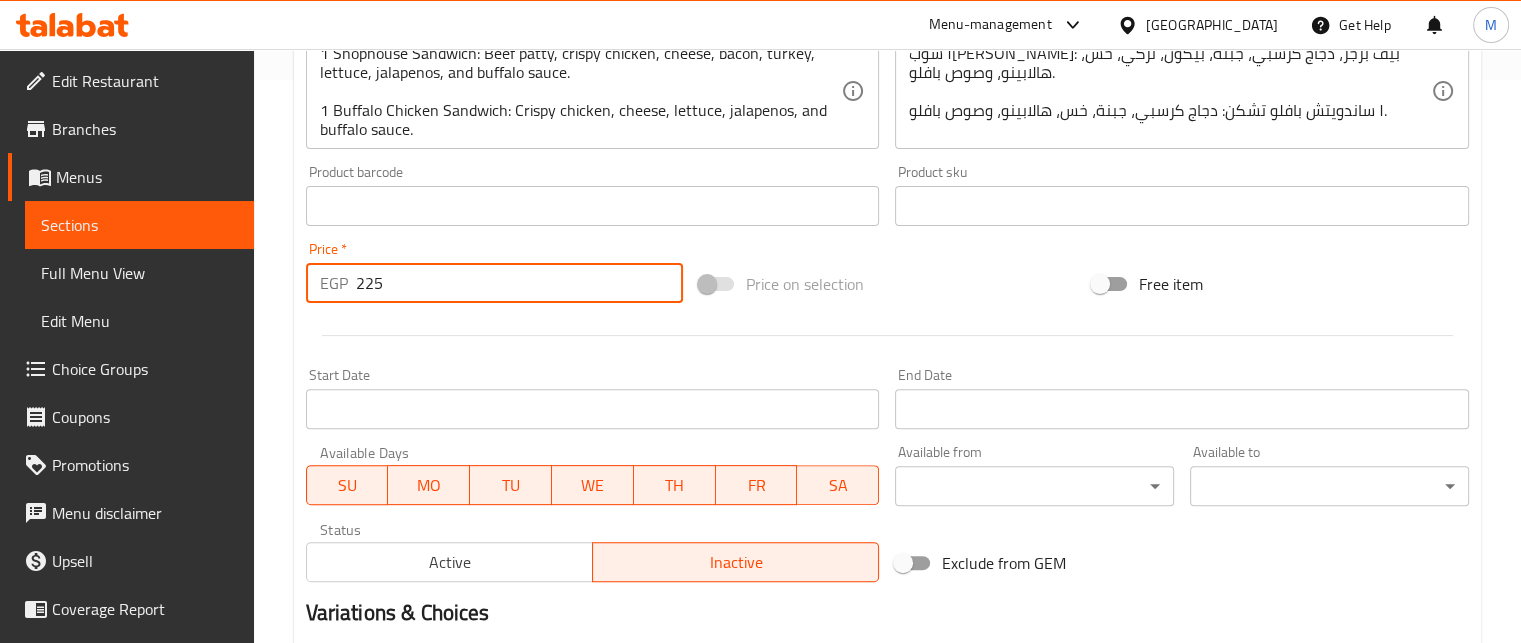 type on "225" 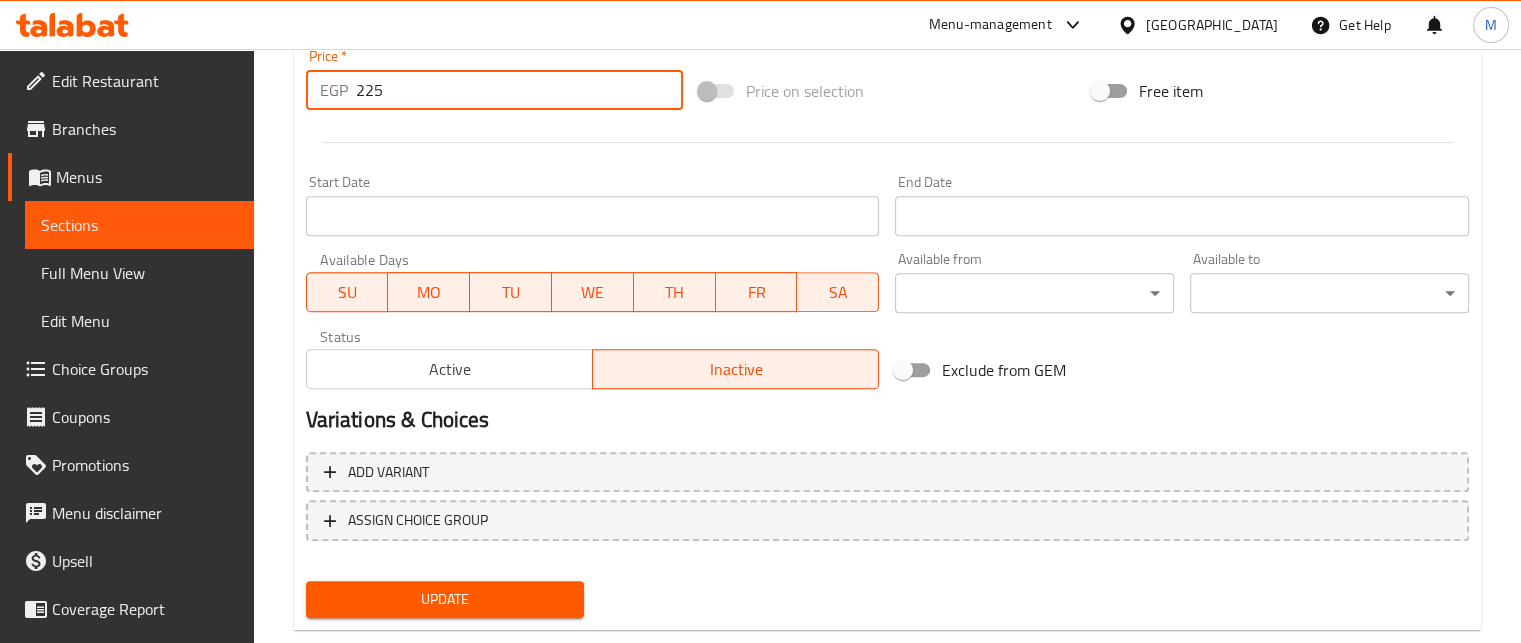 scroll, scrollTop: 797, scrollLeft: 0, axis: vertical 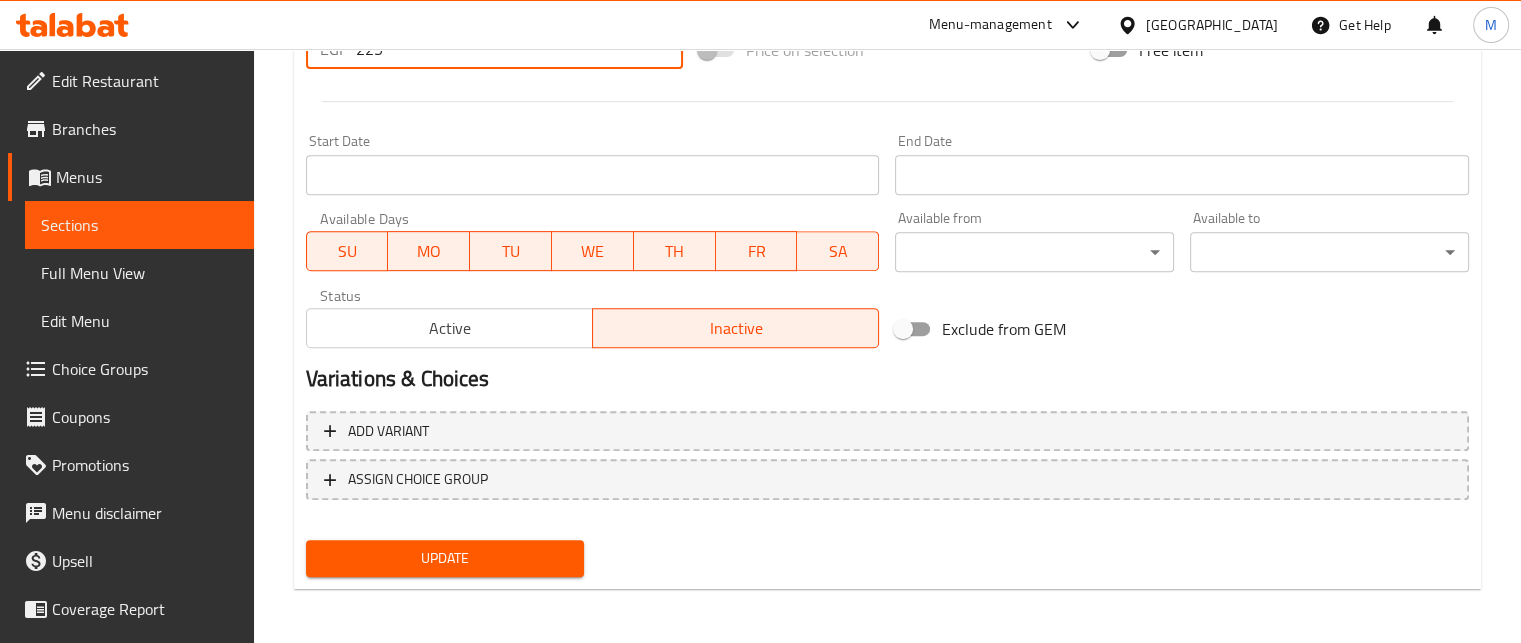 click on "Update" at bounding box center (445, 558) 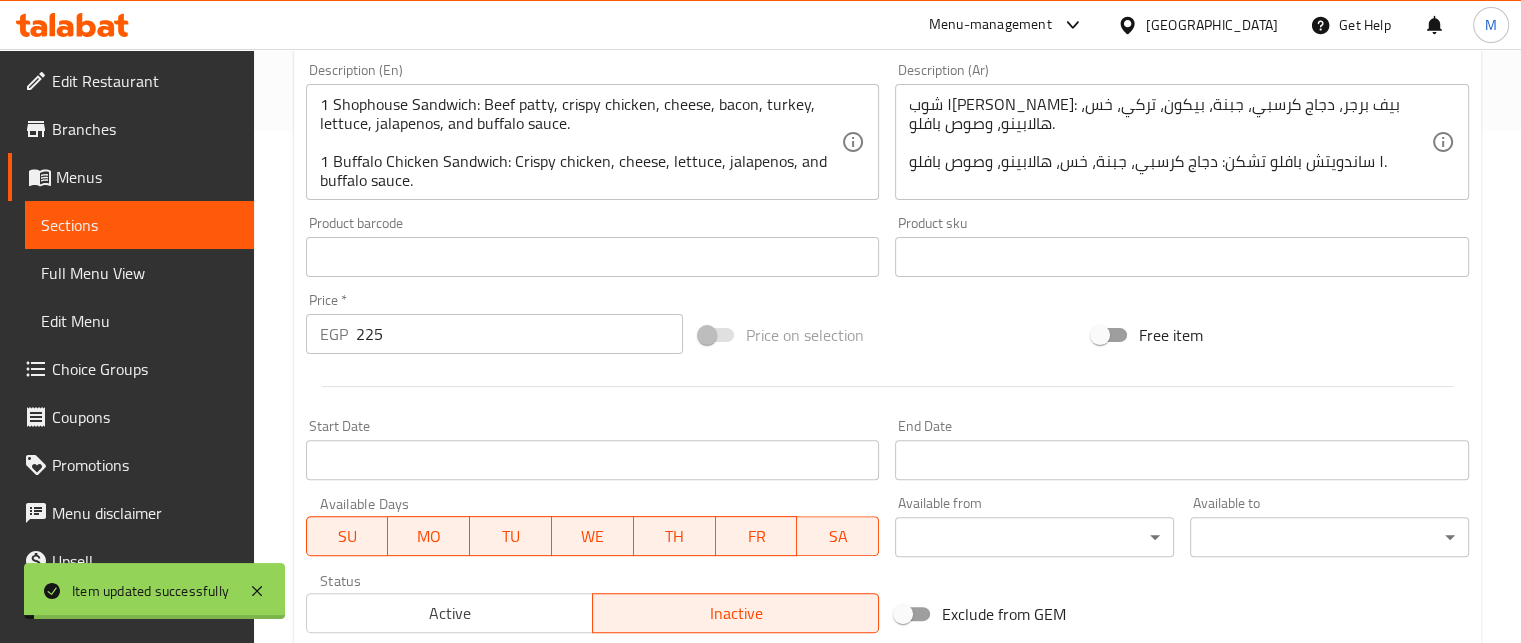 scroll, scrollTop: 0, scrollLeft: 0, axis: both 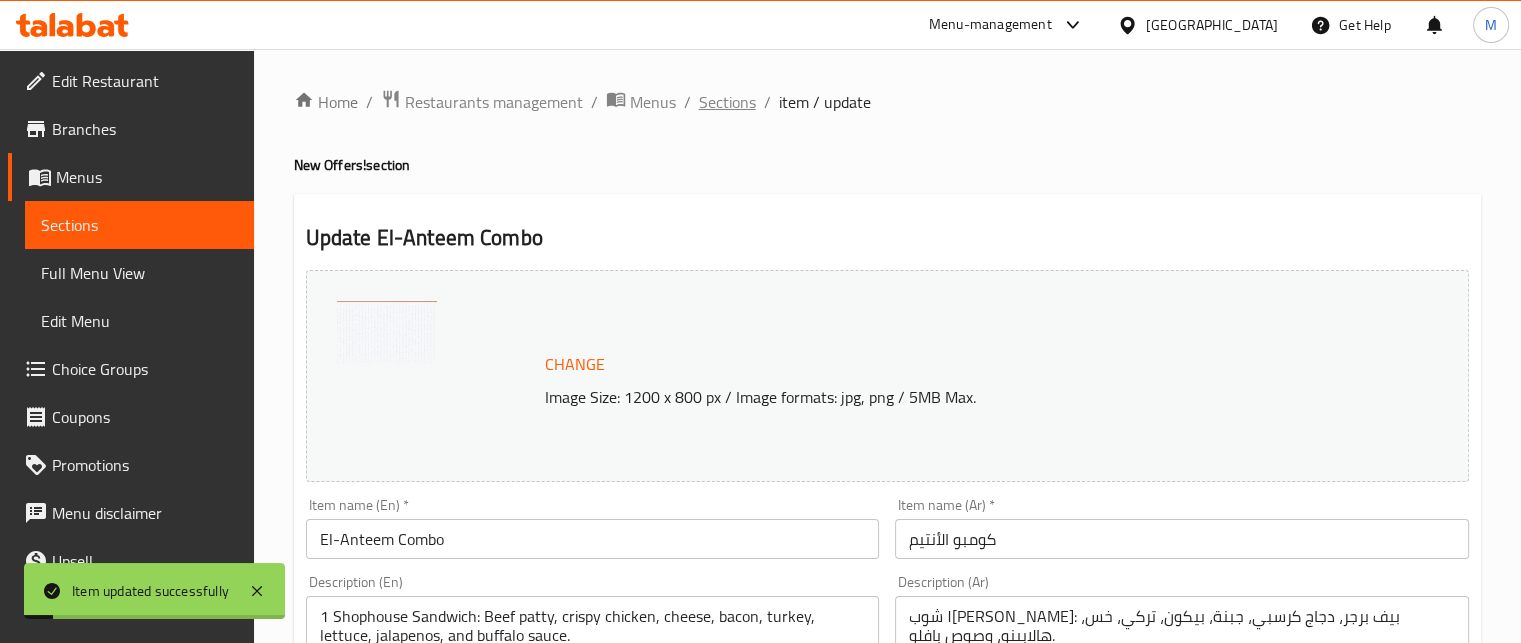 click on "Sections" at bounding box center [727, 102] 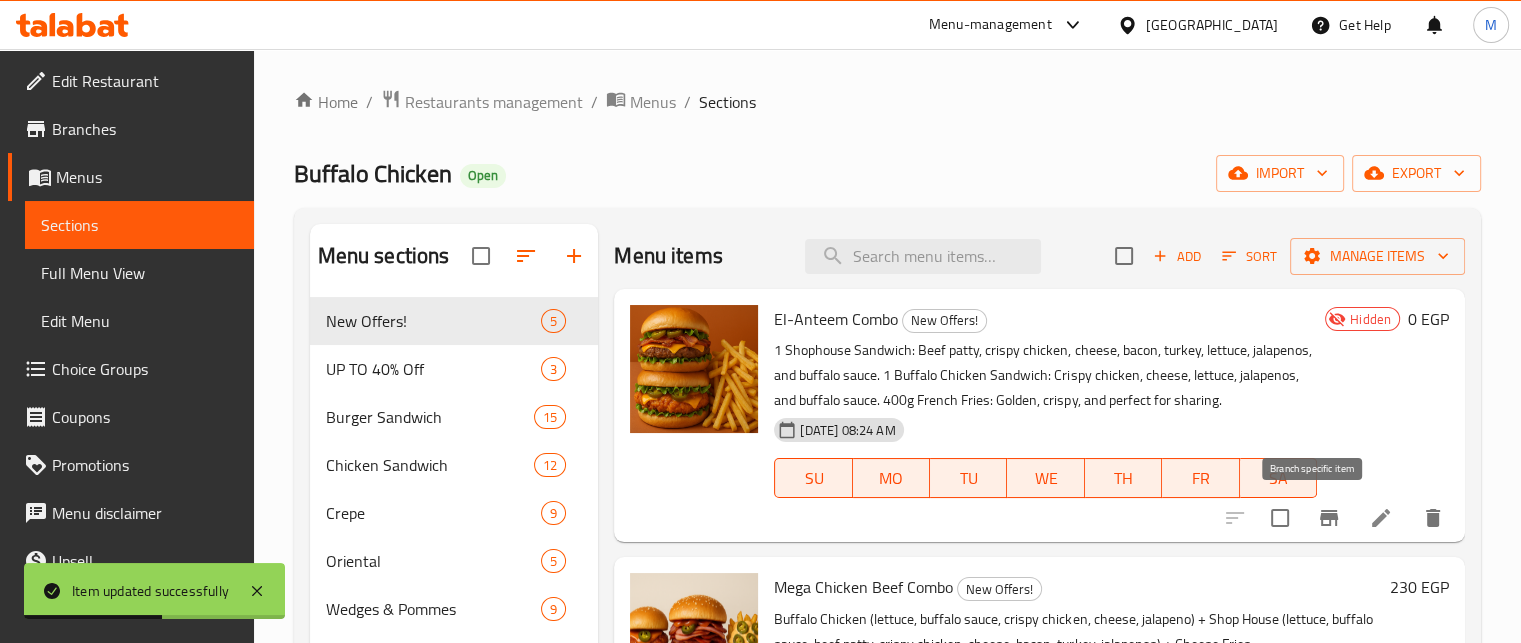 click 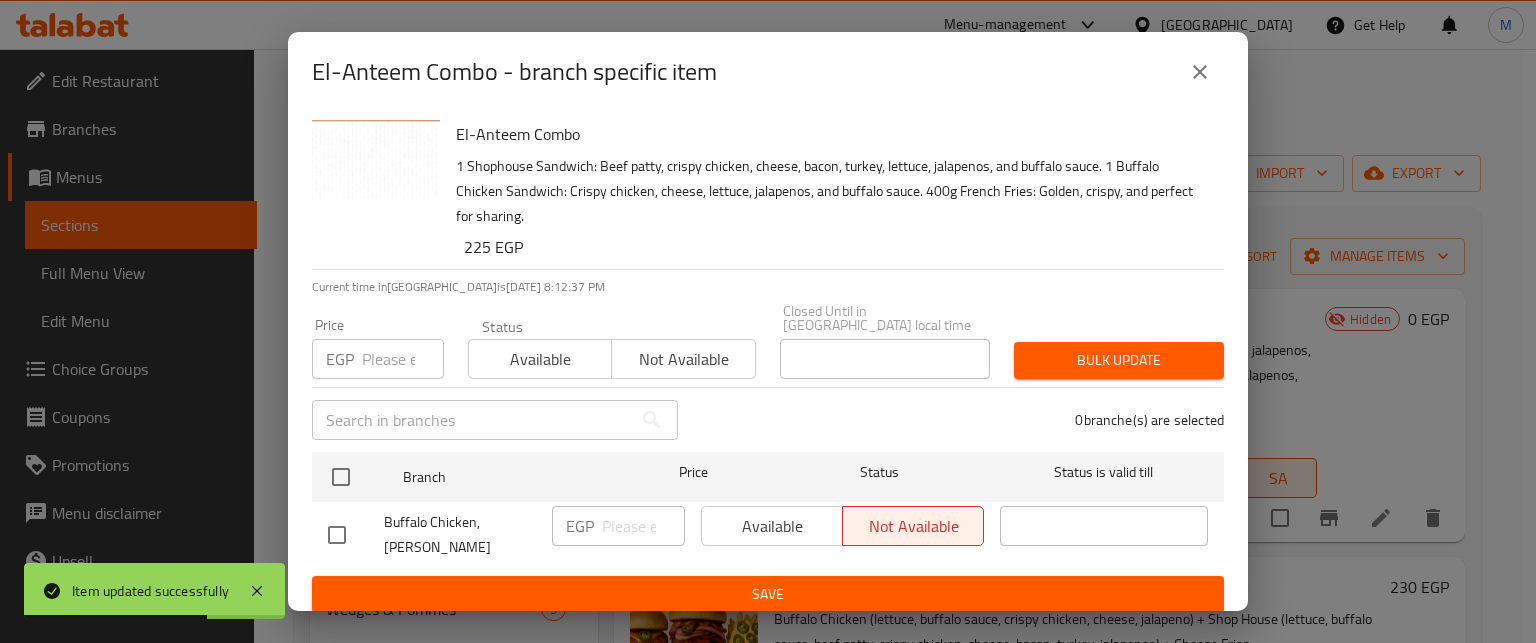 click 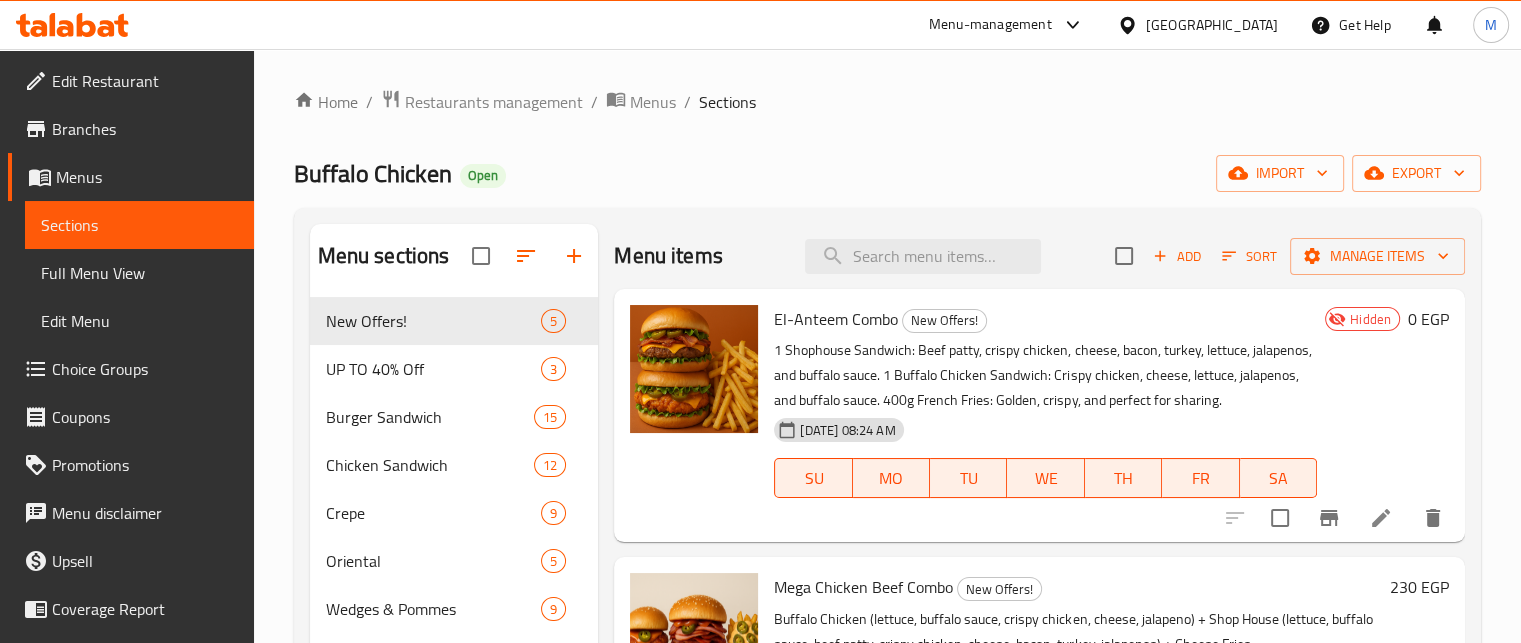 click at bounding box center [1329, 518] 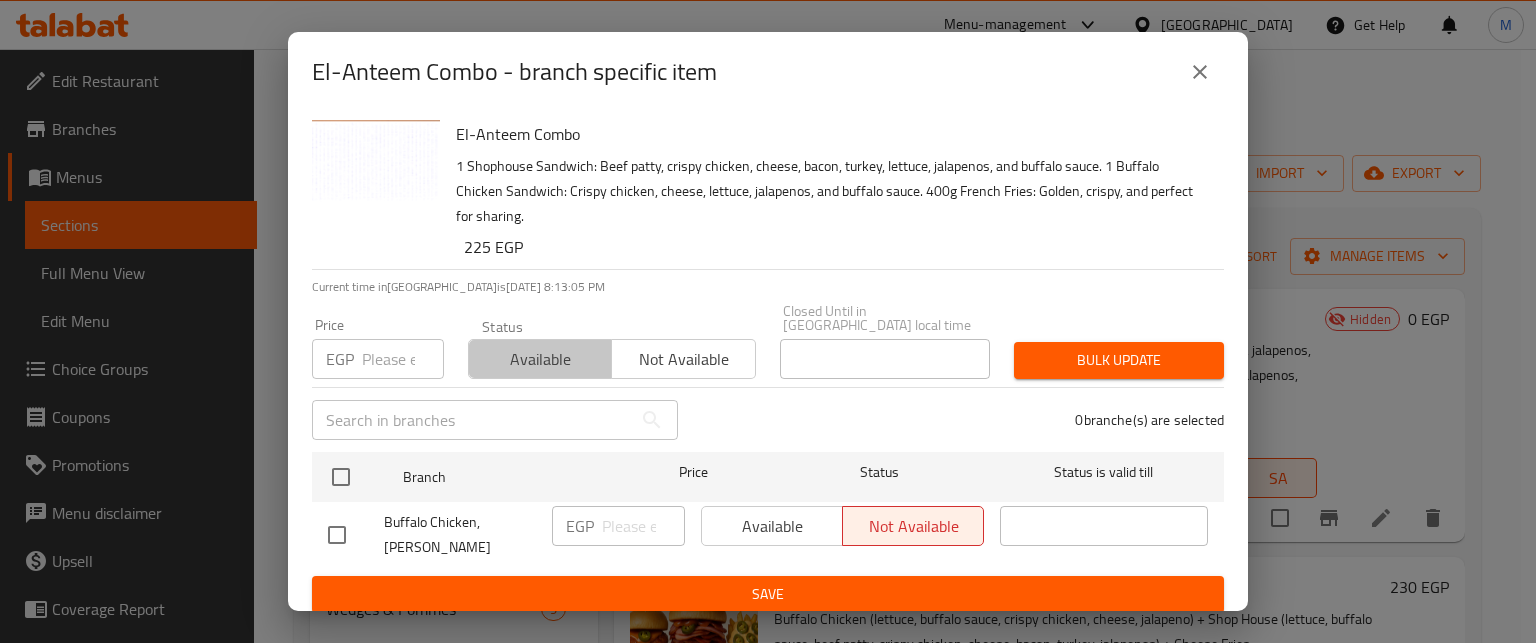 click on "Available" at bounding box center [540, 359] 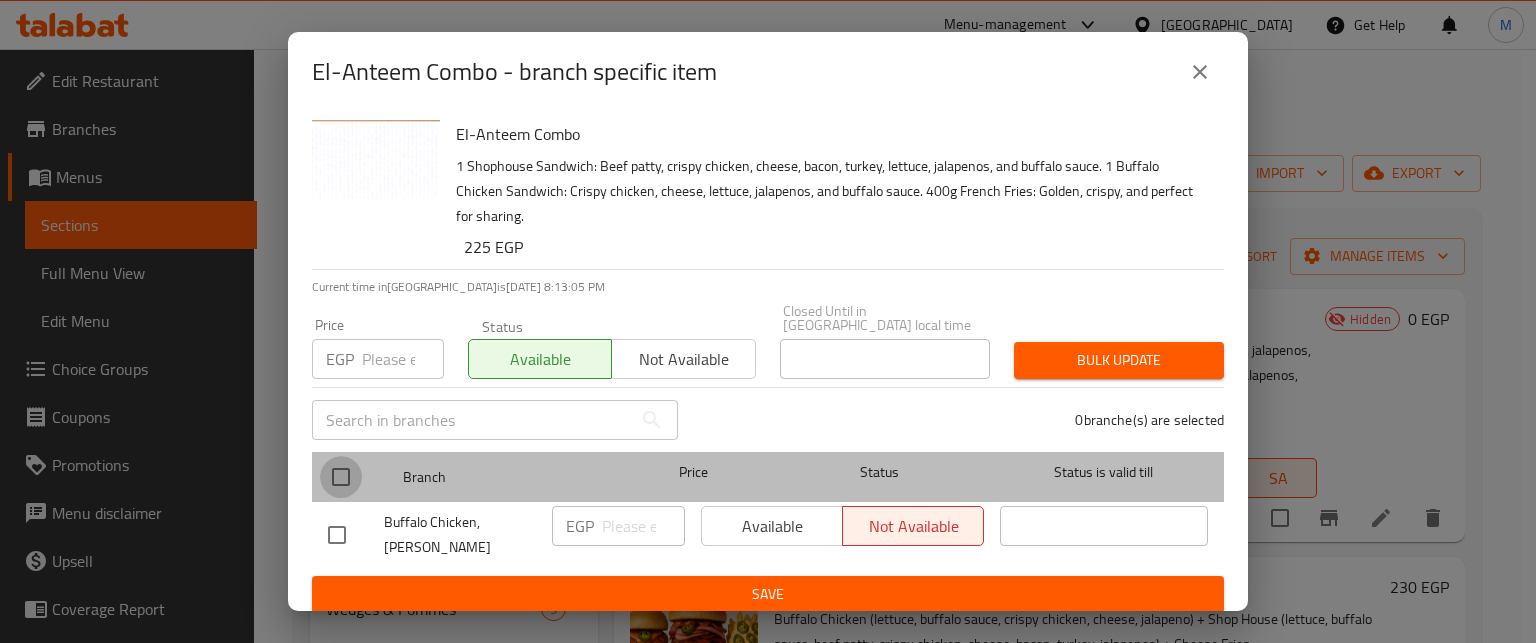 click at bounding box center (341, 477) 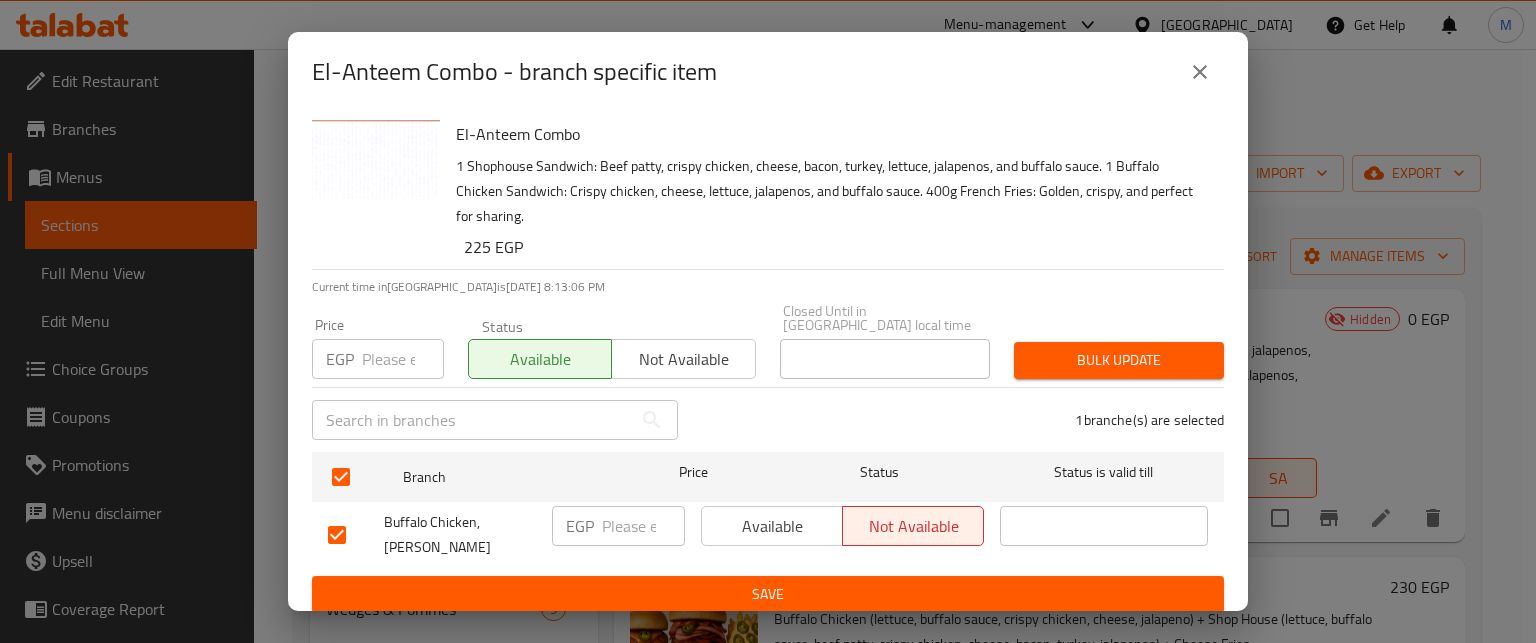 click on "Bulk update" at bounding box center [1119, 360] 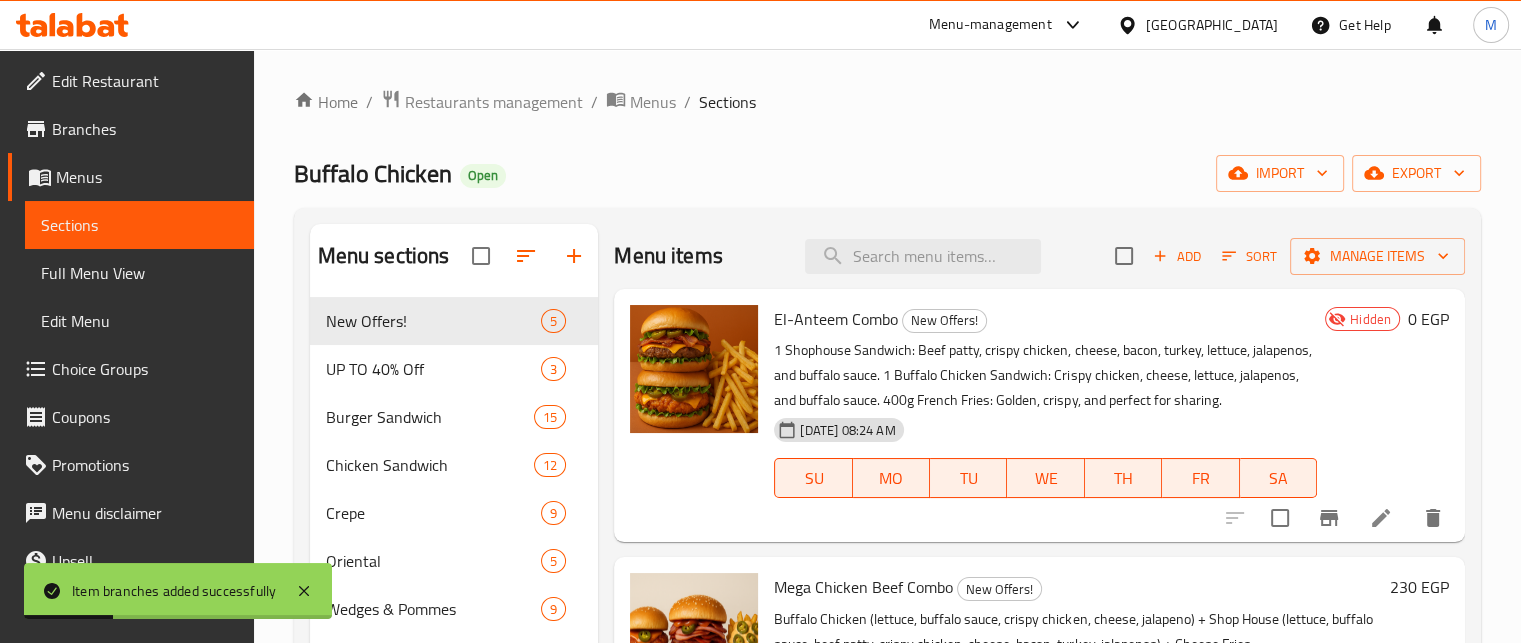click at bounding box center (1381, 518) 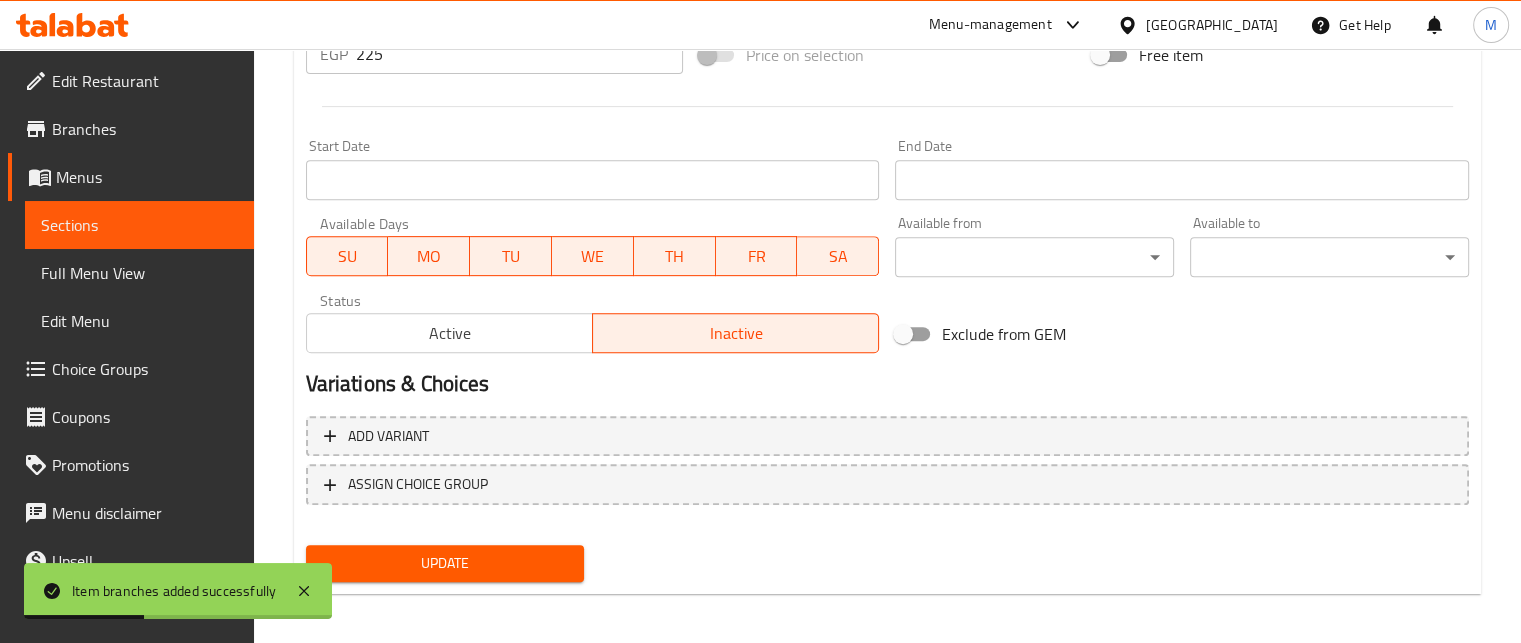 scroll, scrollTop: 797, scrollLeft: 0, axis: vertical 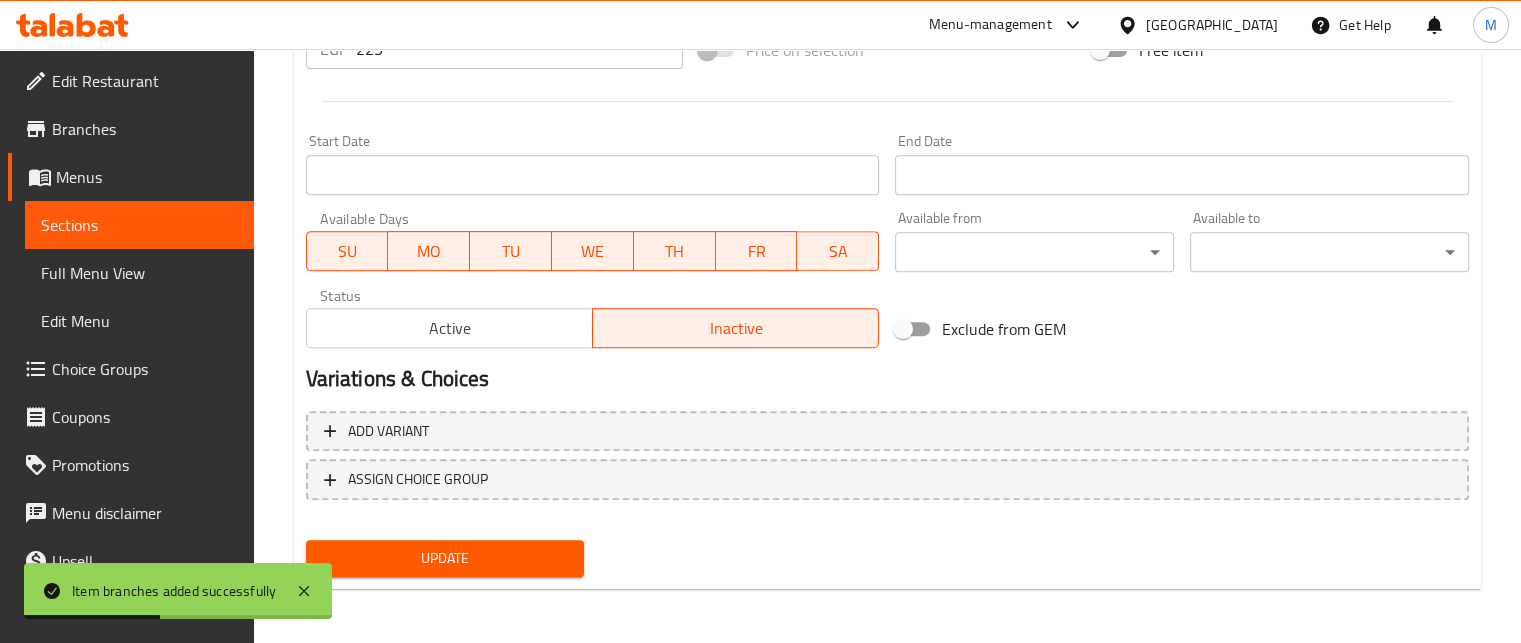 click on "Active" at bounding box center [450, 328] 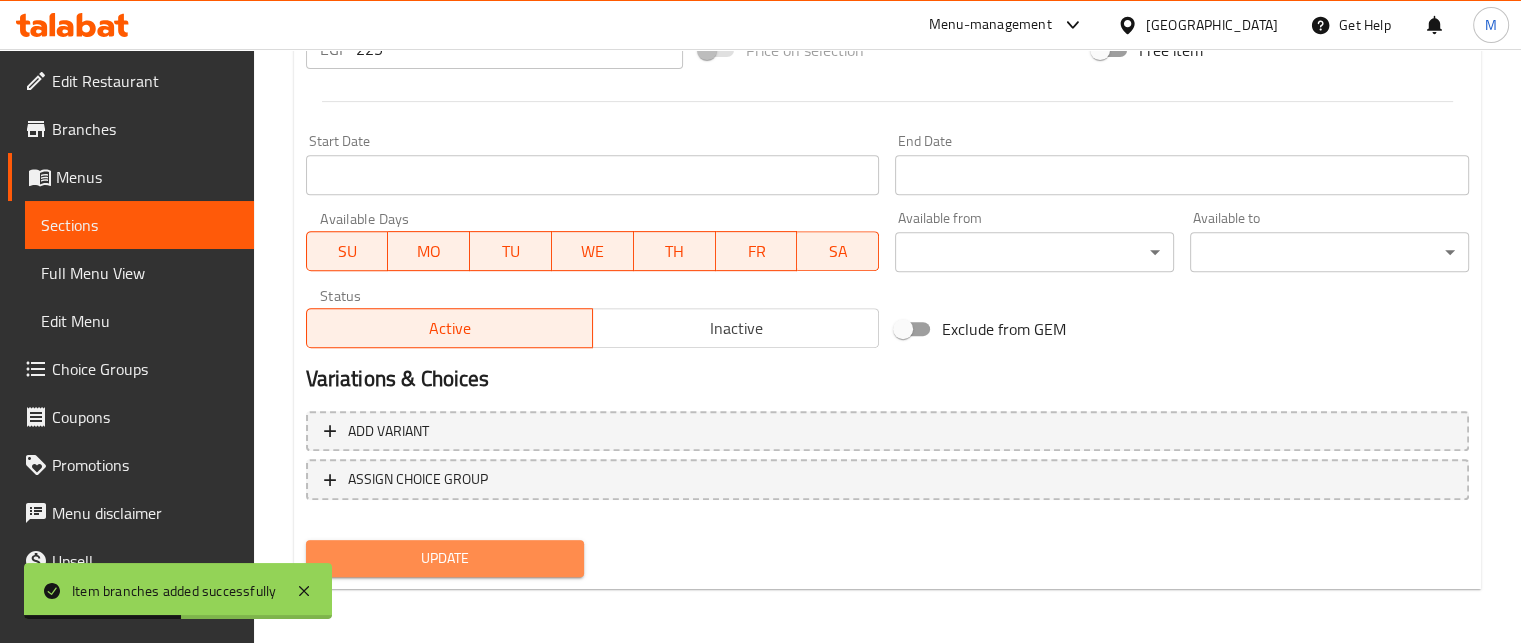 click on "Update" at bounding box center (445, 558) 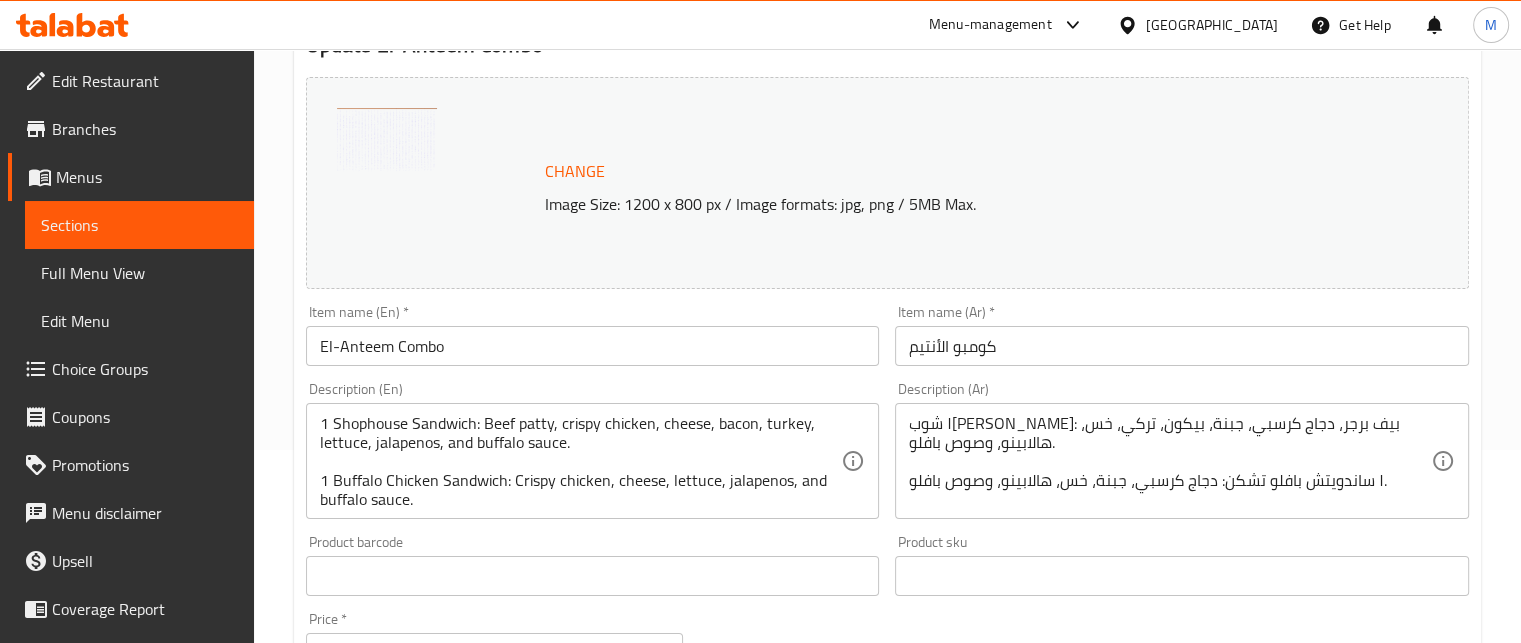 scroll, scrollTop: 0, scrollLeft: 0, axis: both 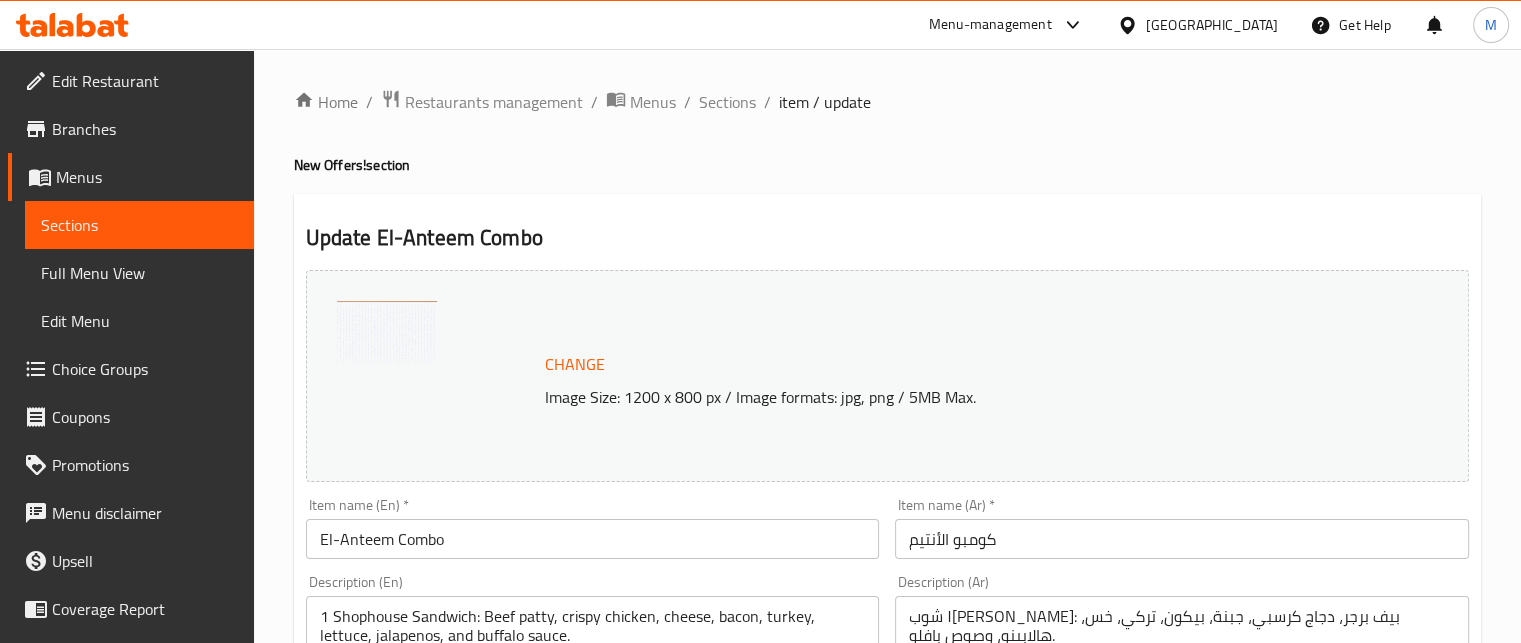 click on "Menu-management" at bounding box center [990, 25] 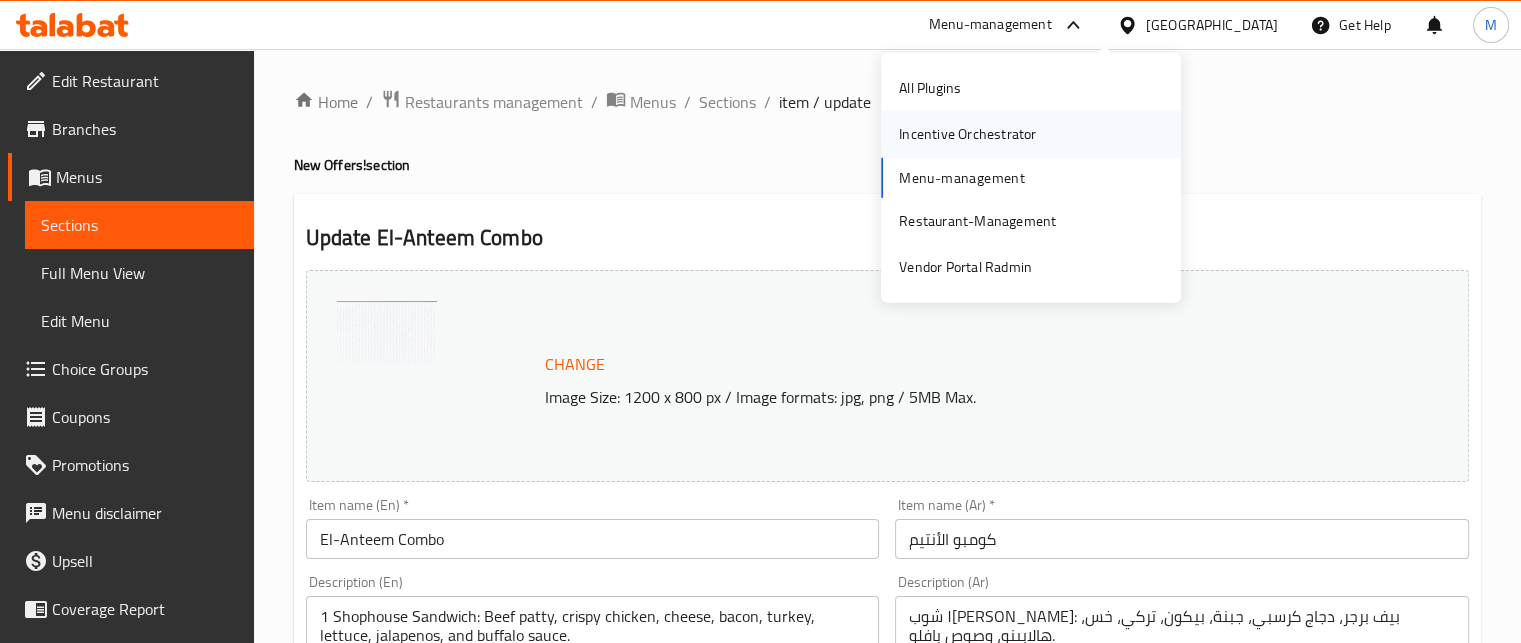 click on "Incentive Orchestrator" at bounding box center [967, 134] 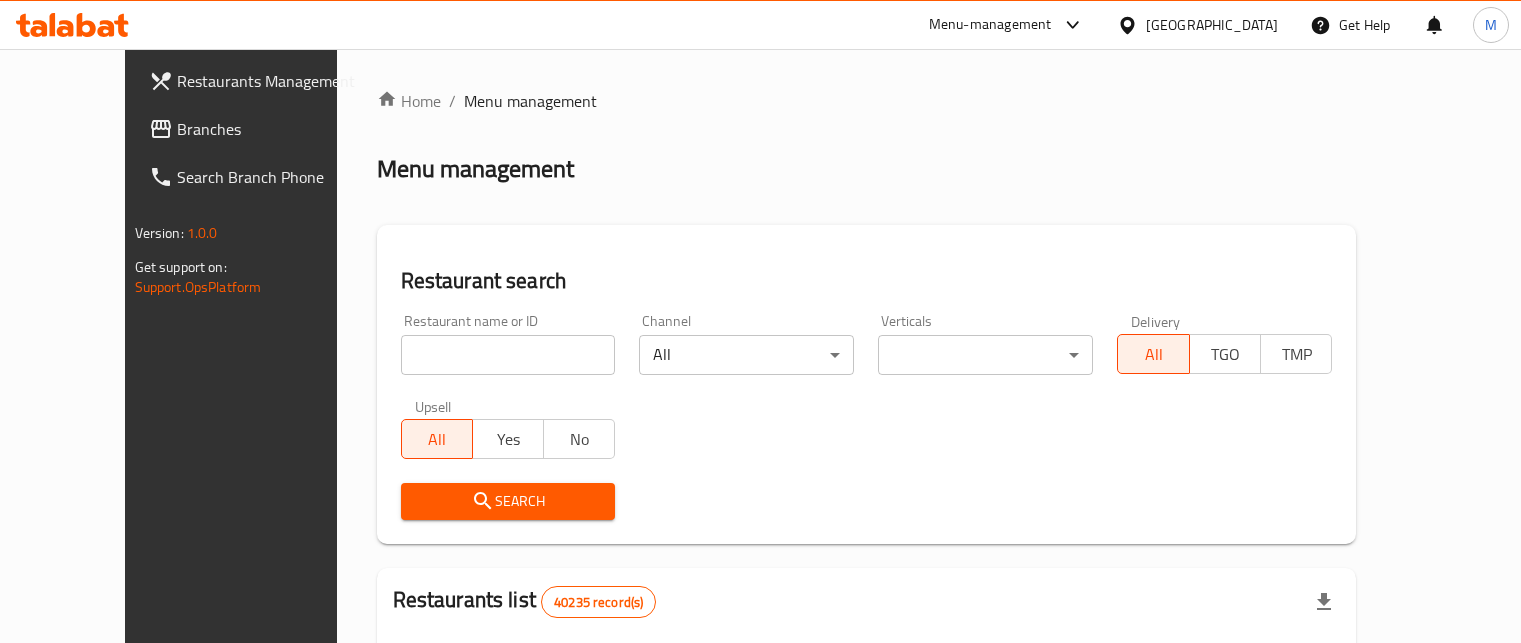 scroll, scrollTop: 0, scrollLeft: 0, axis: both 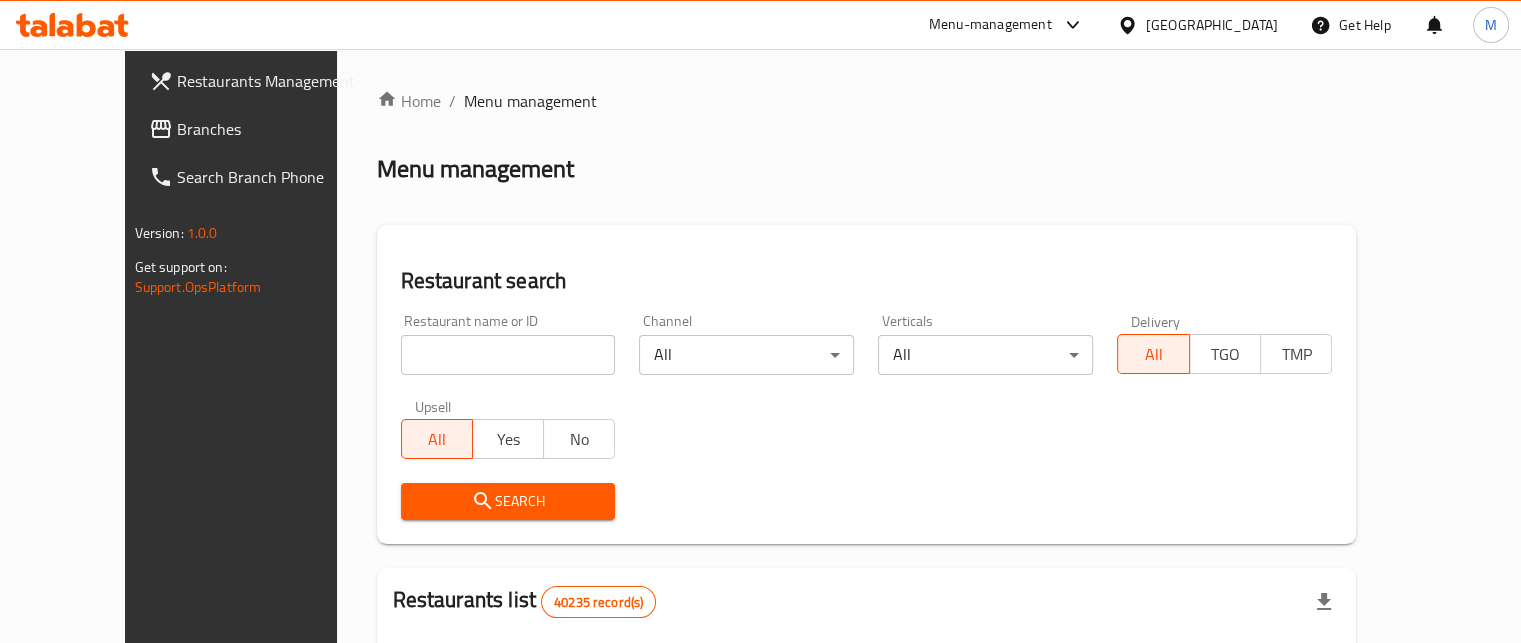 click at bounding box center (508, 355) 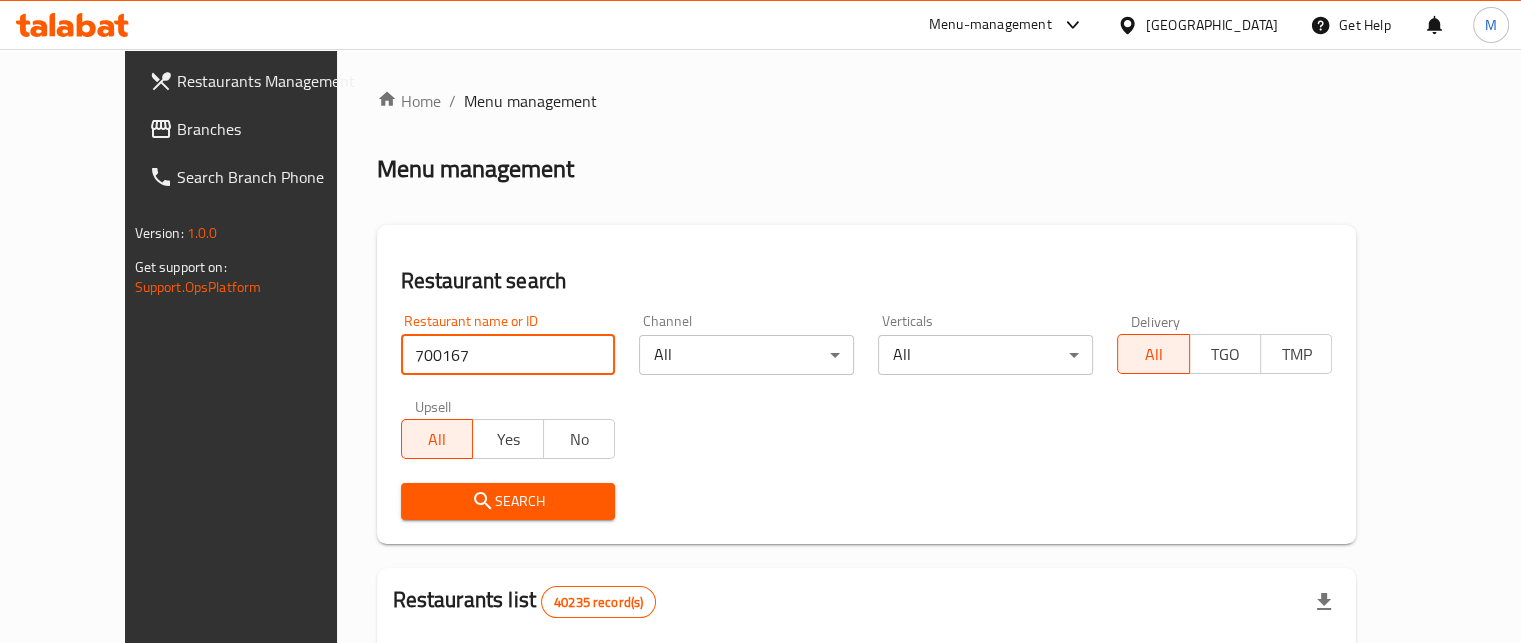type on "700167" 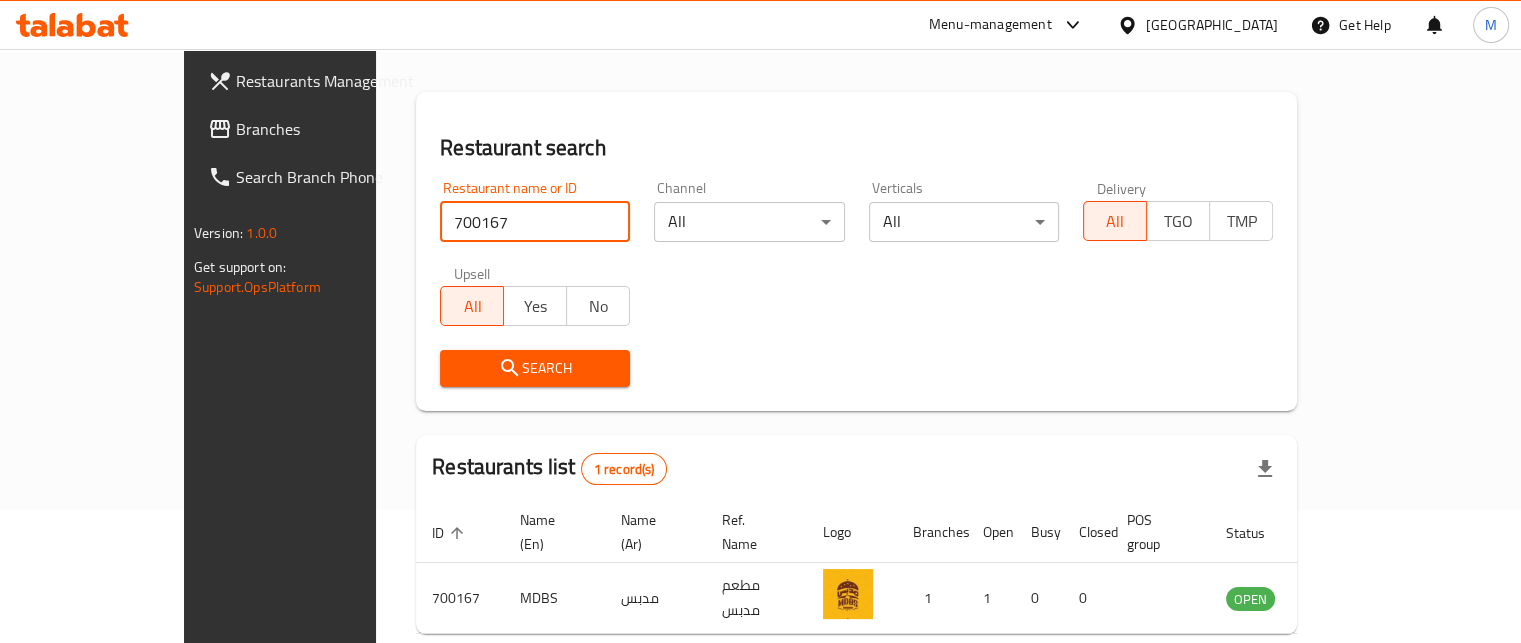 scroll, scrollTop: 0, scrollLeft: 0, axis: both 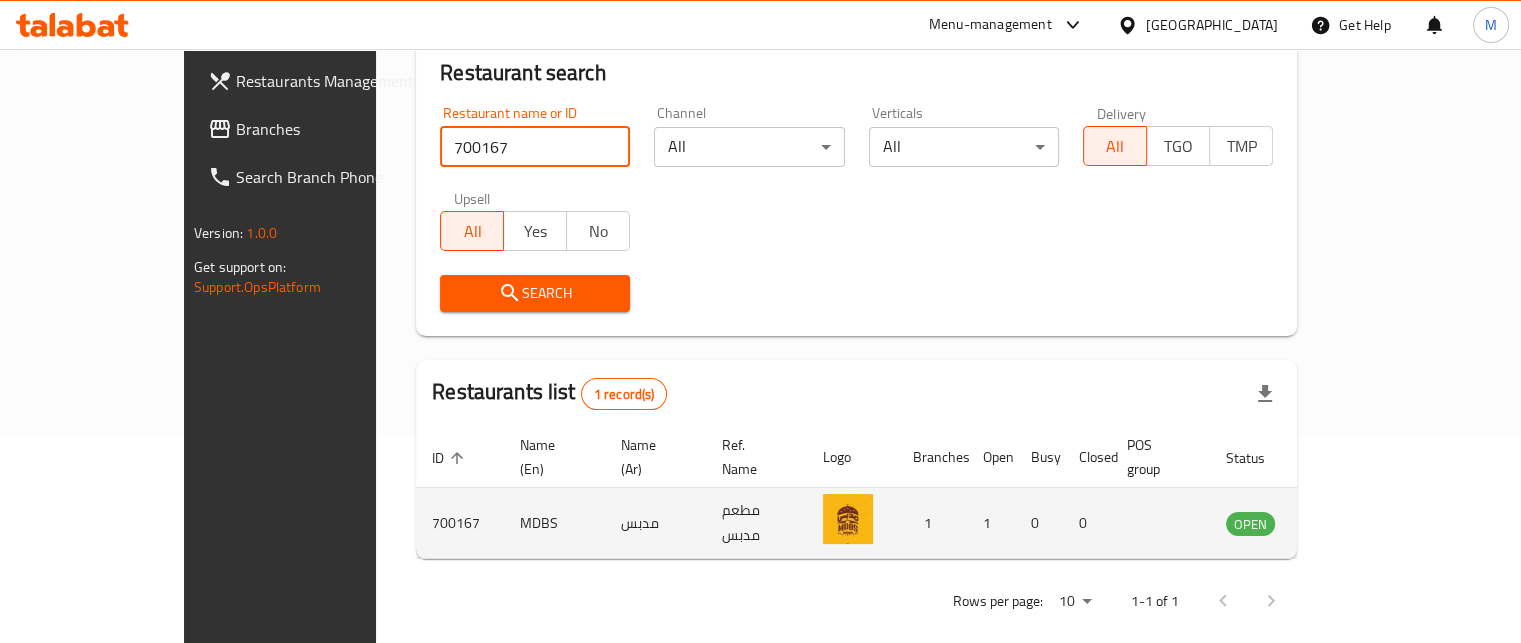 click 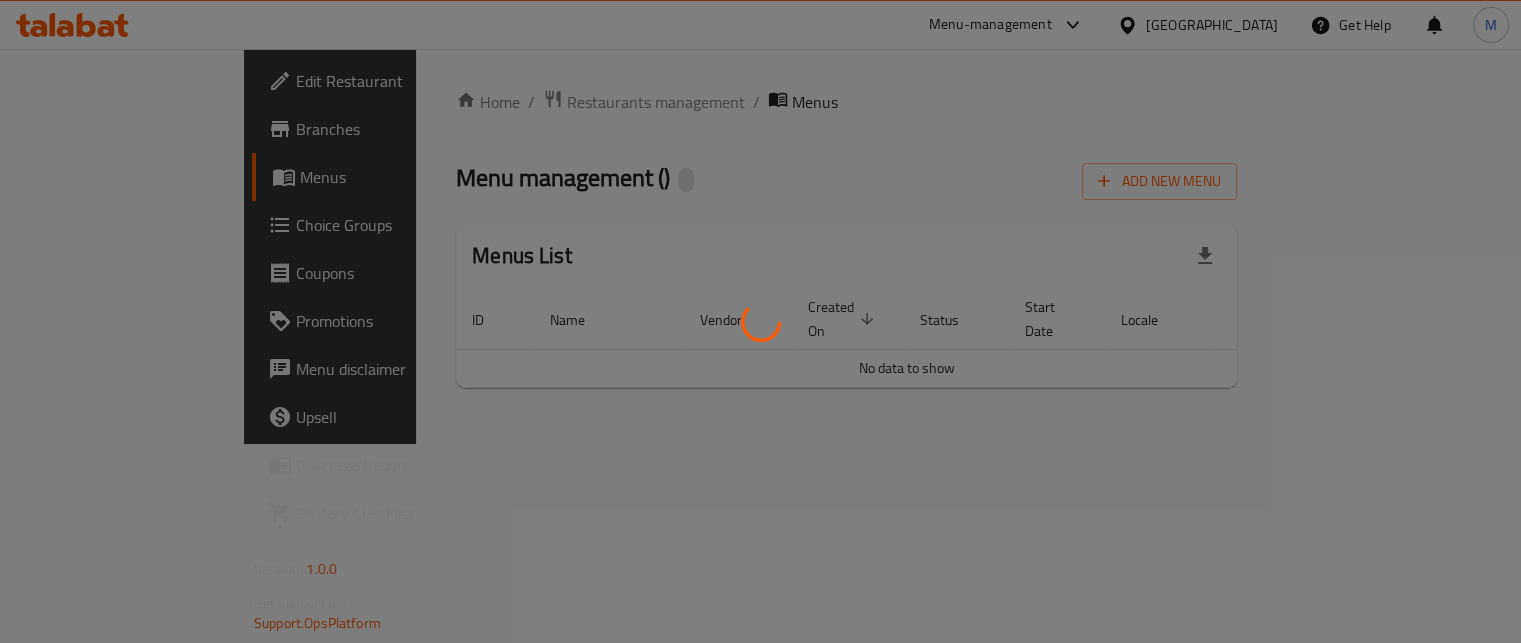 scroll, scrollTop: 0, scrollLeft: 0, axis: both 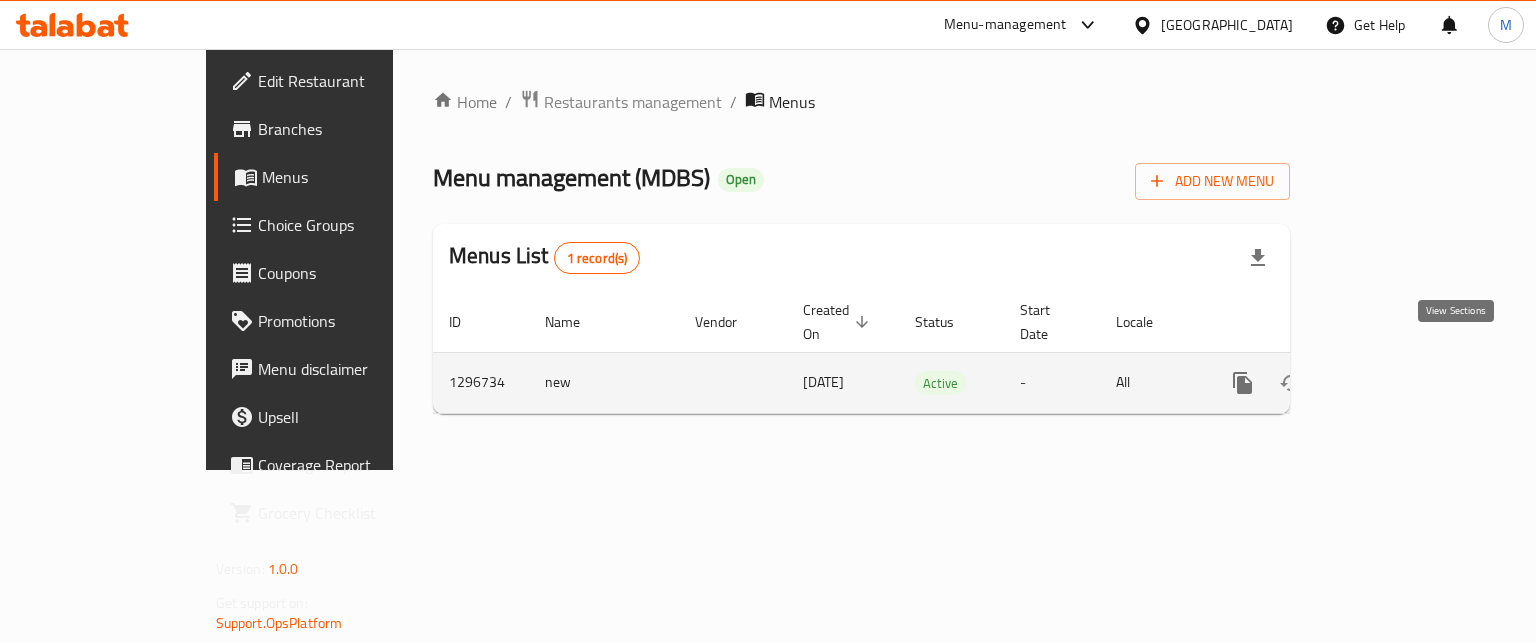 click 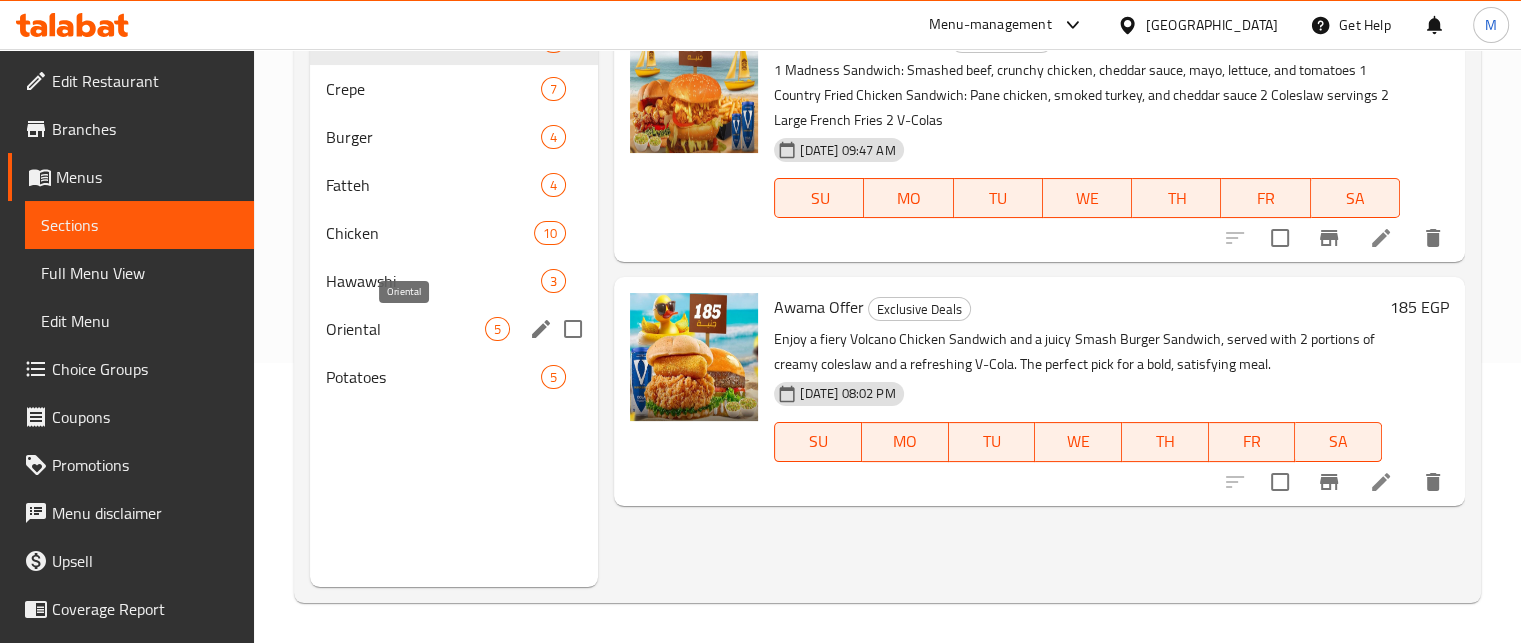 scroll, scrollTop: 0, scrollLeft: 0, axis: both 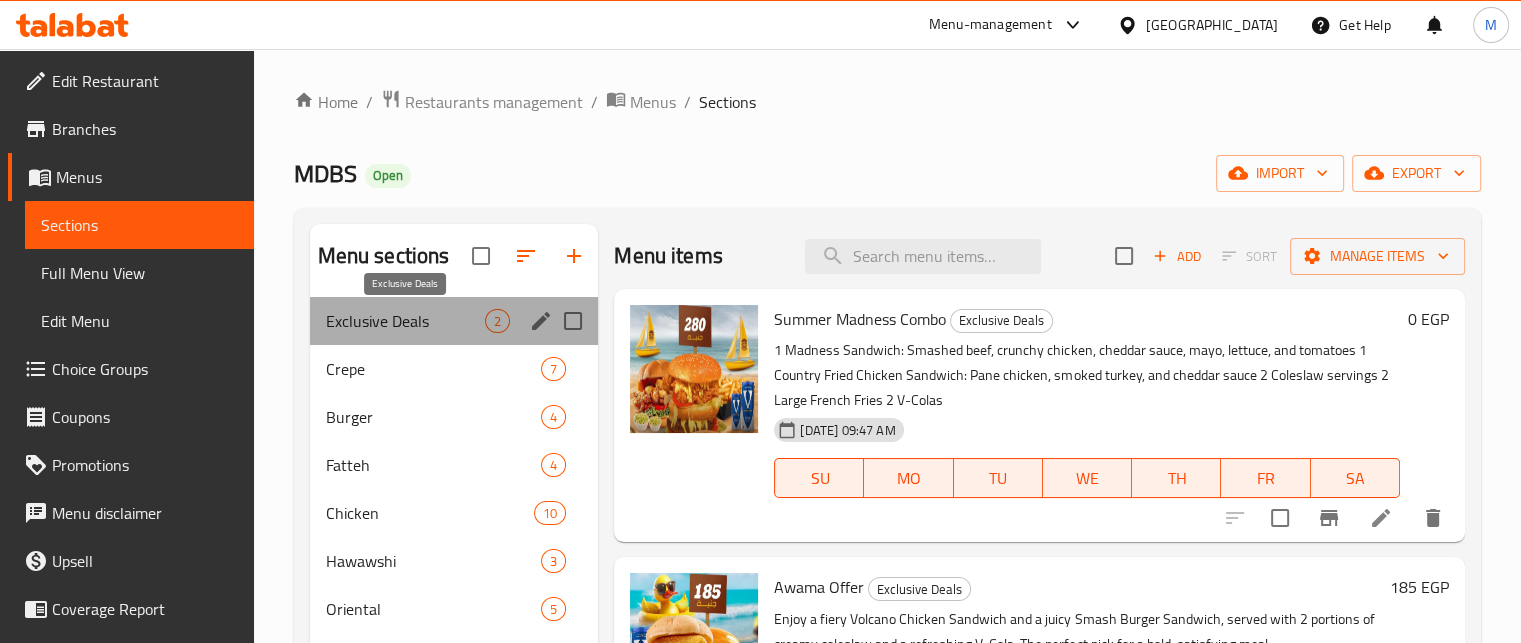 click on "Exclusive Deals" at bounding box center (406, 321) 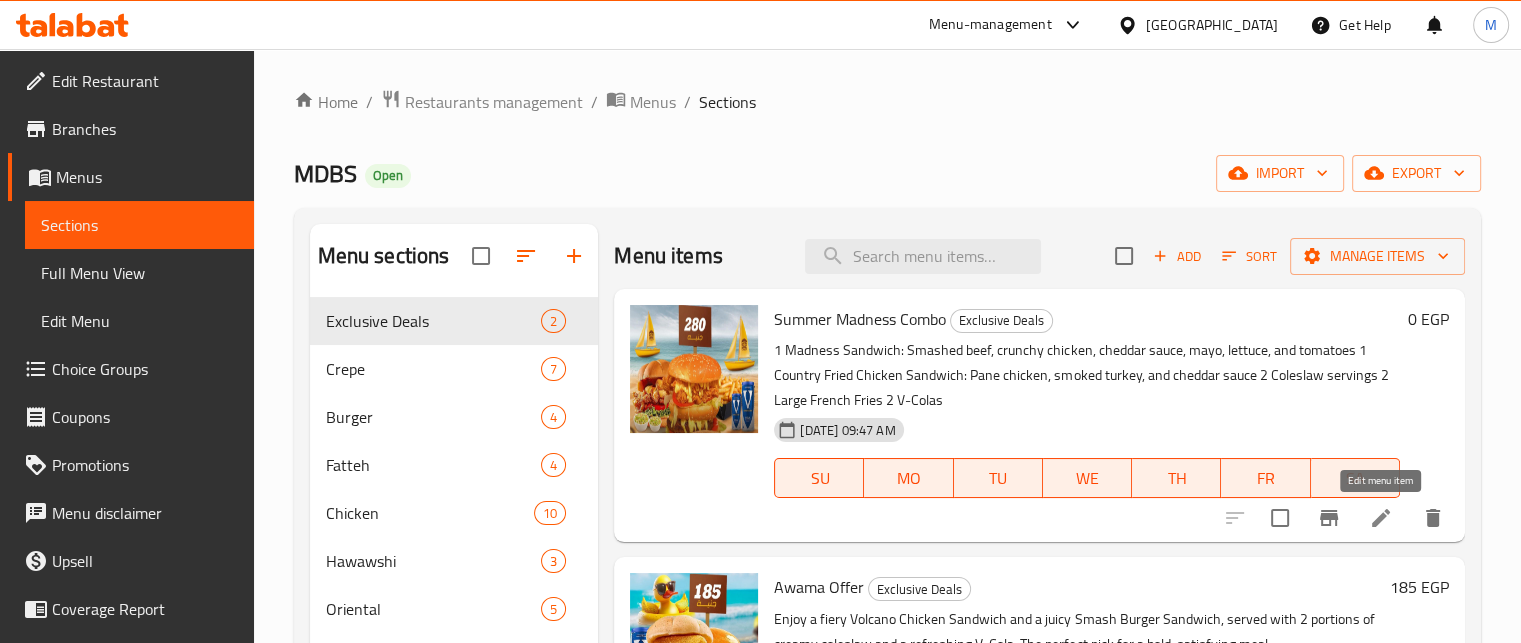click 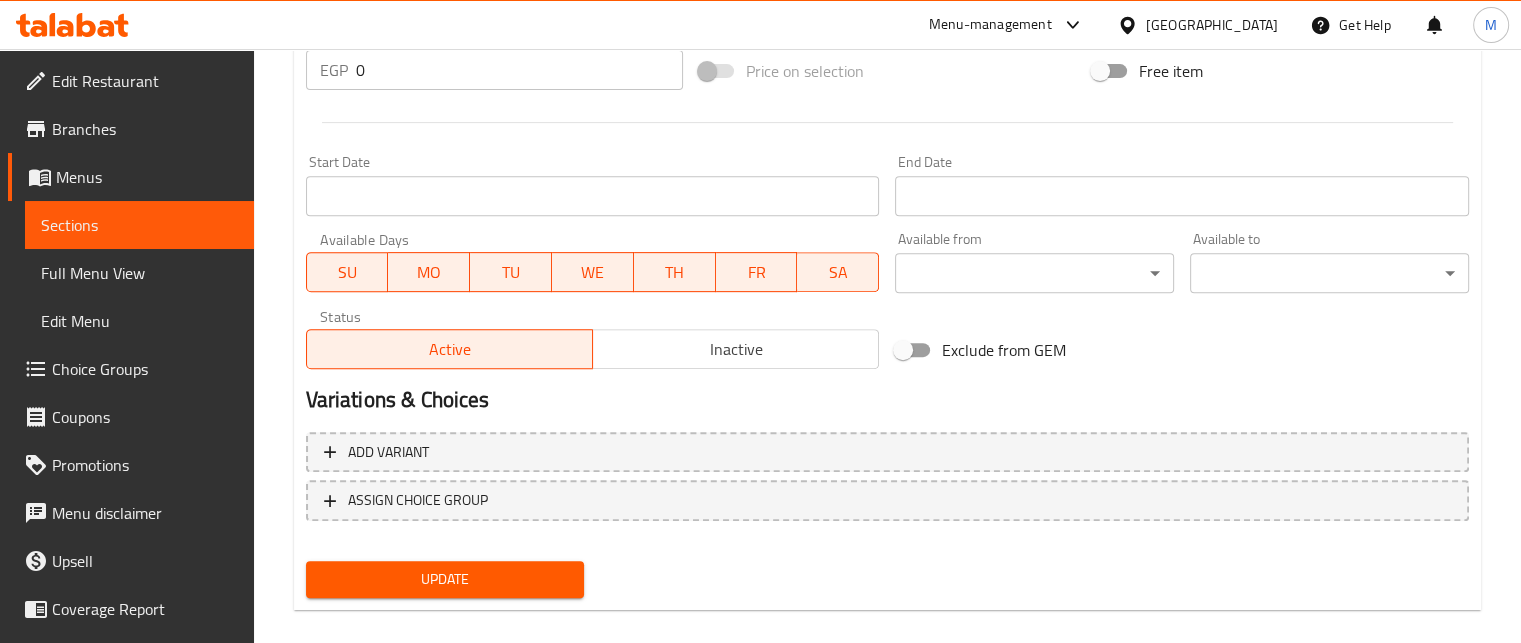scroll, scrollTop: 781, scrollLeft: 0, axis: vertical 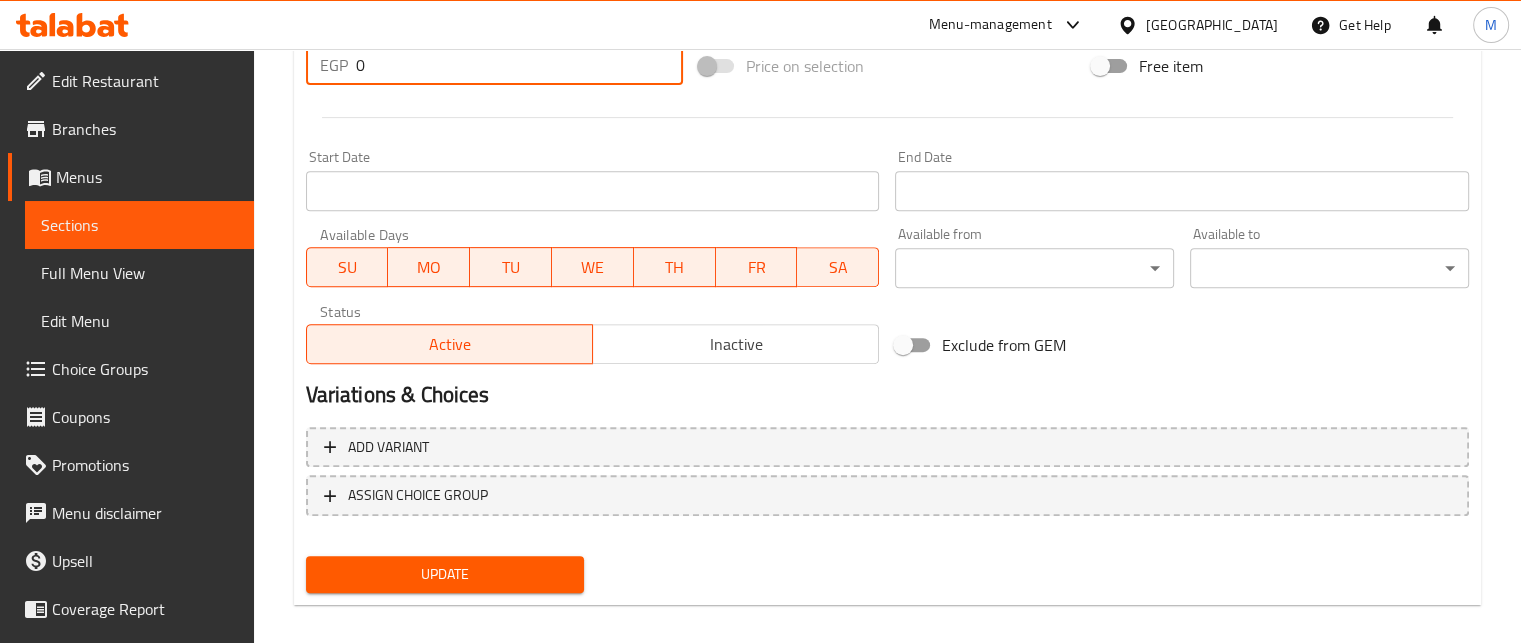 drag, startPoint x: 380, startPoint y: 68, endPoint x: 327, endPoint y: 67, distance: 53.009434 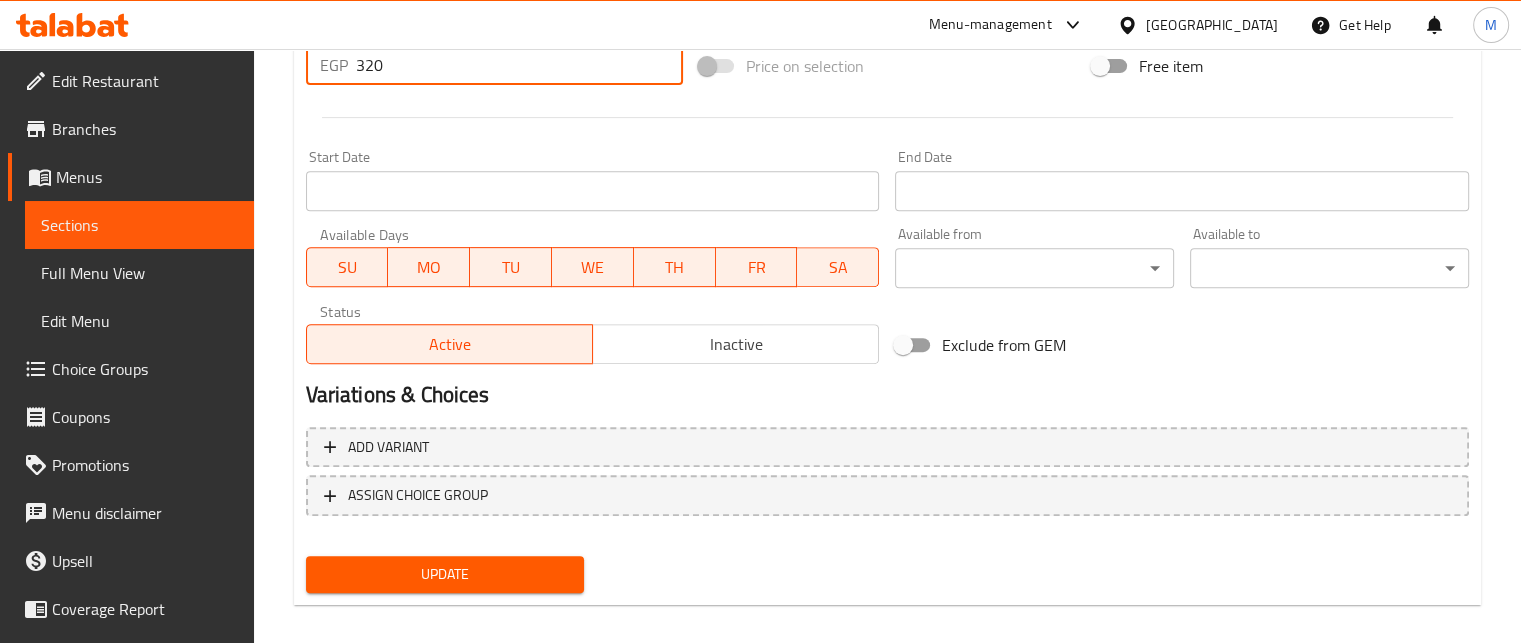 type on "320" 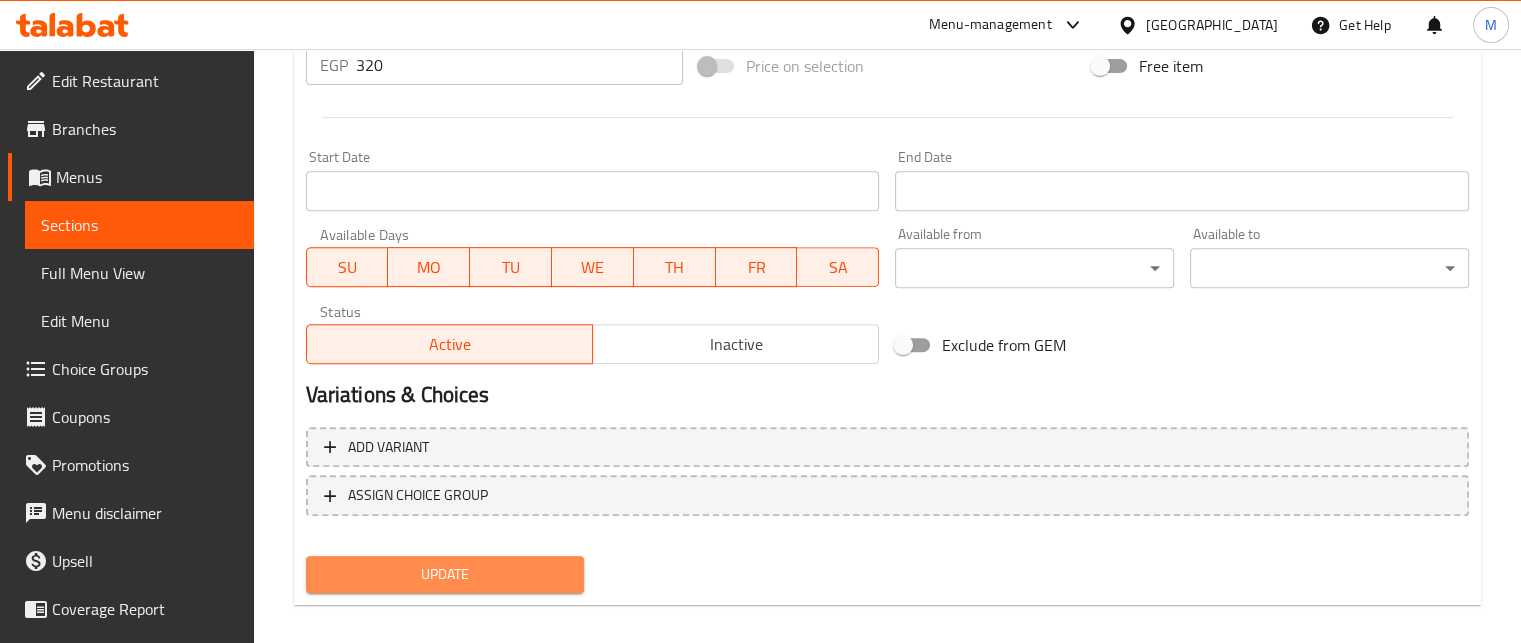 click on "Update" at bounding box center (445, 574) 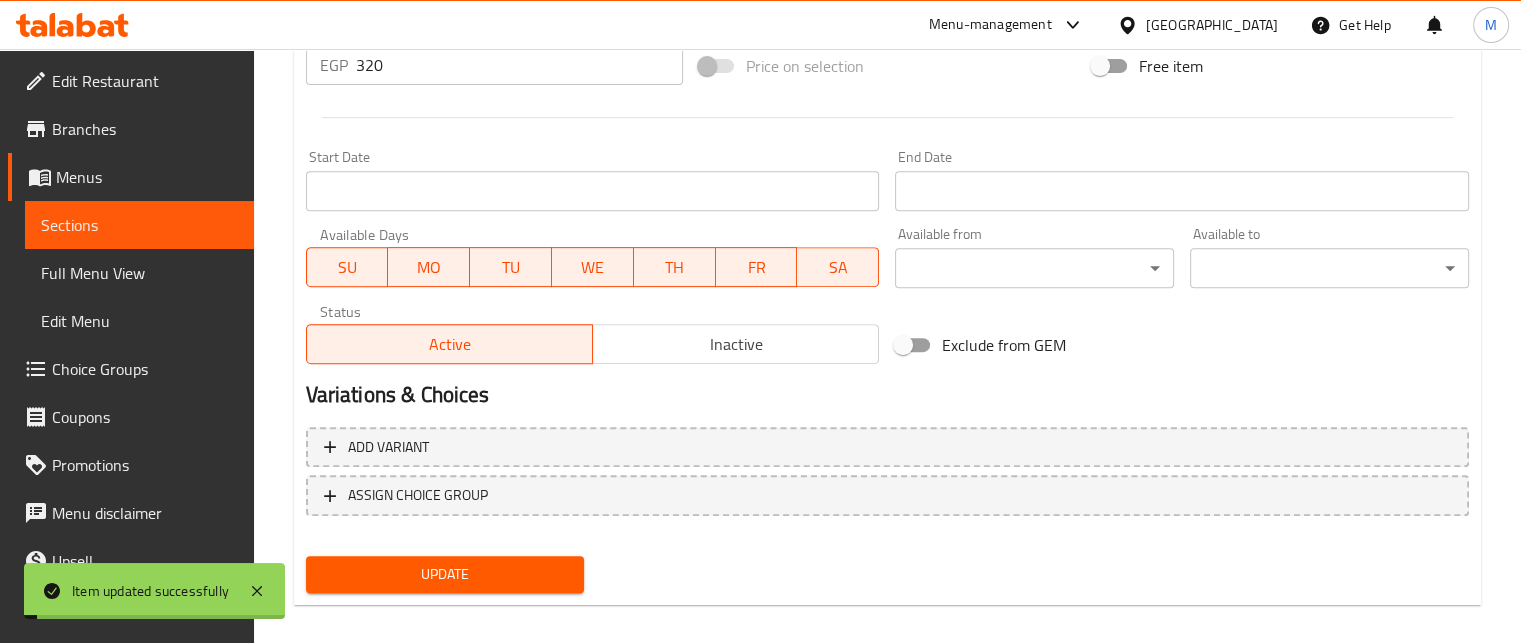 scroll, scrollTop: 0, scrollLeft: 0, axis: both 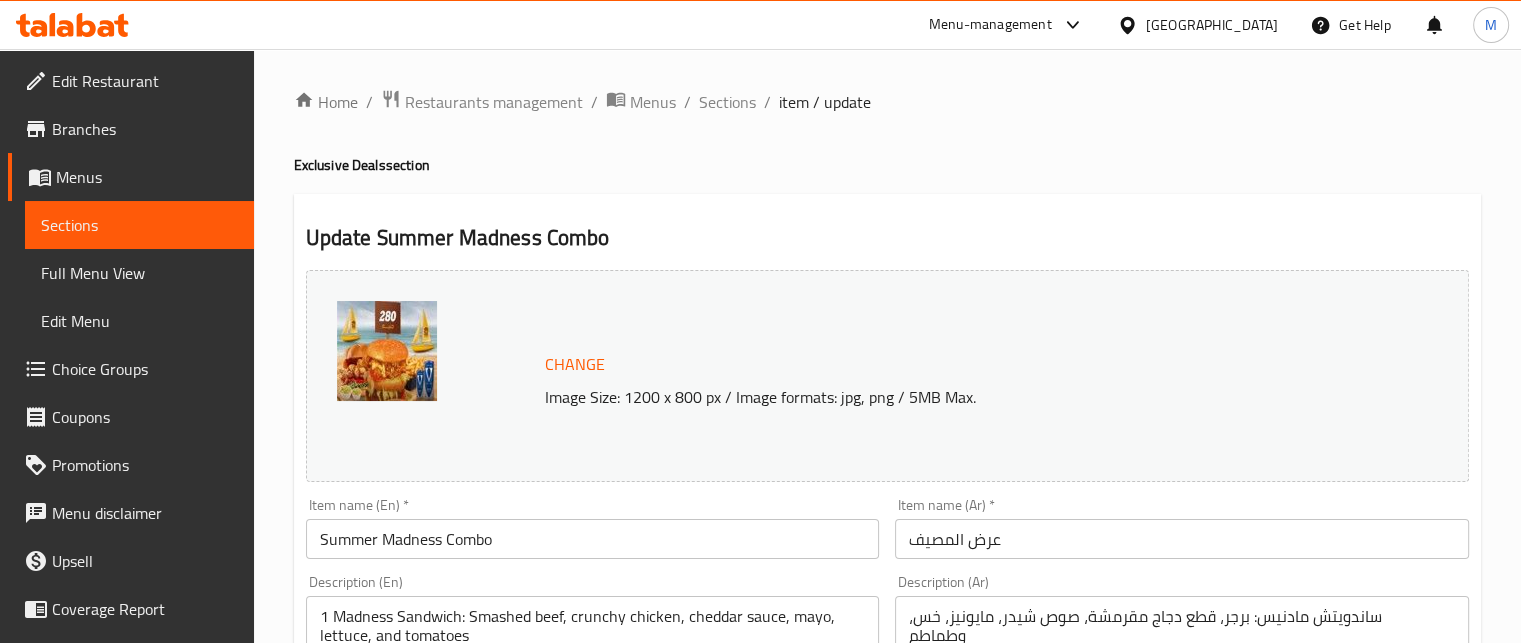 click on "Summer Madness Combo" at bounding box center [593, 539] 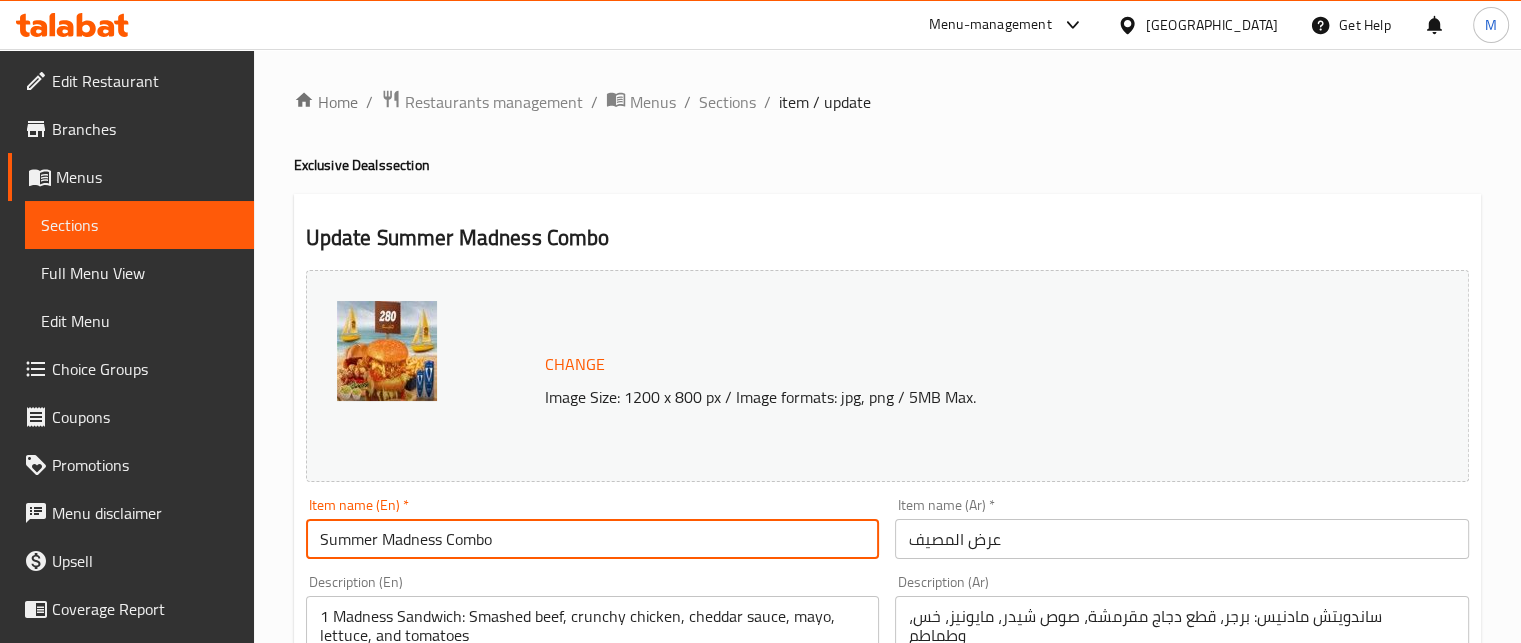 click on "Summer Madness Combo" at bounding box center [593, 539] 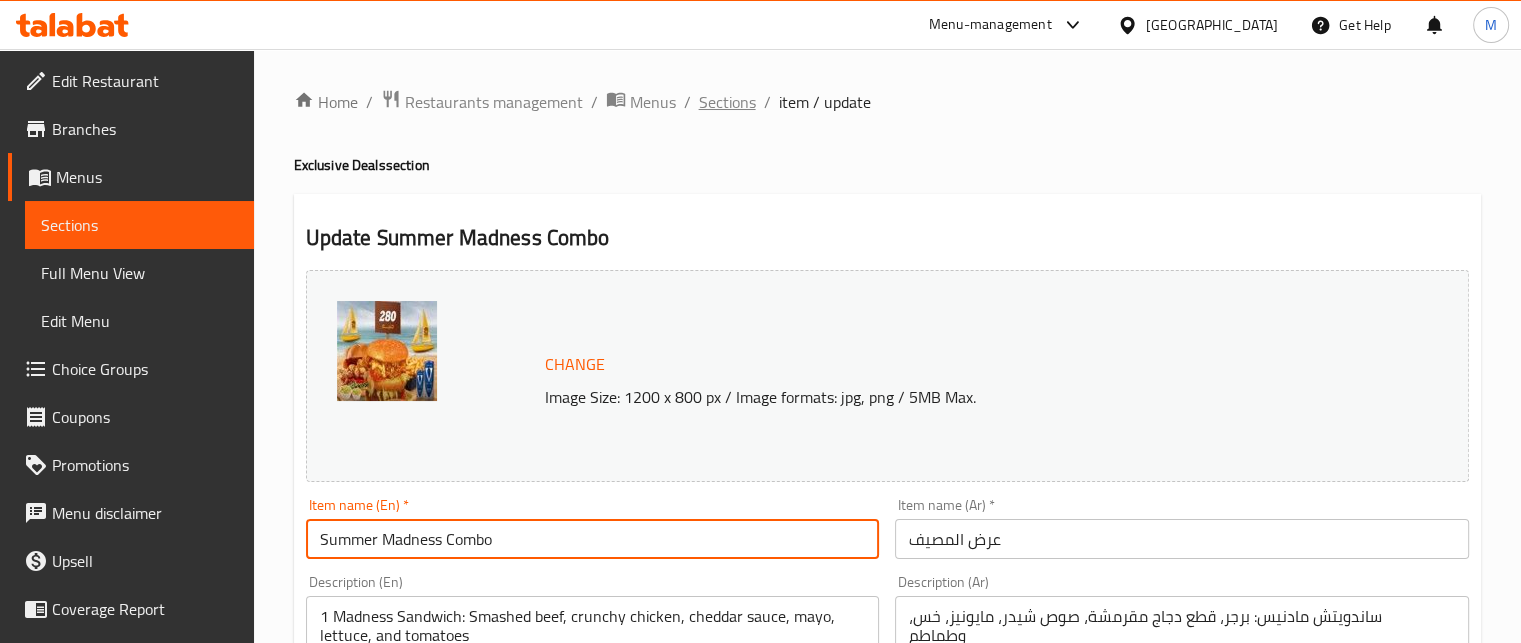 click on "Sections" at bounding box center [727, 102] 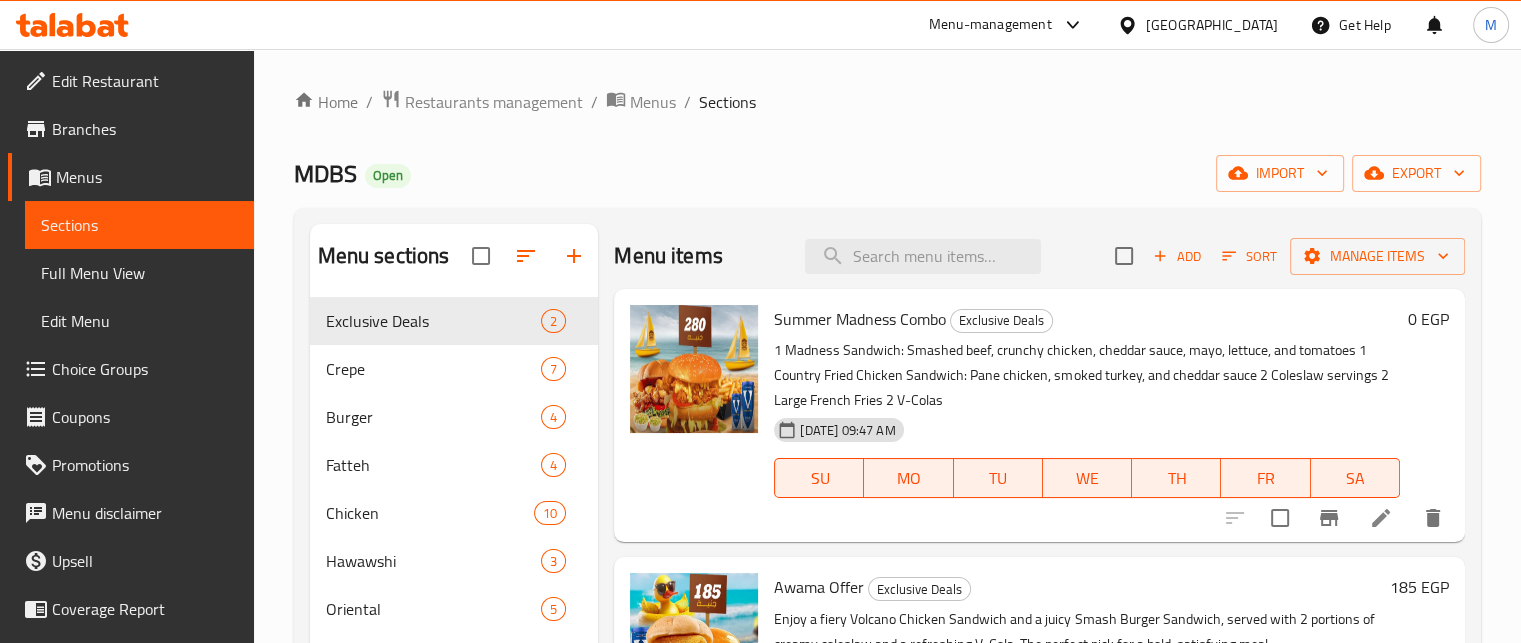 click on "MDBS" at bounding box center [325, 173] 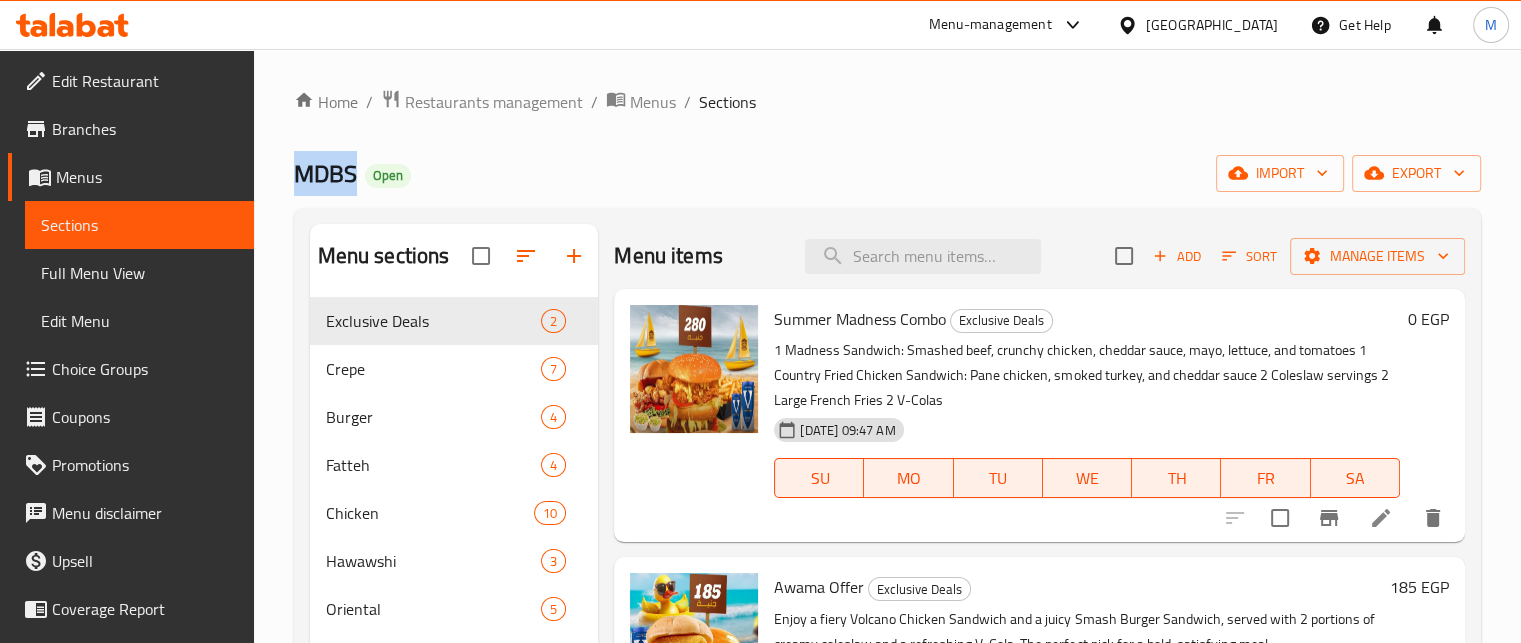click on "MDBS" at bounding box center [325, 173] 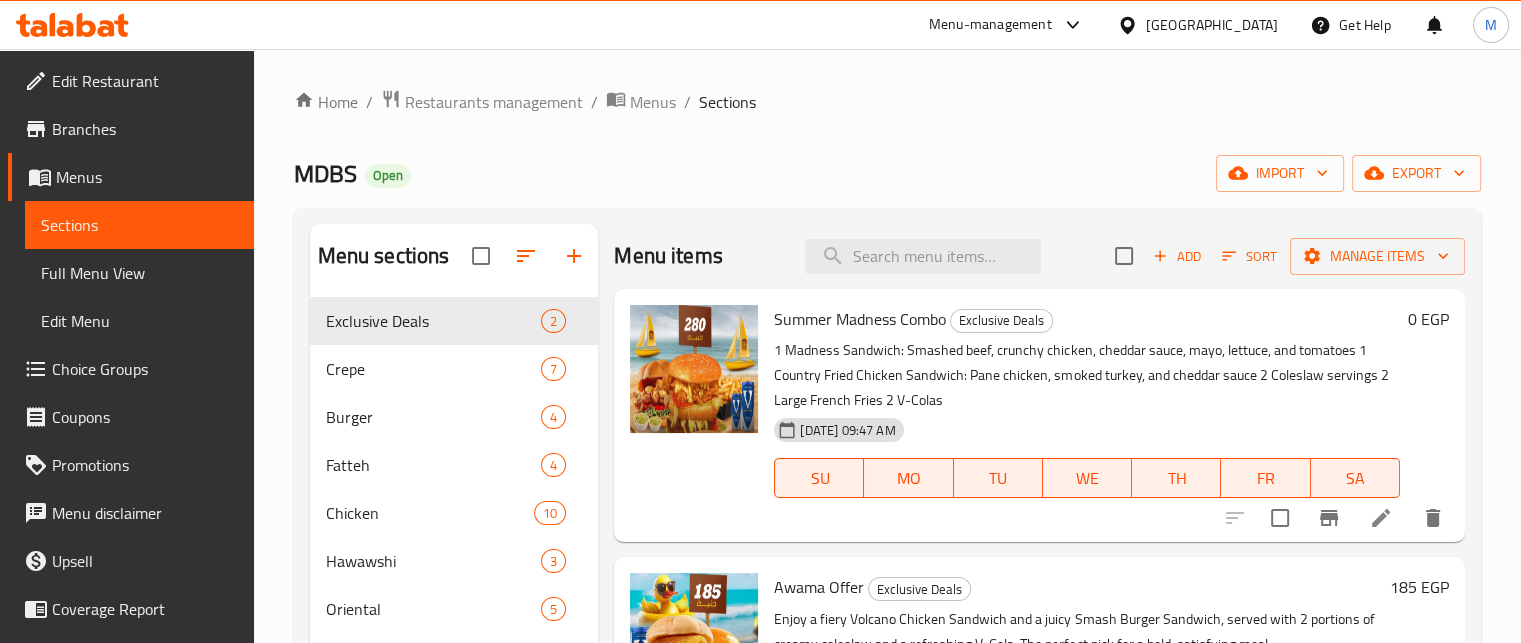 click on "Menu-management" at bounding box center (990, 25) 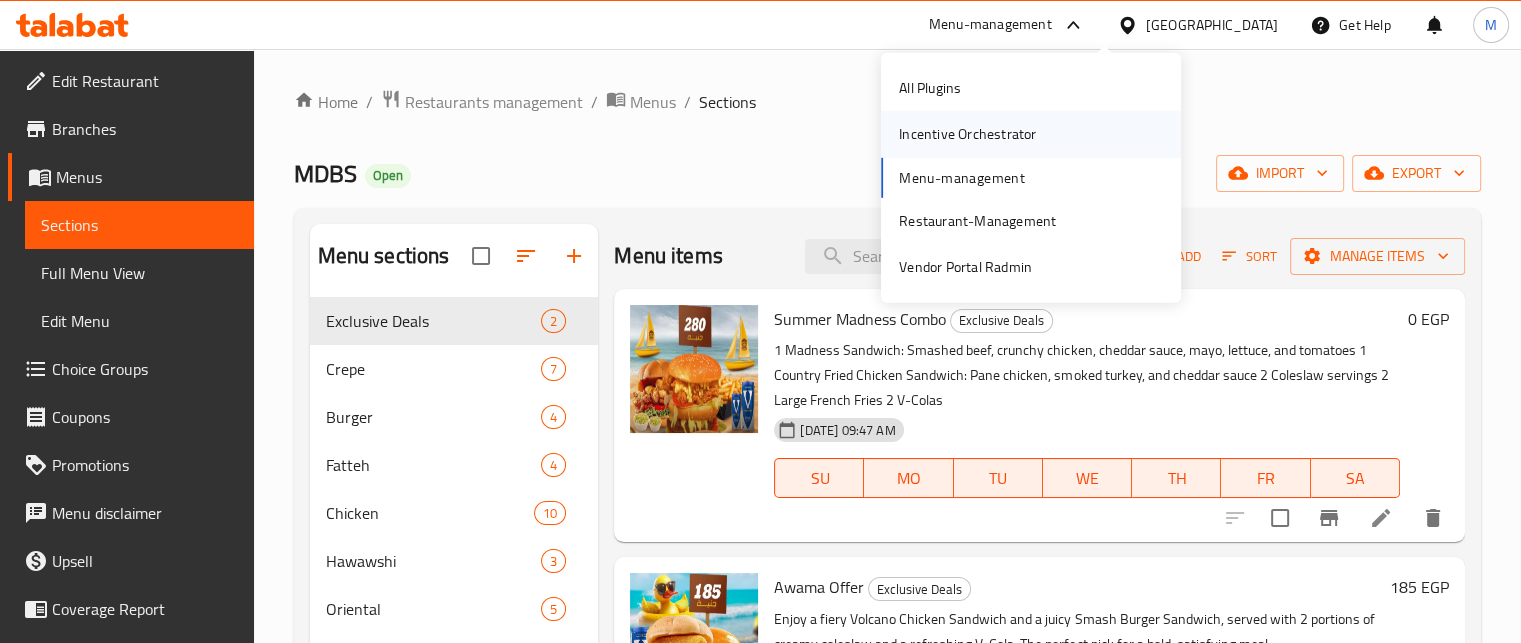 click on "Incentive Orchestrator" at bounding box center [967, 134] 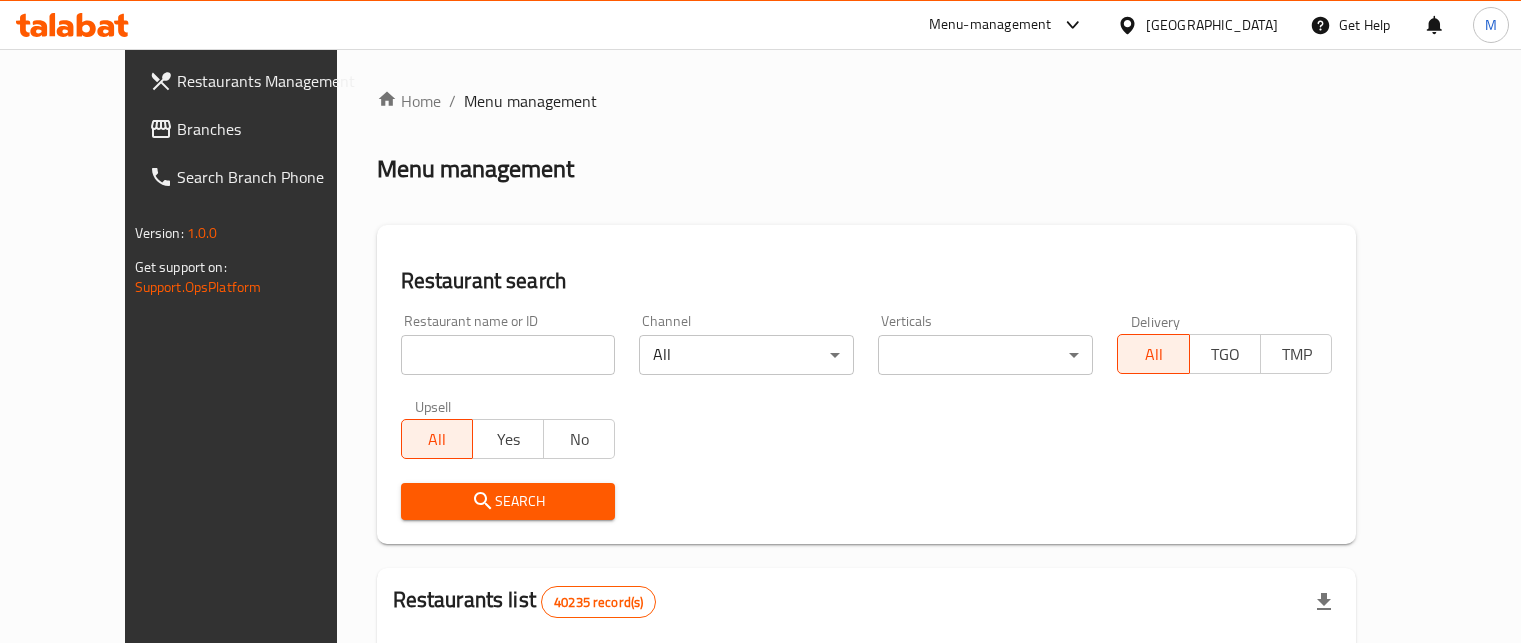 scroll, scrollTop: 0, scrollLeft: 0, axis: both 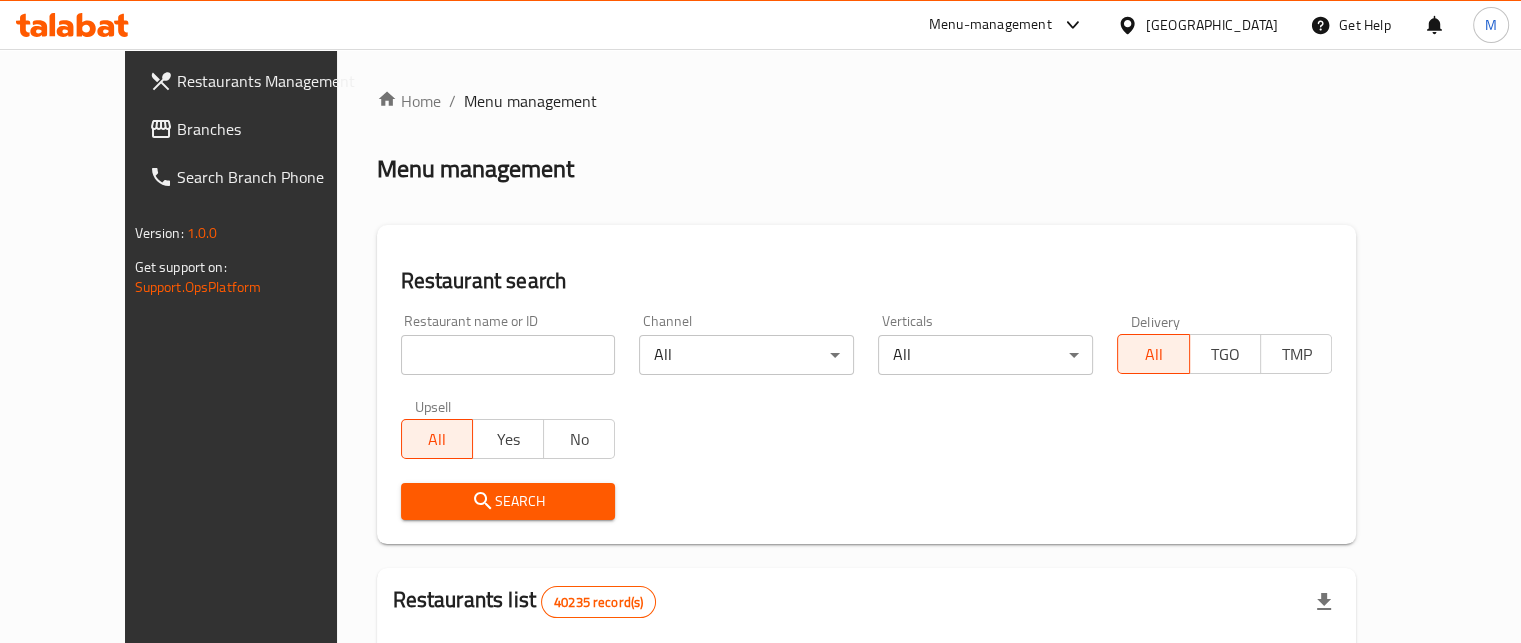 click at bounding box center (508, 355) 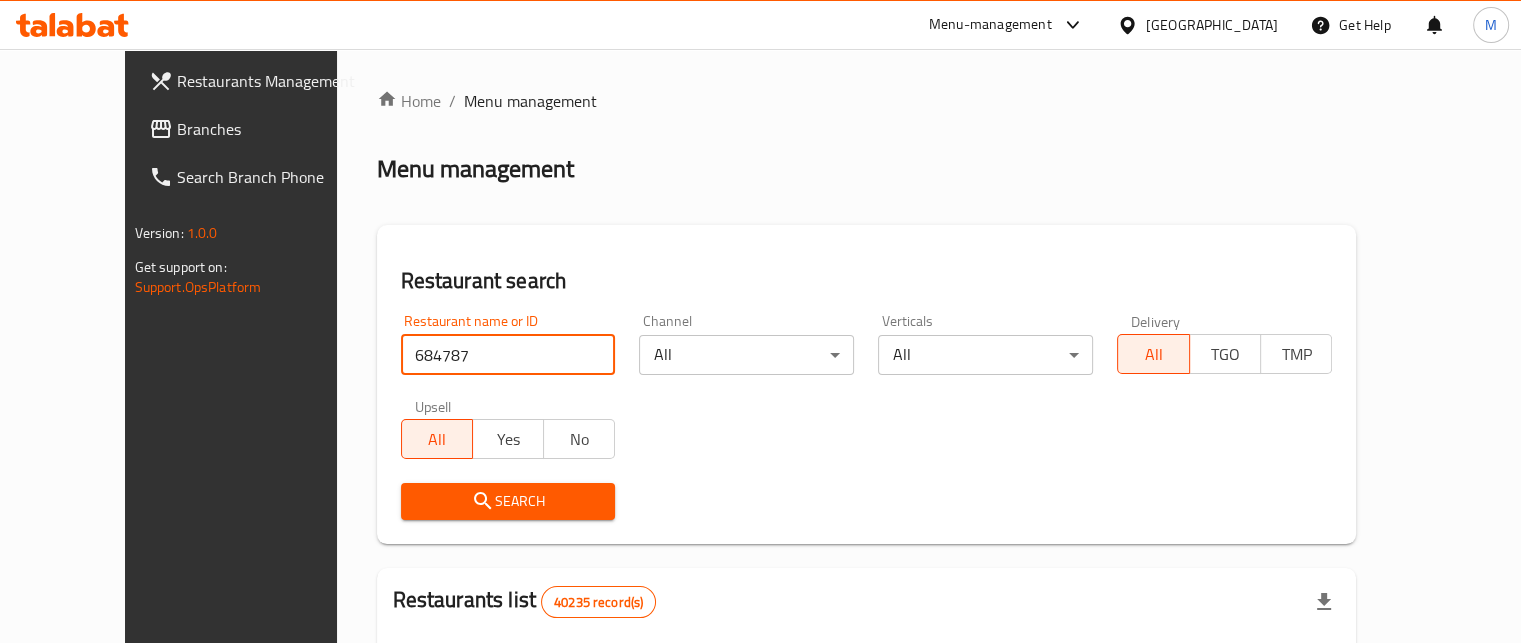 type on "684787" 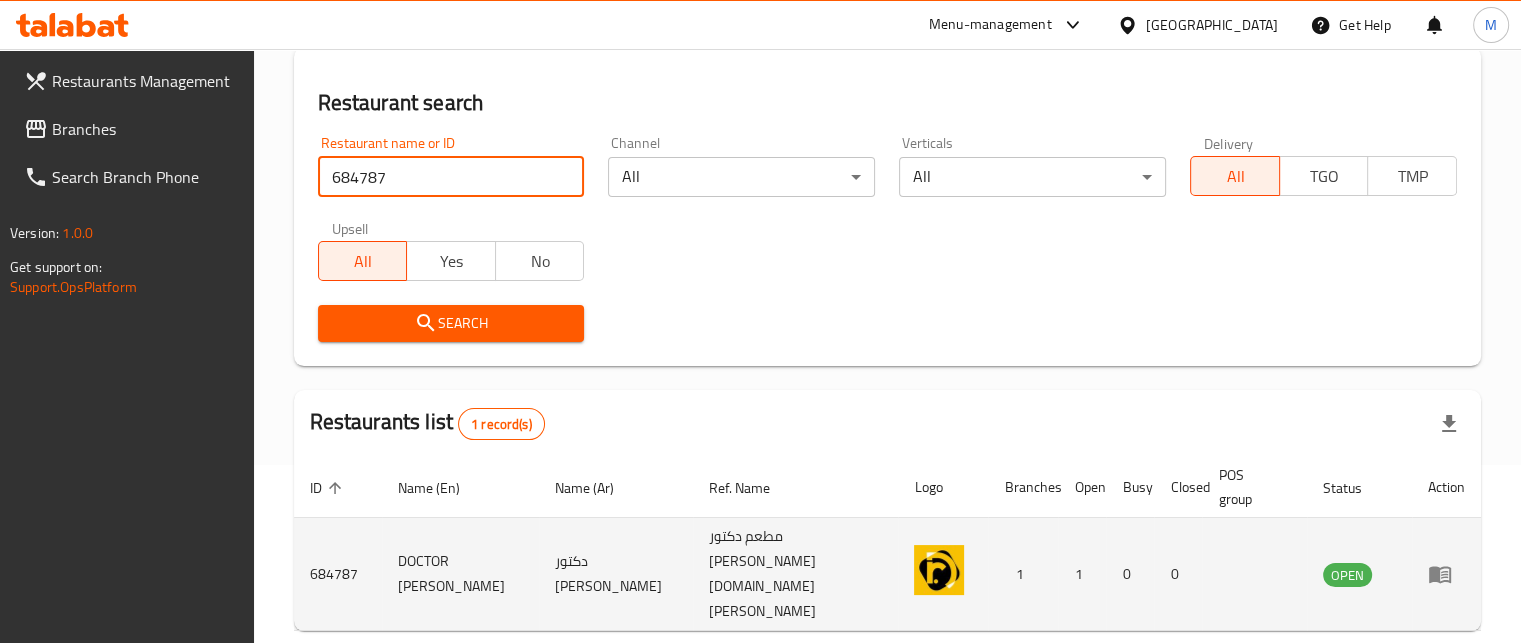 scroll, scrollTop: 208, scrollLeft: 0, axis: vertical 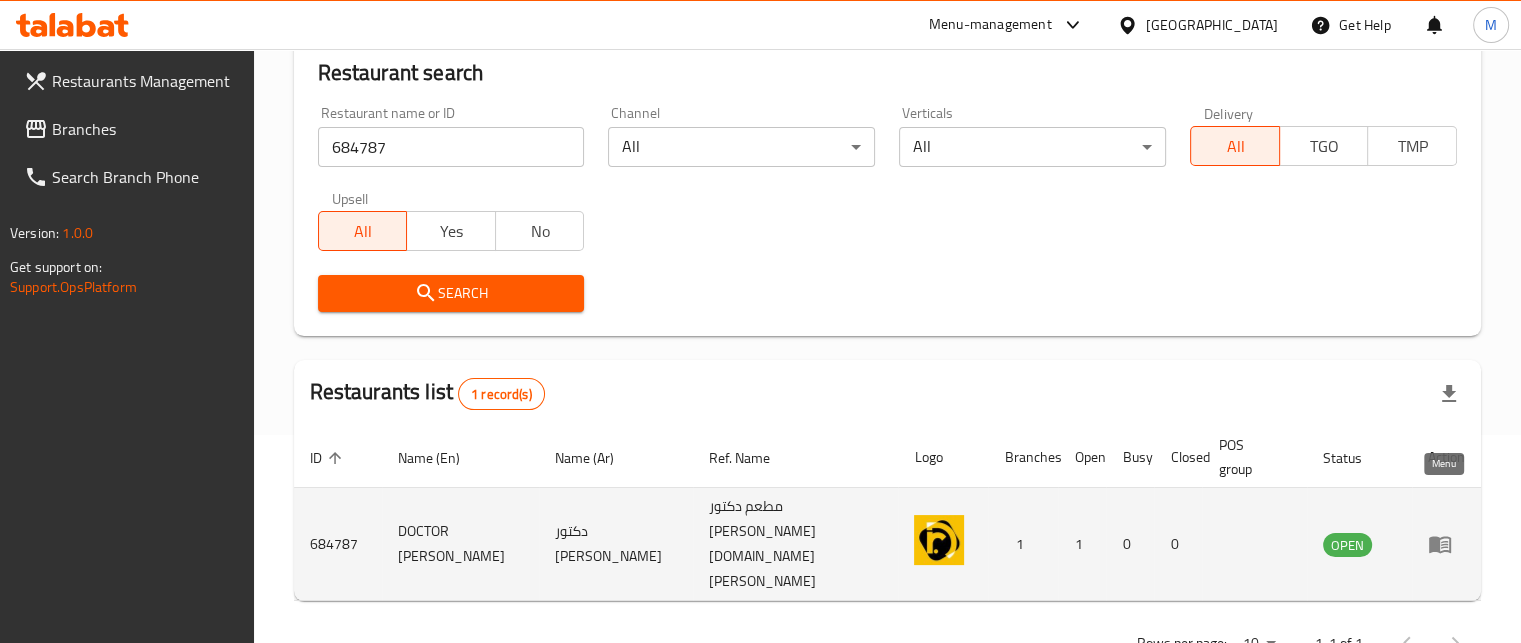 click at bounding box center (1446, 544) 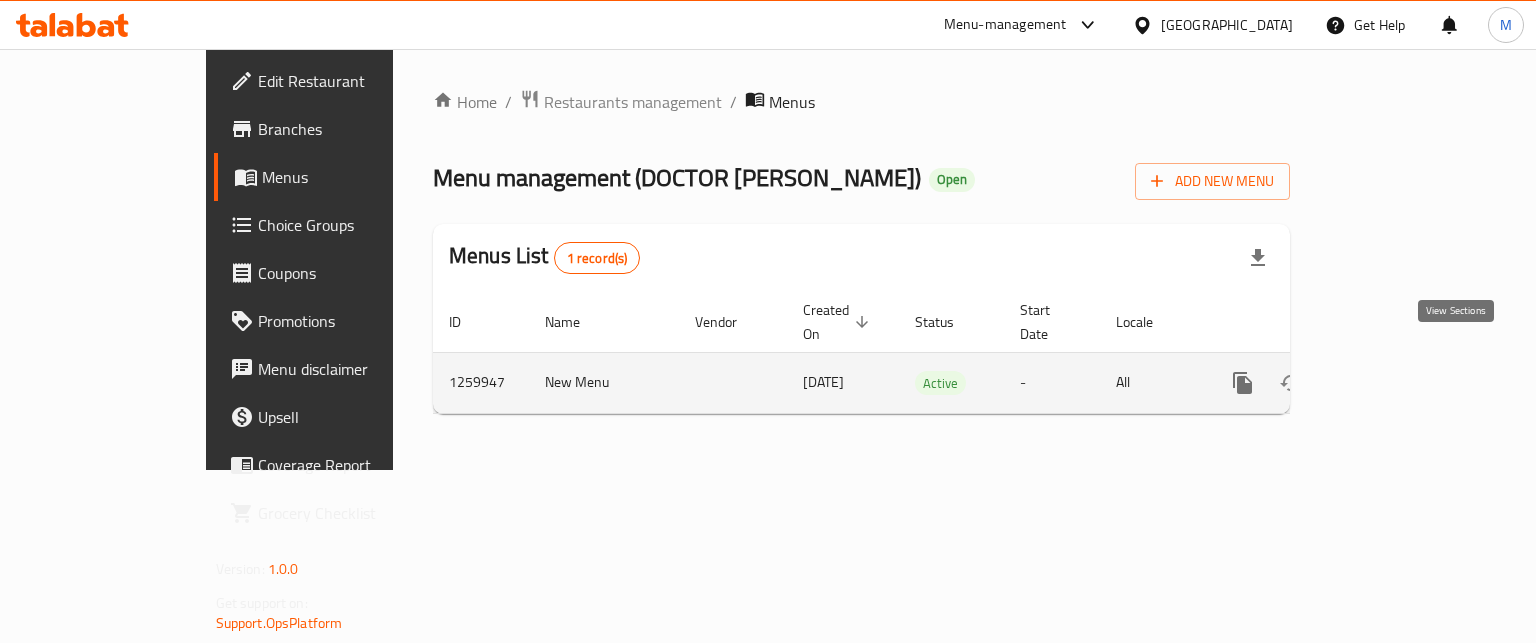 click 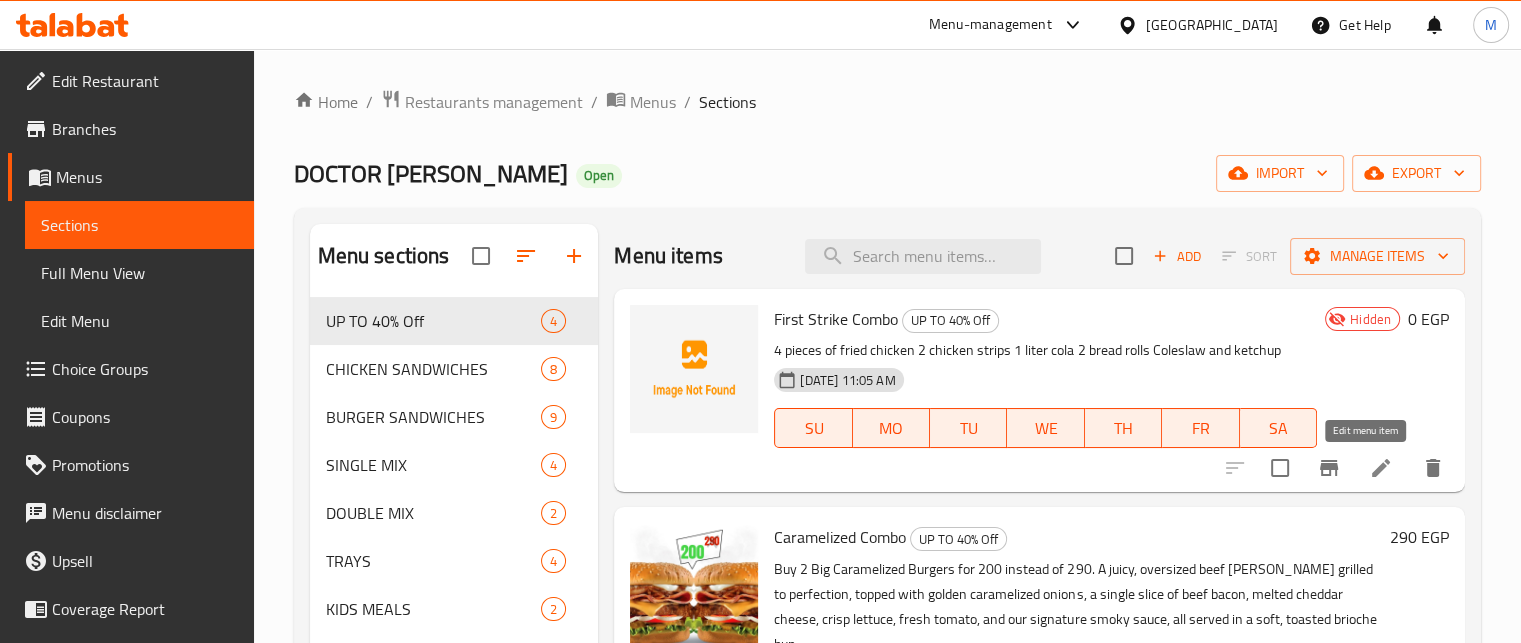 click 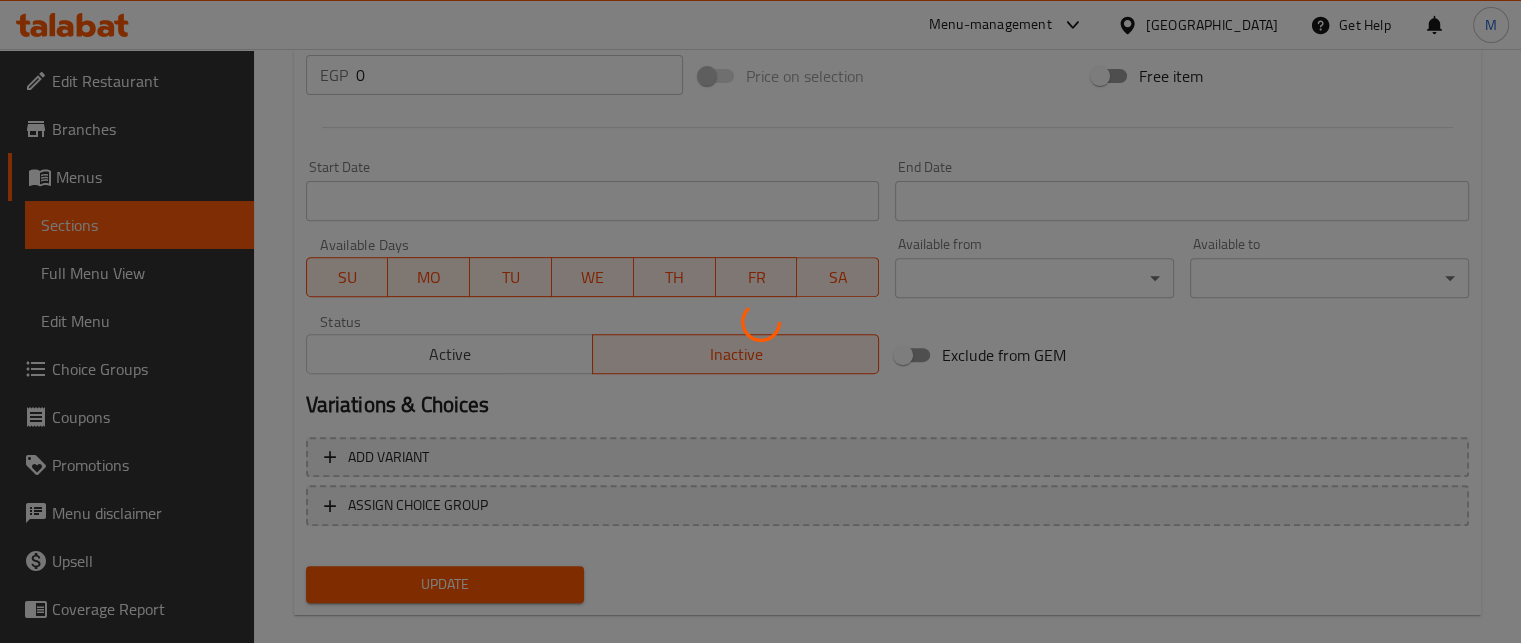 scroll, scrollTop: 769, scrollLeft: 0, axis: vertical 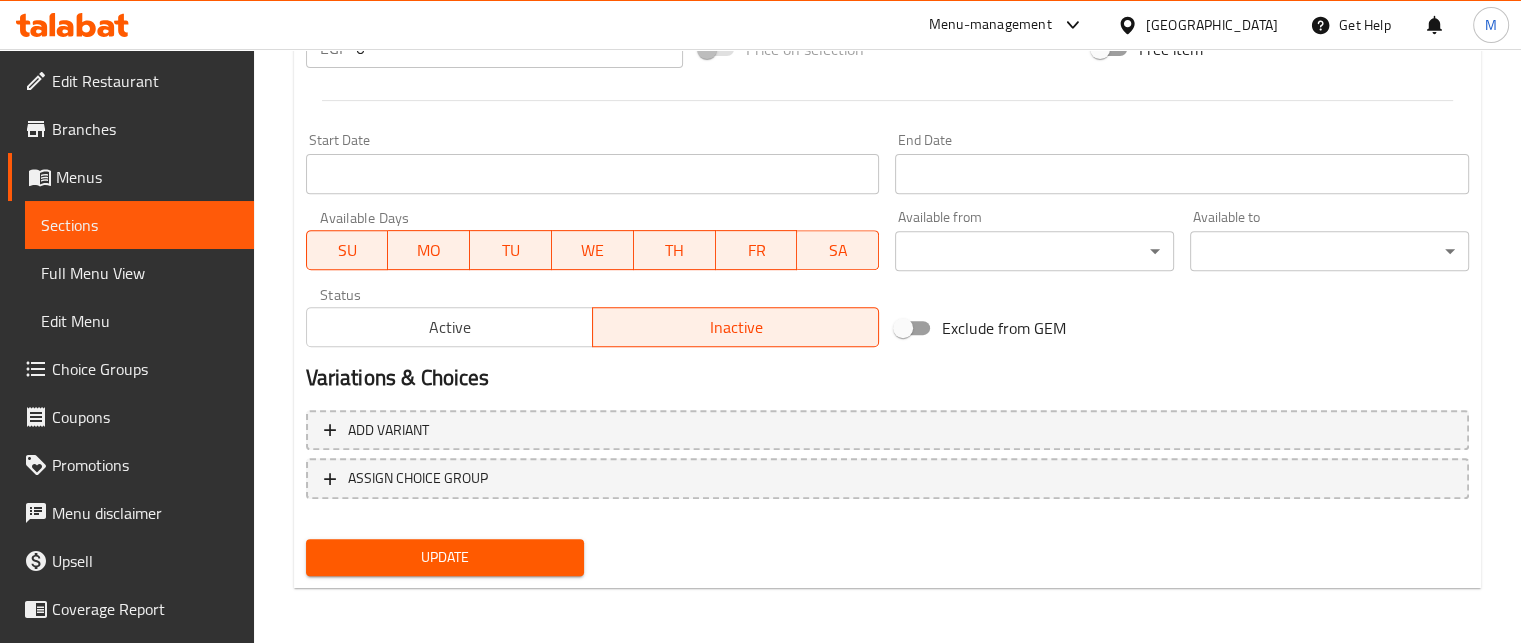 drag, startPoint x: 354, startPoint y: 55, endPoint x: 339, endPoint y: 53, distance: 15.132746 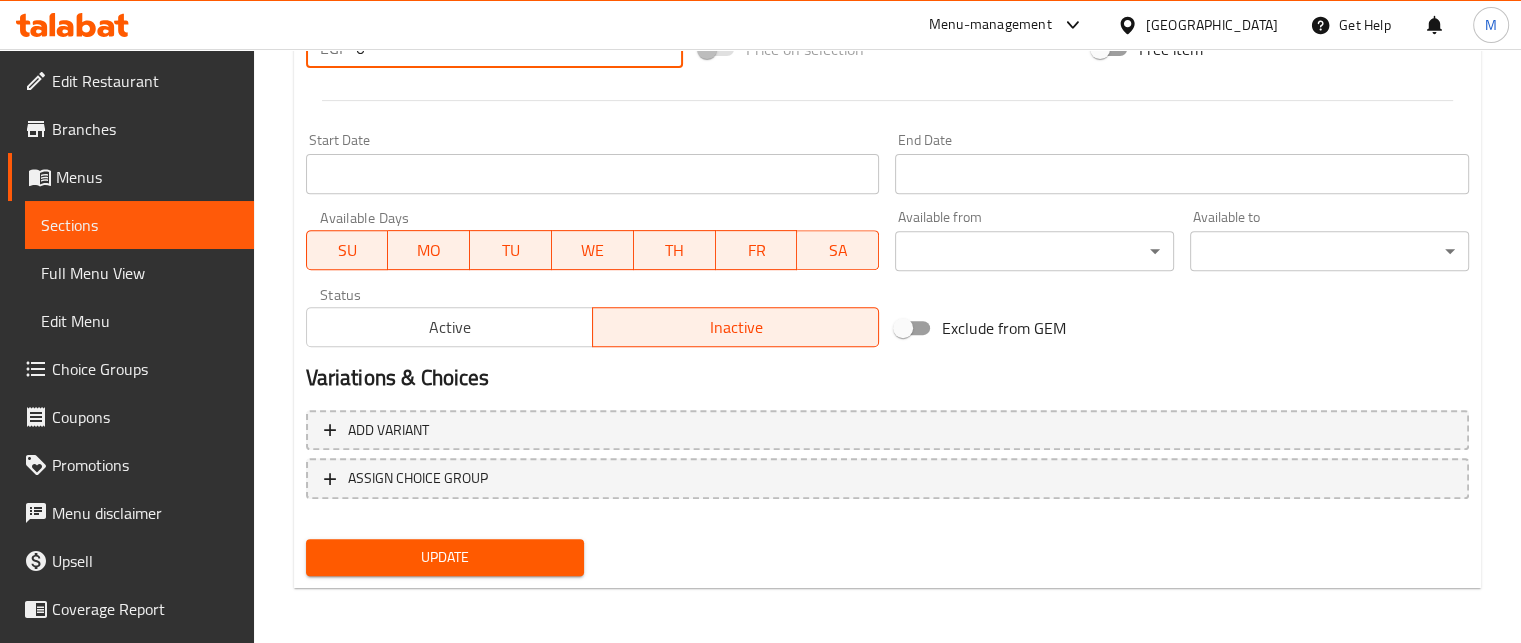 paste on "329" 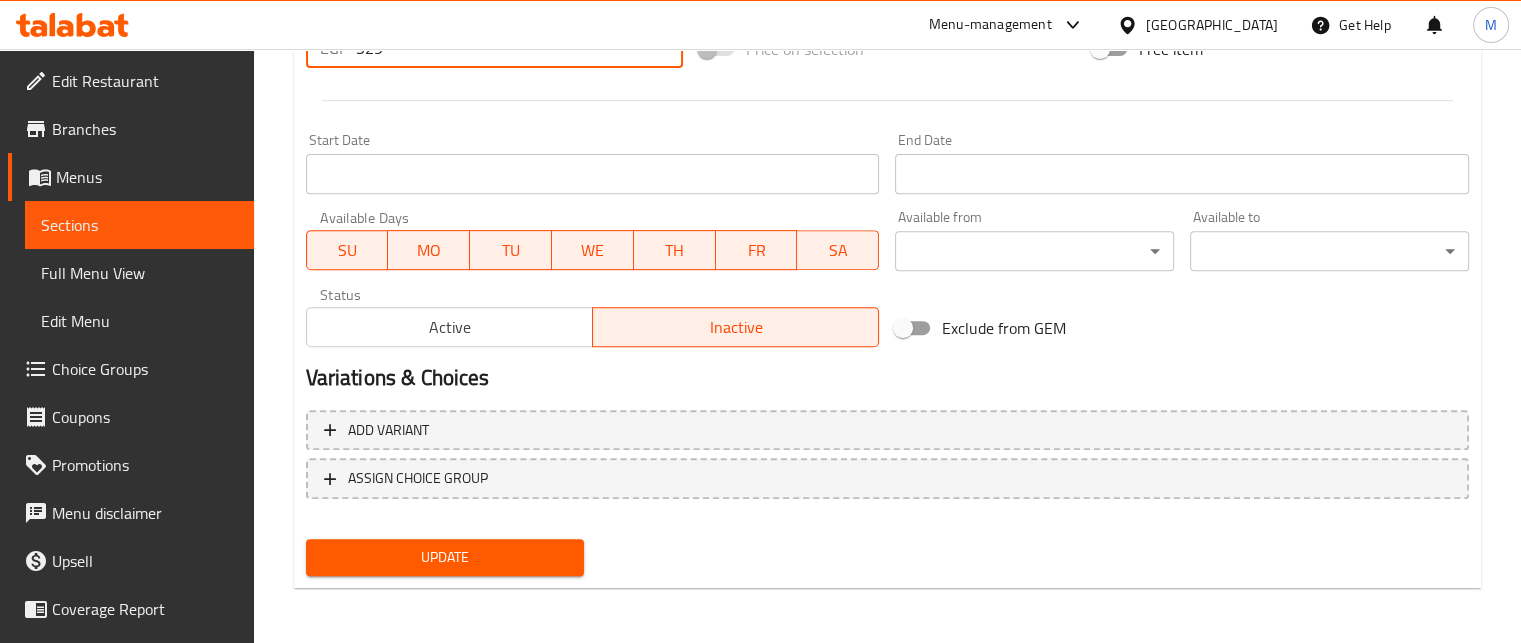 type on "329" 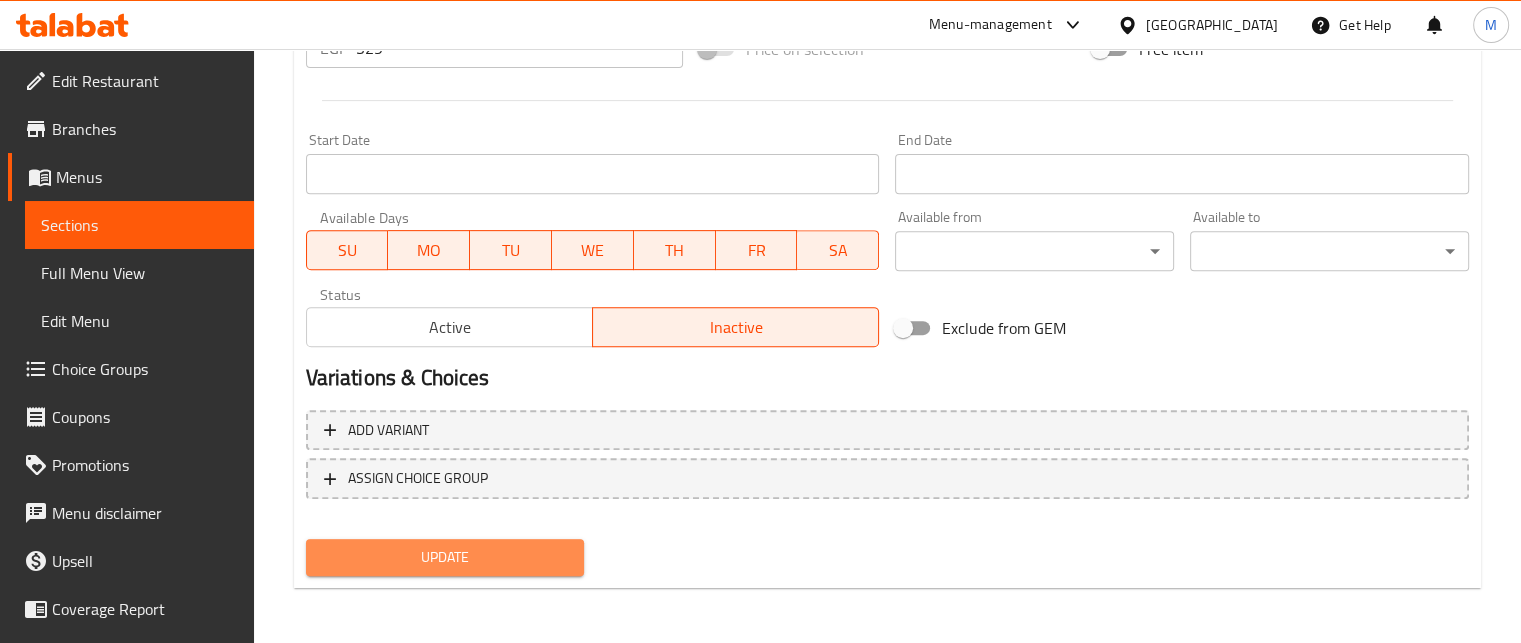 click on "Update" at bounding box center [445, 557] 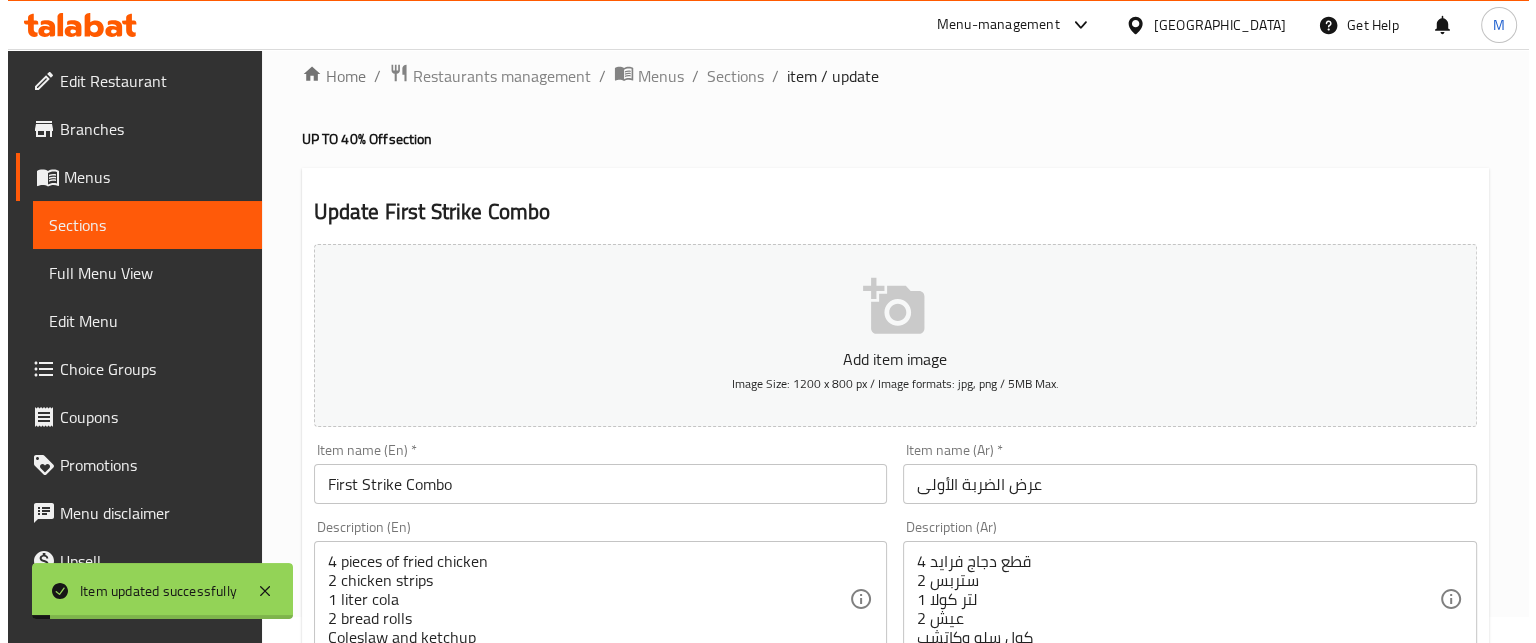 scroll, scrollTop: 0, scrollLeft: 0, axis: both 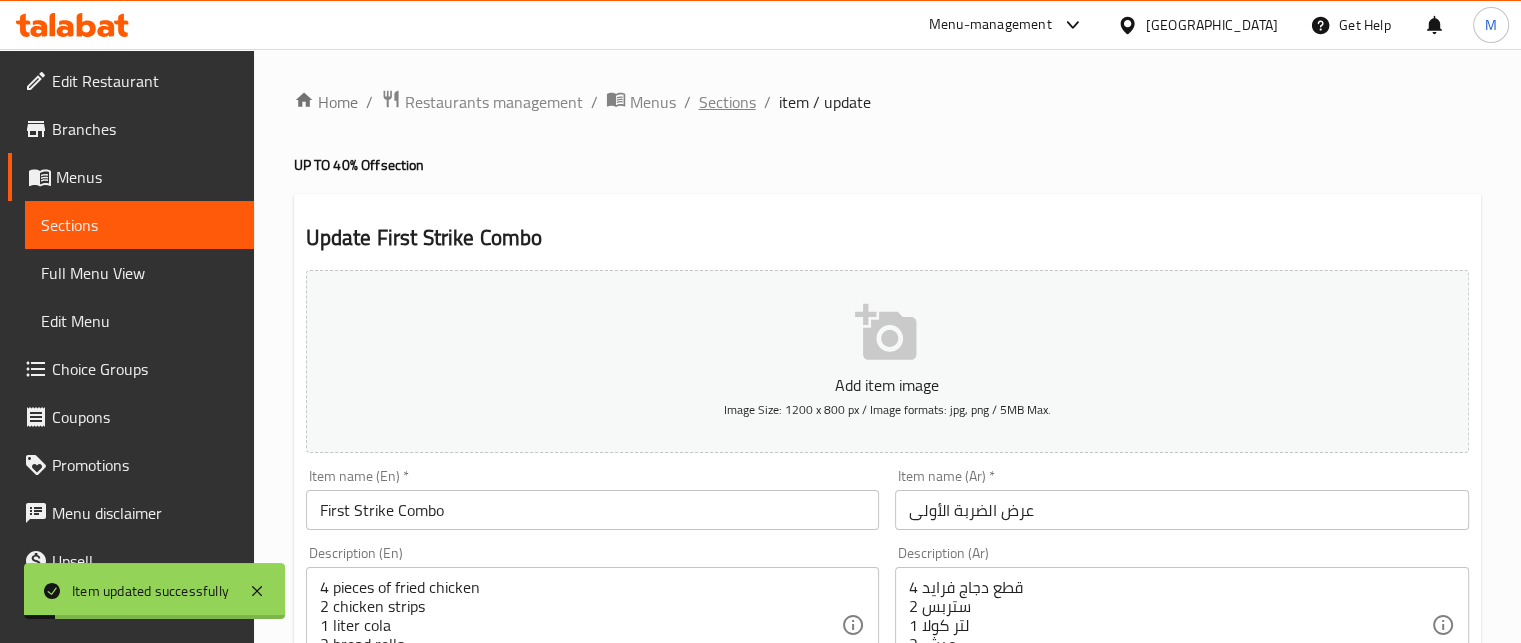 click on "Sections" at bounding box center [727, 102] 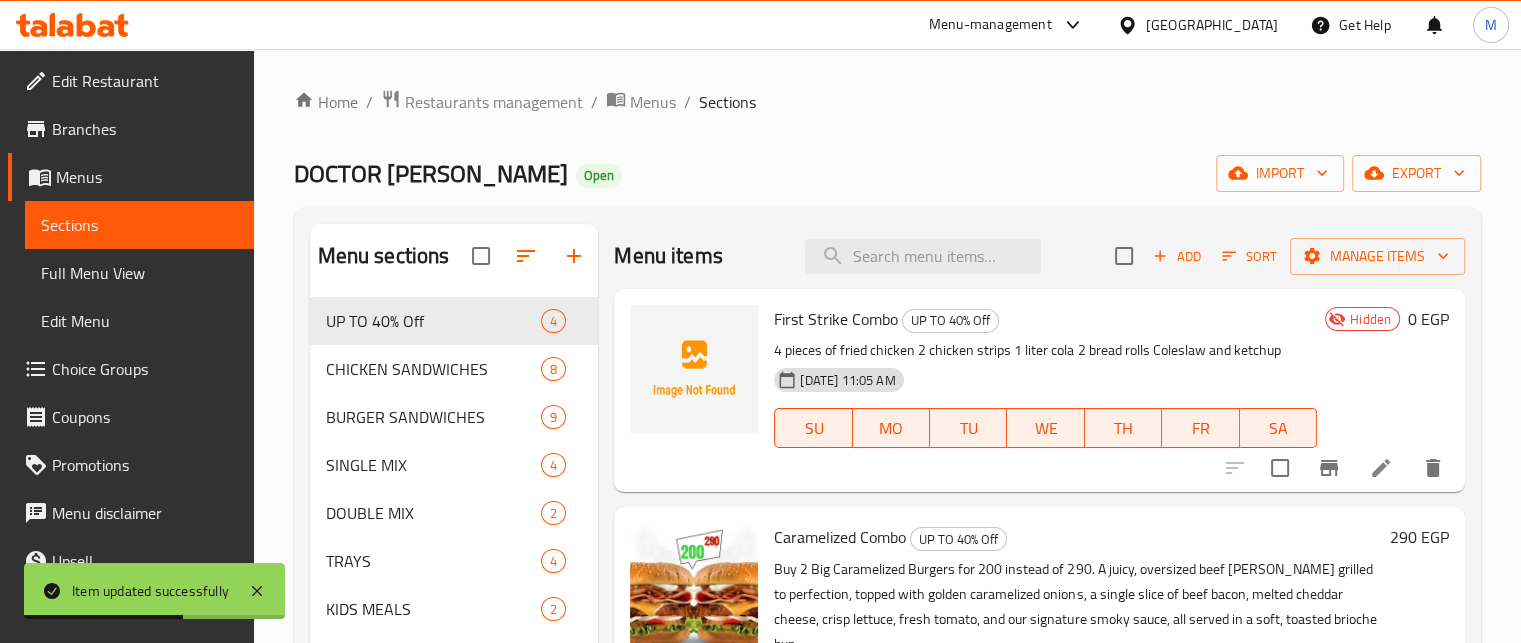 click on "First Strike Combo" at bounding box center [836, 319] 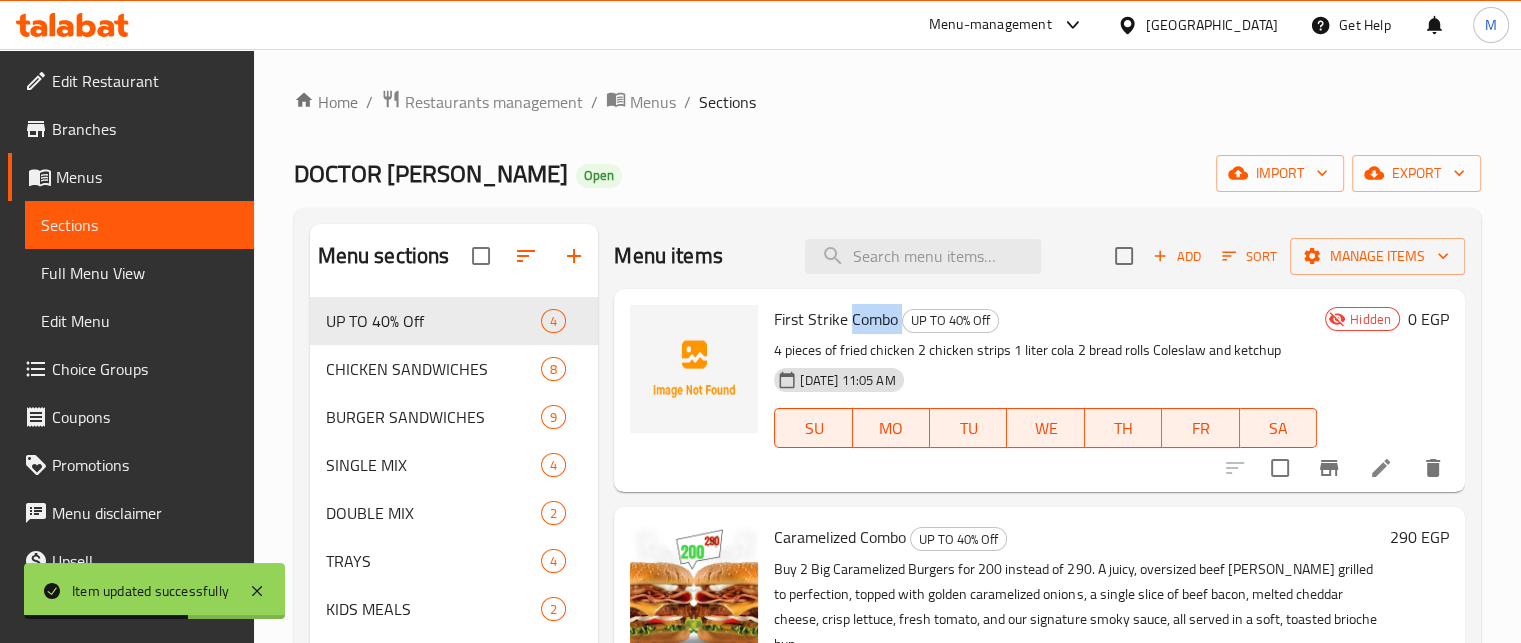 click on "First Strike Combo" at bounding box center (836, 319) 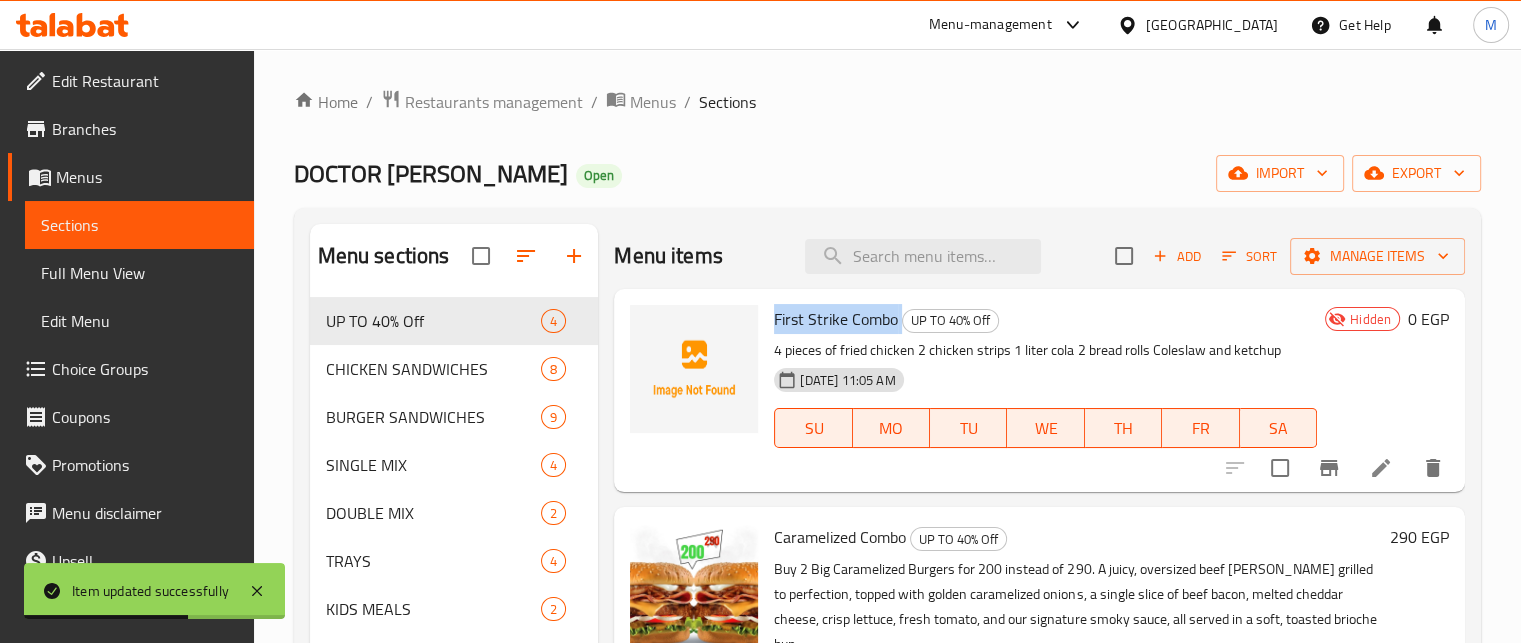 click on "First Strike Combo" at bounding box center [836, 319] 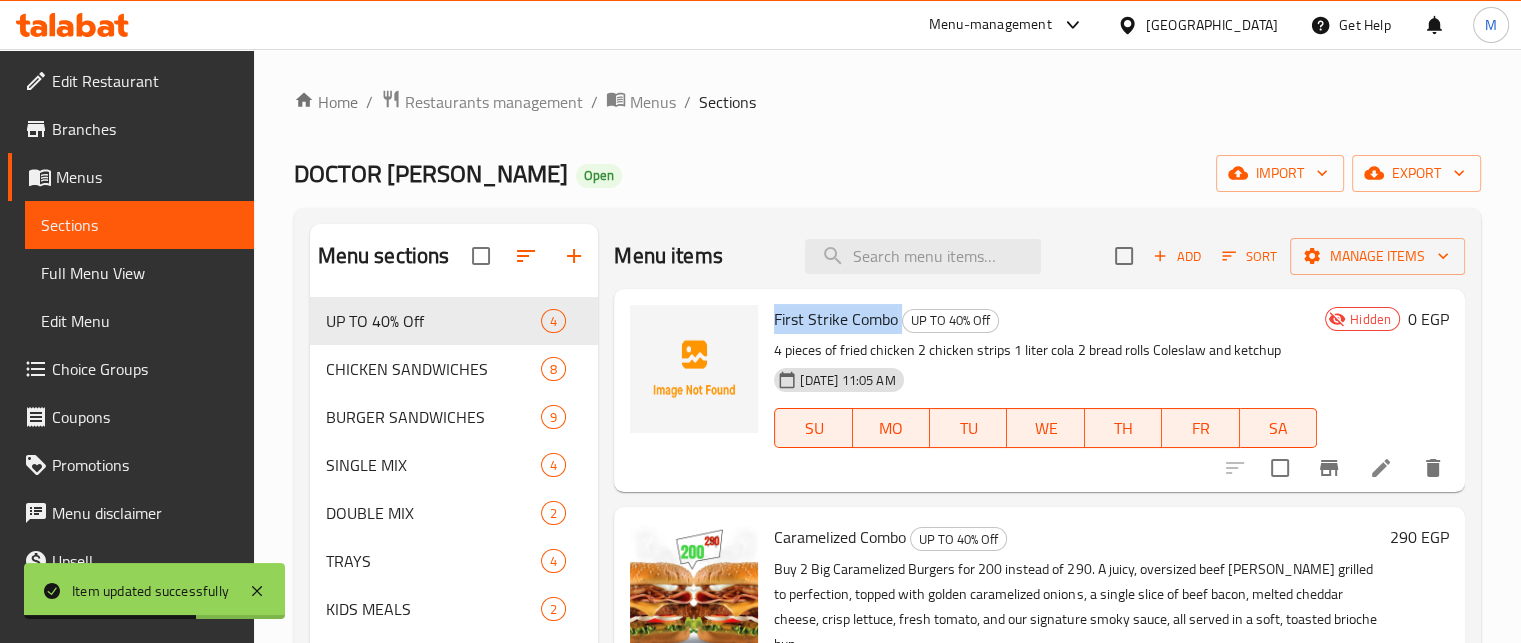 copy on "First Strike Combo" 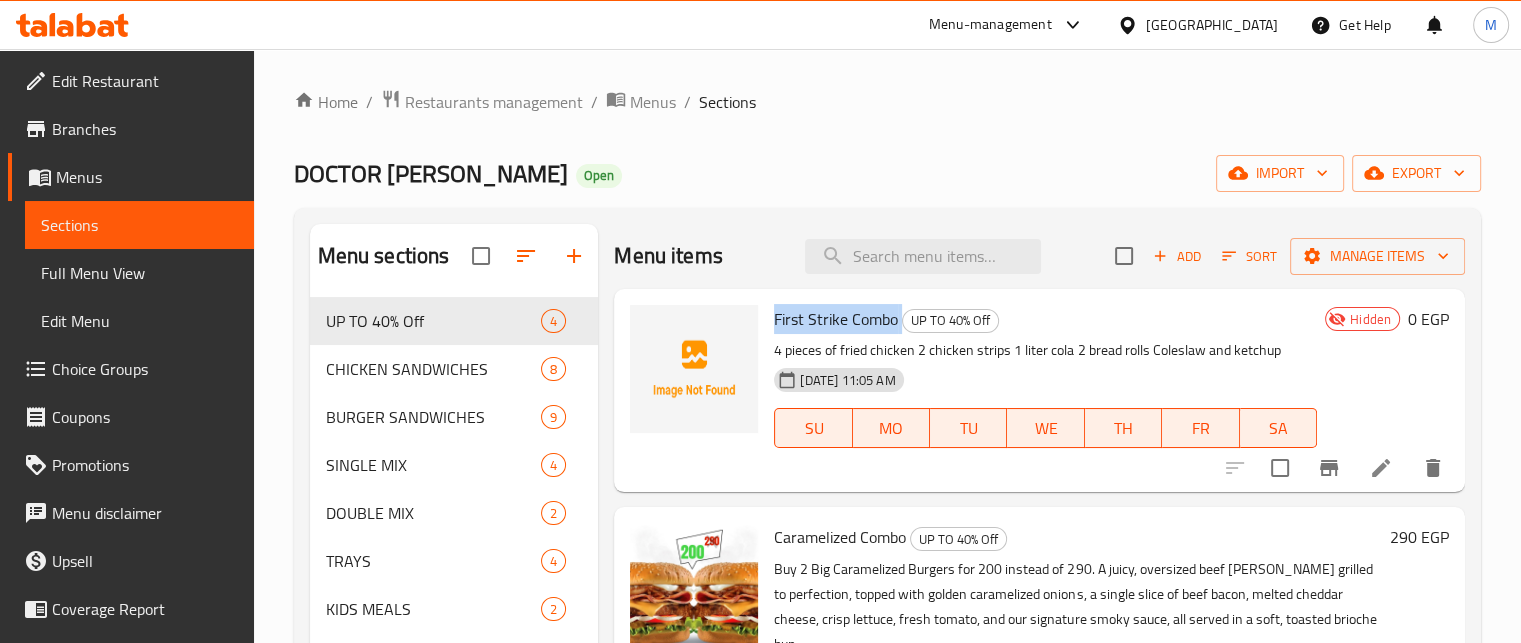 click 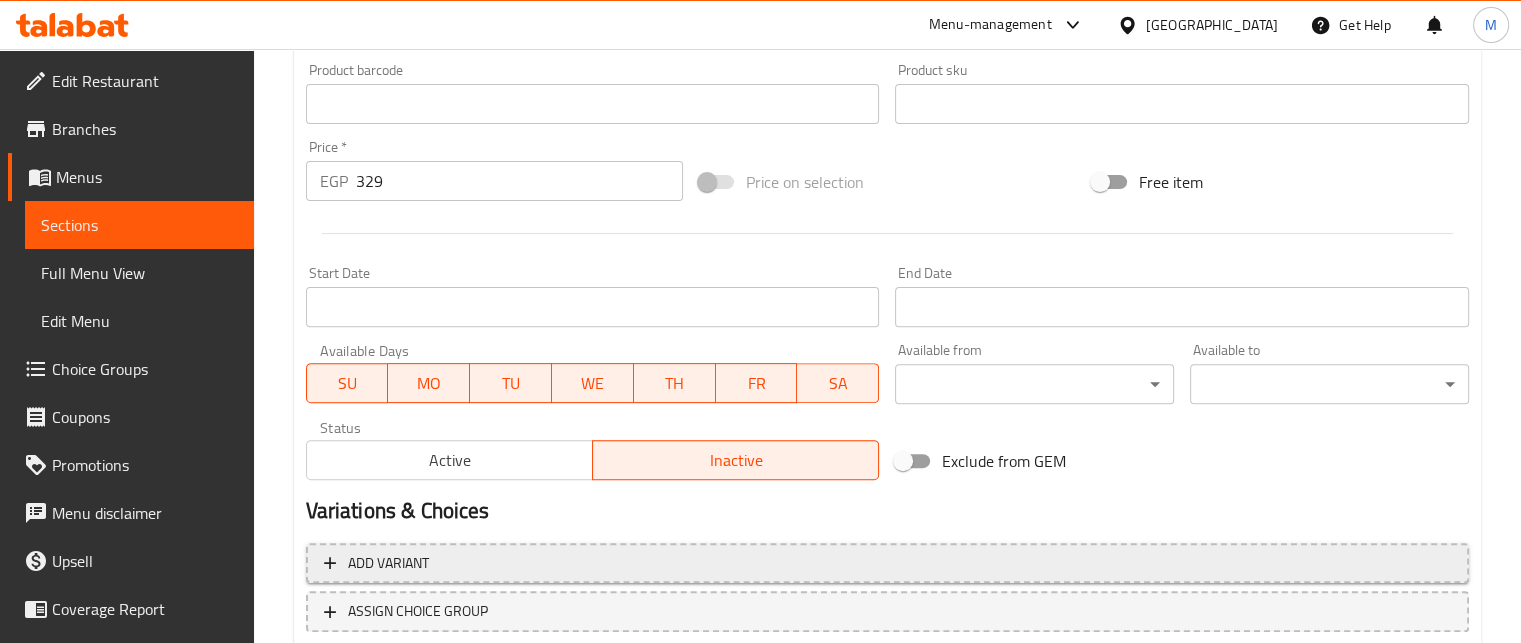 scroll, scrollTop: 769, scrollLeft: 0, axis: vertical 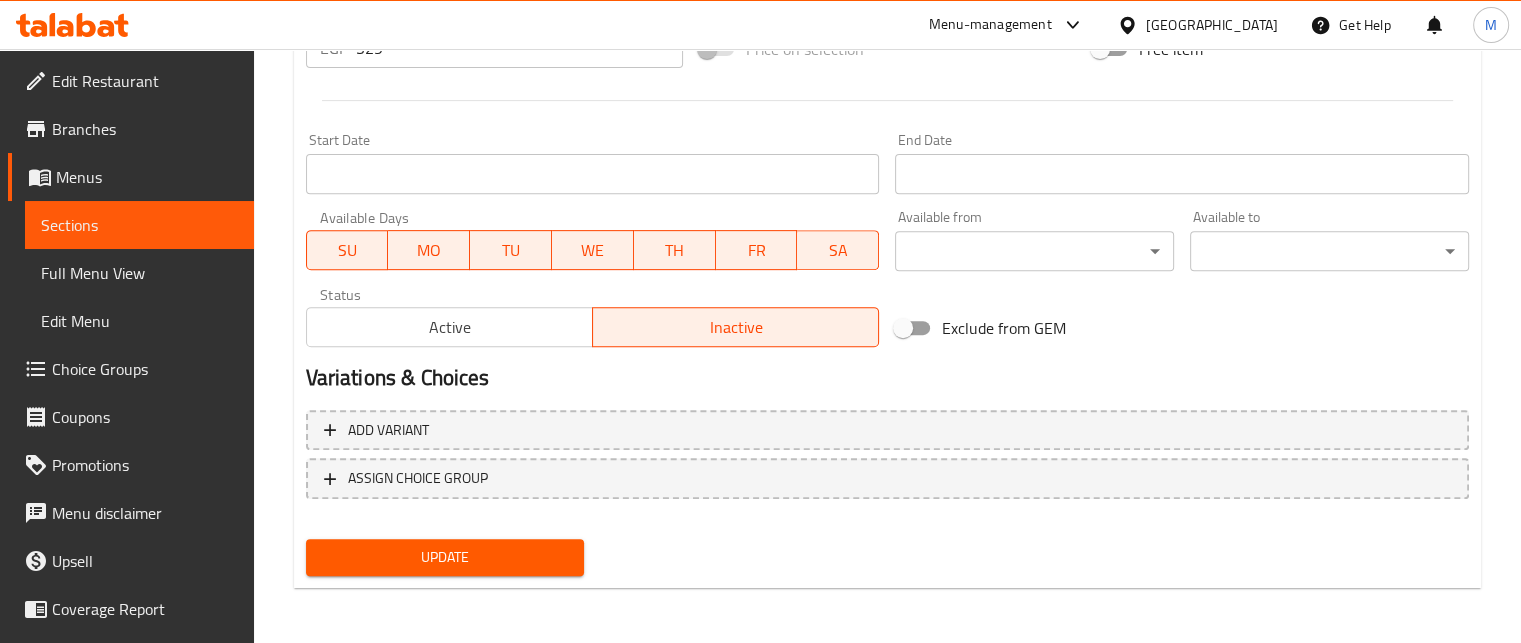 click on "Active" at bounding box center (450, 327) 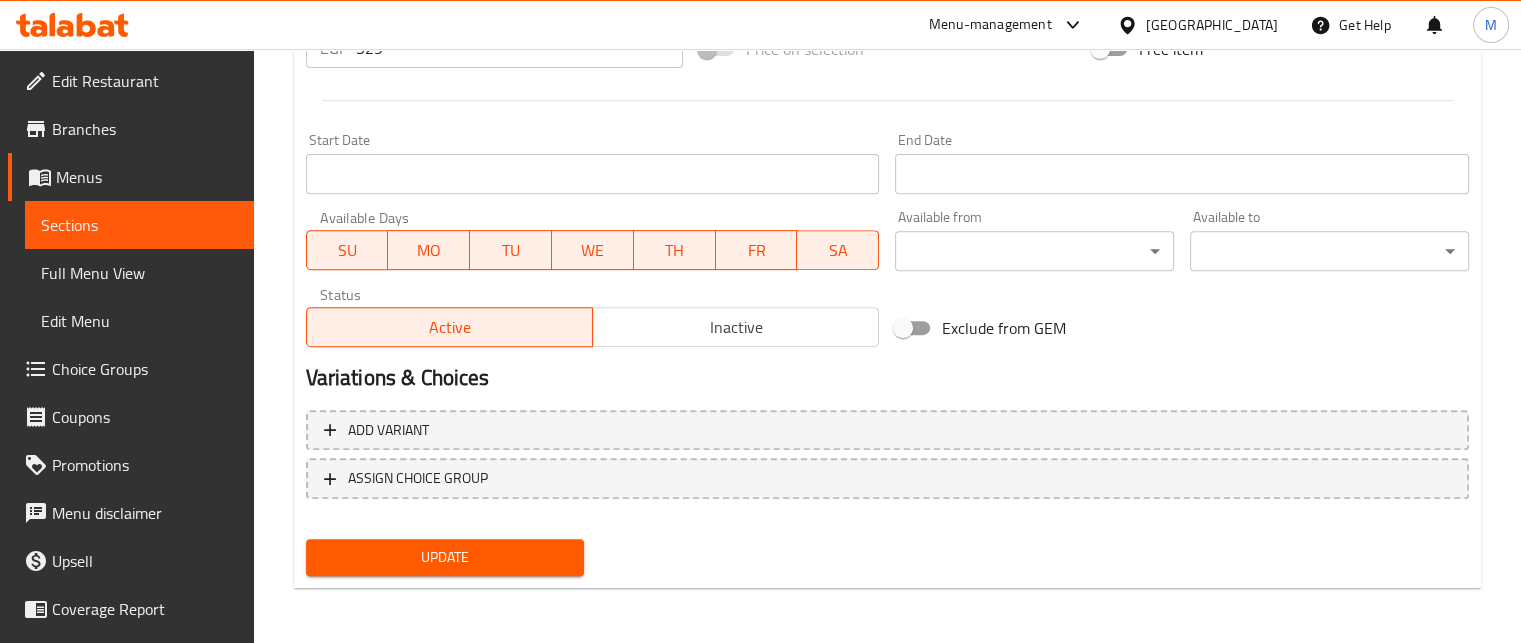 click on "Update" at bounding box center (445, 557) 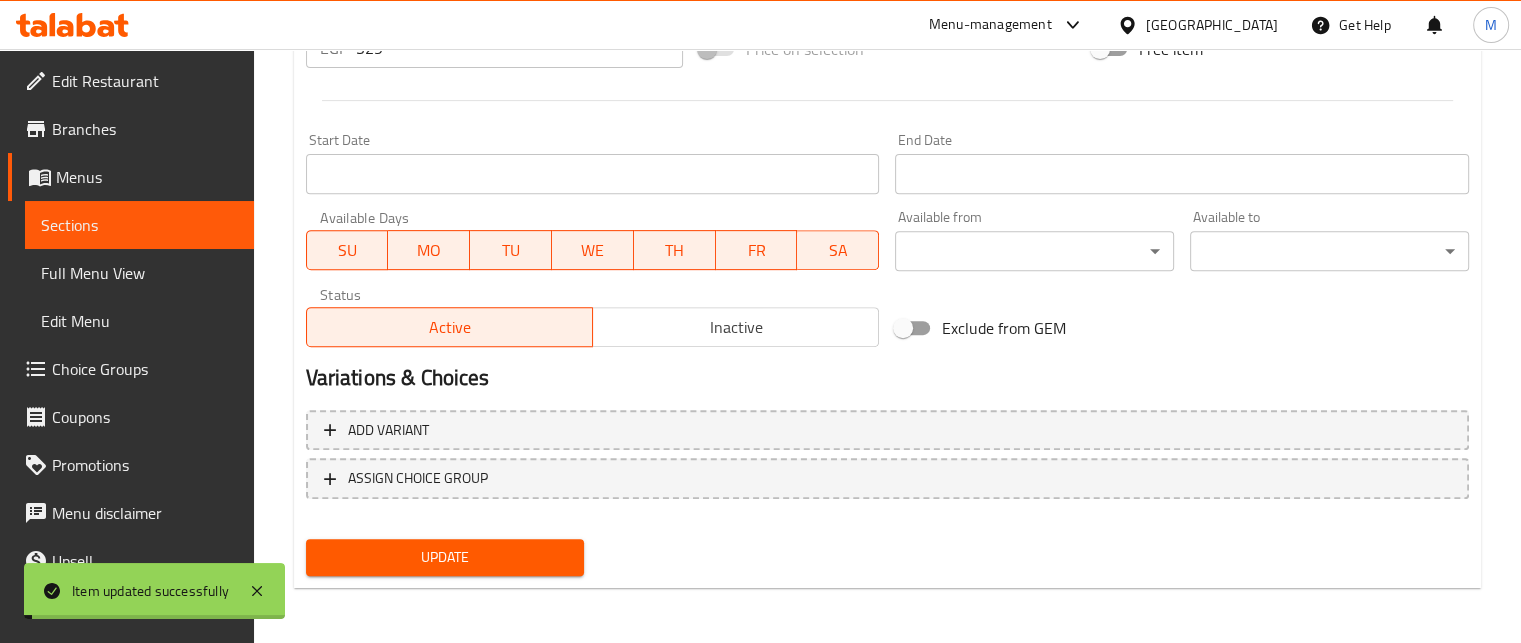 scroll, scrollTop: 0, scrollLeft: 0, axis: both 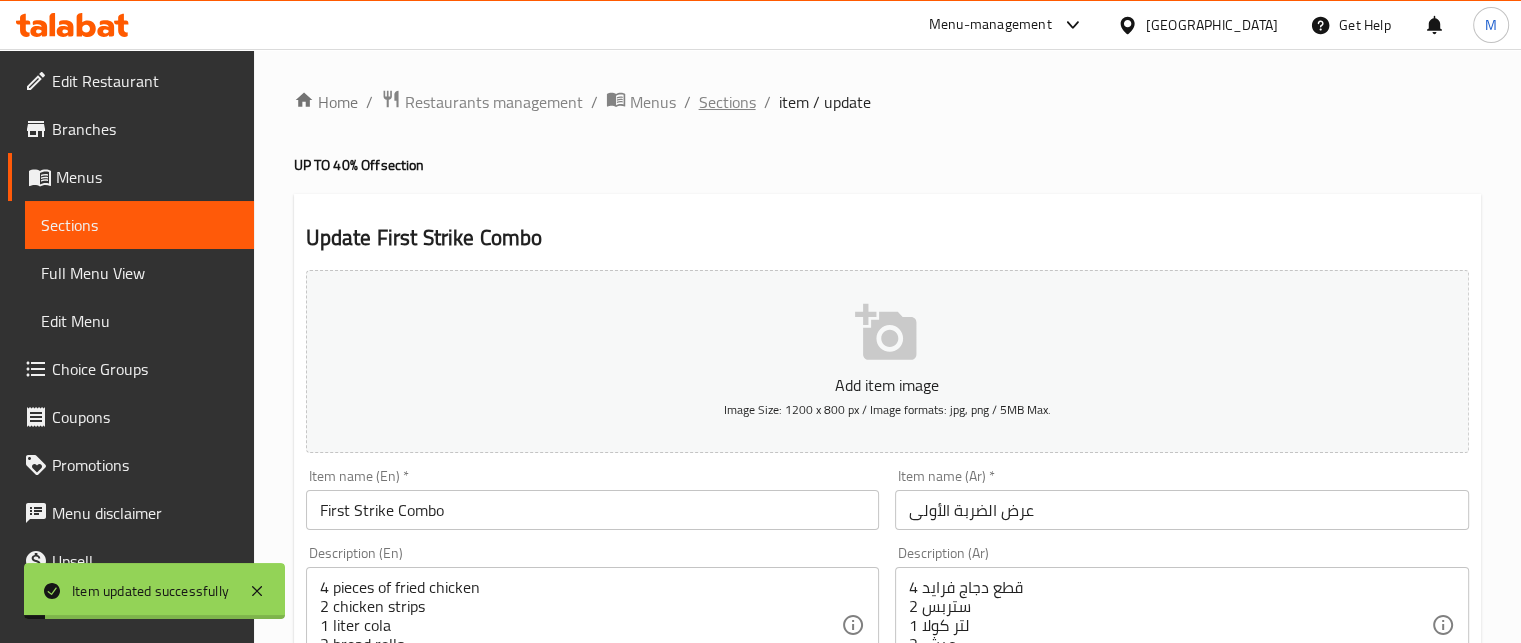 click on "Sections" at bounding box center [727, 102] 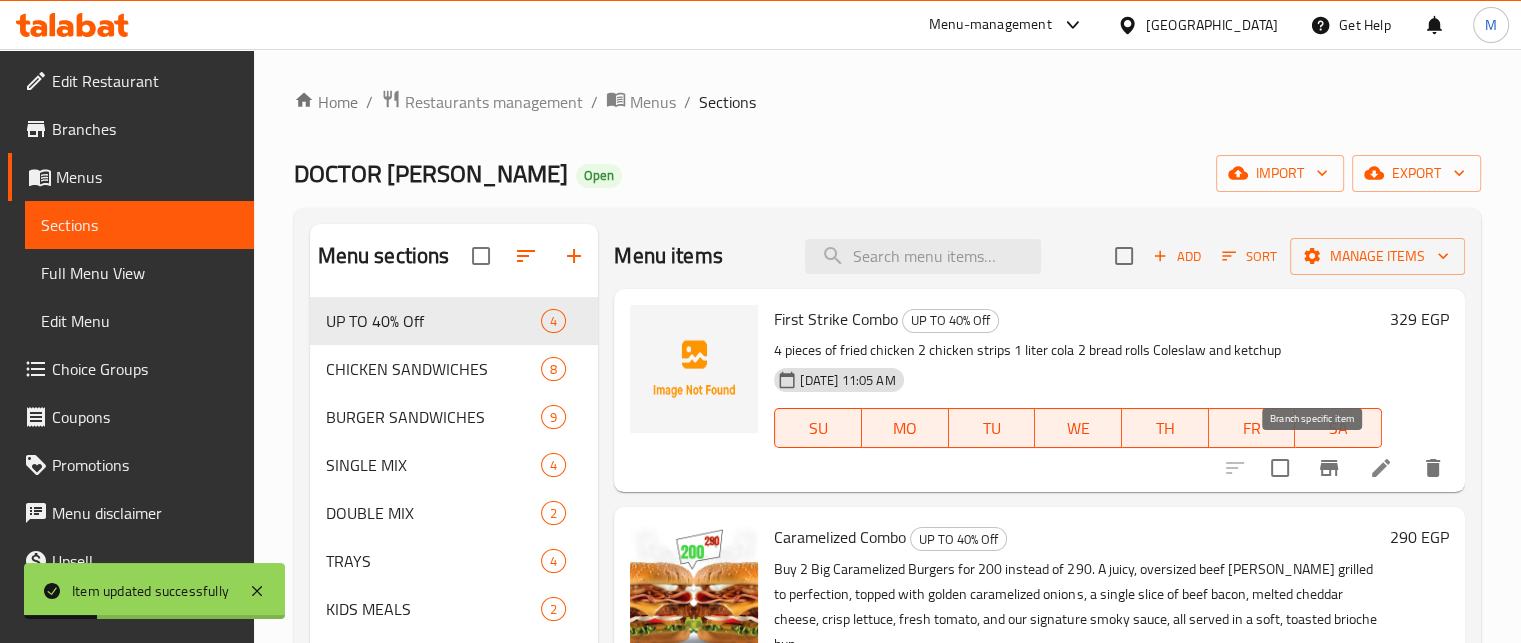 click at bounding box center (1329, 468) 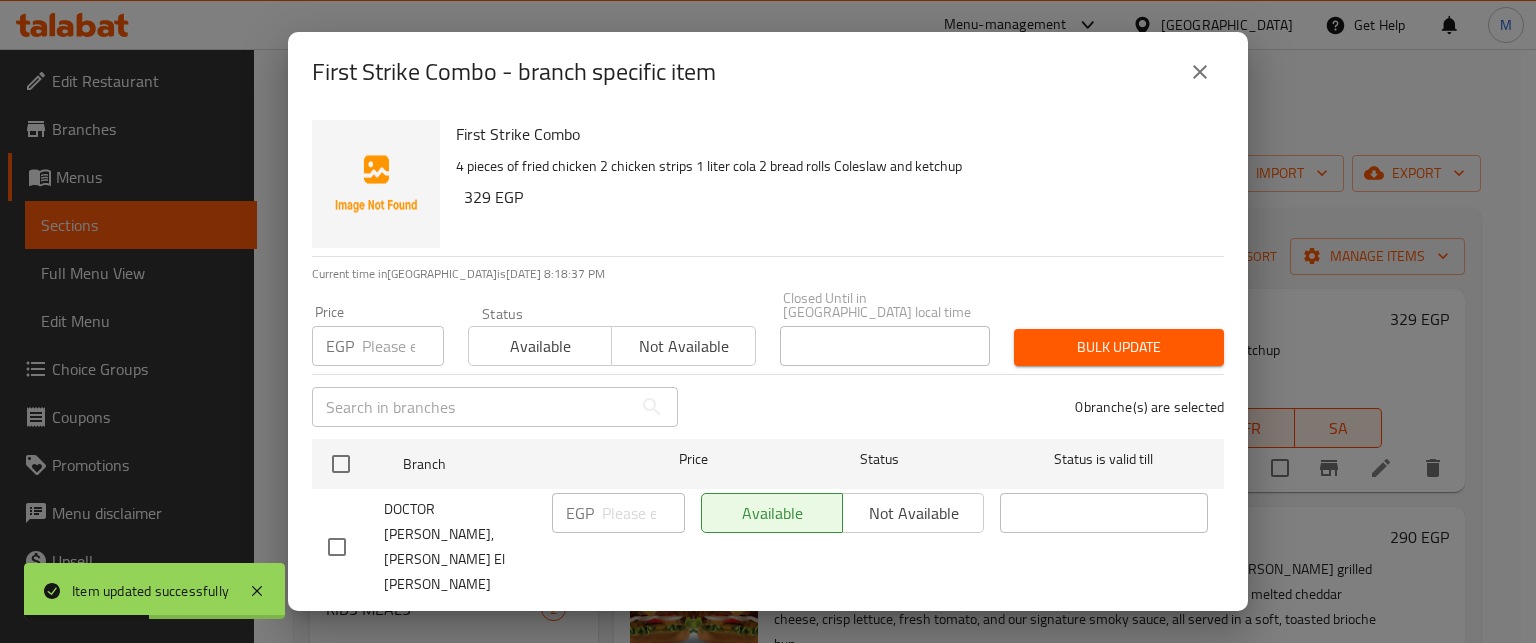 click 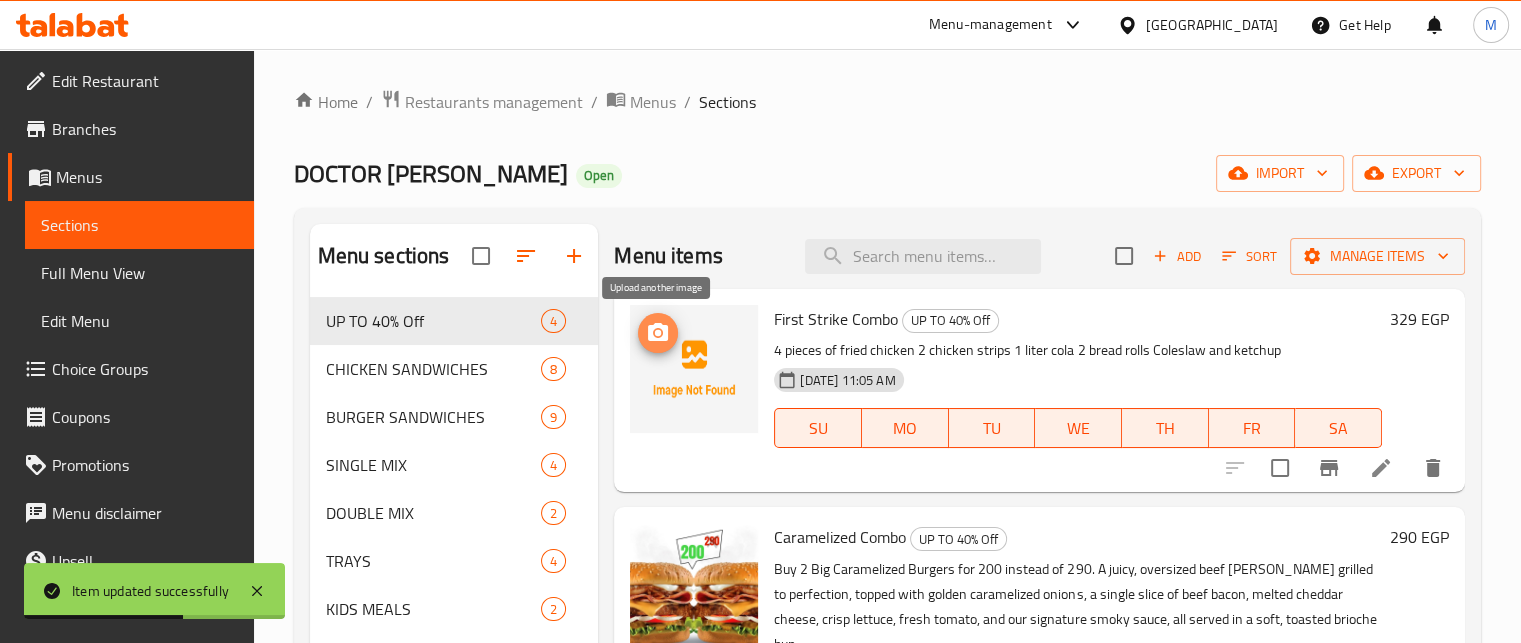 click 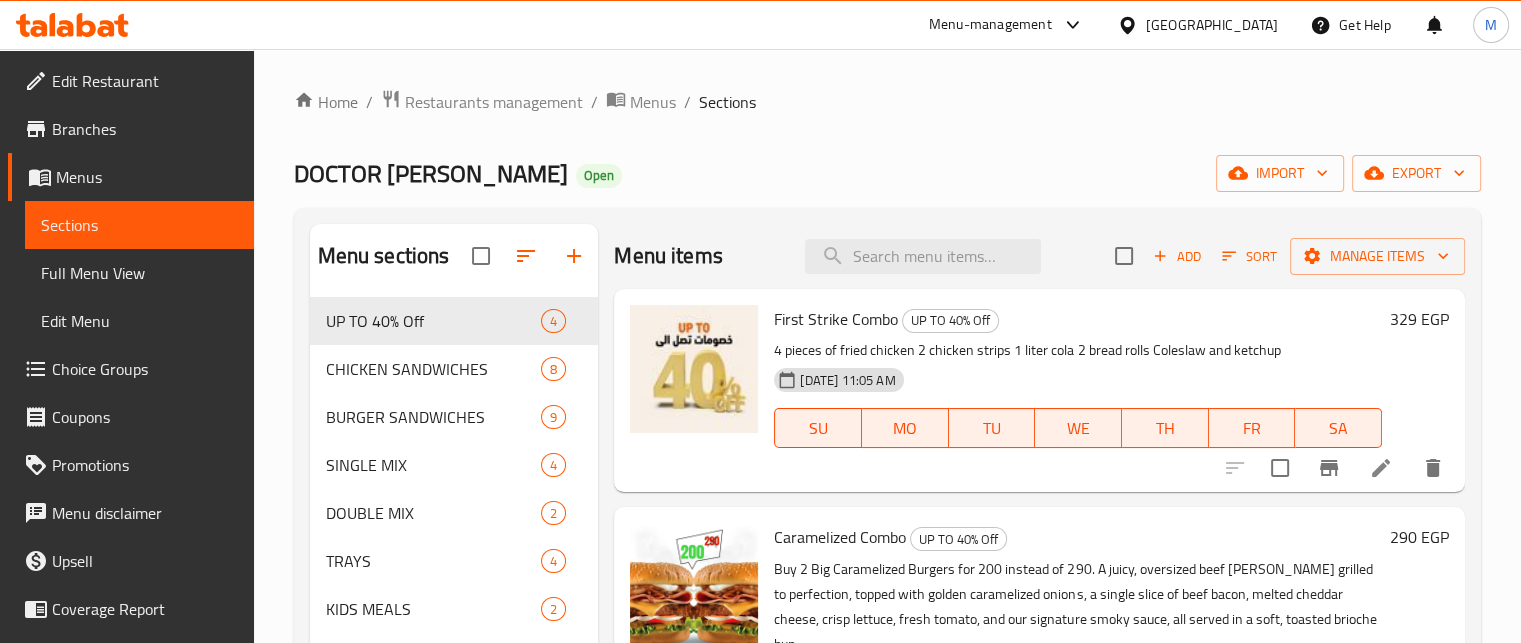 click on "Menu-management" at bounding box center (990, 25) 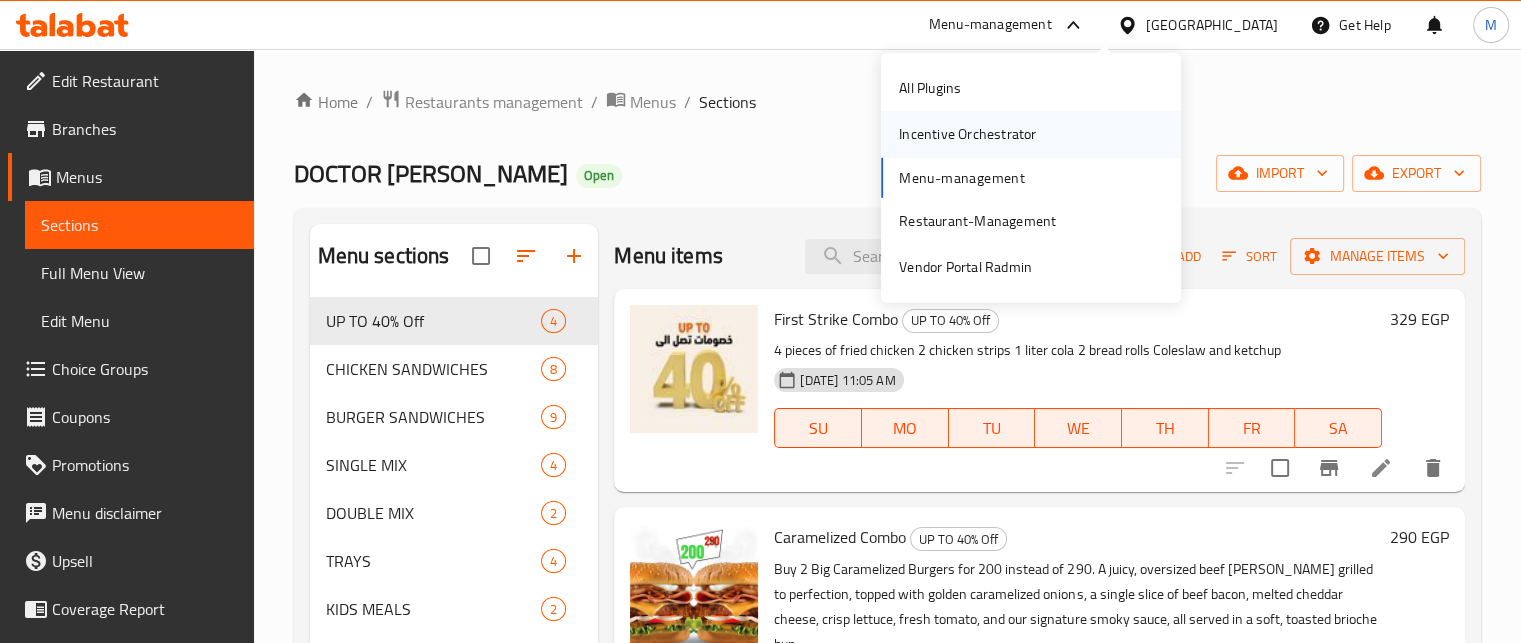 click on "Incentive Orchestrator" at bounding box center (967, 134) 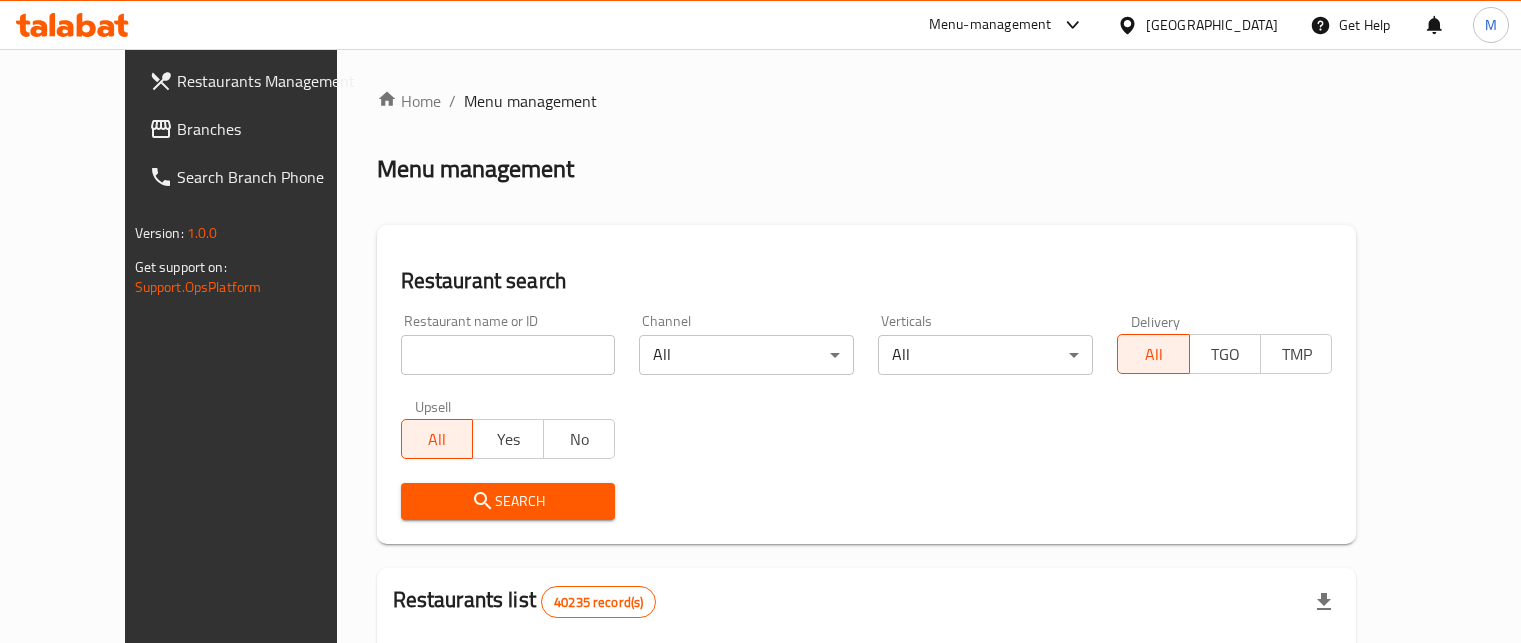 scroll, scrollTop: 0, scrollLeft: 0, axis: both 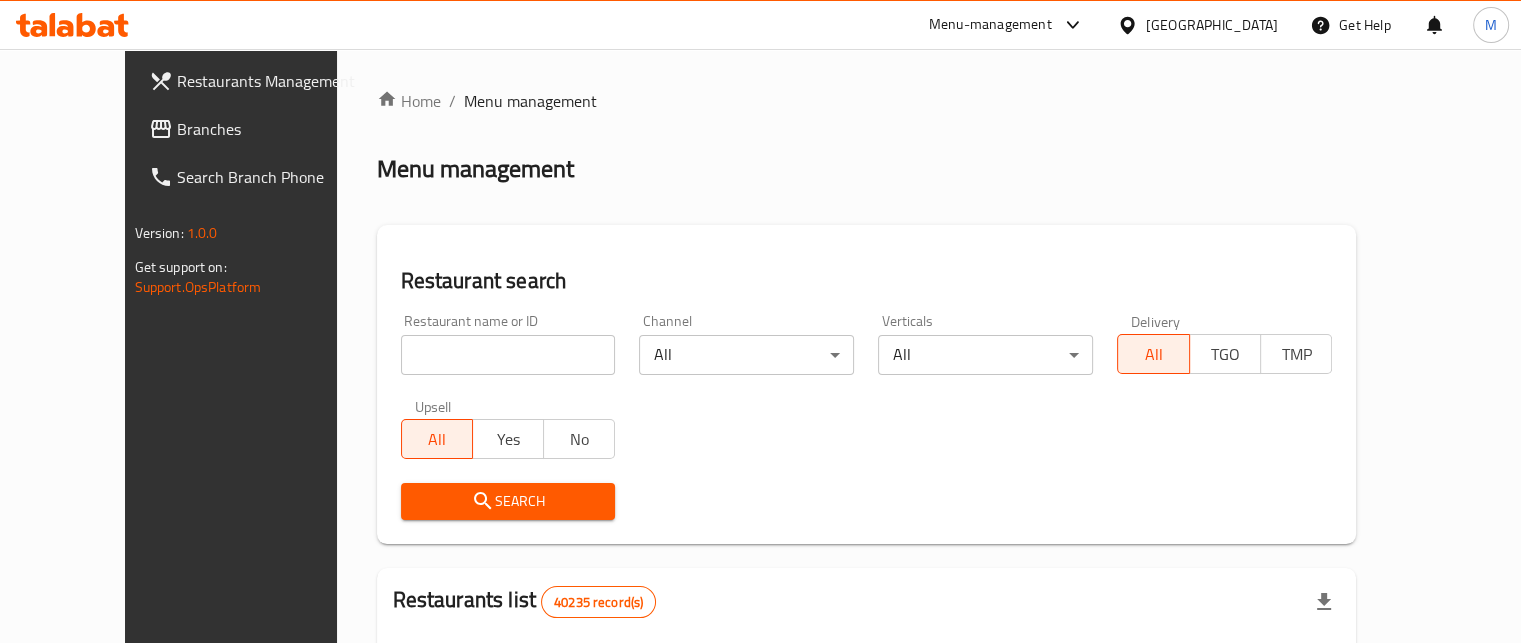 click at bounding box center (508, 355) 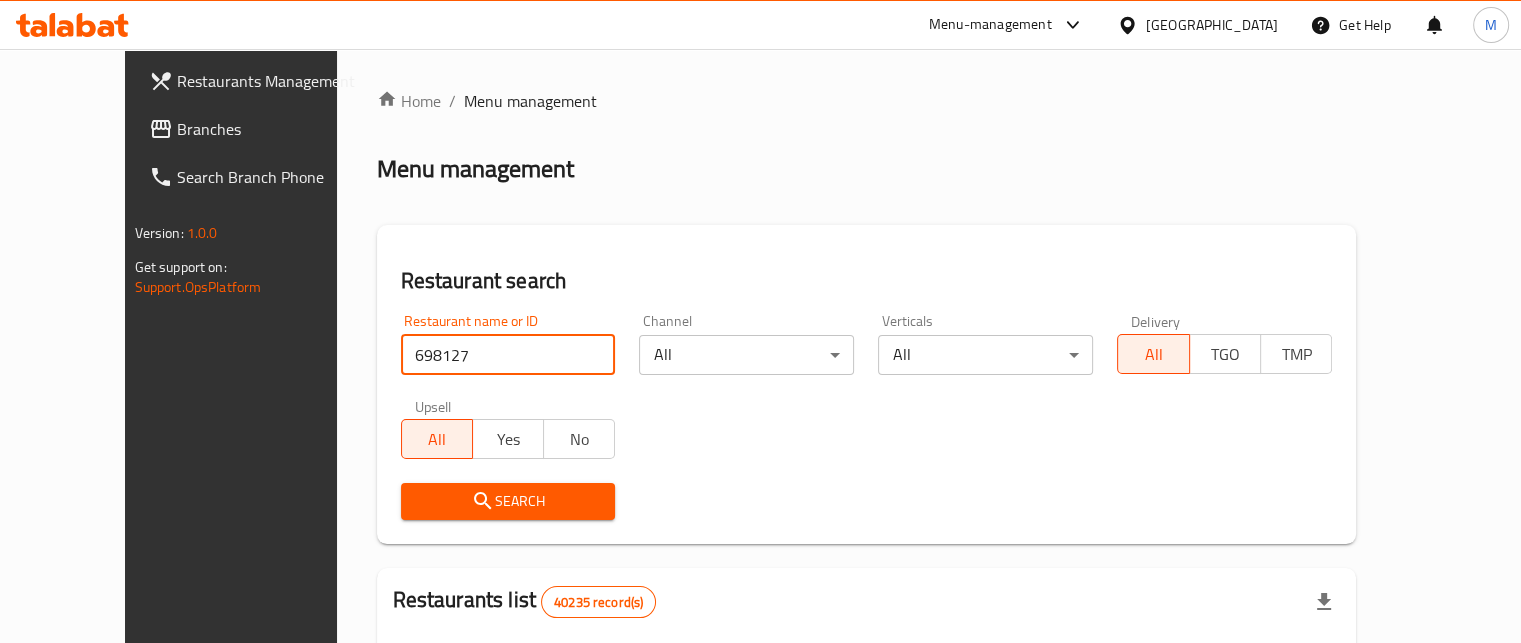 type on "698127" 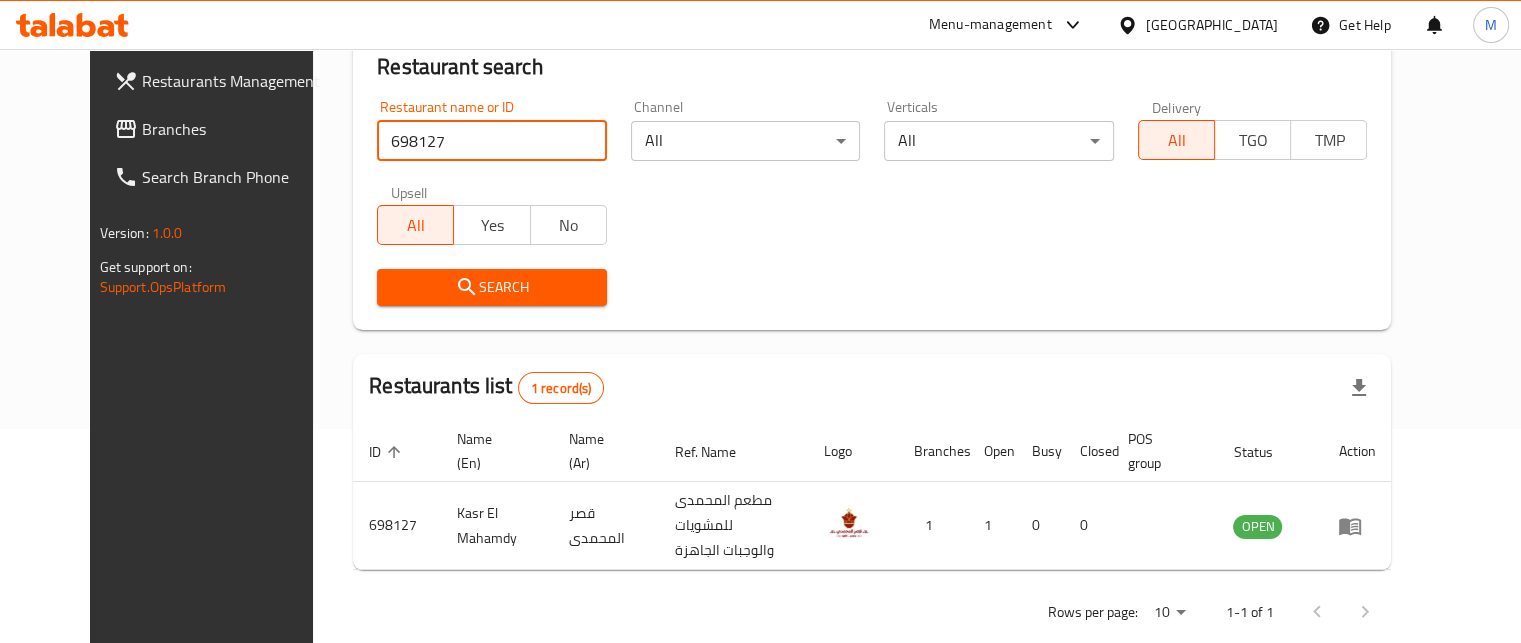 scroll, scrollTop: 232, scrollLeft: 0, axis: vertical 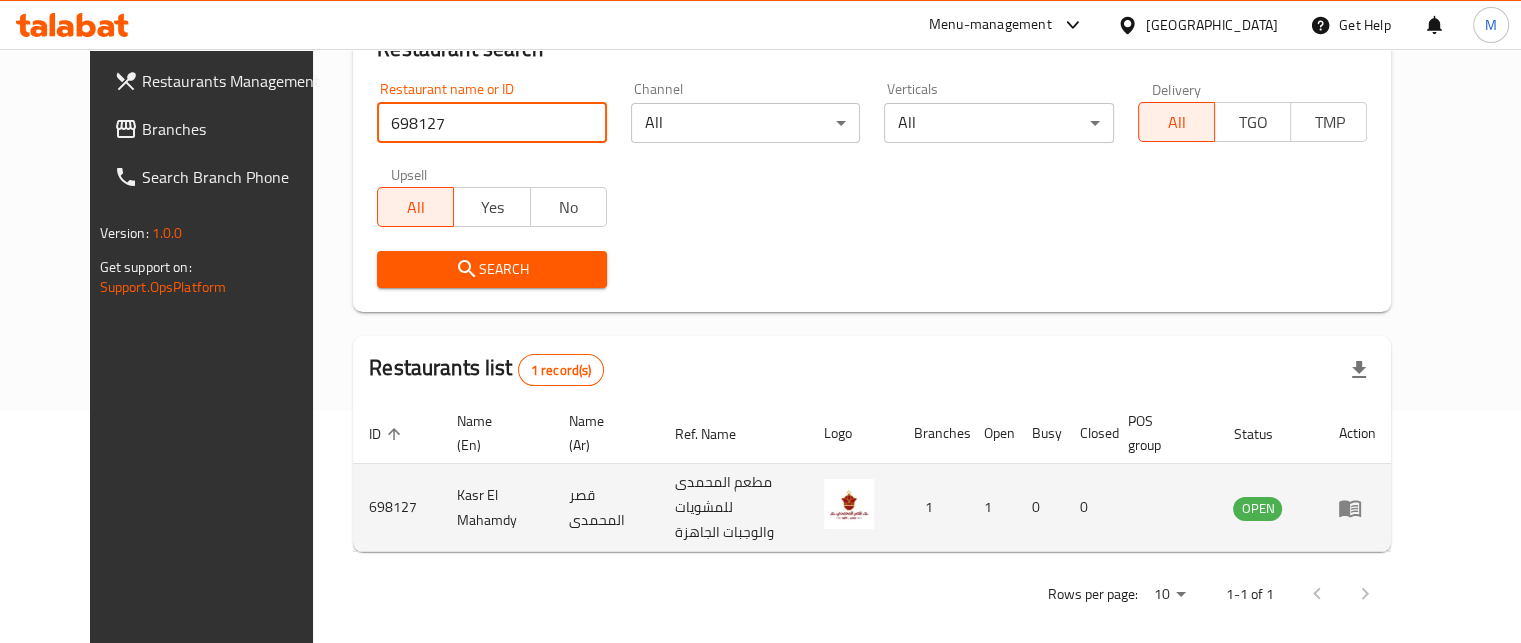 click 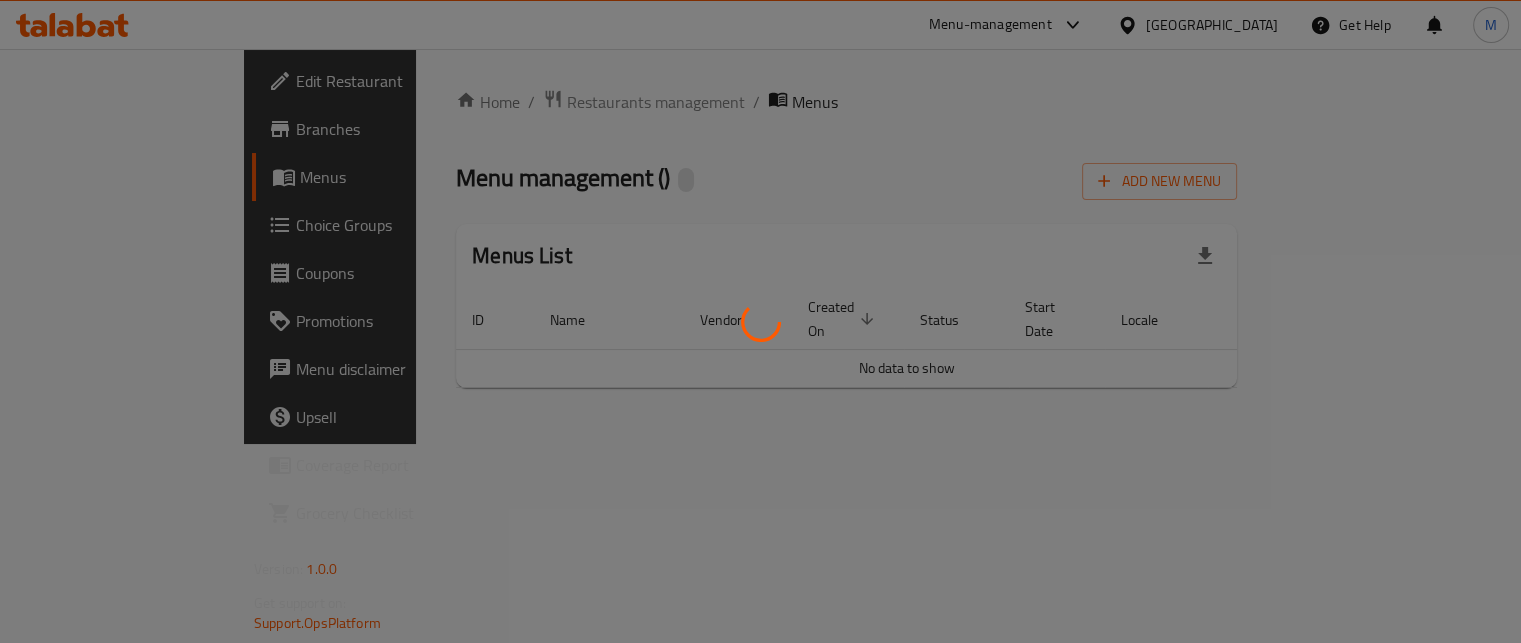 scroll, scrollTop: 0, scrollLeft: 0, axis: both 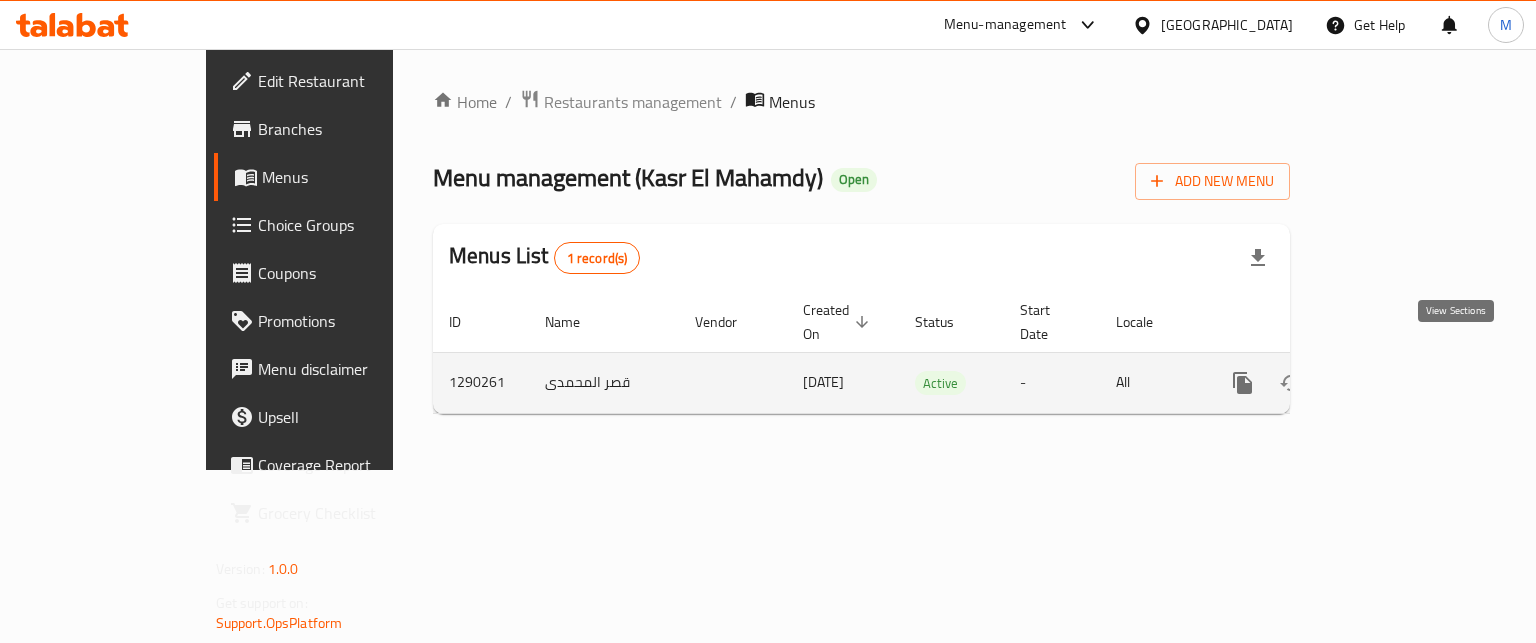 click 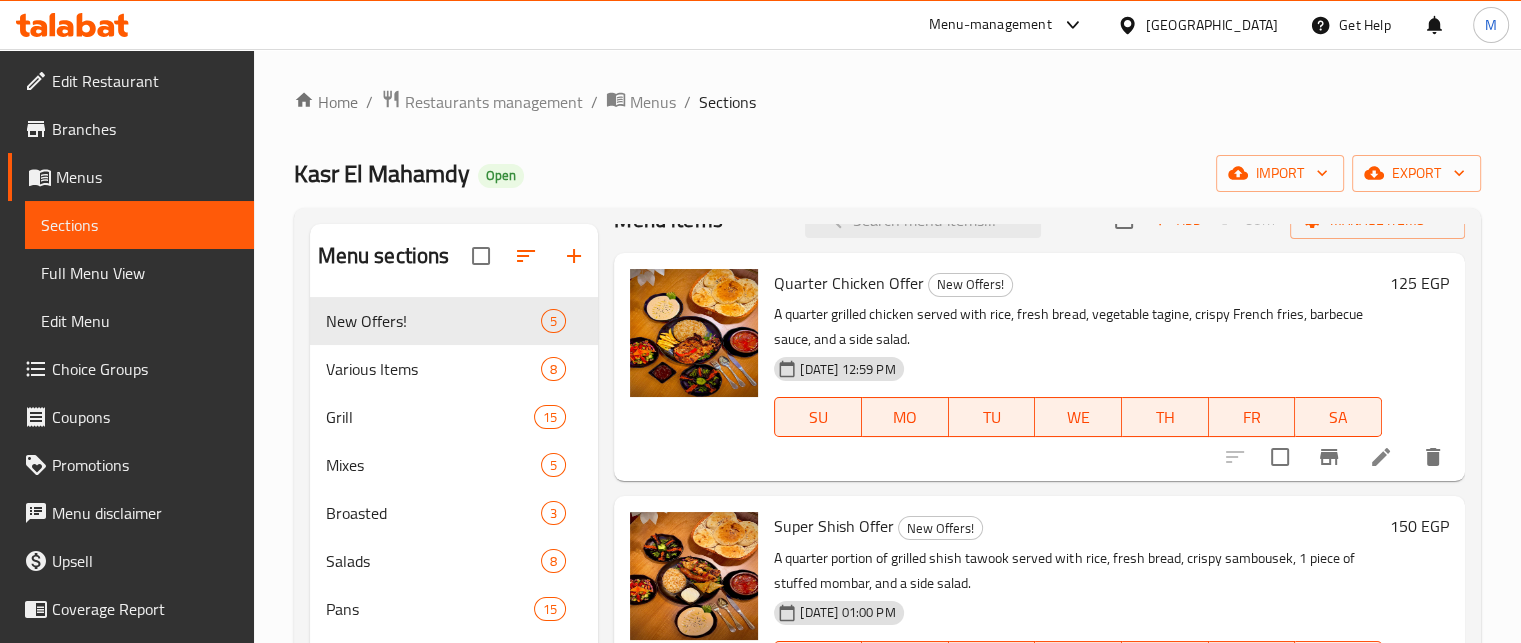 scroll, scrollTop: 599, scrollLeft: 0, axis: vertical 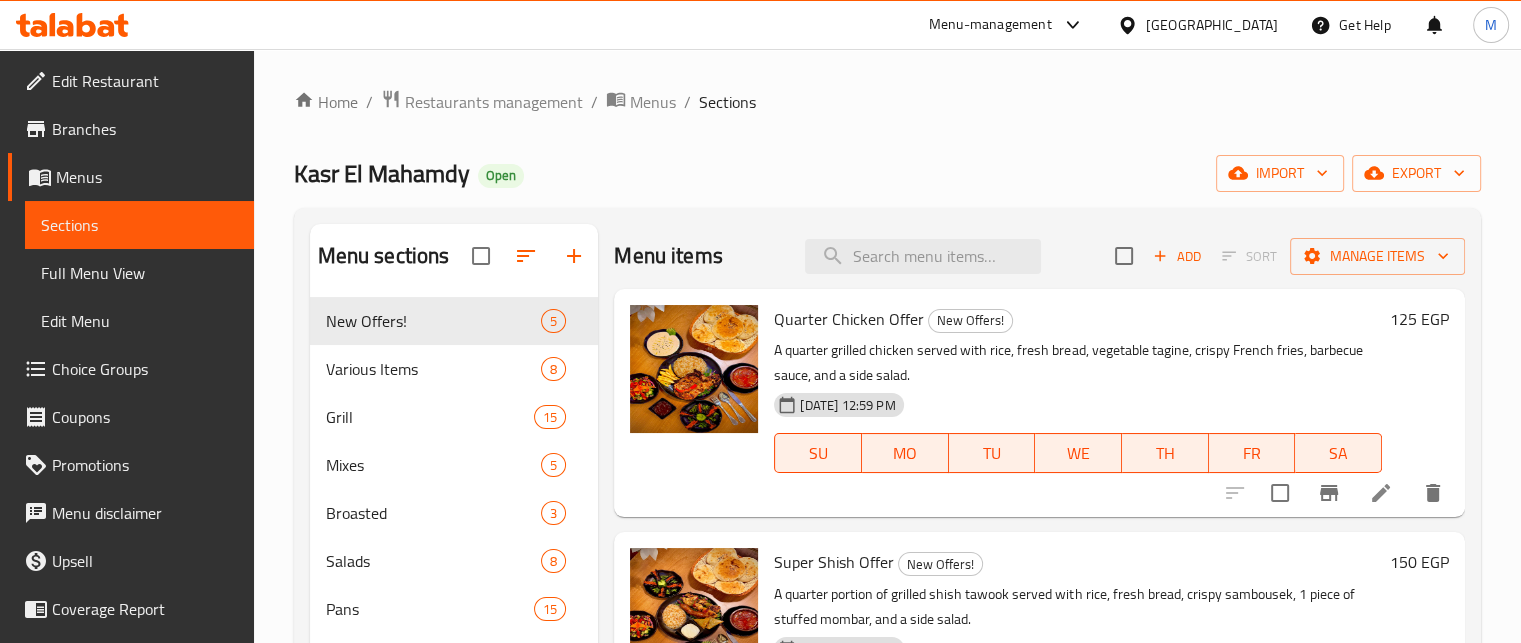 click on "Quarter Chicken Offer" at bounding box center [849, 319] 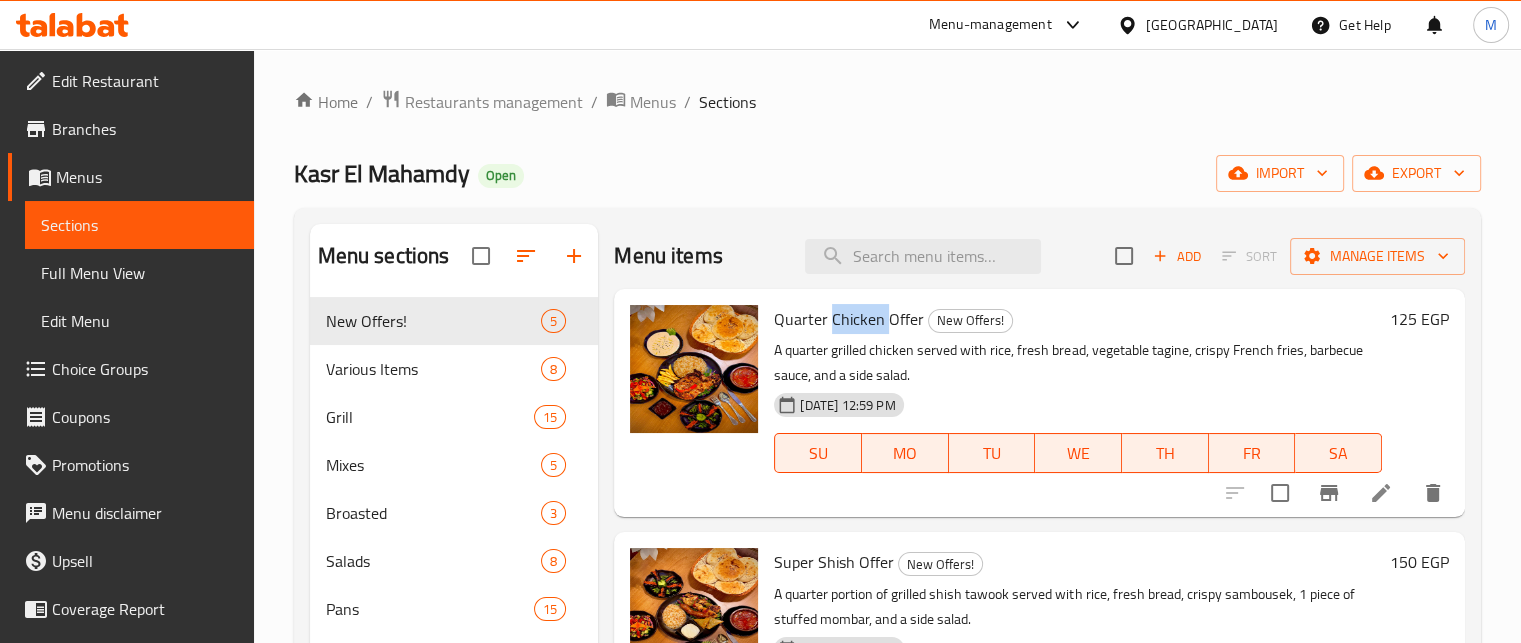 click on "Quarter Chicken Offer" at bounding box center [849, 319] 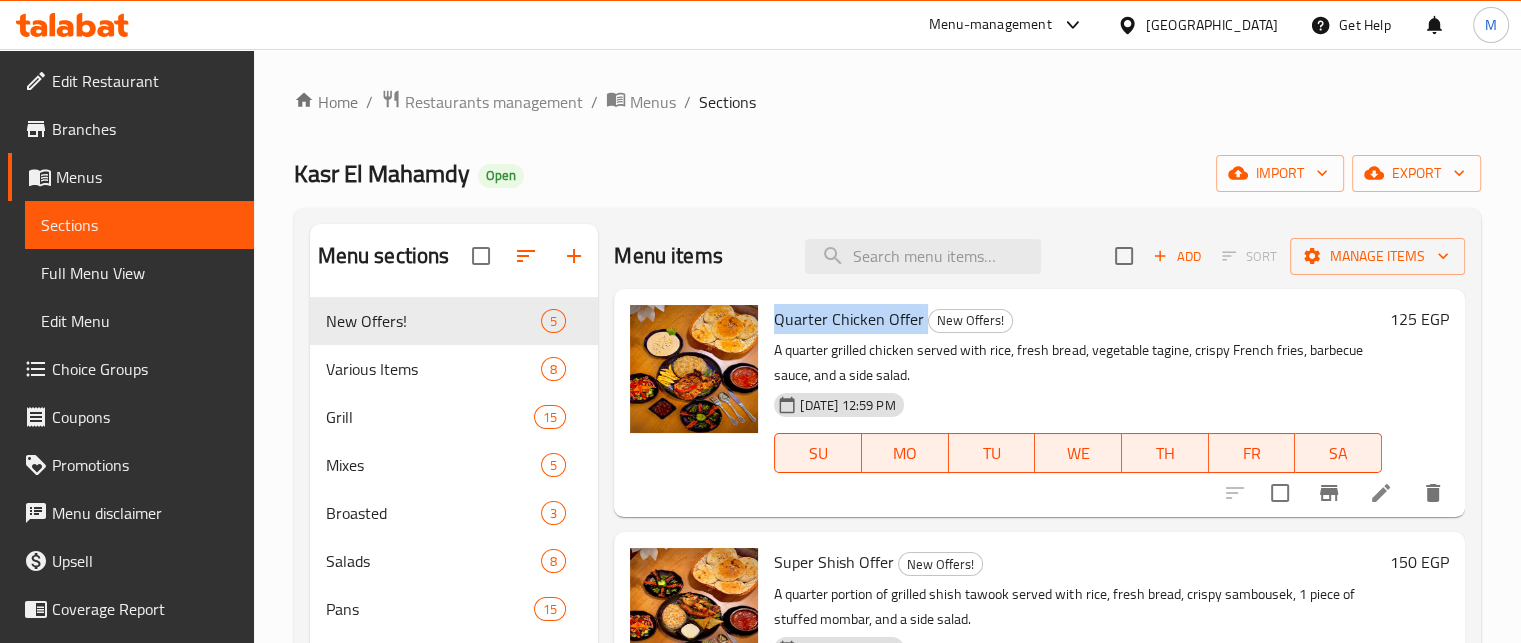 click on "Quarter Chicken Offer" at bounding box center (849, 319) 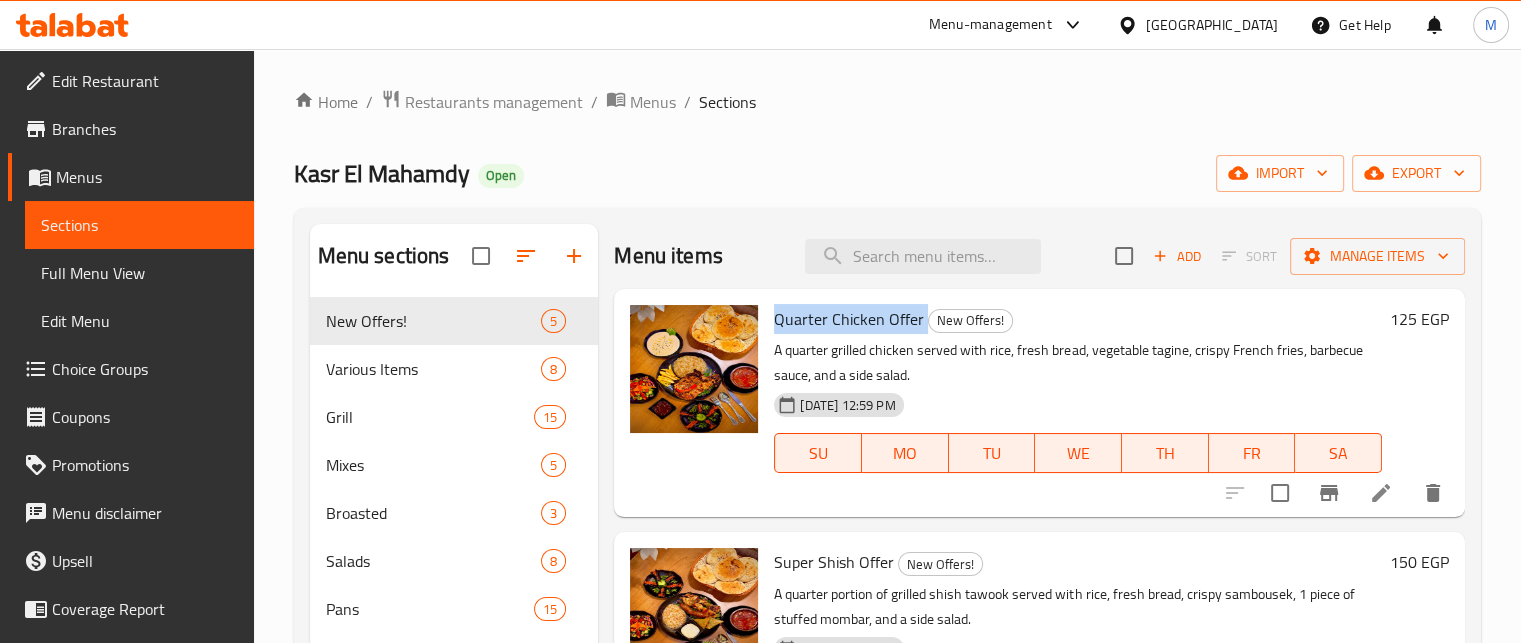 copy on "Quarter Chicken Offer" 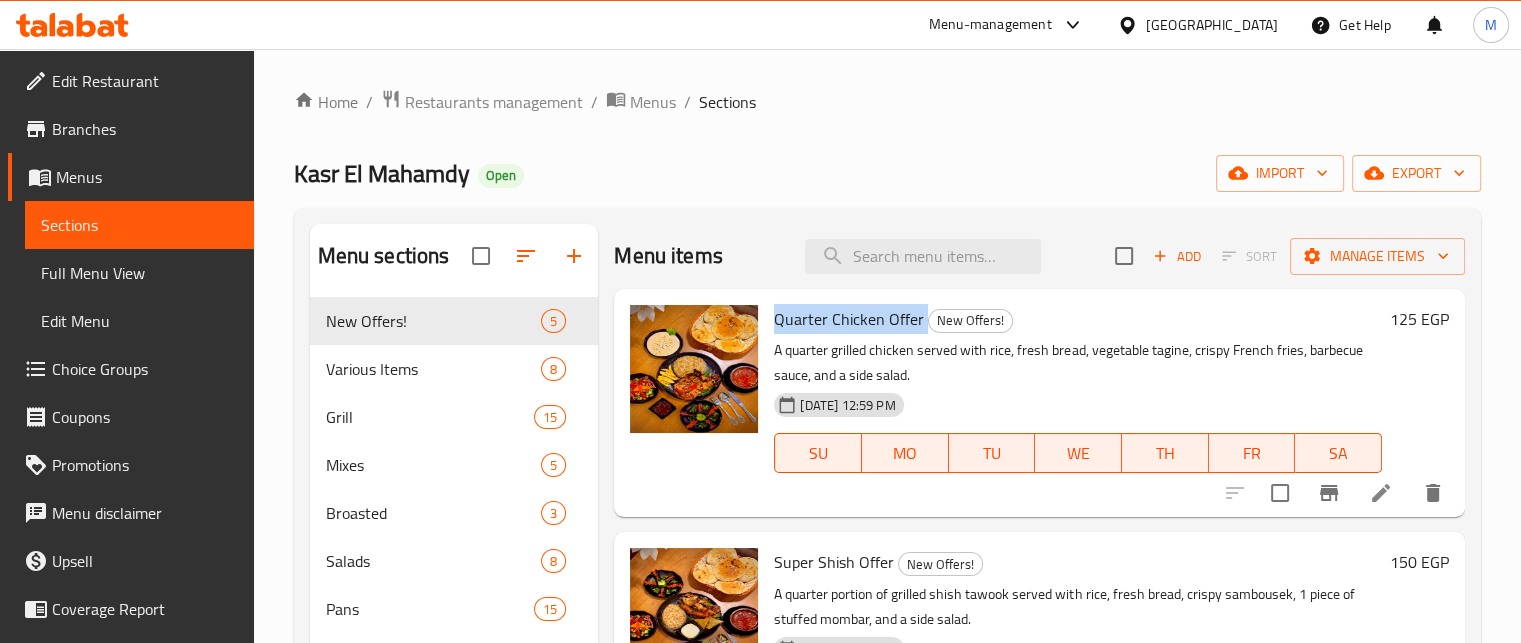 click 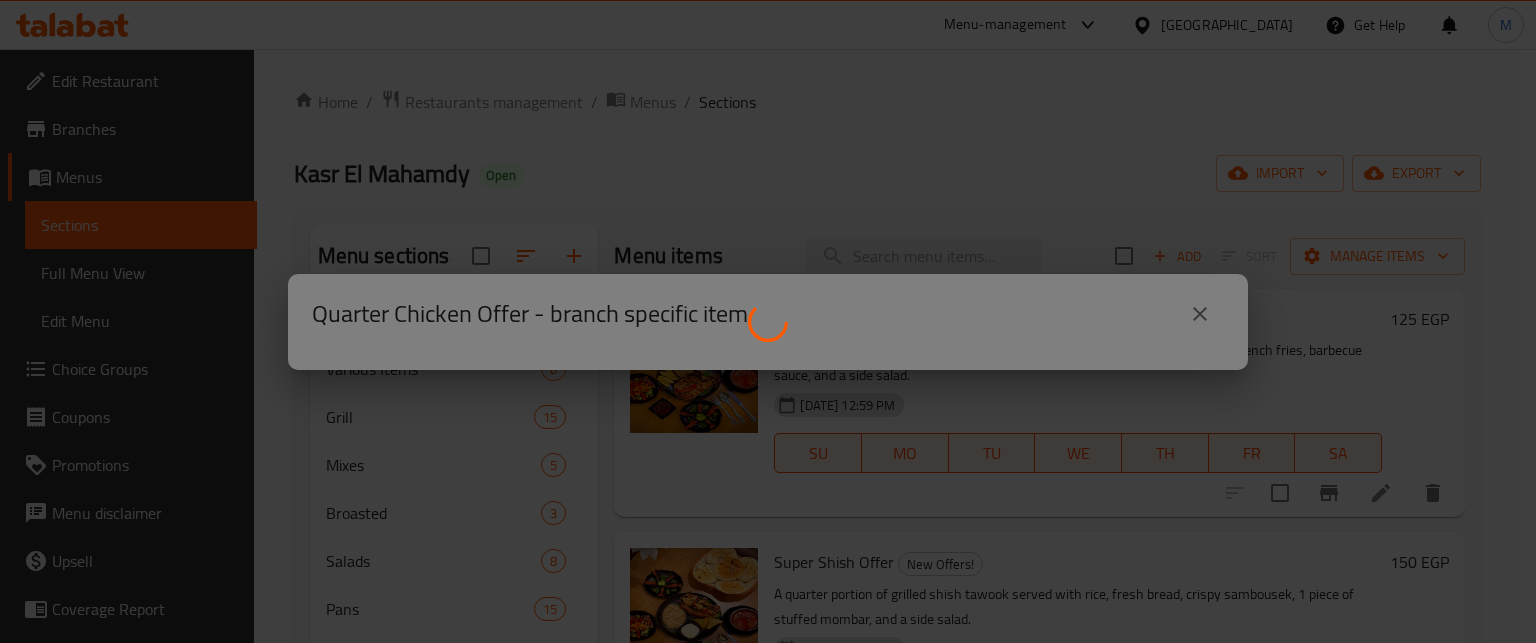 click at bounding box center [768, 321] 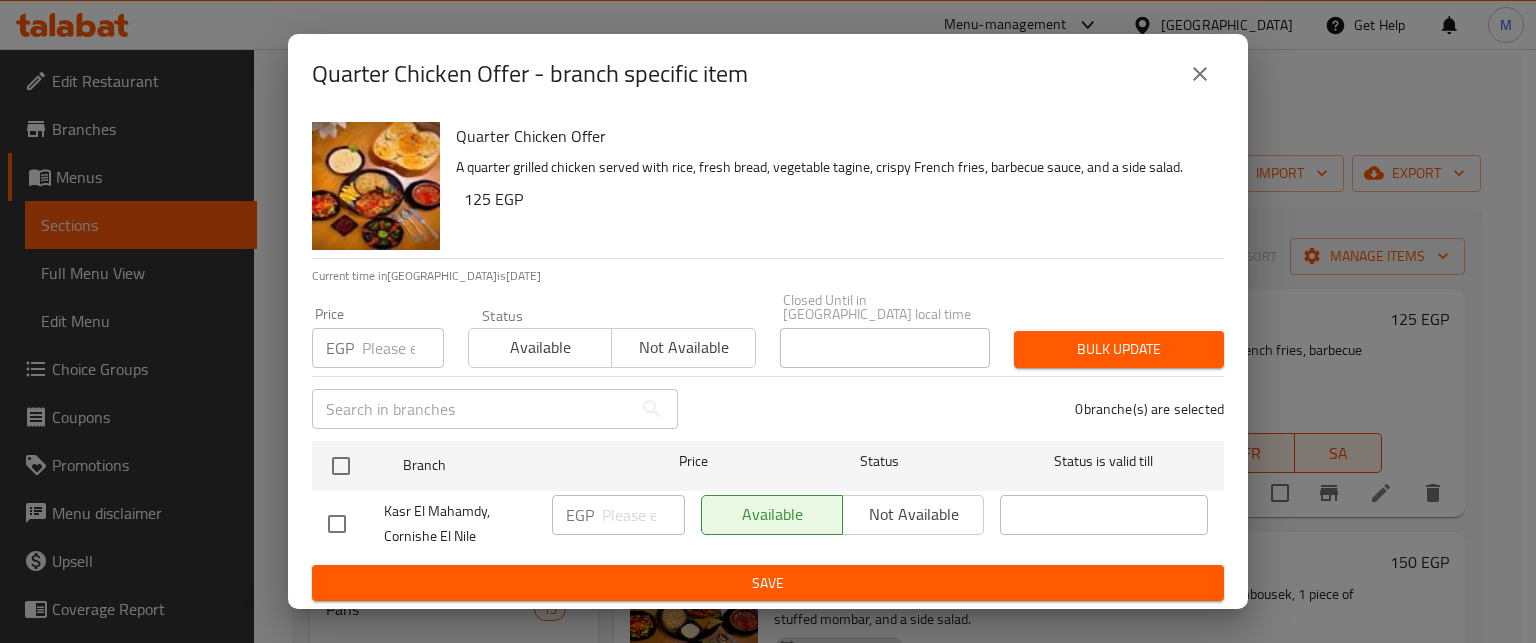 click at bounding box center (403, 348) 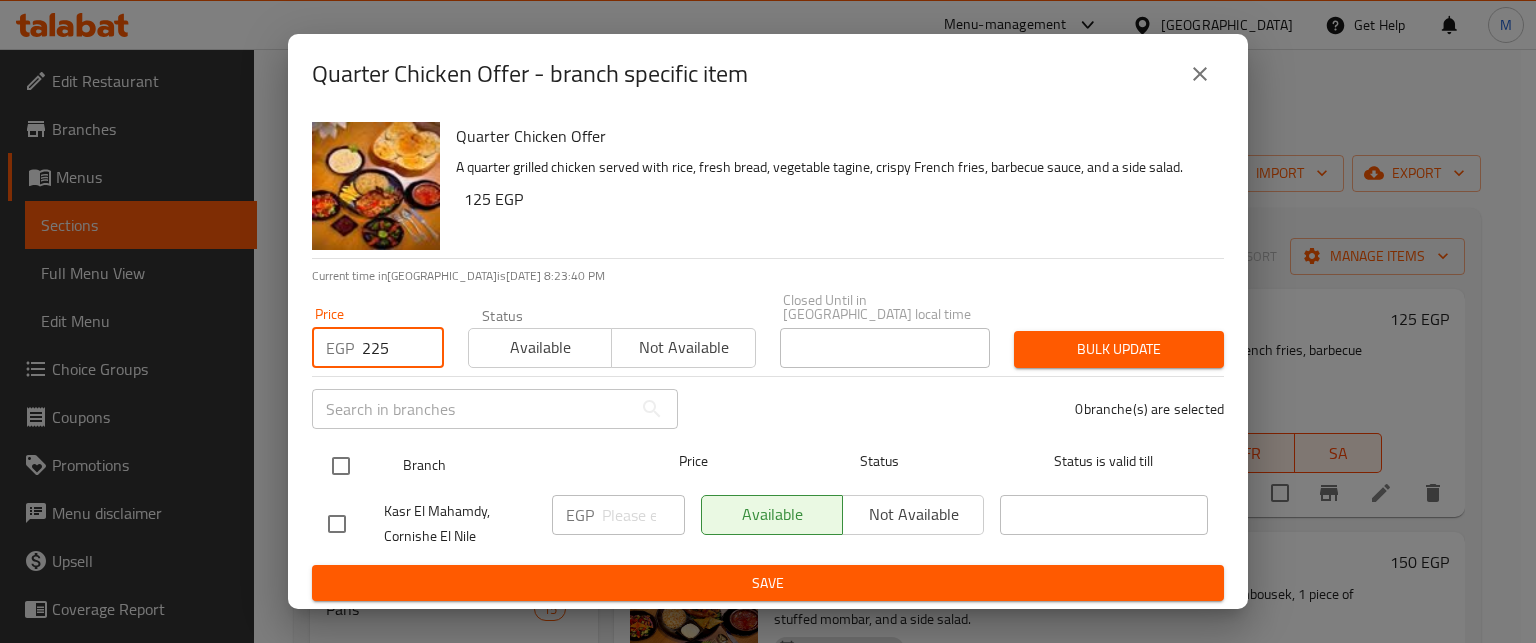 type on "225" 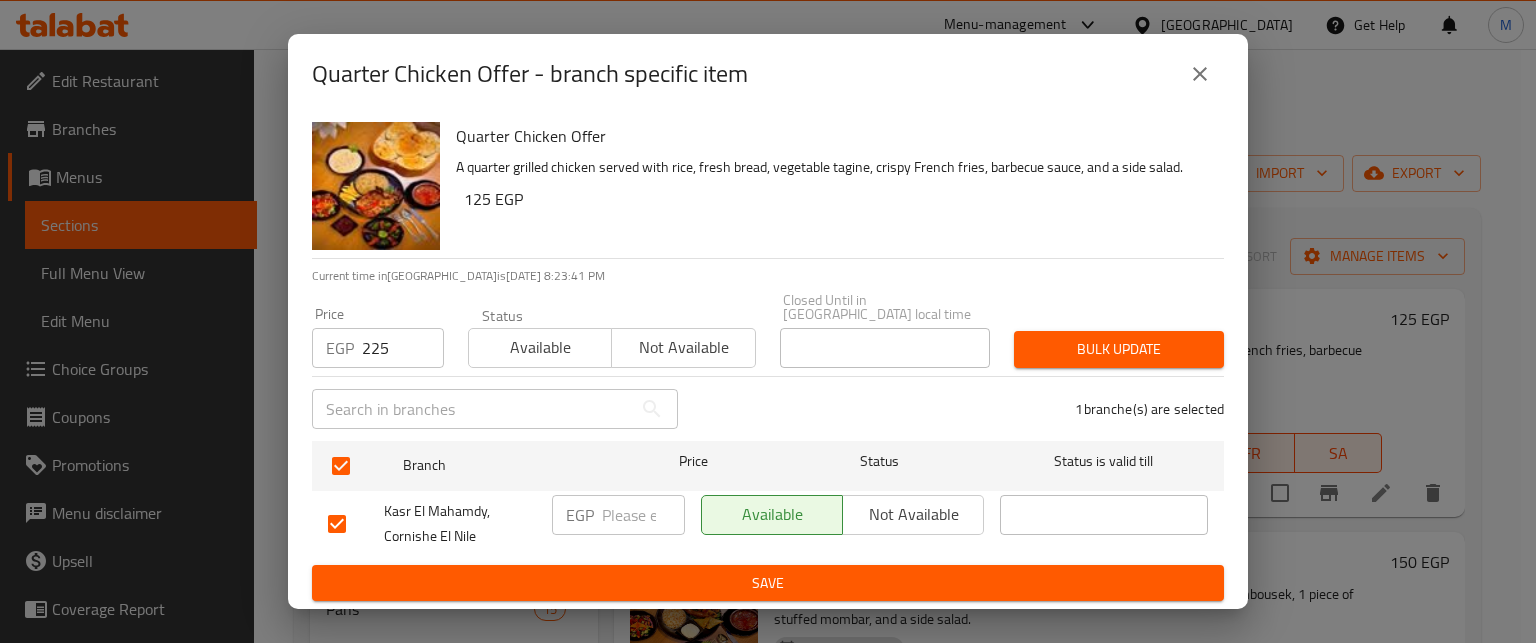 click on "1  branche(s) are selected" at bounding box center [963, 409] 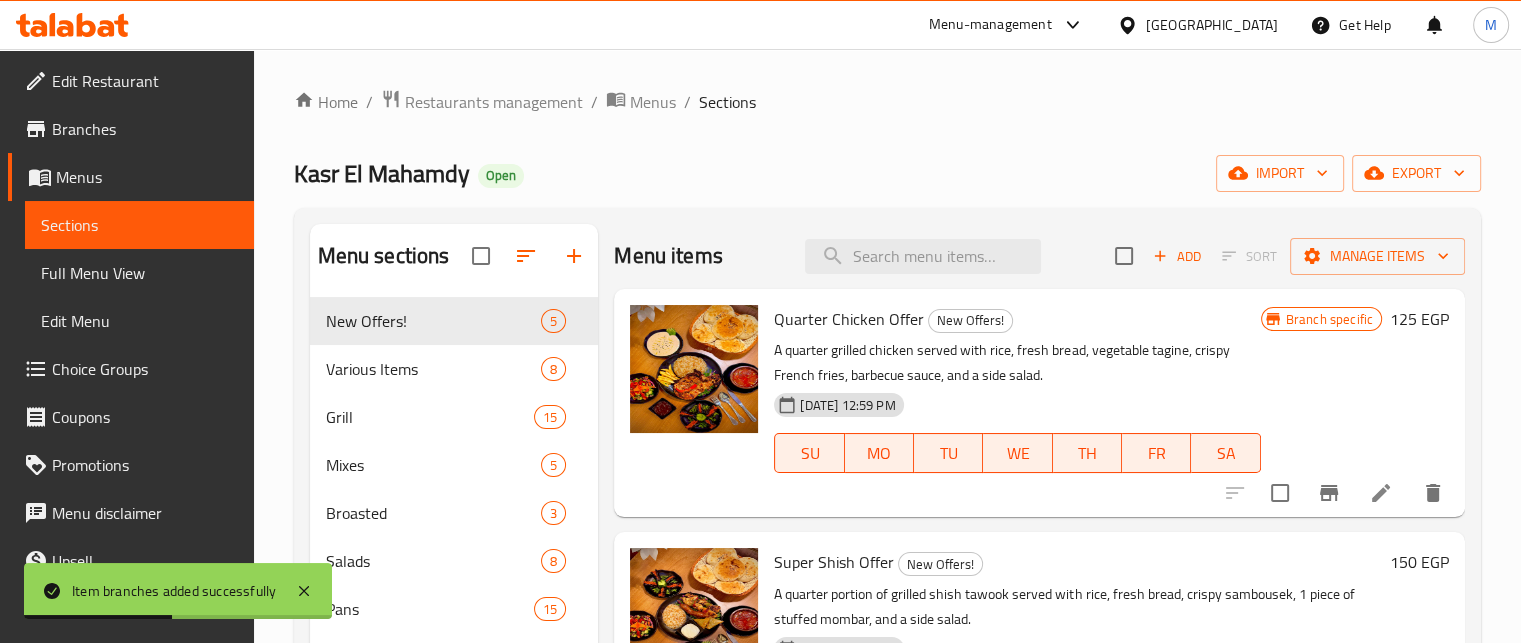 click on "Kasr El Mahamdy" at bounding box center [382, 173] 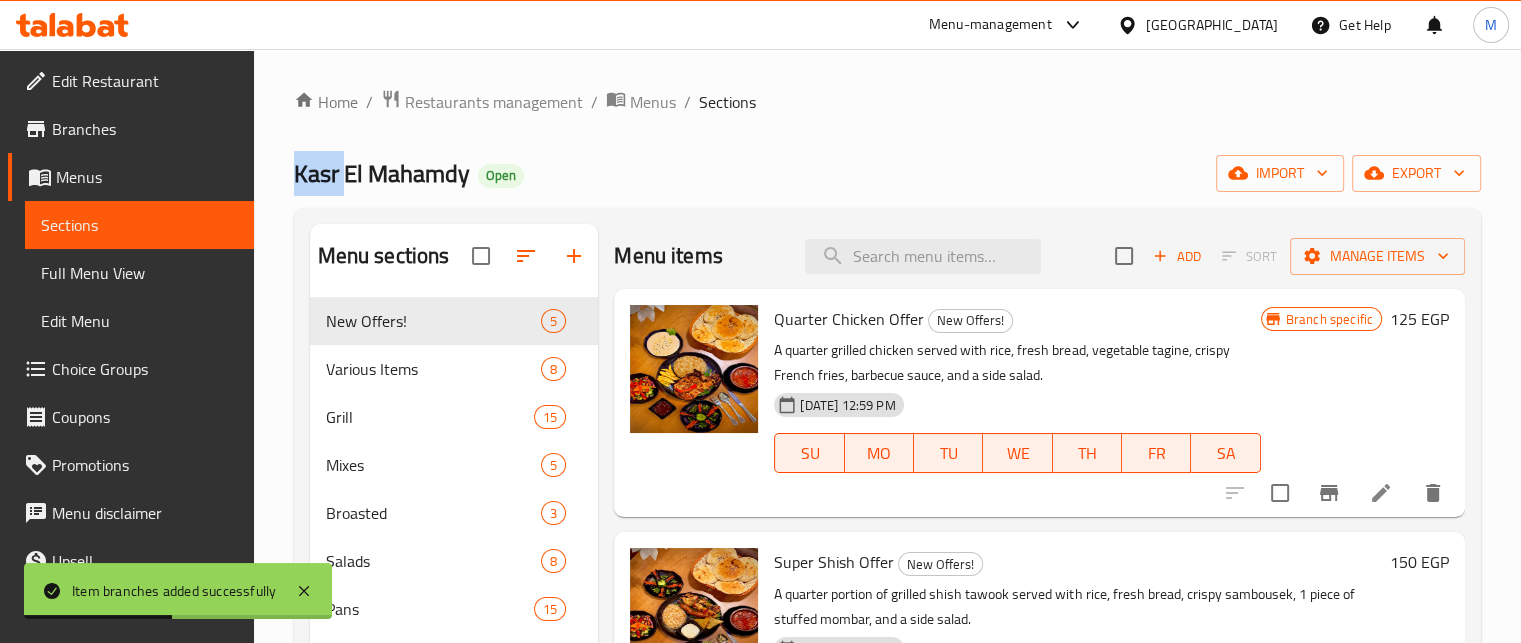 click on "Kasr El Mahamdy" at bounding box center [382, 173] 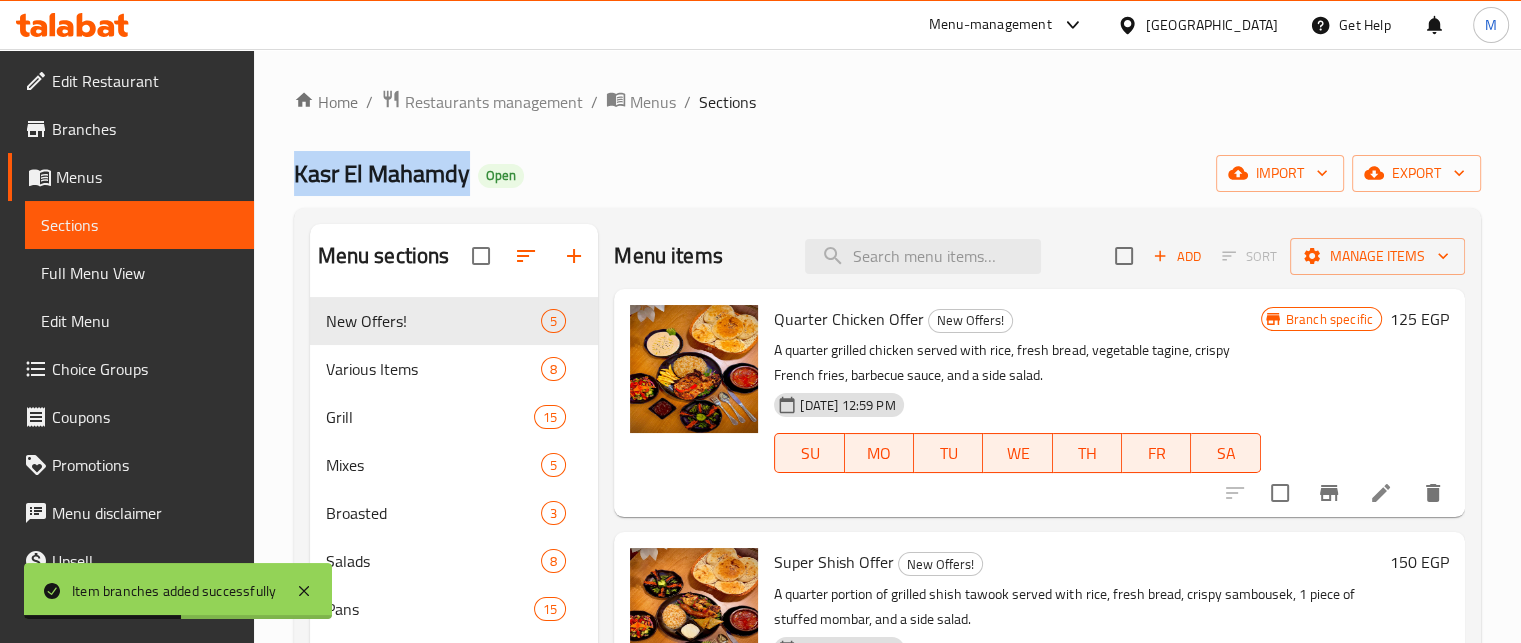 click on "Kasr El Mahamdy" at bounding box center (382, 173) 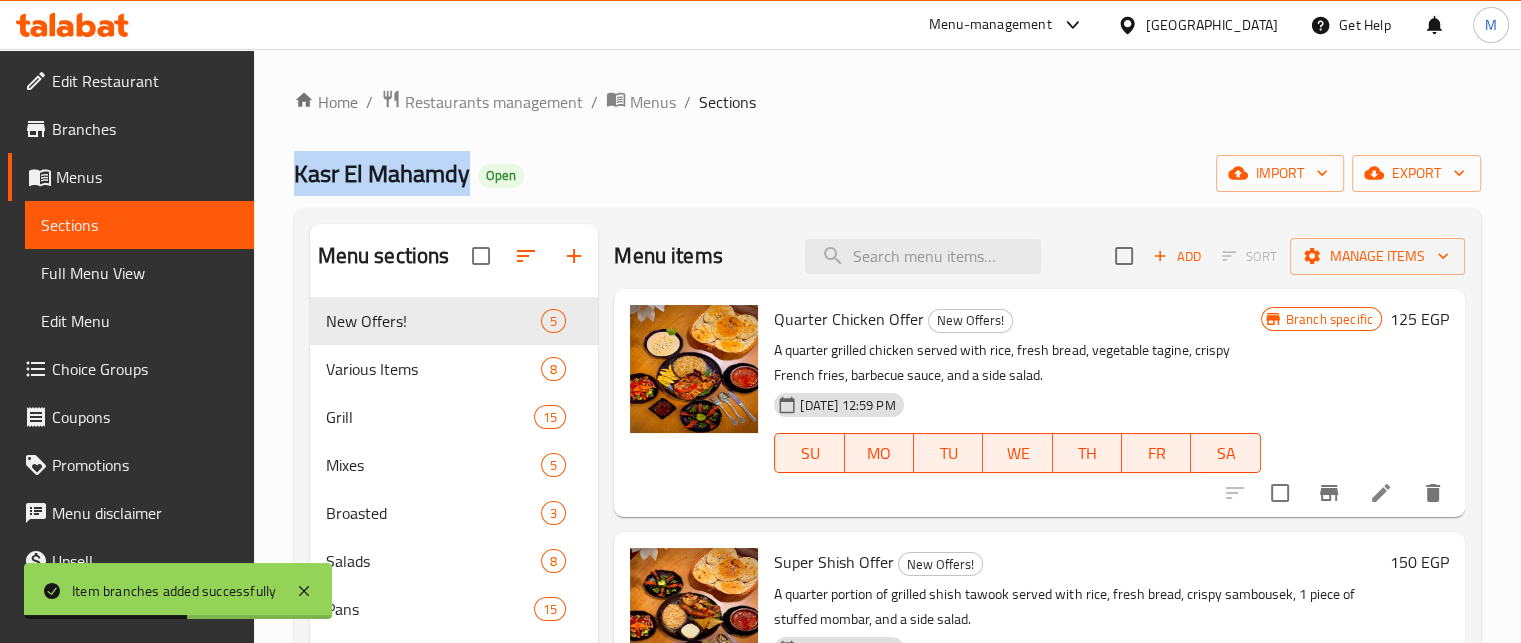 copy on "Kasr El Mahamdy" 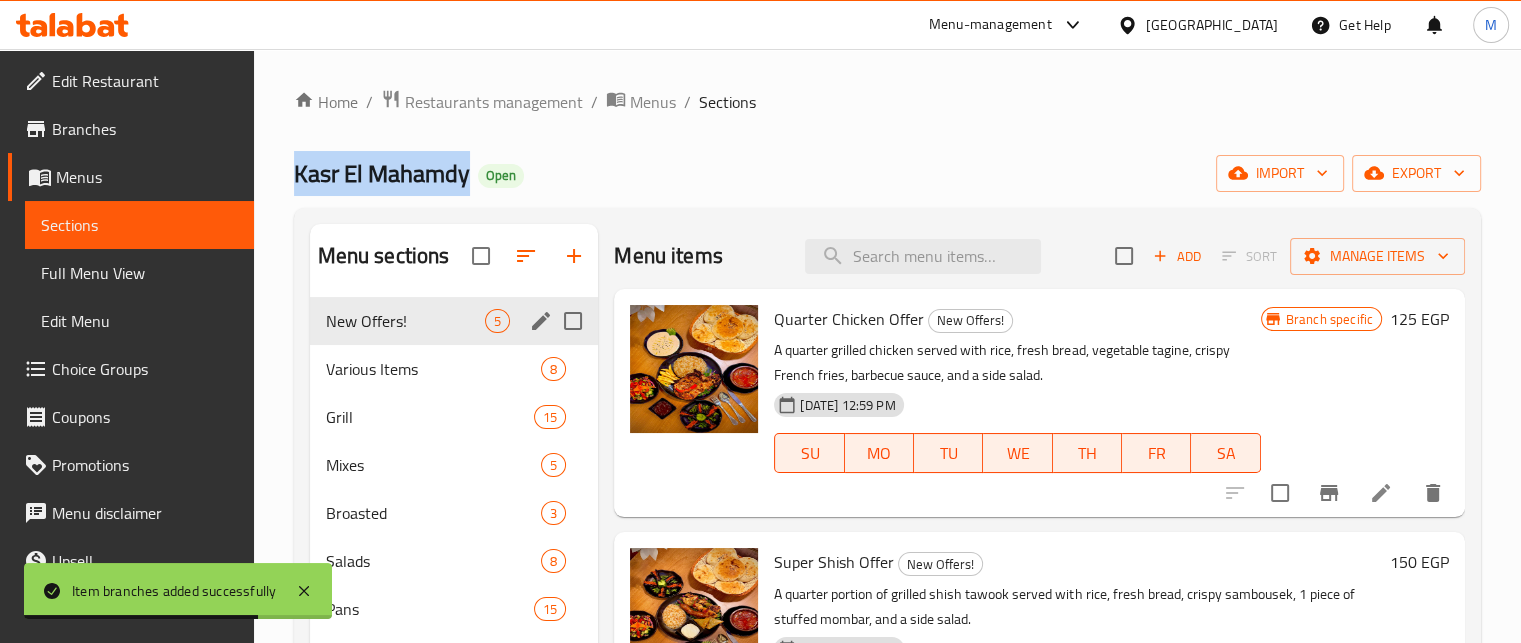 click 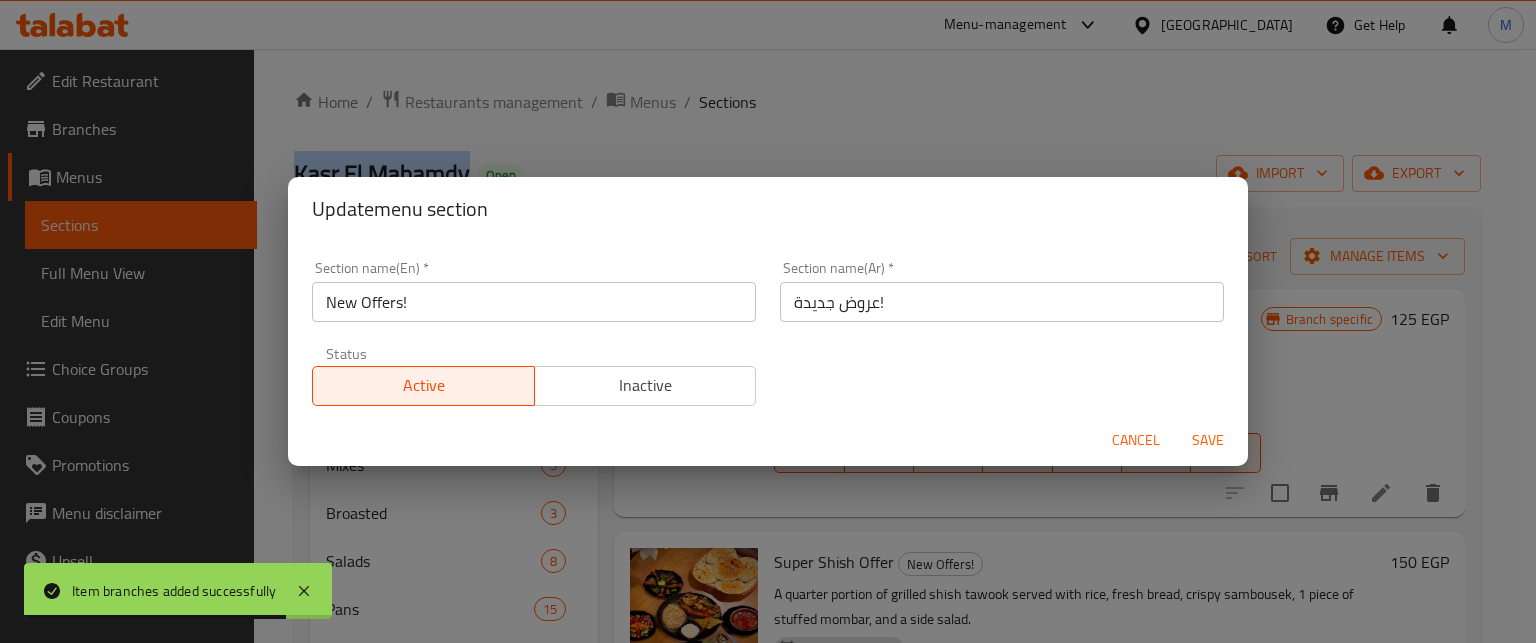 click on "Inactive" at bounding box center (646, 385) 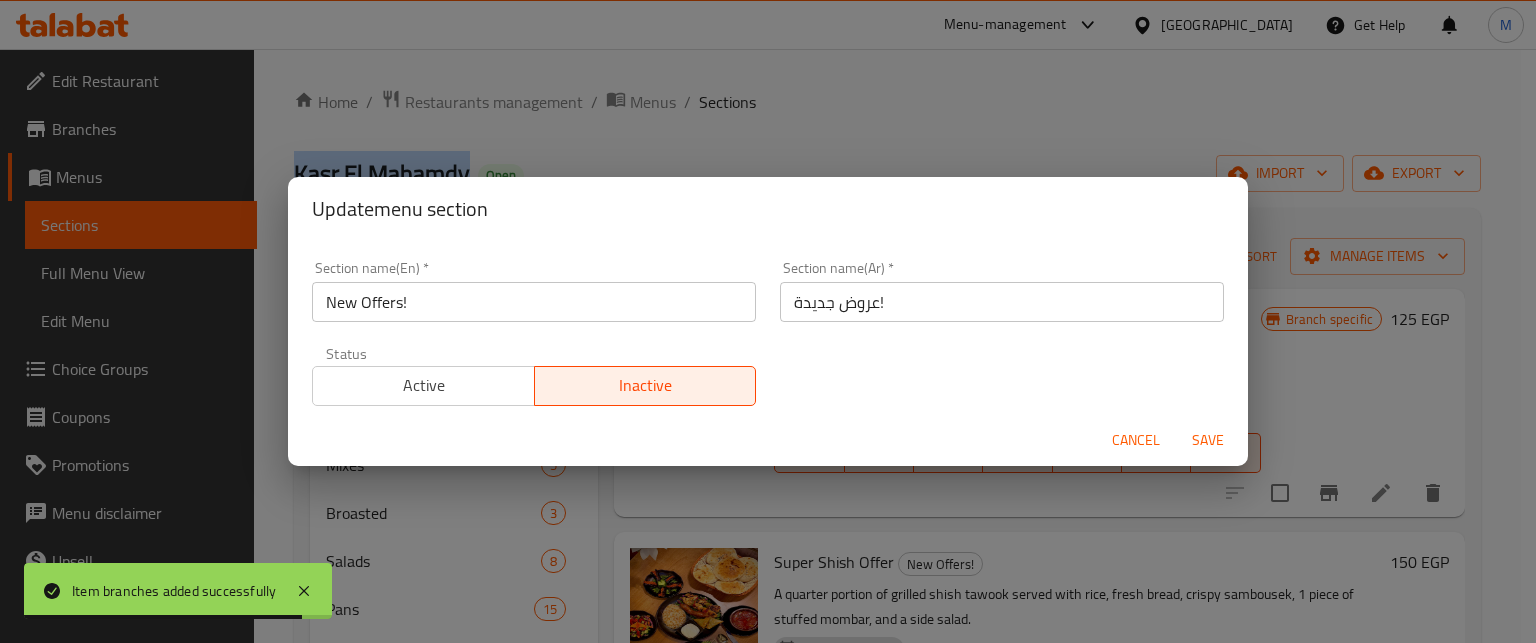 click on "Save" at bounding box center (1208, 440) 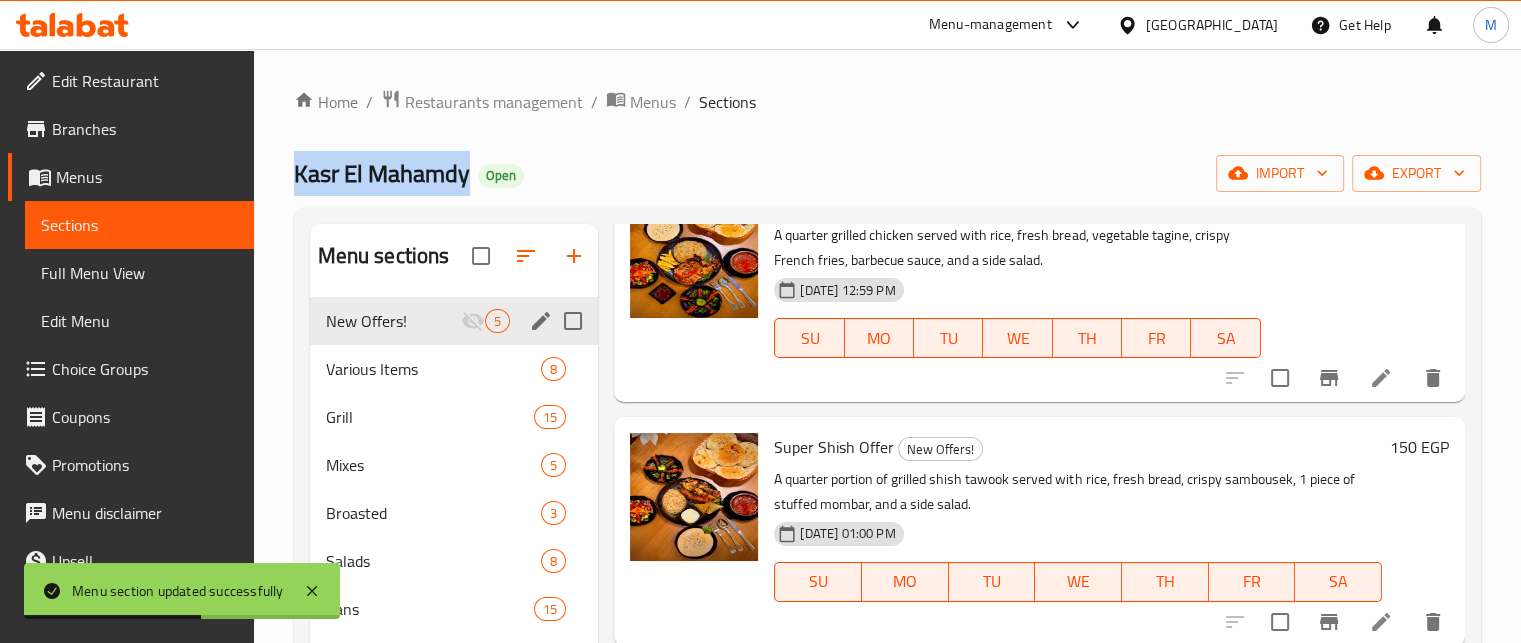 scroll, scrollTop: 121, scrollLeft: 0, axis: vertical 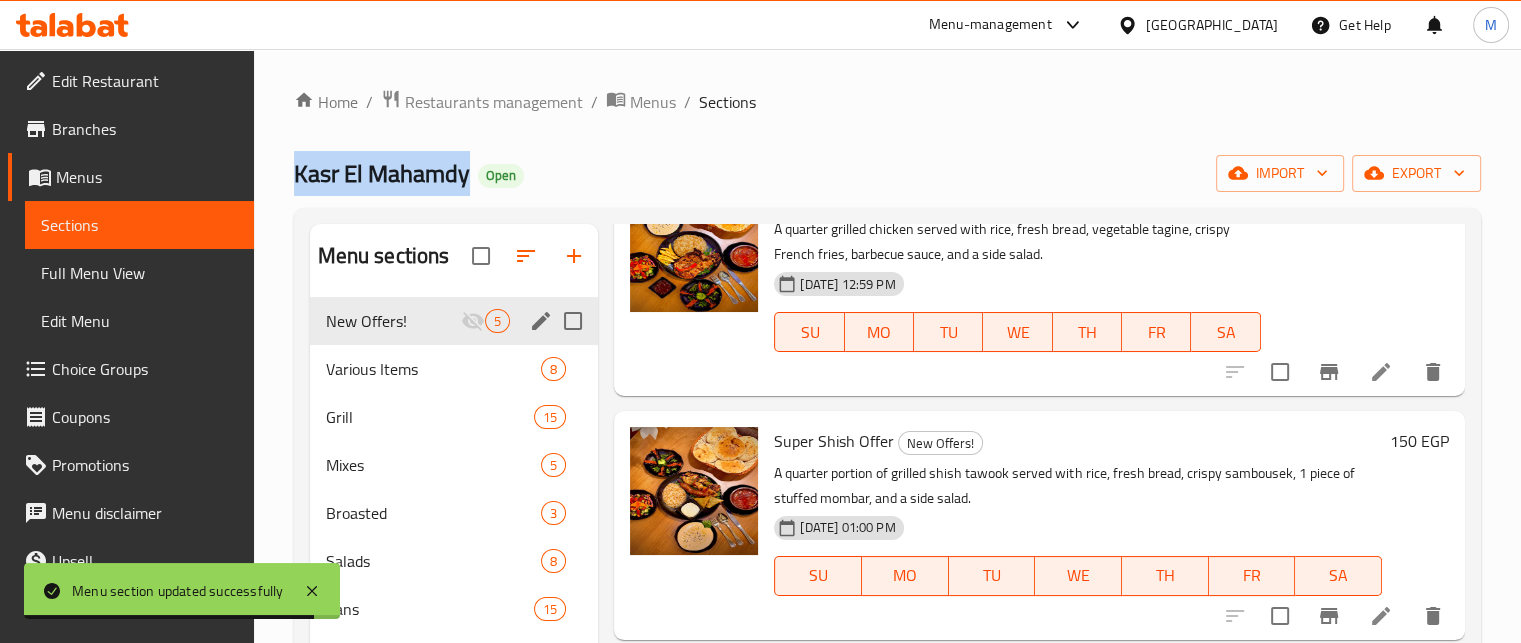 click 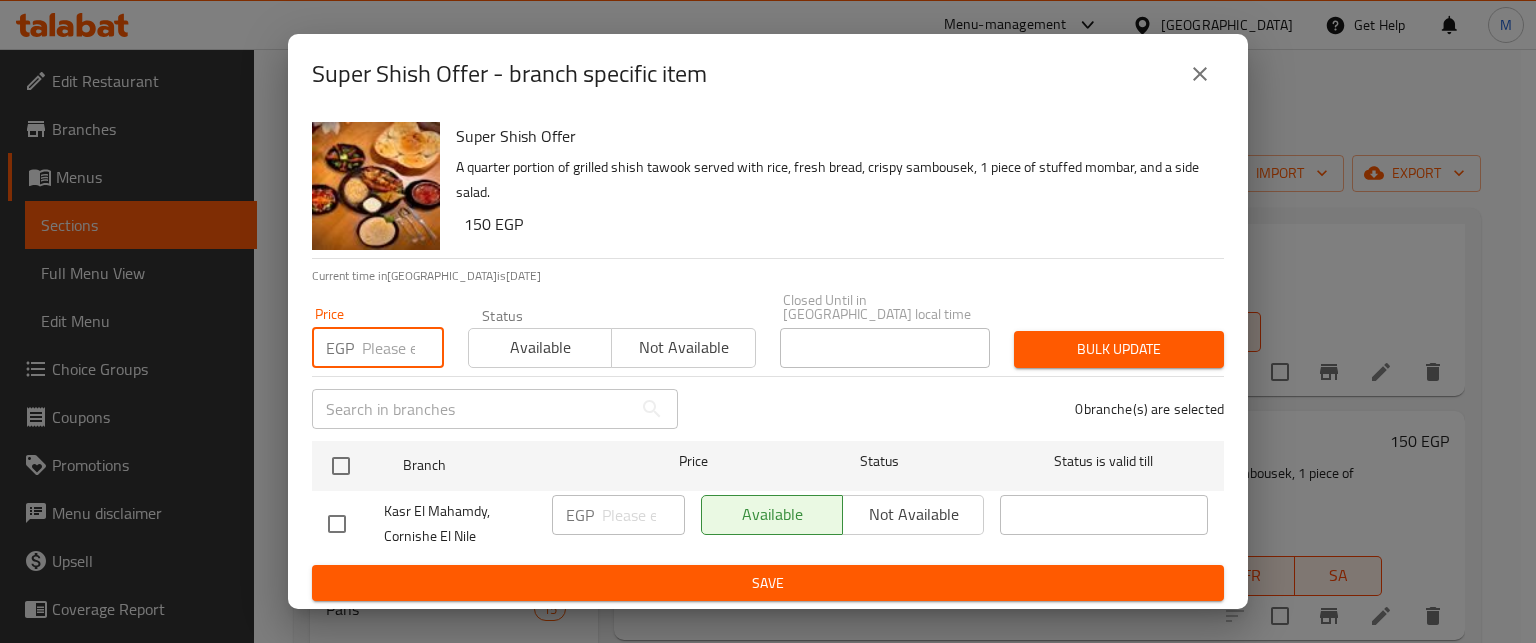 click at bounding box center [403, 348] 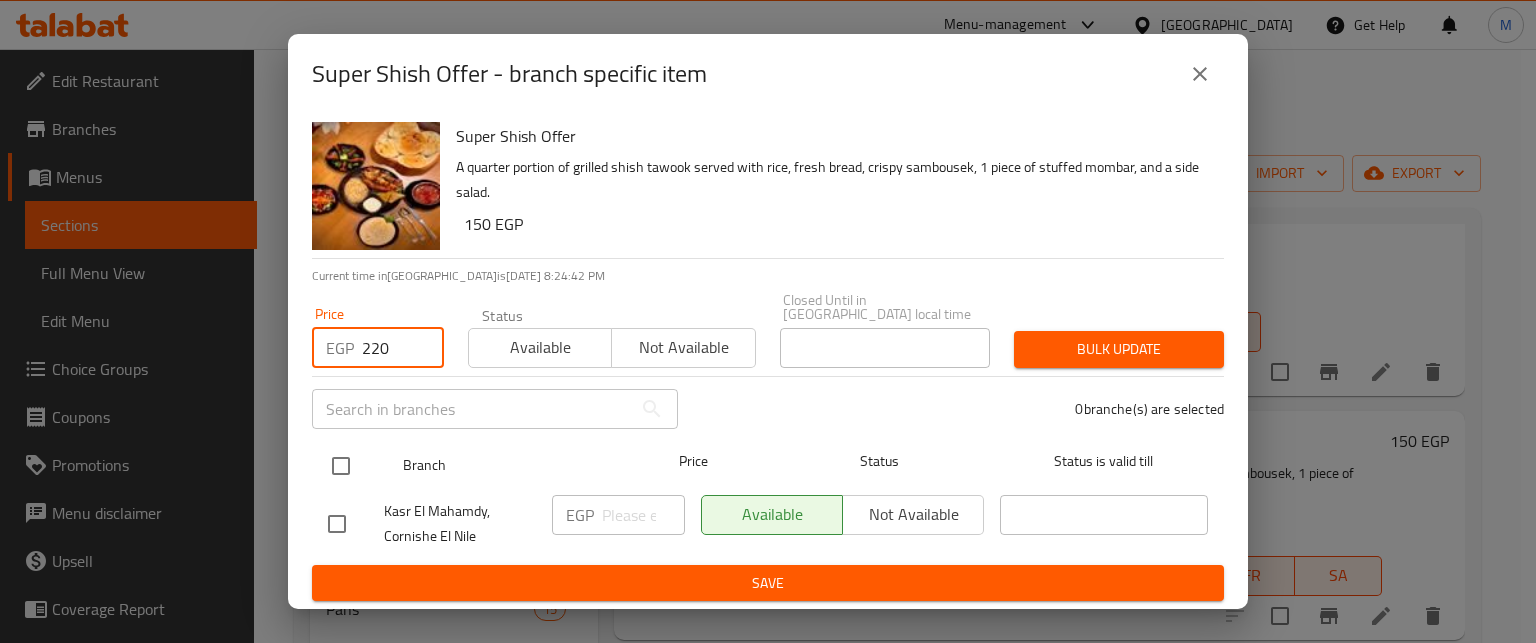 type on "220" 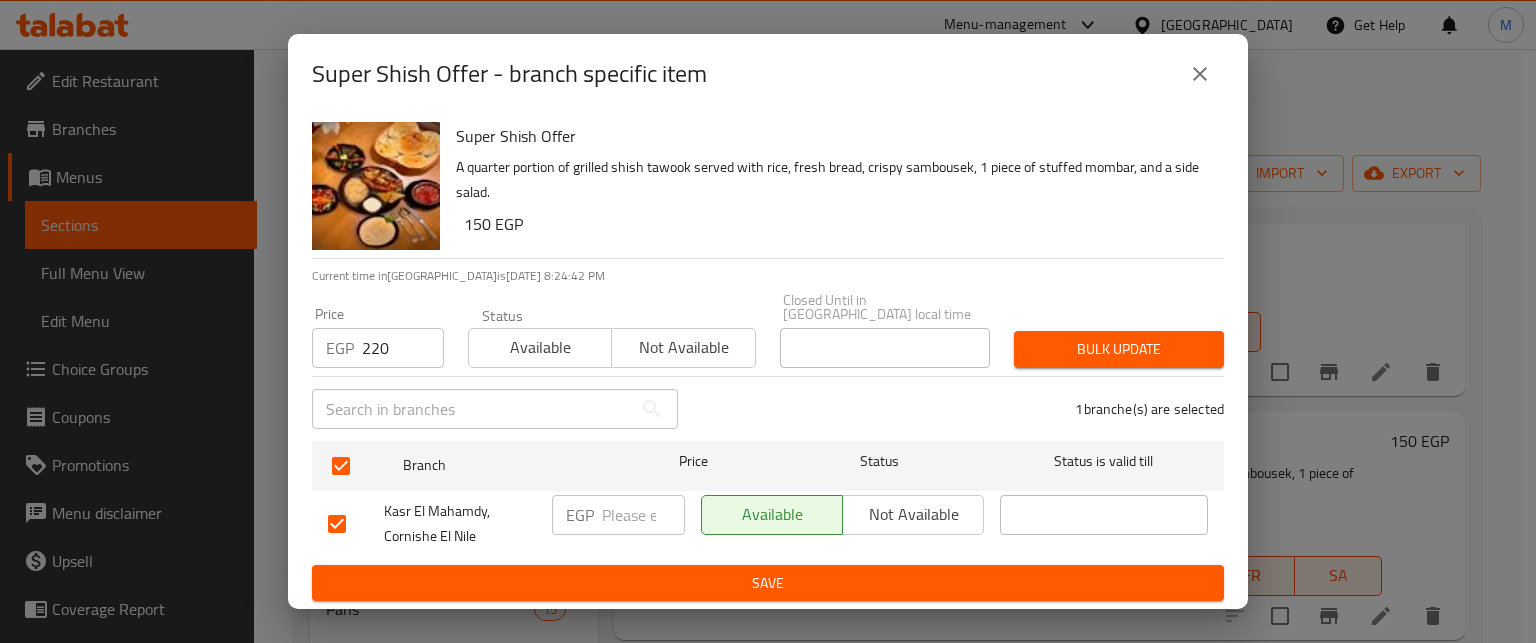 click on "Bulk update" at bounding box center [1119, 349] 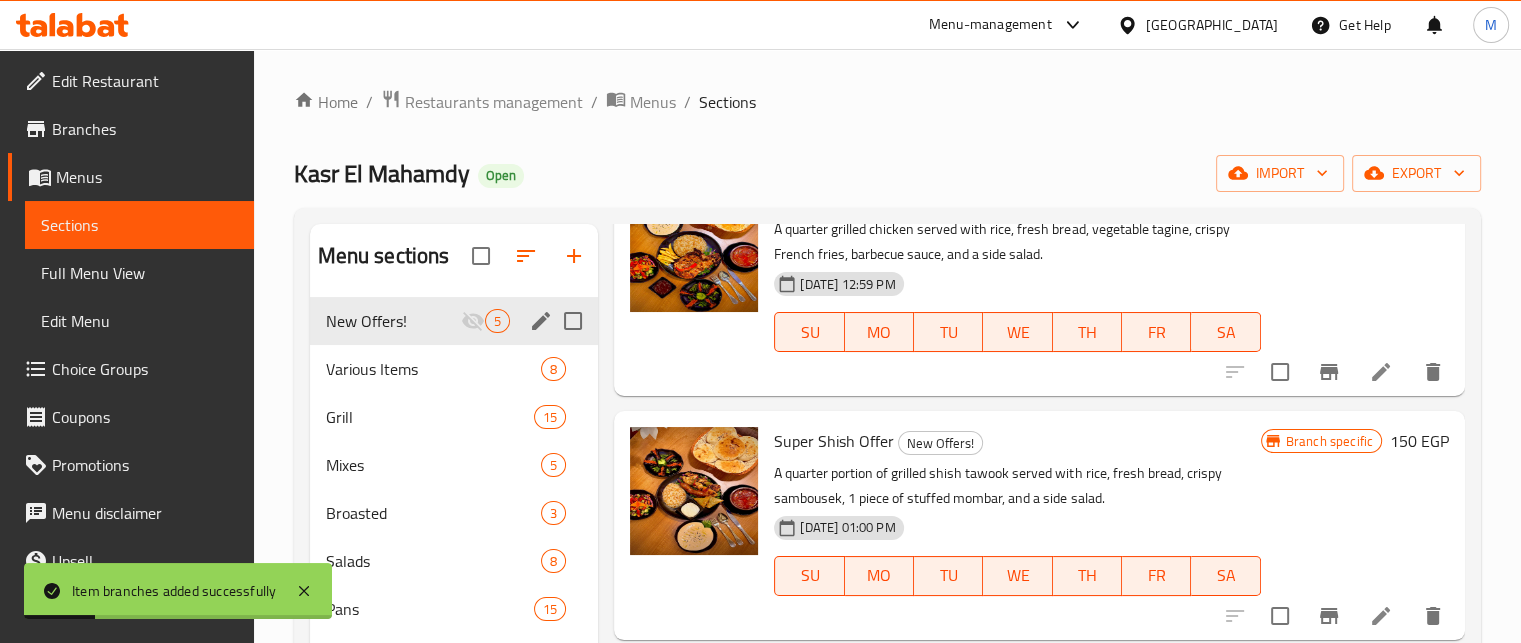 click on "Super Shish Offer" at bounding box center (834, 441) 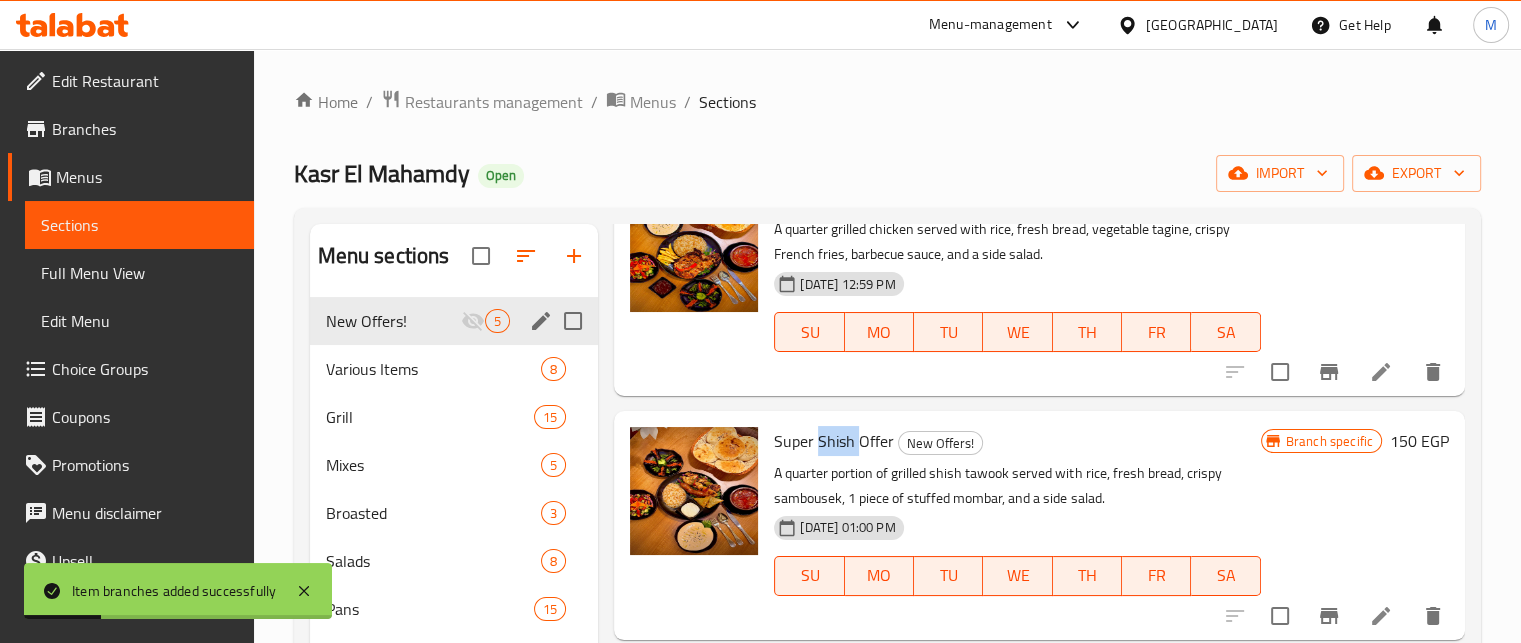 click on "Super Shish Offer" at bounding box center (834, 441) 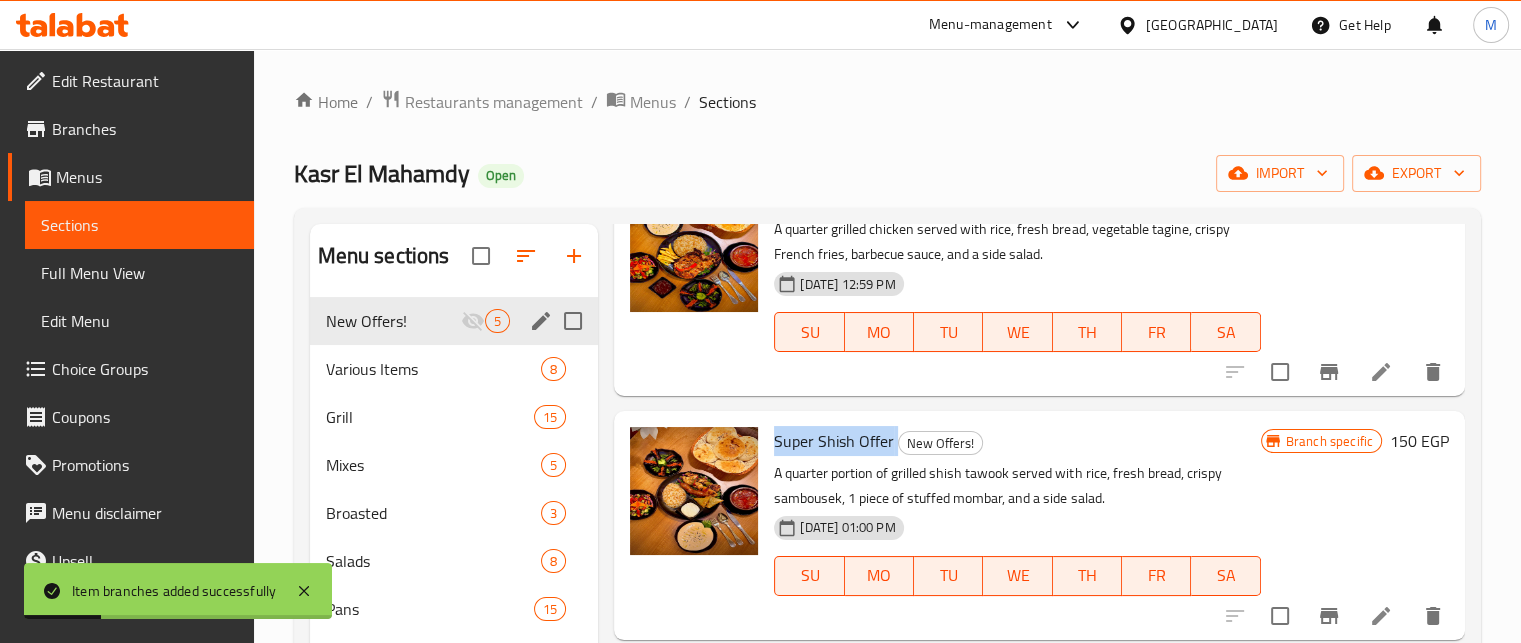 click on "Super Shish Offer" at bounding box center (834, 441) 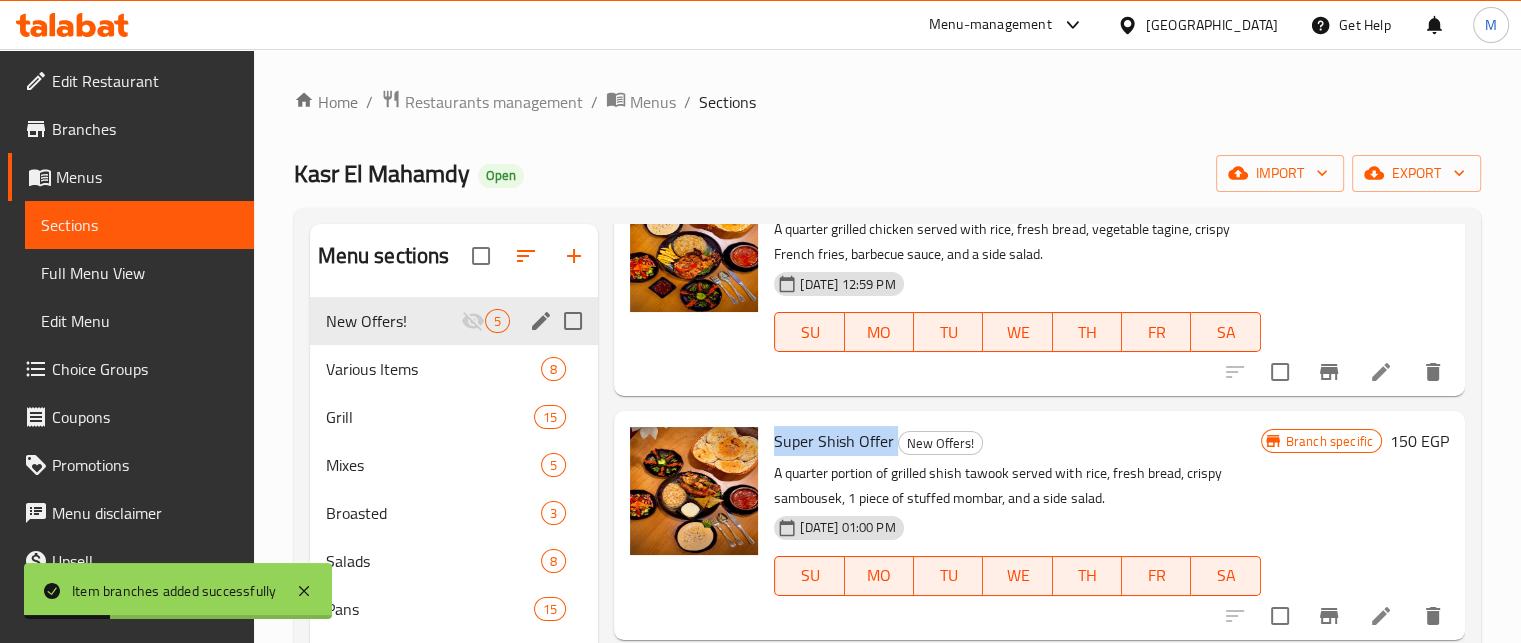 copy on "Super Shish Offer" 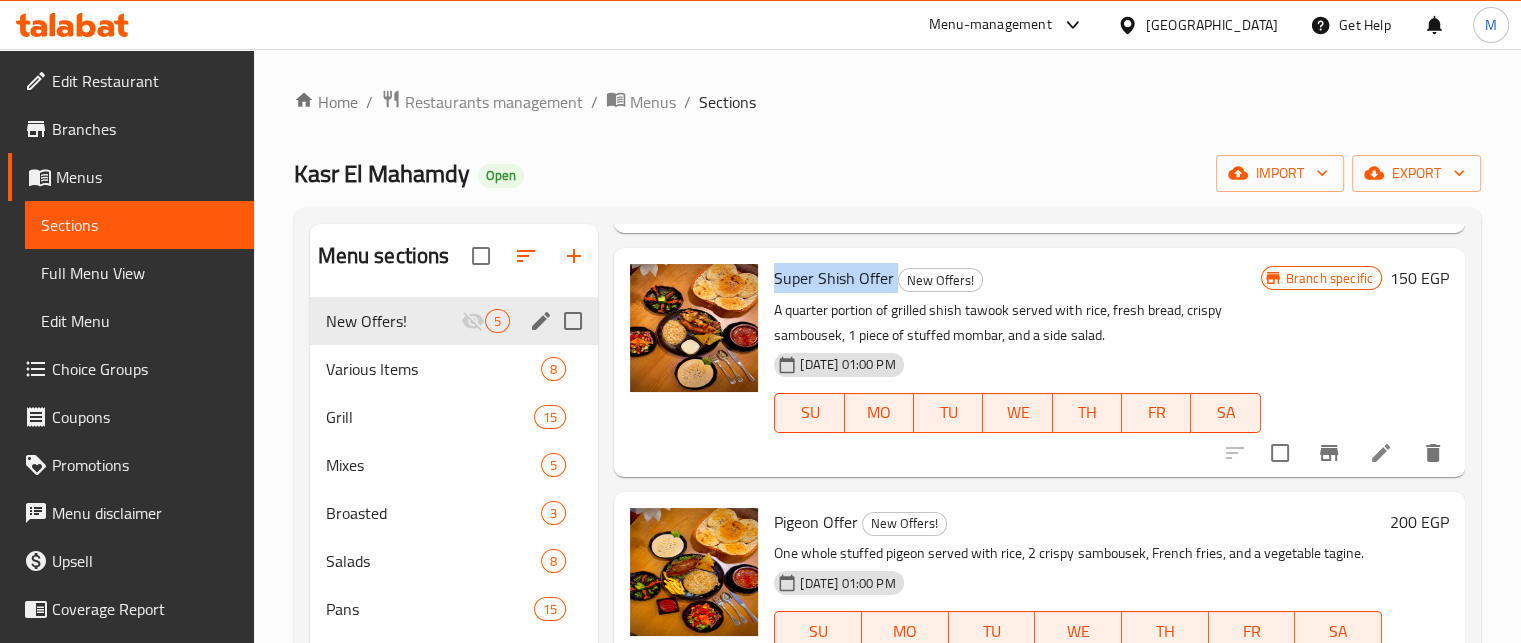 scroll, scrollTop: 302, scrollLeft: 0, axis: vertical 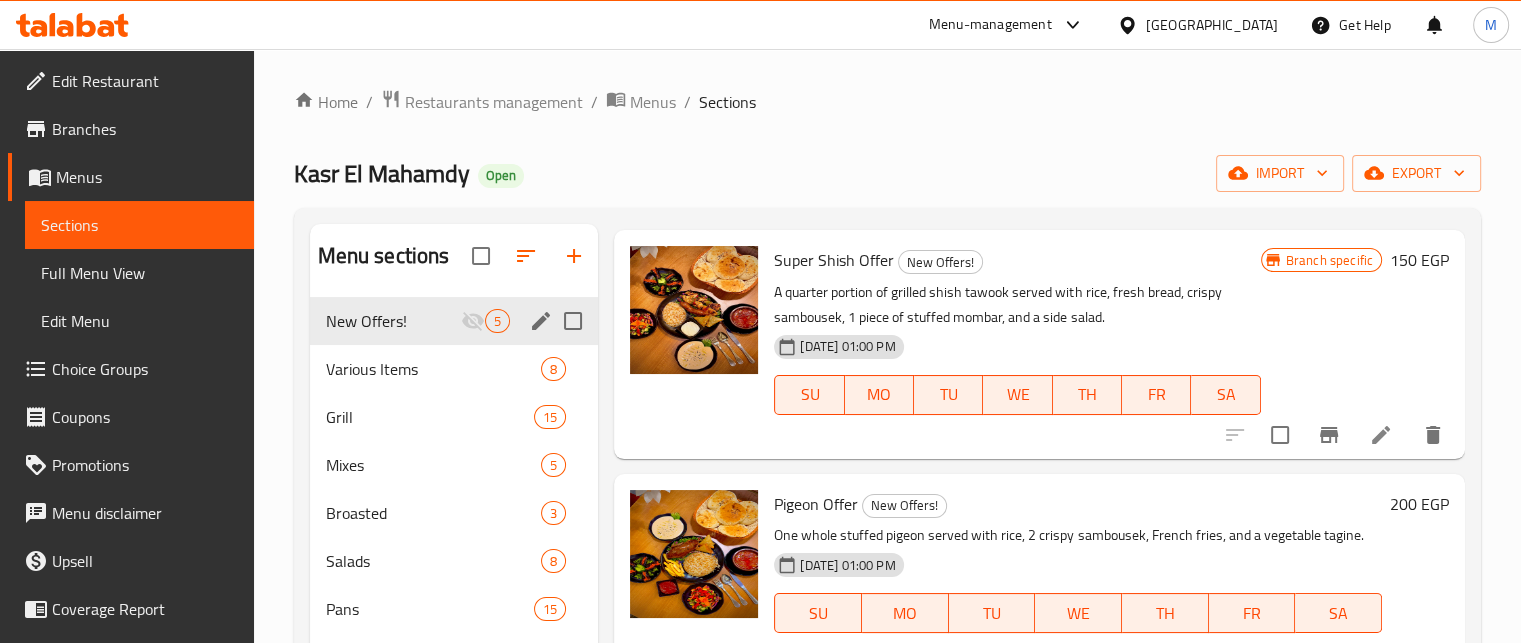 click on "Pigeon Offer   New Offers! One whole stuffed pigeon served with rice, 2 crispy sambousek, French fries, and a vegetable tagine.
12-06-2025 01:00 PM SU MO TU WE TH FR SA" at bounding box center [1078, 575] 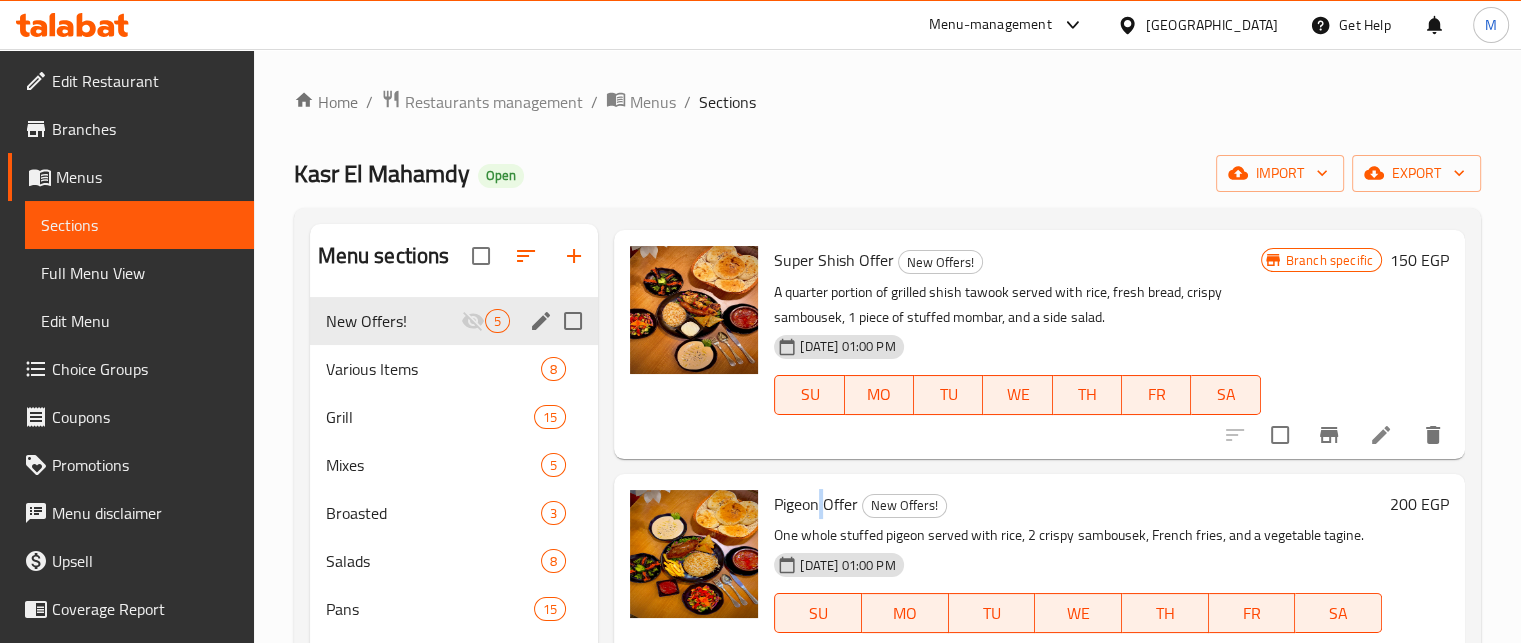 click on "Pigeon Offer   New Offers! One whole stuffed pigeon served with rice, 2 crispy sambousek, French fries, and a vegetable tagine.
12-06-2025 01:00 PM SU MO TU WE TH FR SA" at bounding box center [1078, 575] 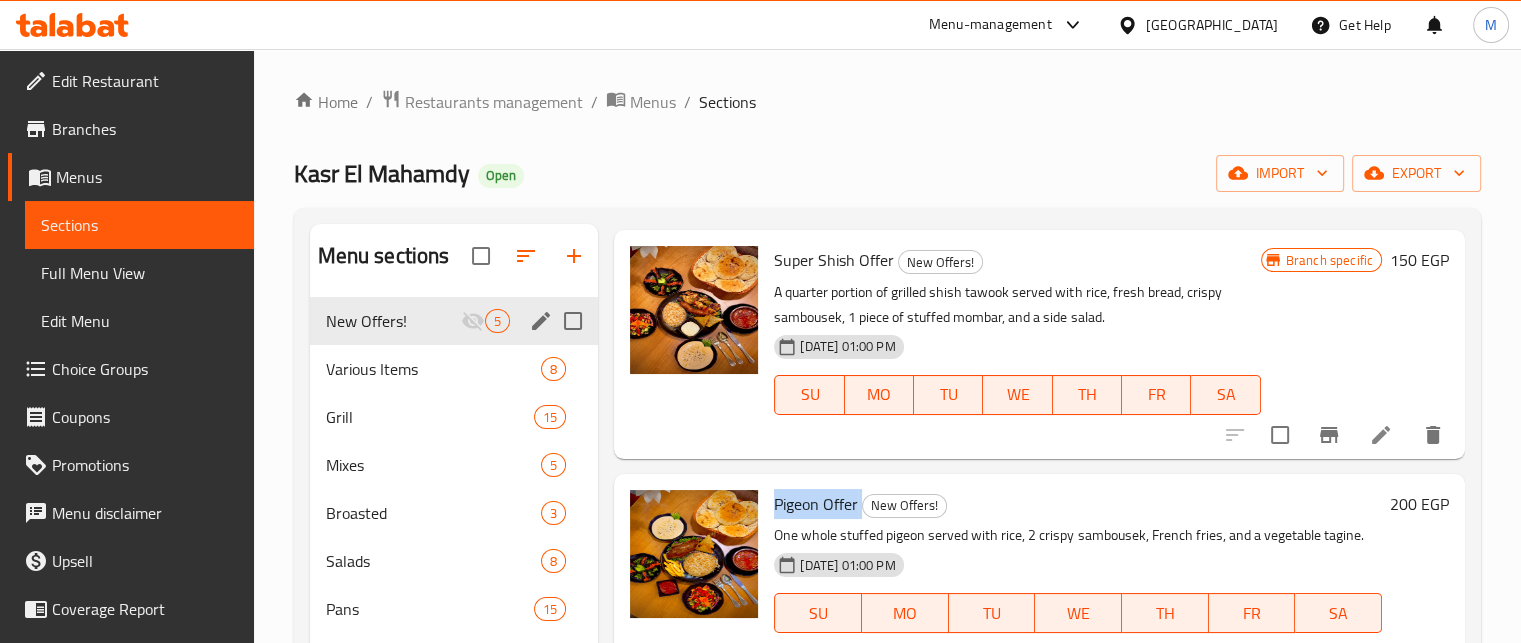 click on "Pigeon Offer   New Offers! One whole stuffed pigeon served with rice, 2 crispy sambousek, French fries, and a vegetable tagine.
12-06-2025 01:00 PM SU MO TU WE TH FR SA" at bounding box center [1078, 575] 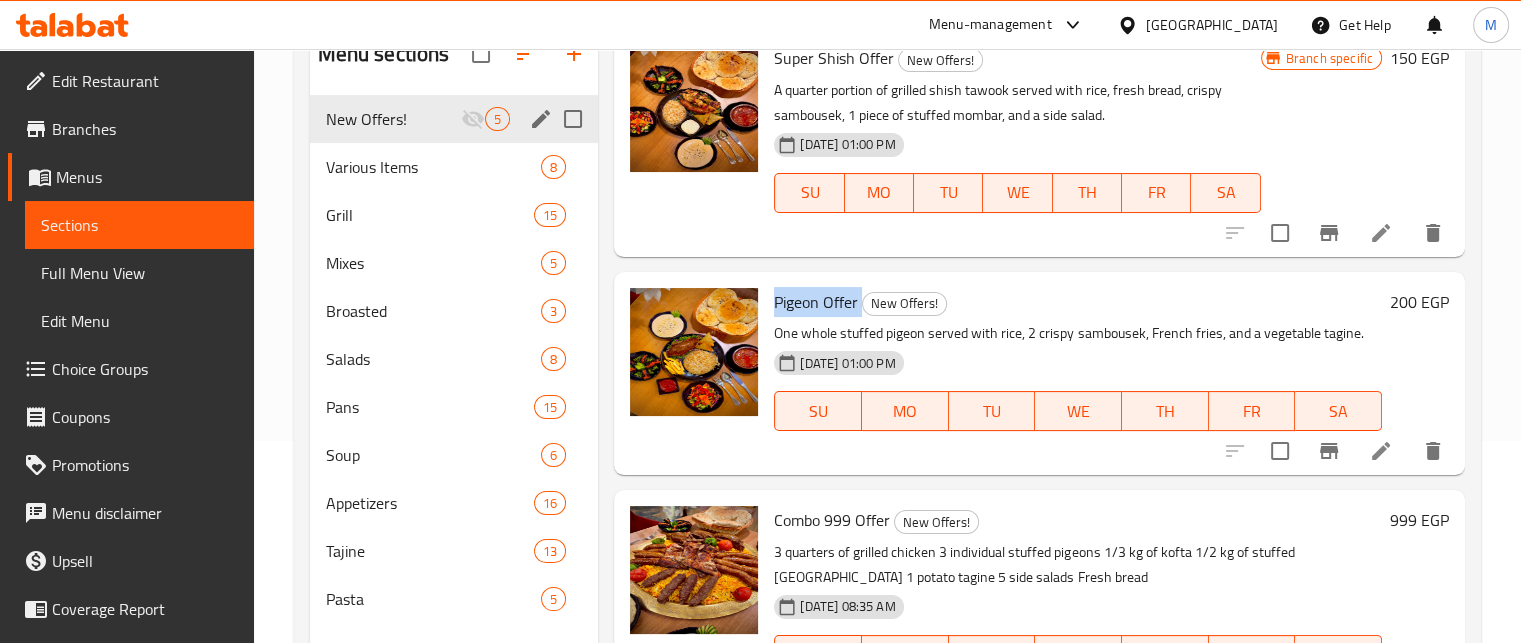 scroll, scrollTop: 213, scrollLeft: 0, axis: vertical 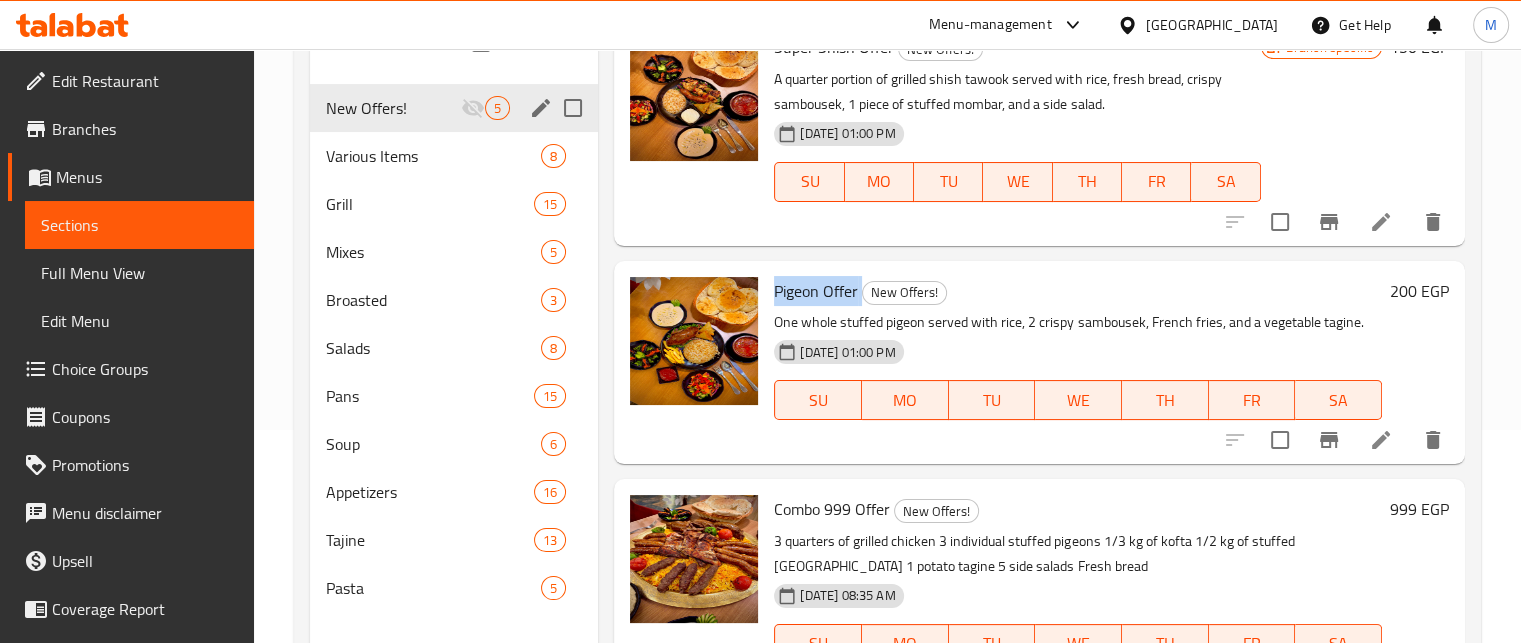 click 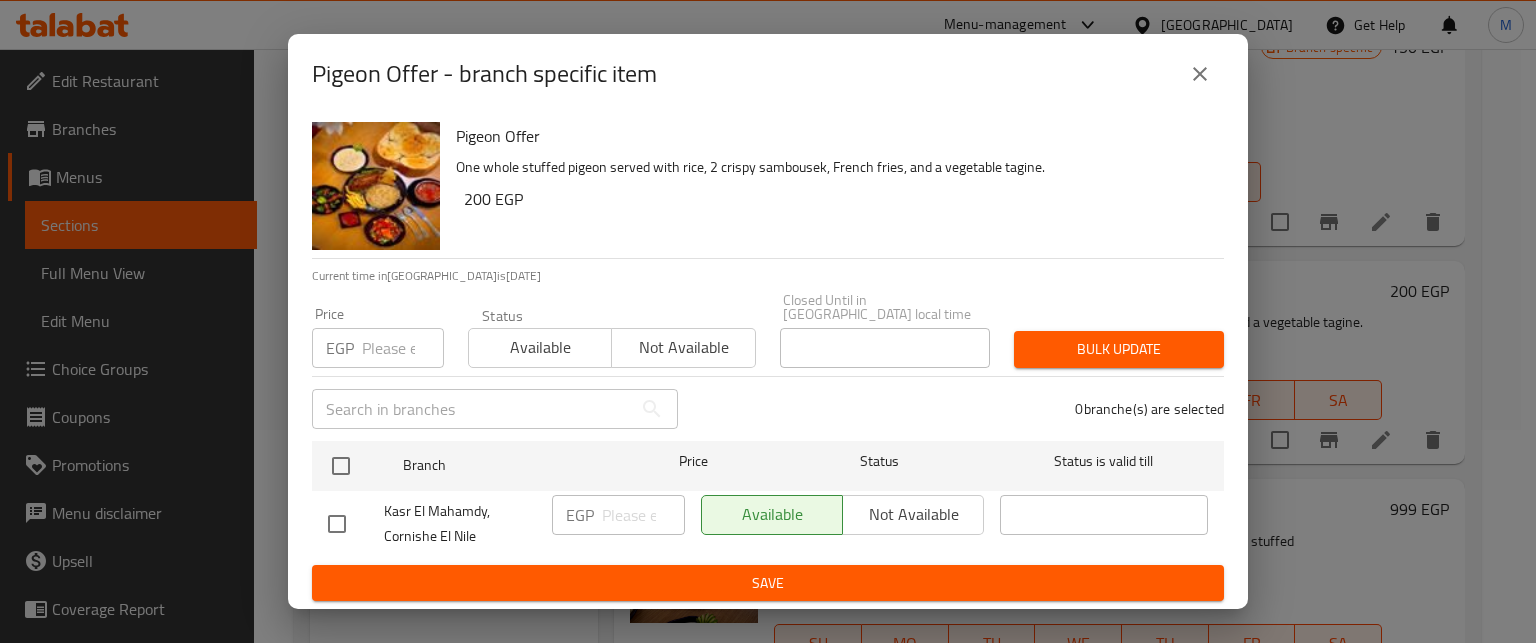 click at bounding box center [403, 348] 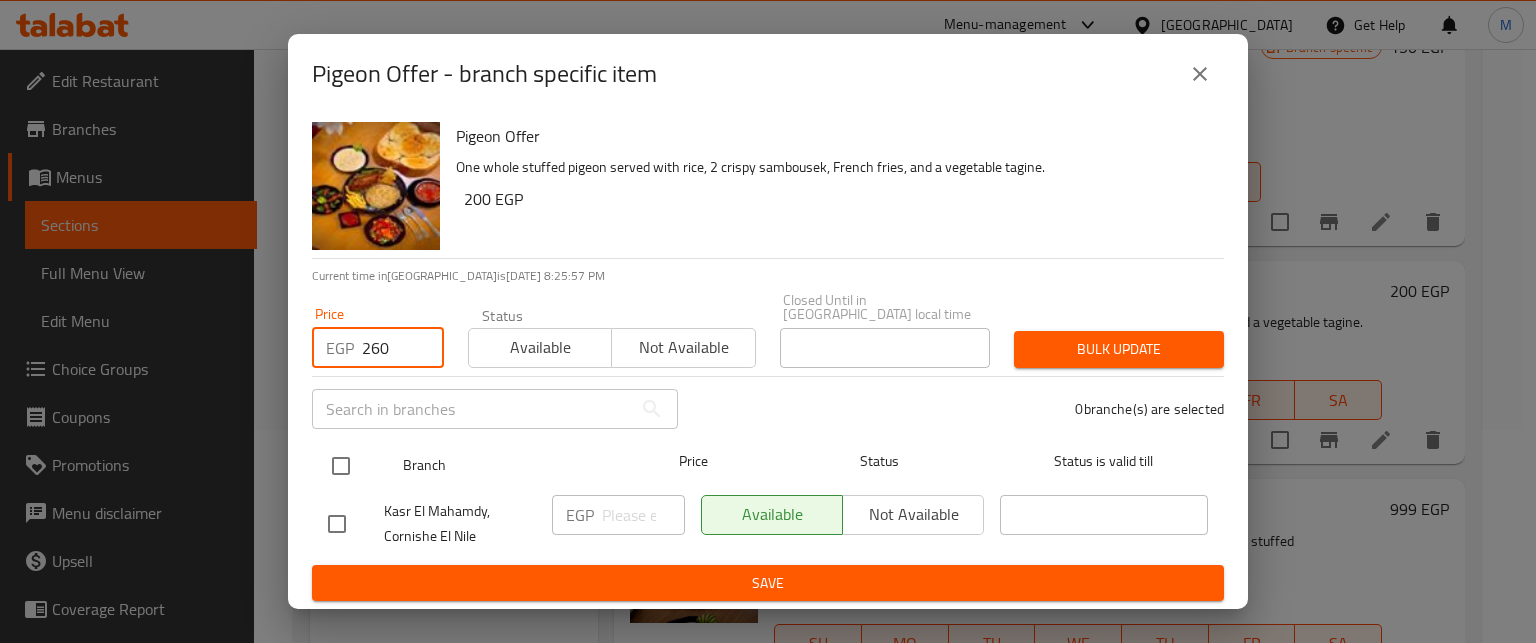 type on "260" 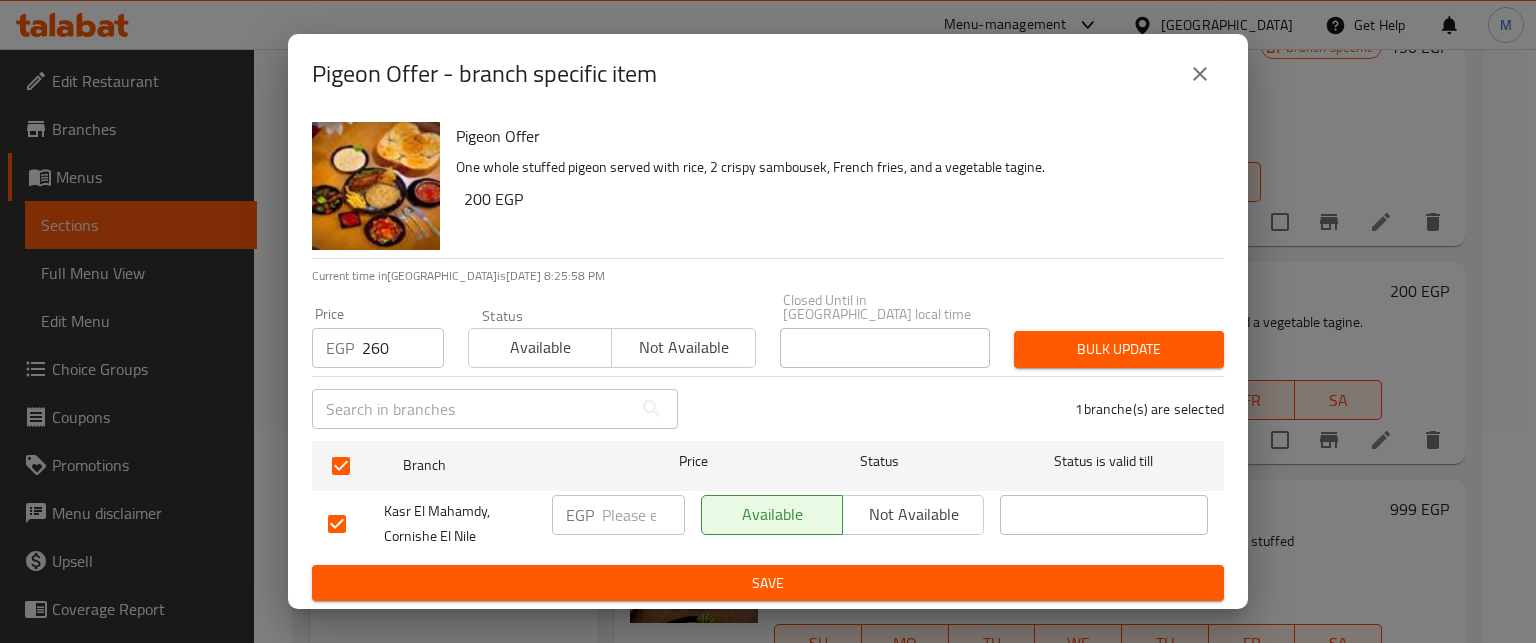 click on "Bulk update" at bounding box center (1119, 349) 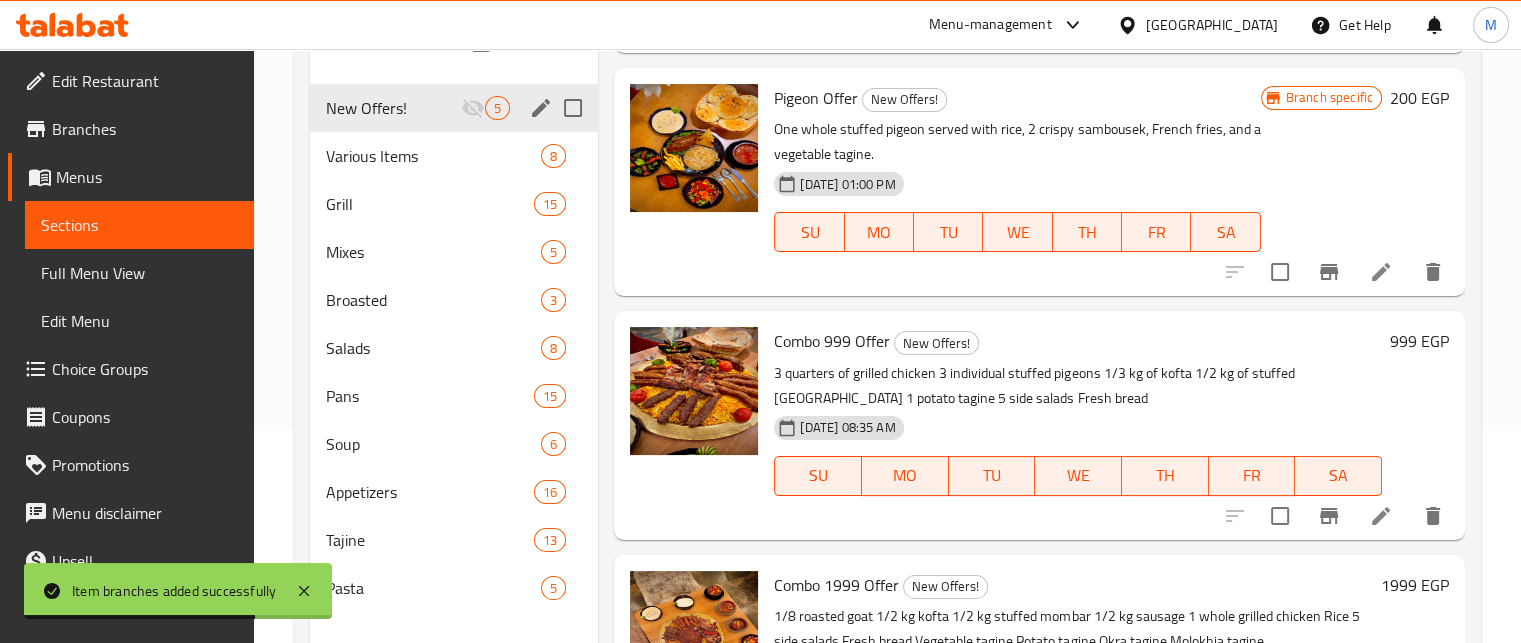 scroll, scrollTop: 500, scrollLeft: 0, axis: vertical 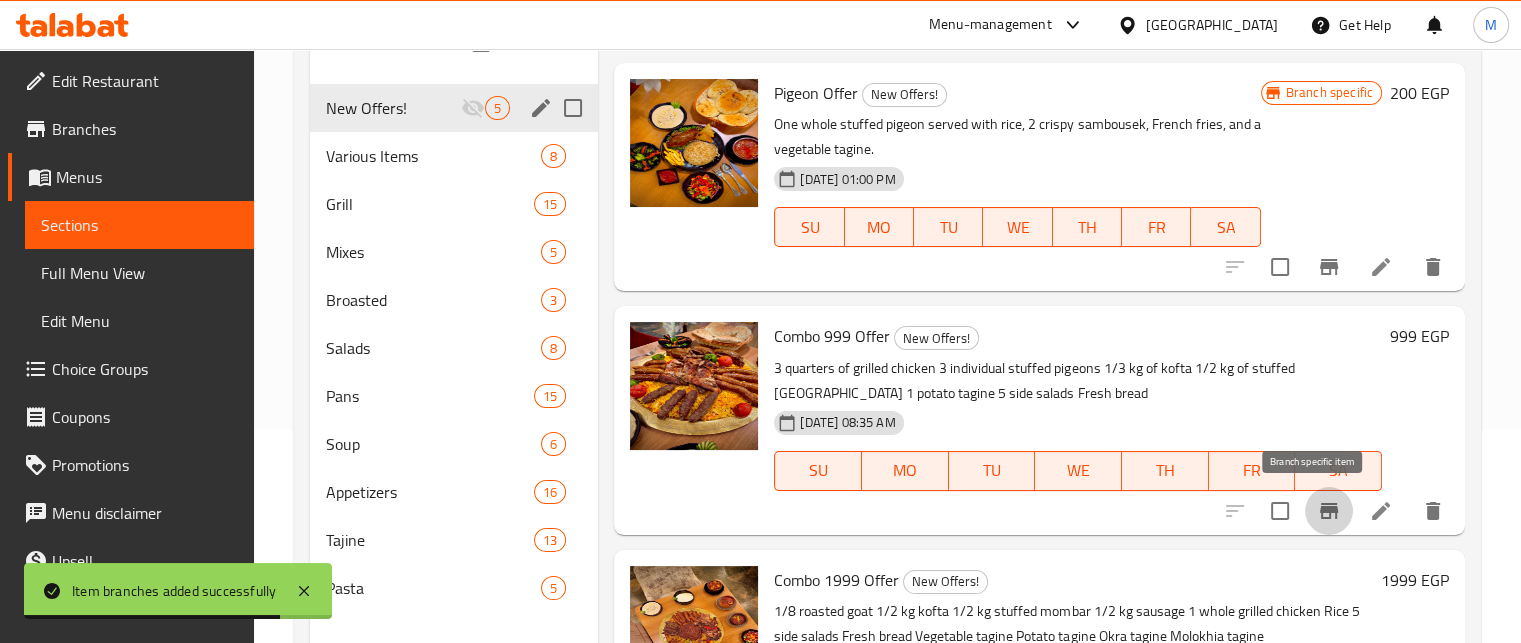 click 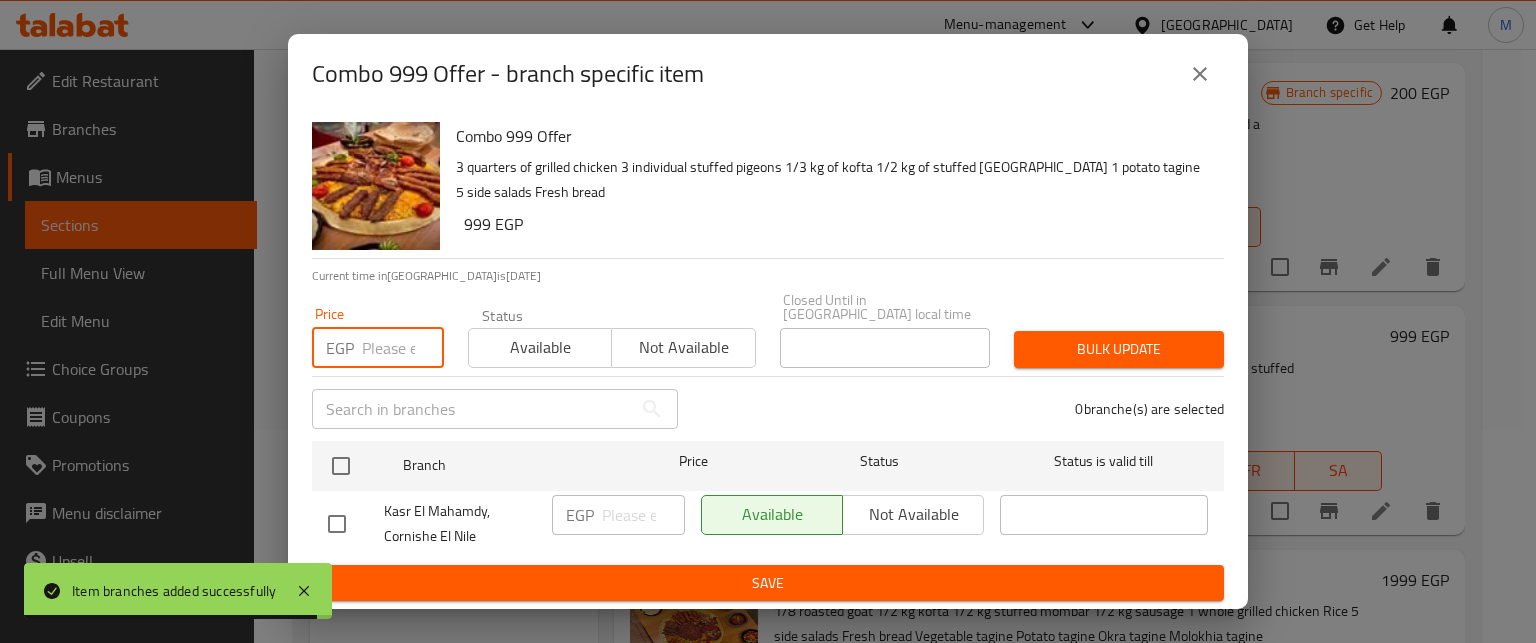 click at bounding box center [403, 348] 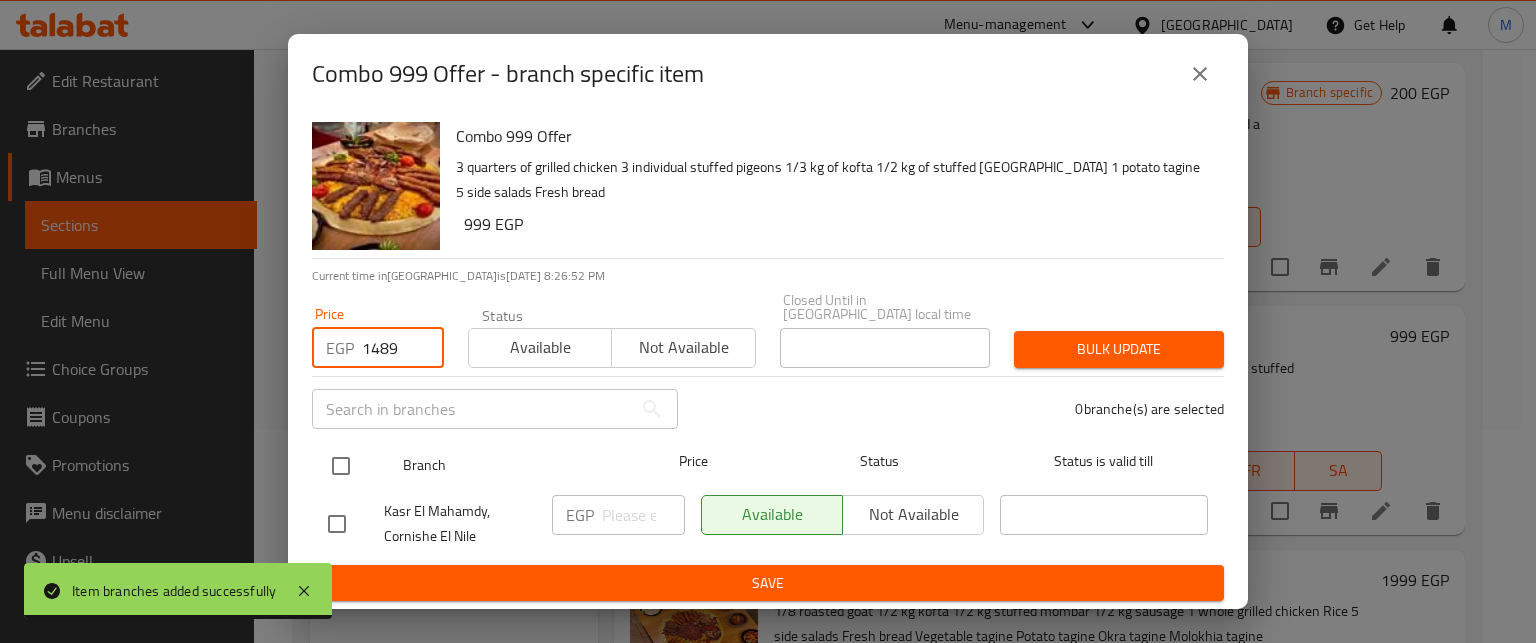 type on "1489" 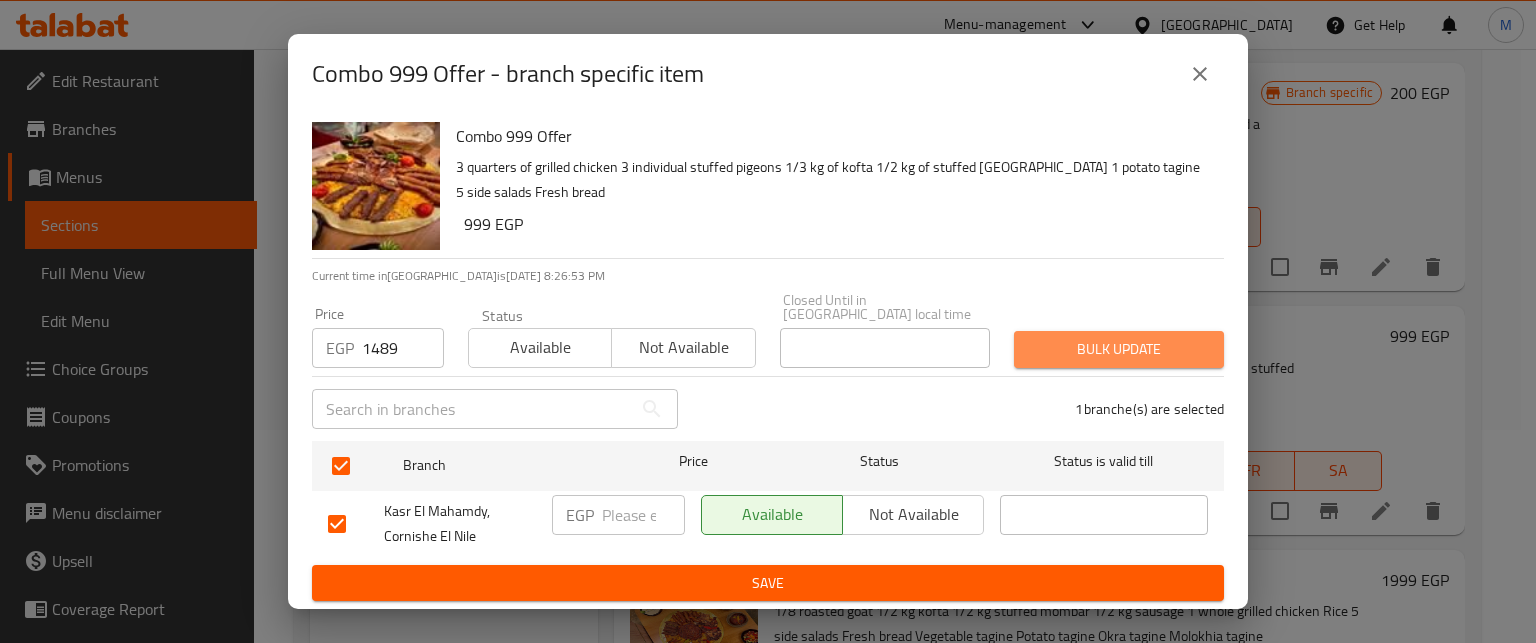 click on "Bulk update" at bounding box center [1119, 349] 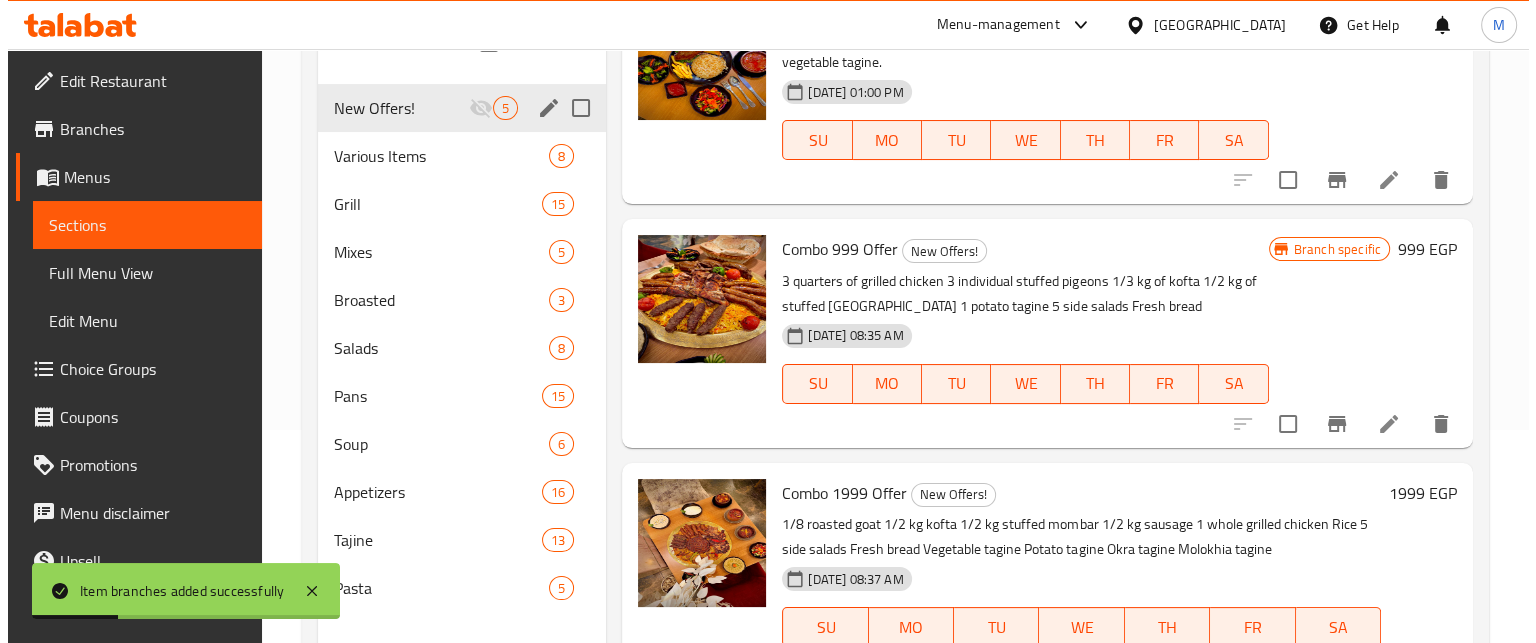 scroll, scrollTop: 624, scrollLeft: 0, axis: vertical 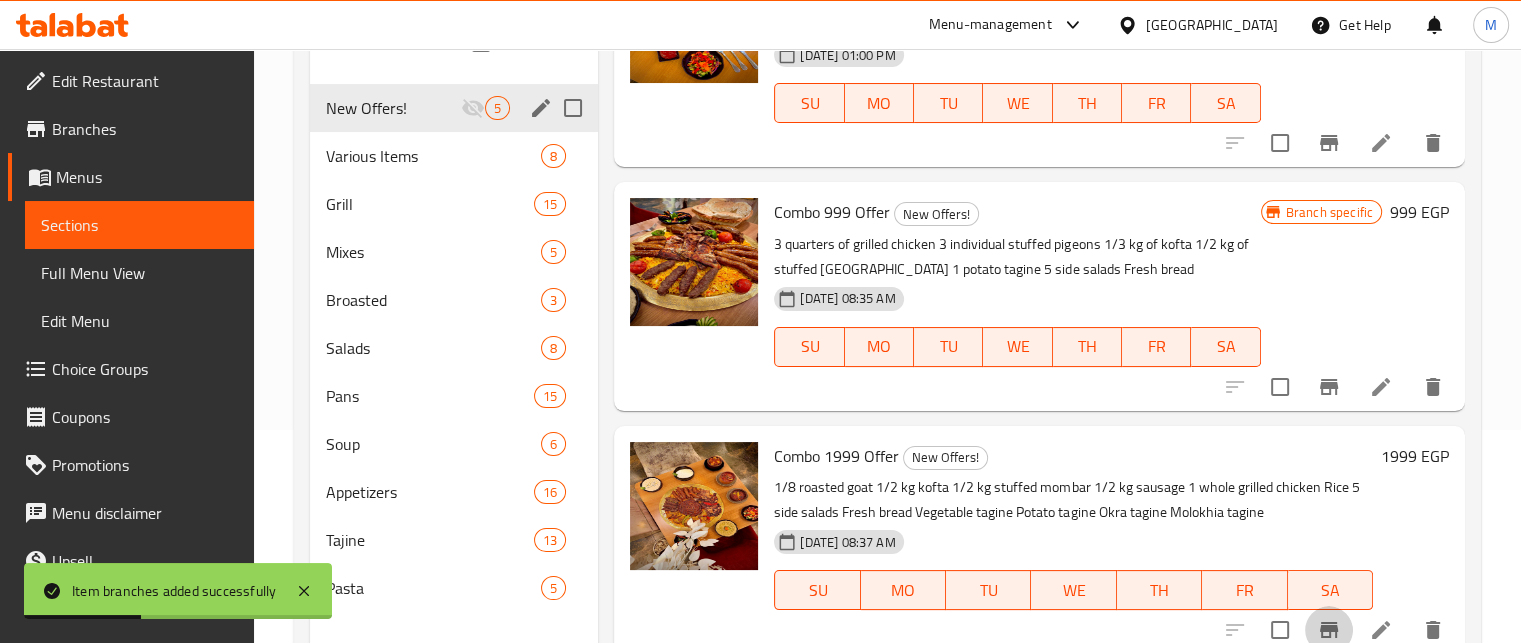 click 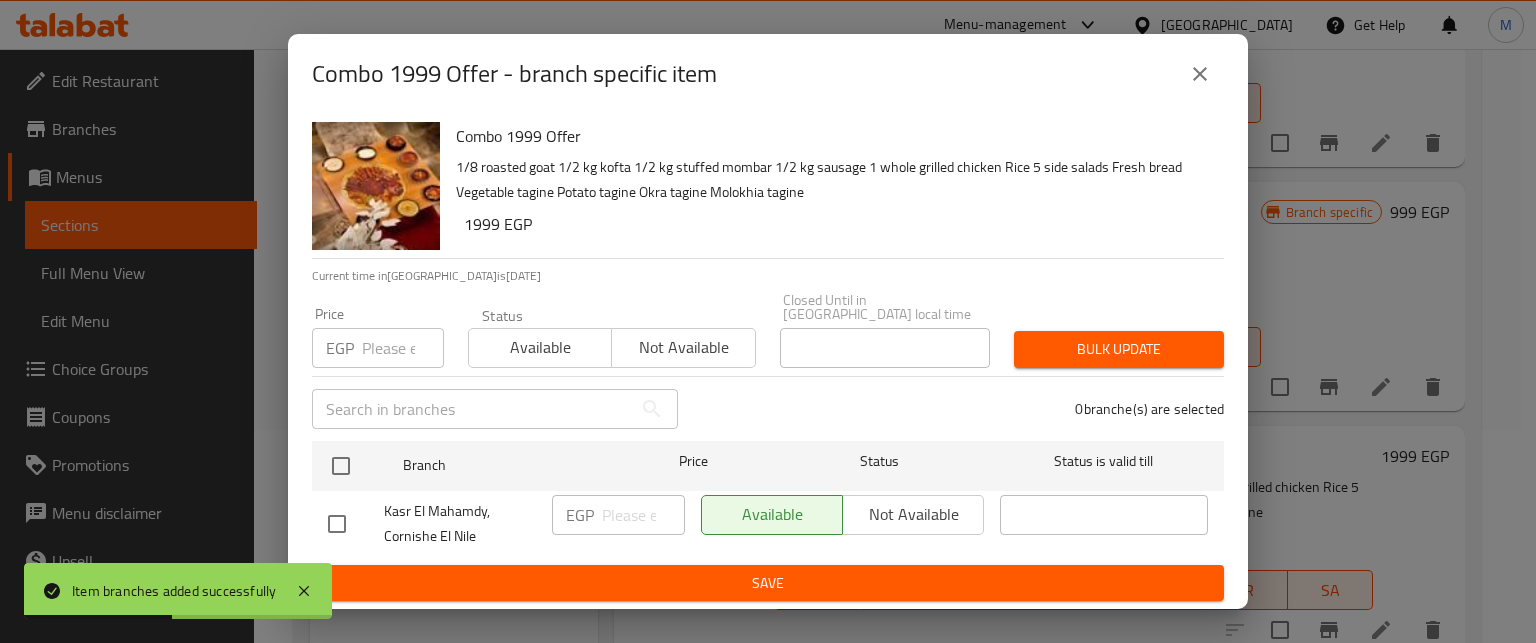 click on "EGP Price" at bounding box center (378, 348) 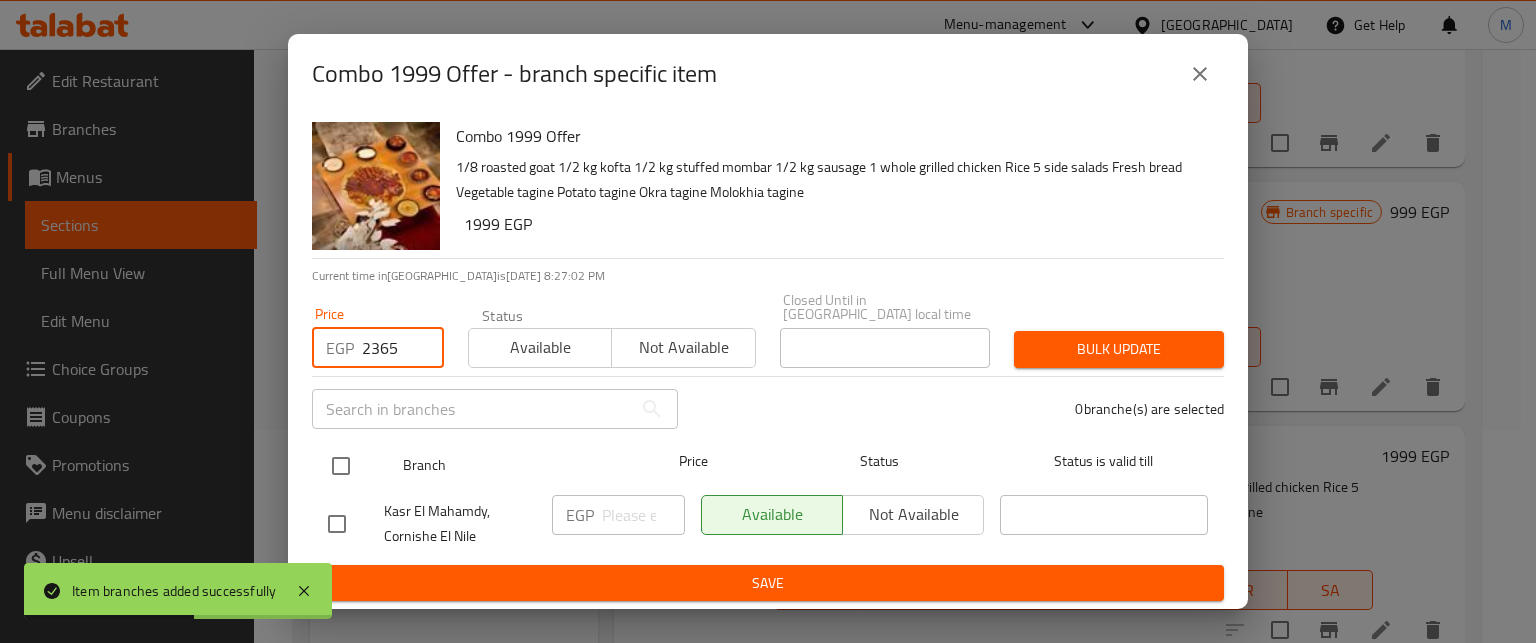 type on "2365" 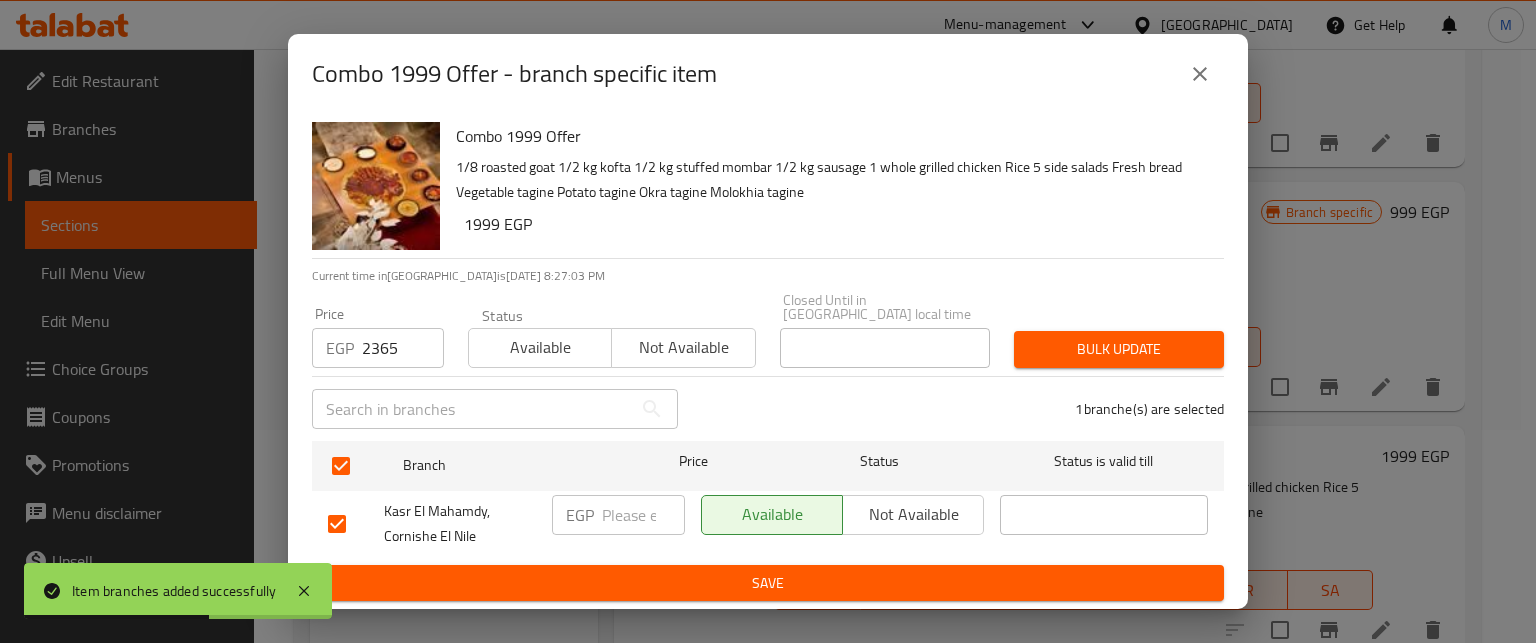 click on "Bulk update" at bounding box center [1119, 349] 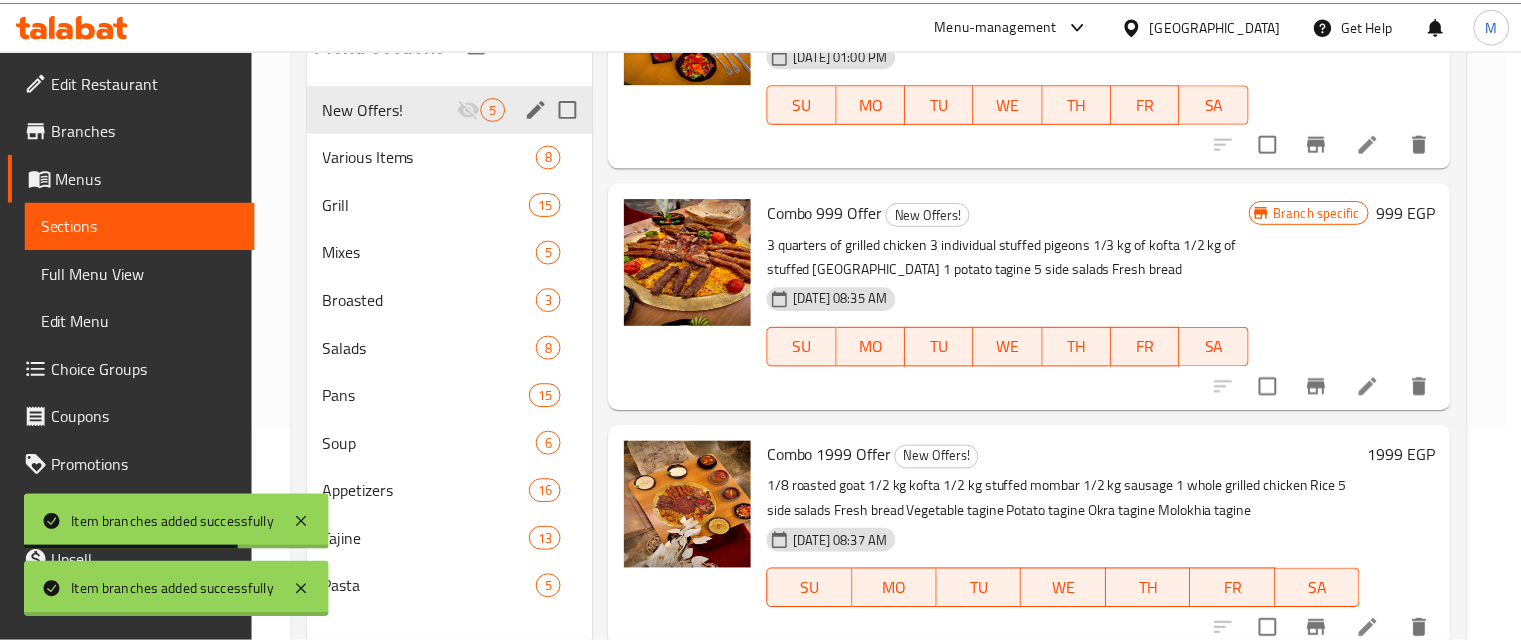 scroll, scrollTop: 224, scrollLeft: 0, axis: vertical 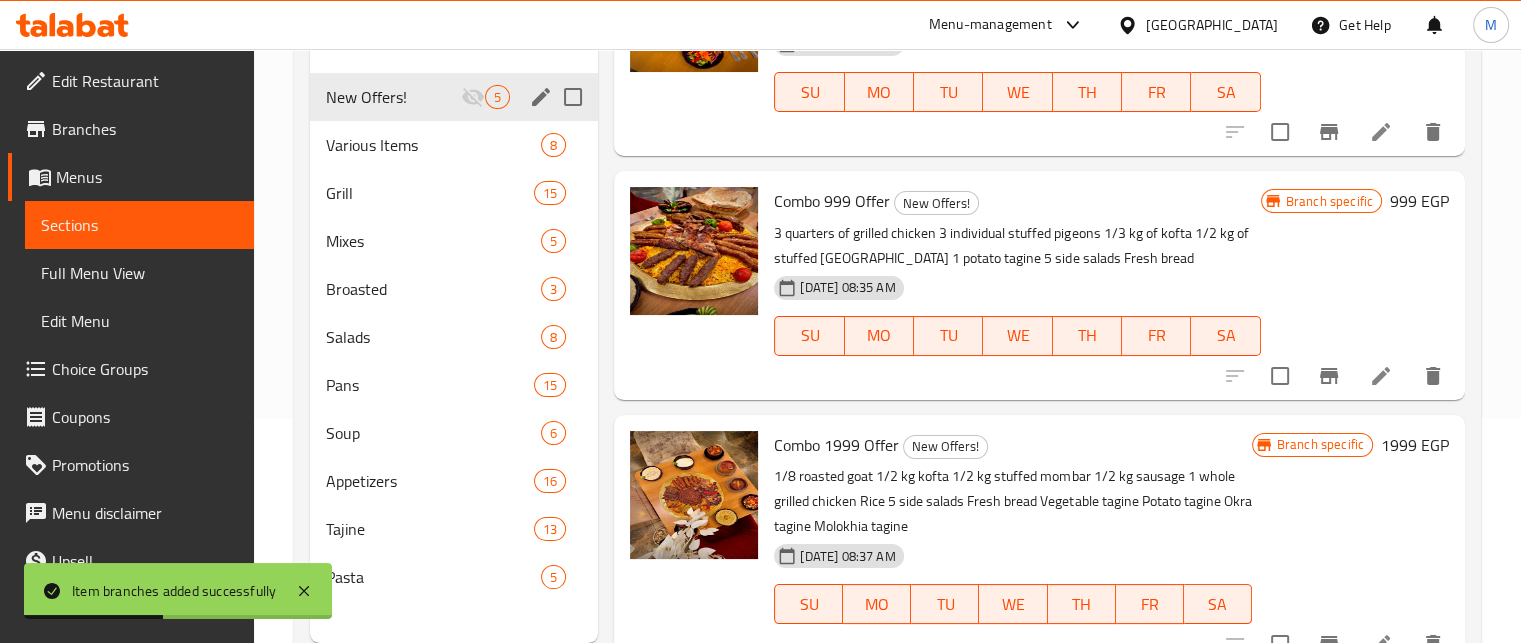 click on "Combo 999 Offer" at bounding box center (832, 201) 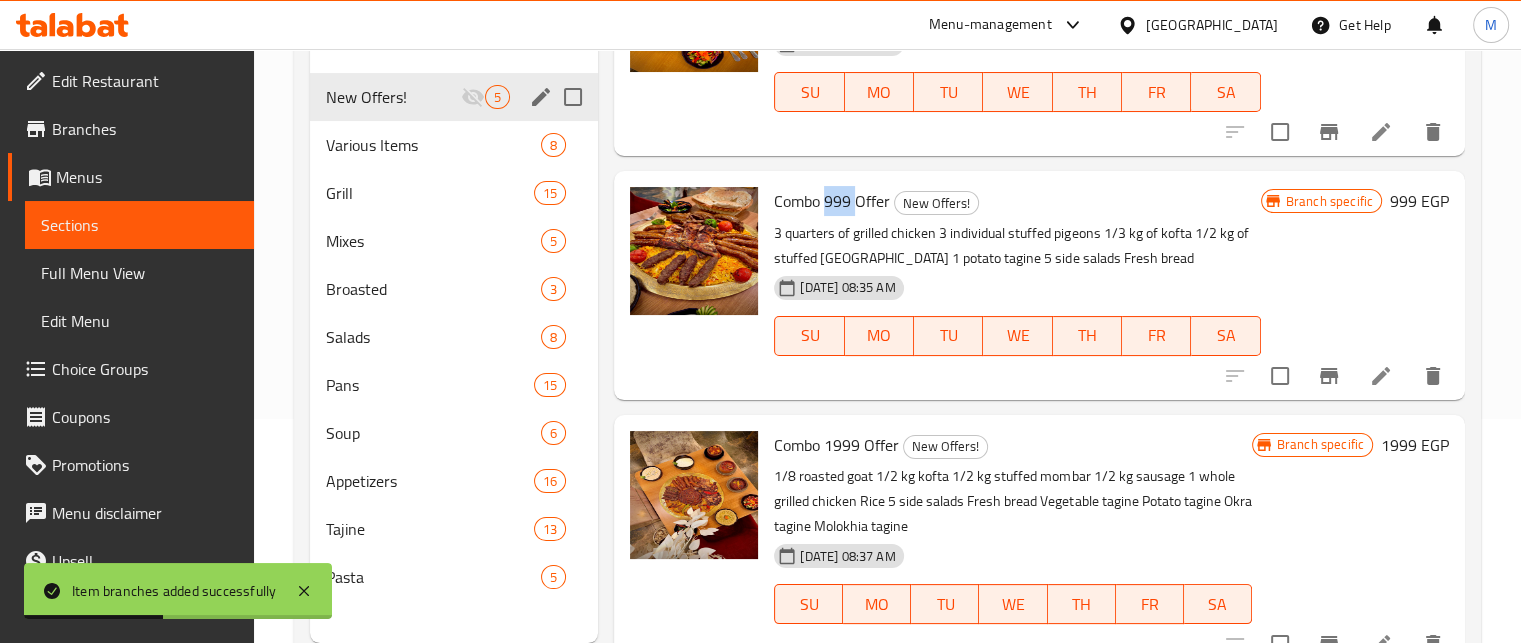 click on "Combo 999 Offer" at bounding box center (832, 201) 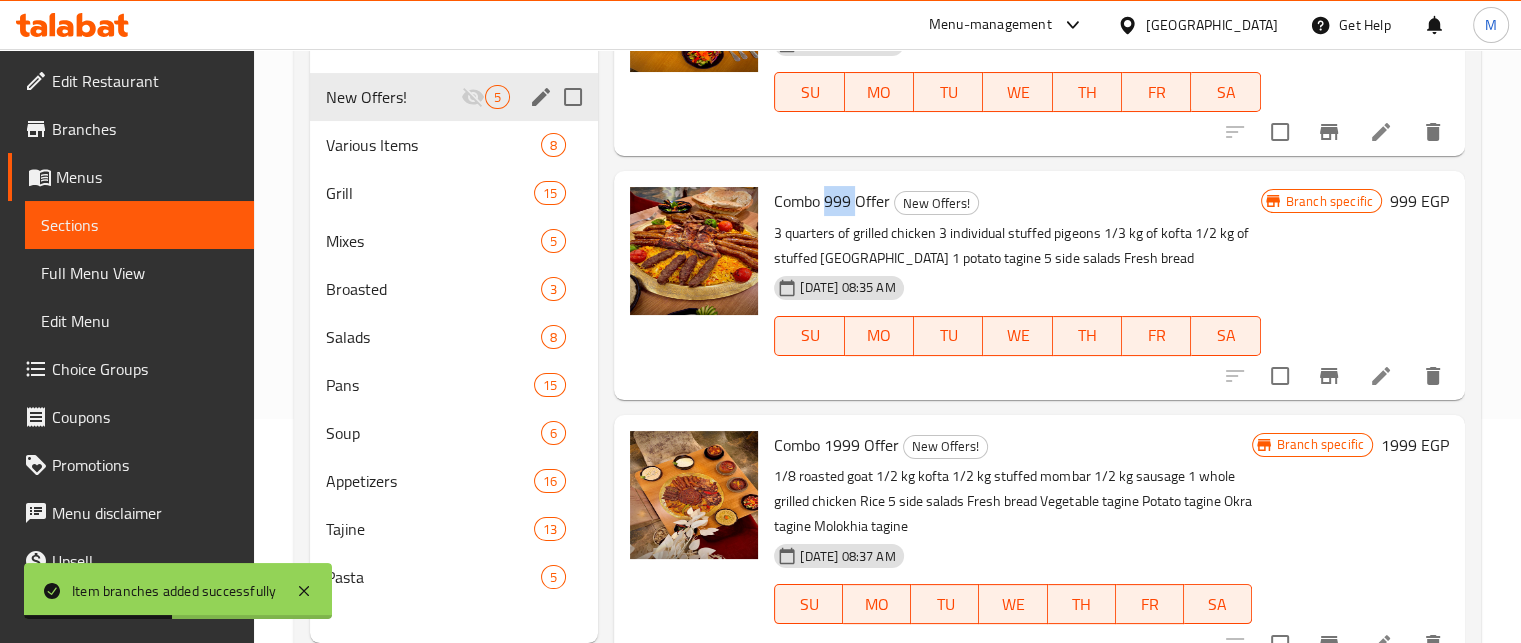 click on "Combo 999 Offer" at bounding box center (832, 201) 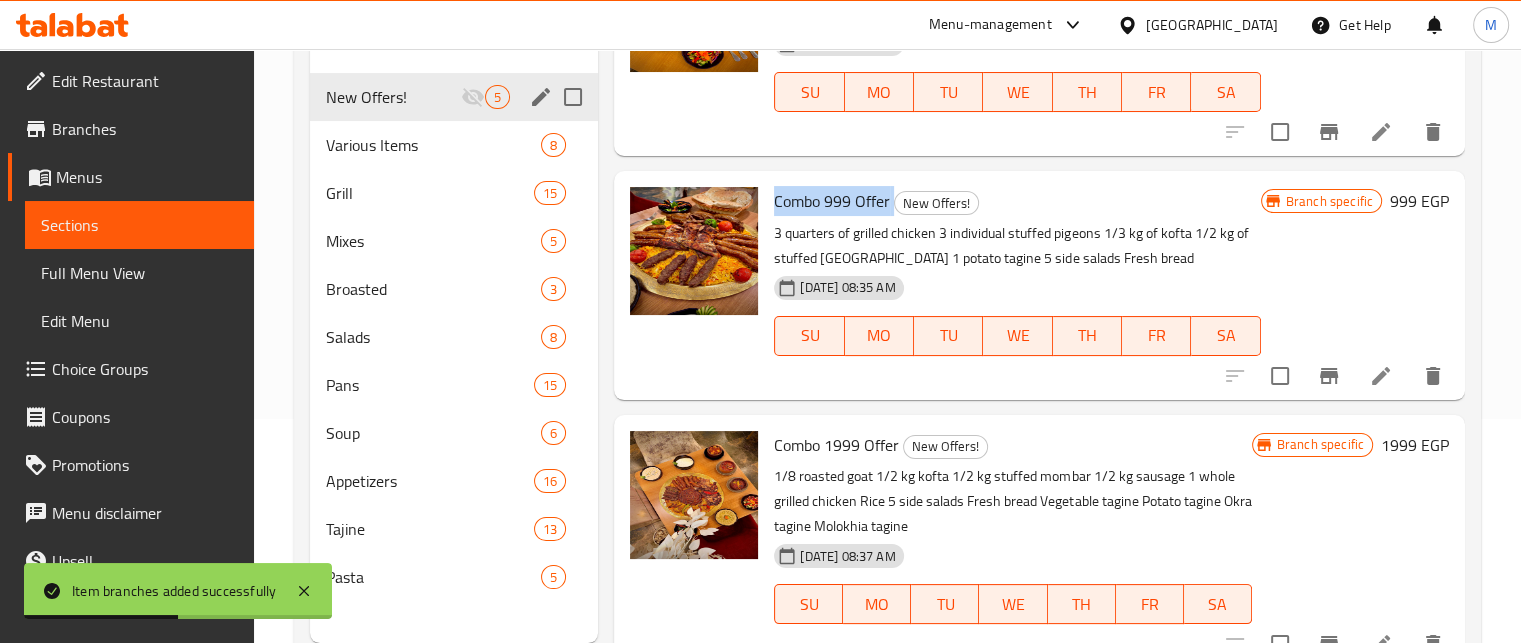 copy on "Combo 999 Offer" 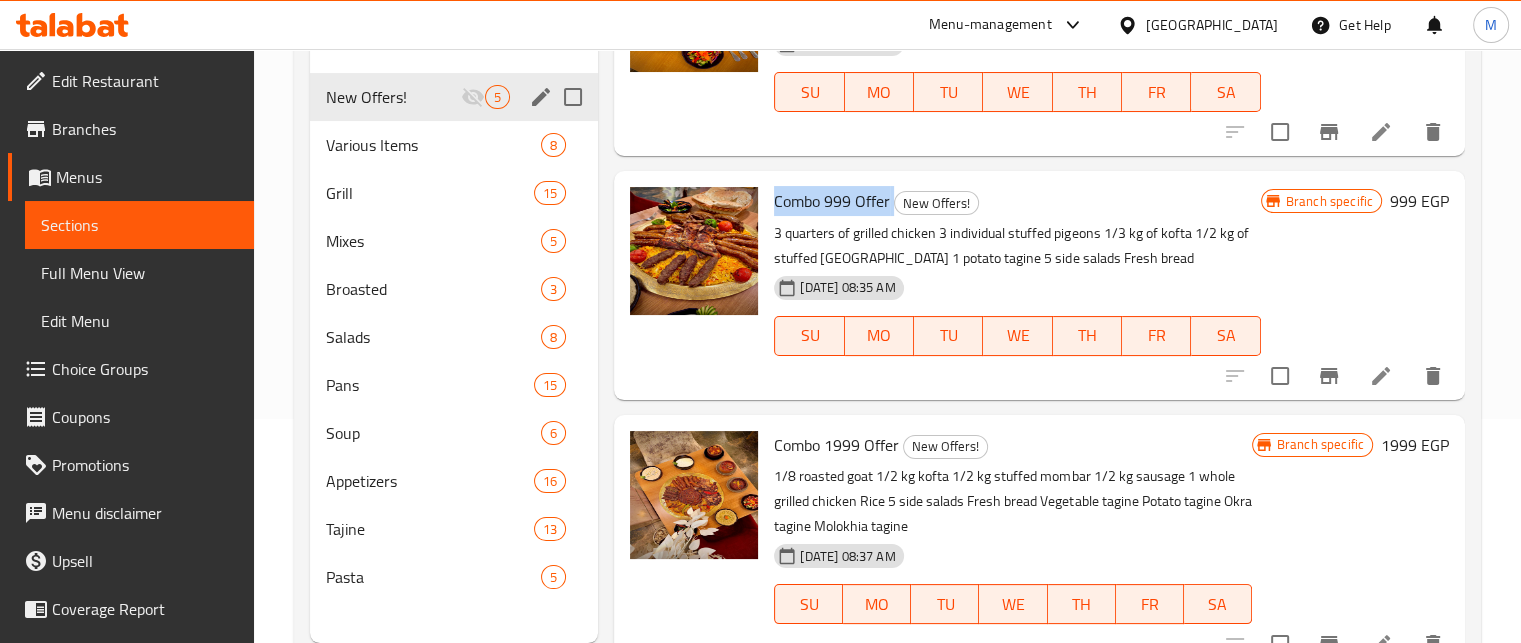 click 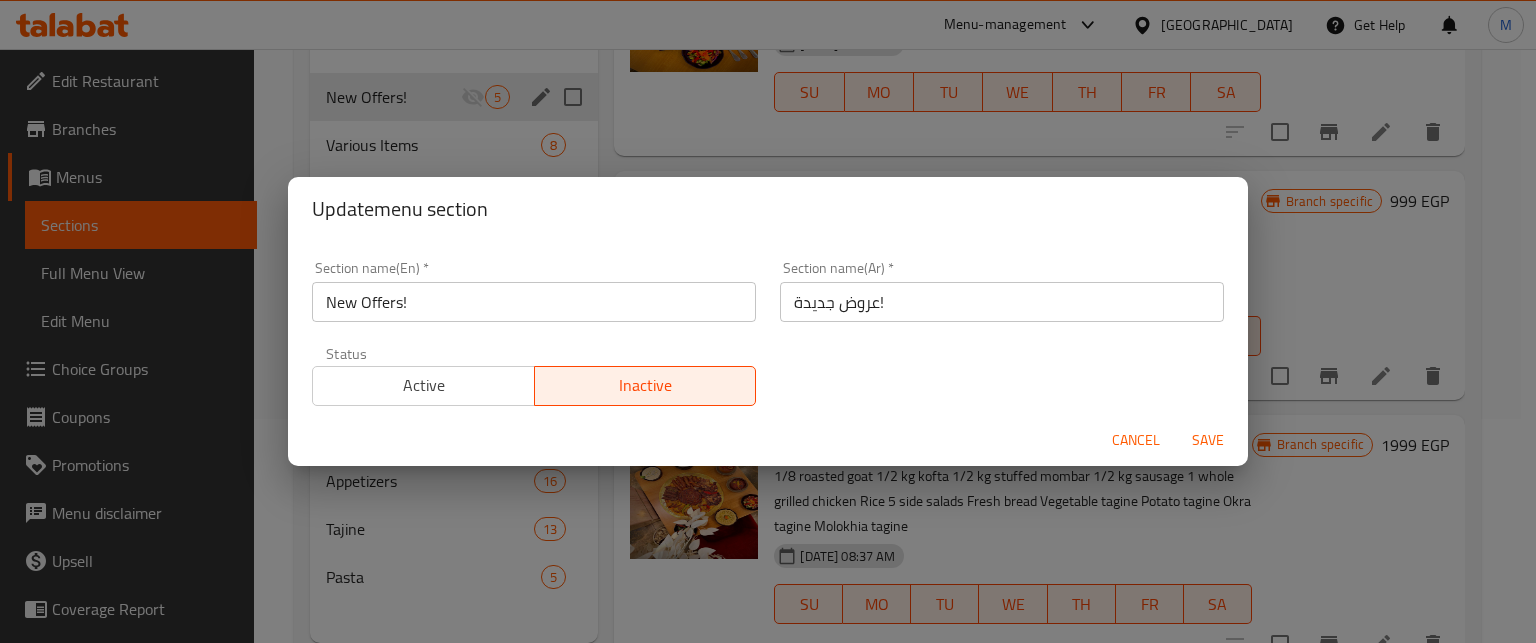 click on "Active" at bounding box center [424, 385] 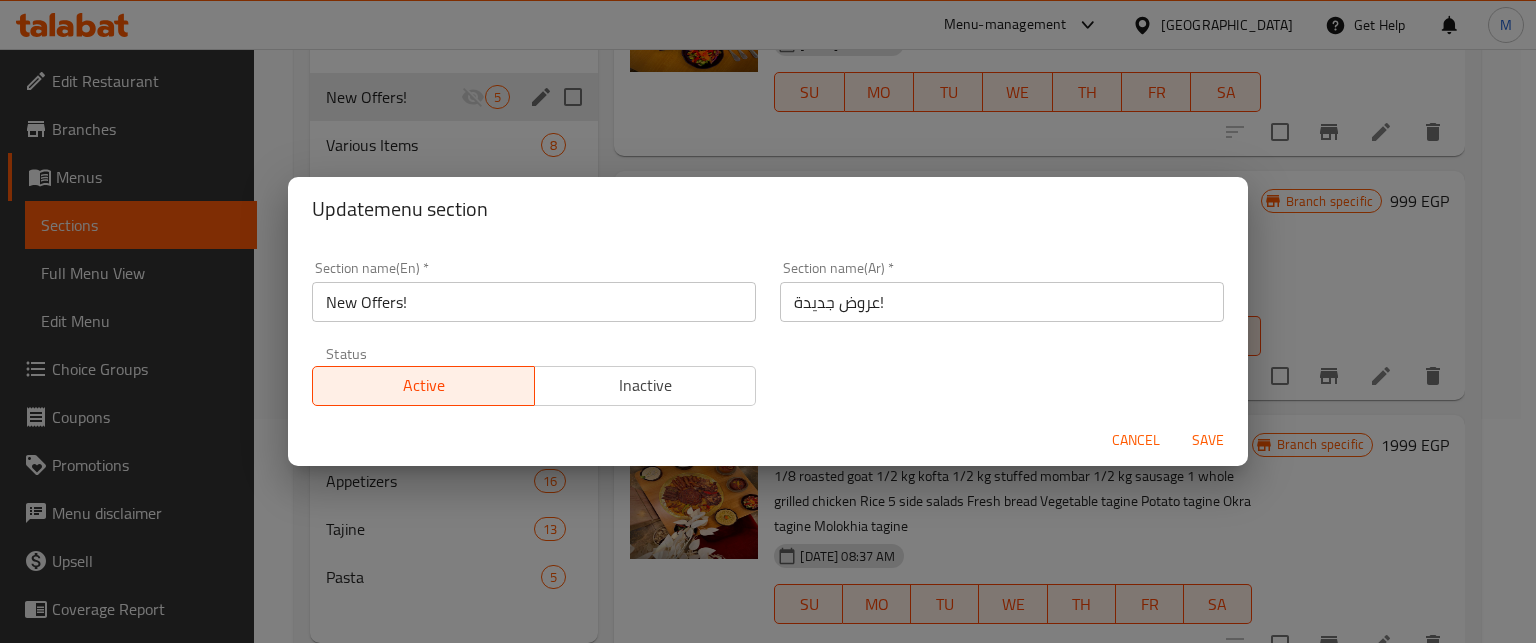 click on "Cancel Save" at bounding box center [768, 440] 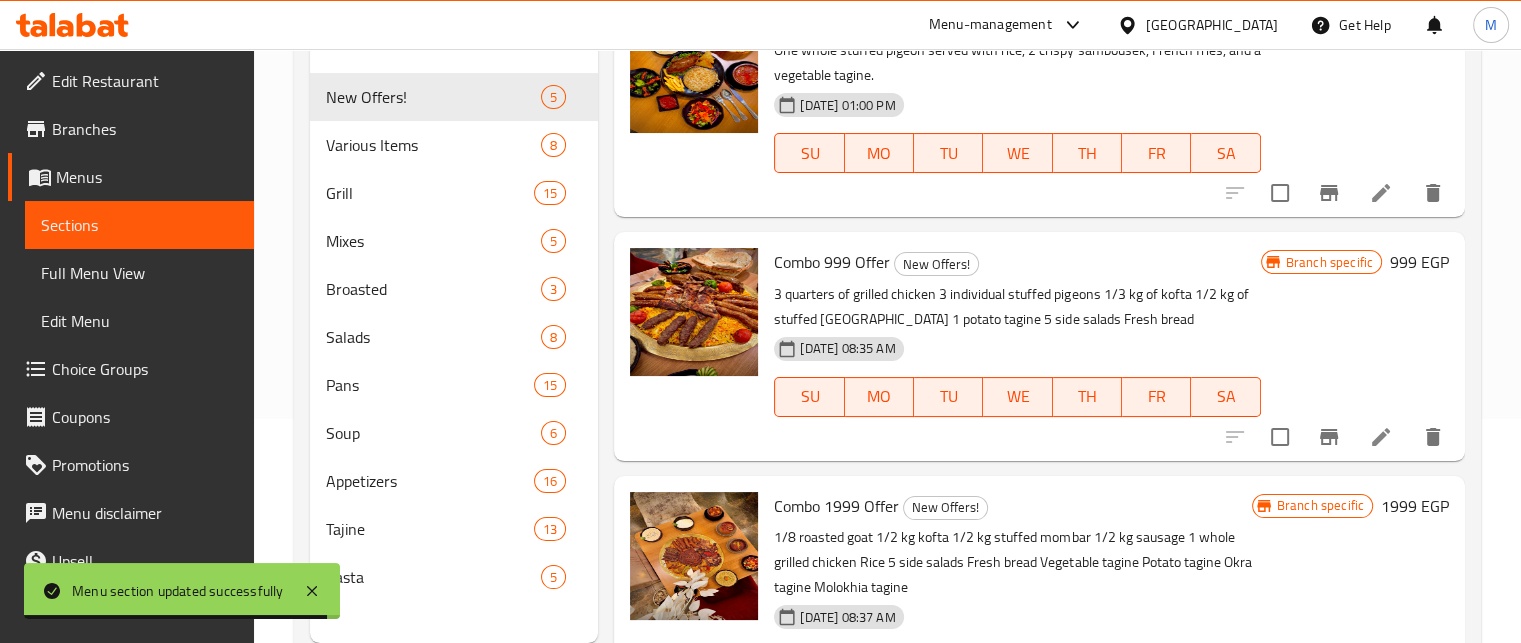 scroll, scrollTop: 0, scrollLeft: 0, axis: both 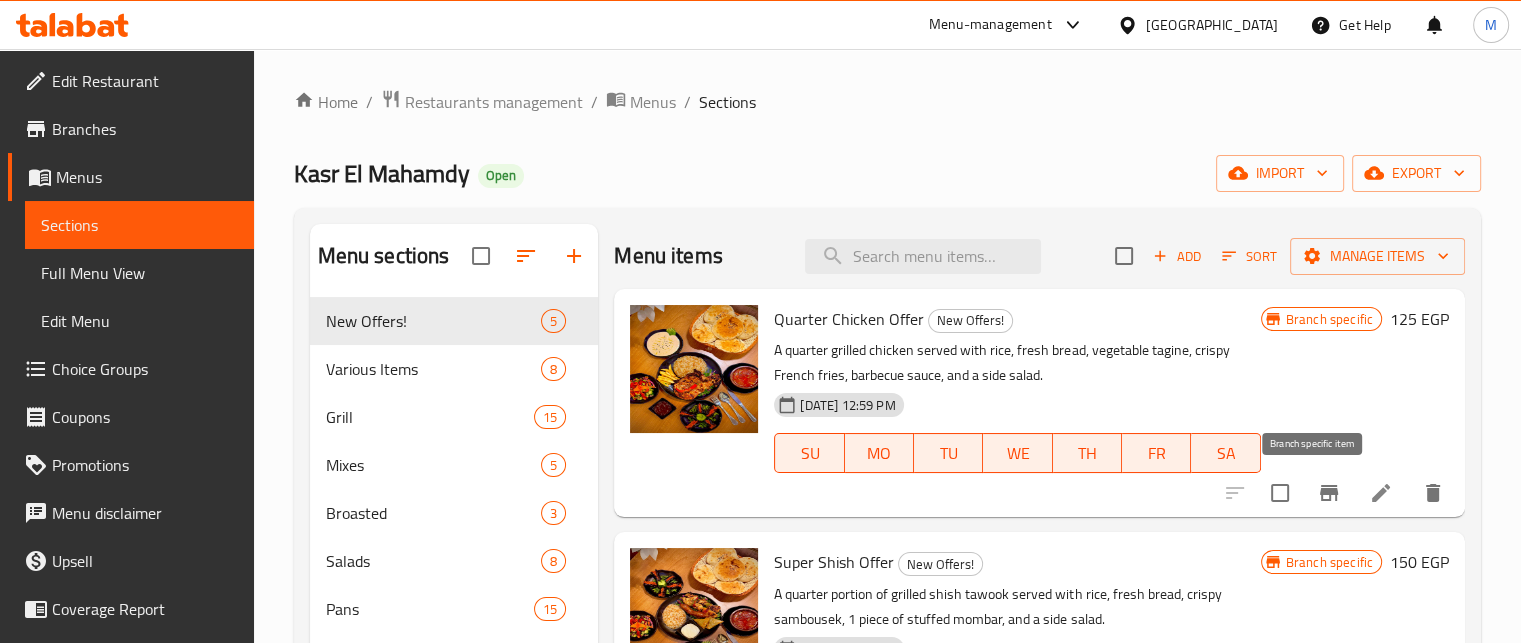 click 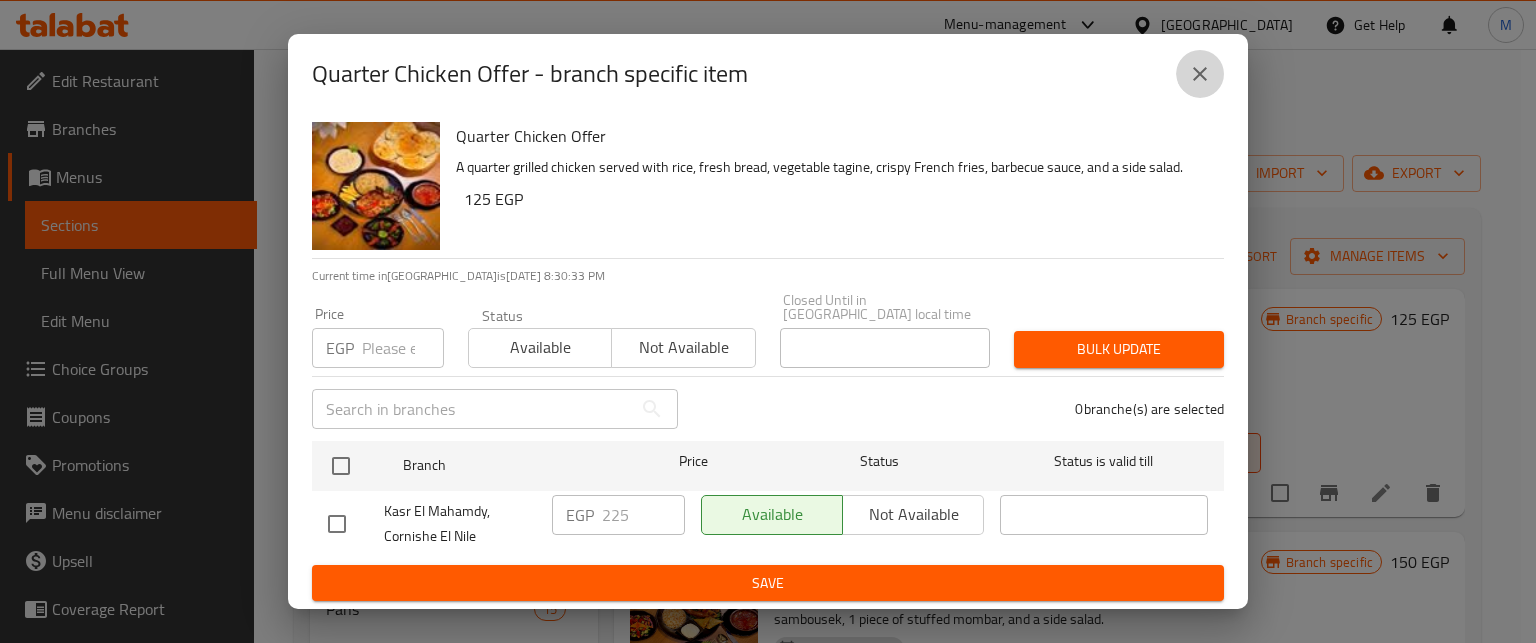 click 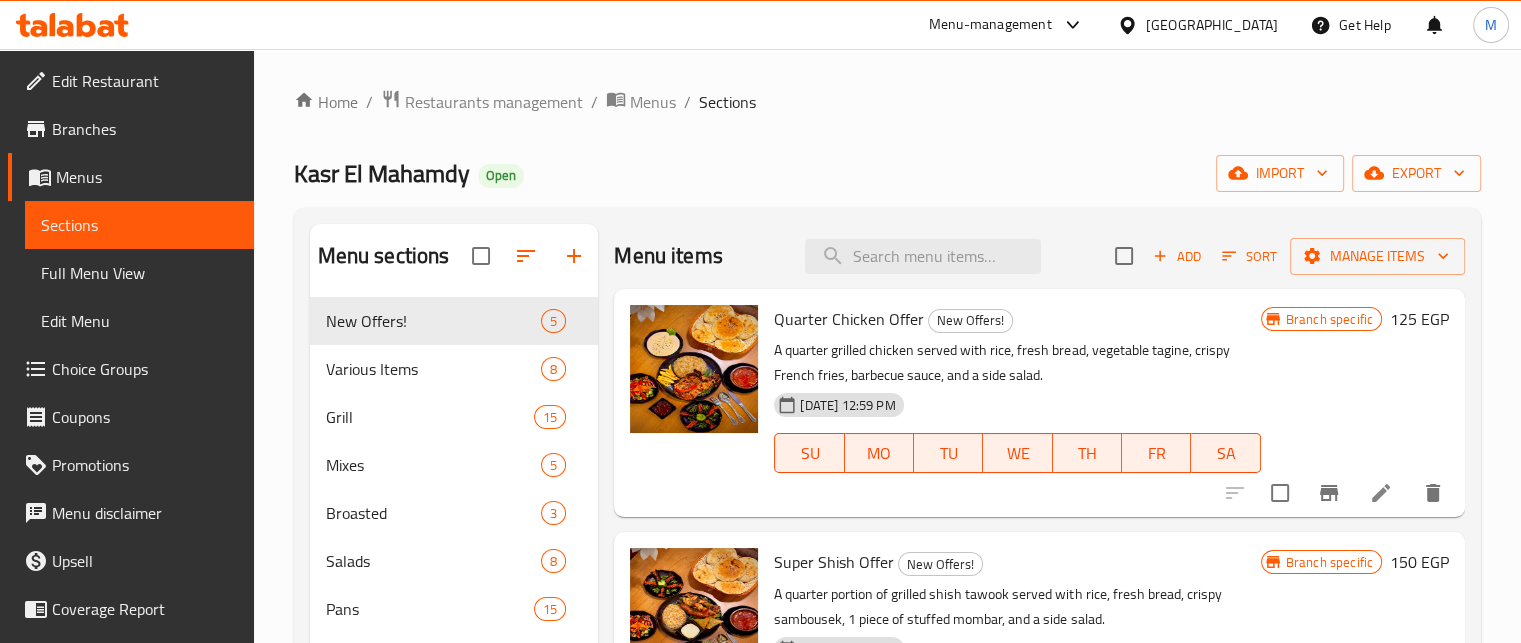 scroll, scrollTop: 648, scrollLeft: 0, axis: vertical 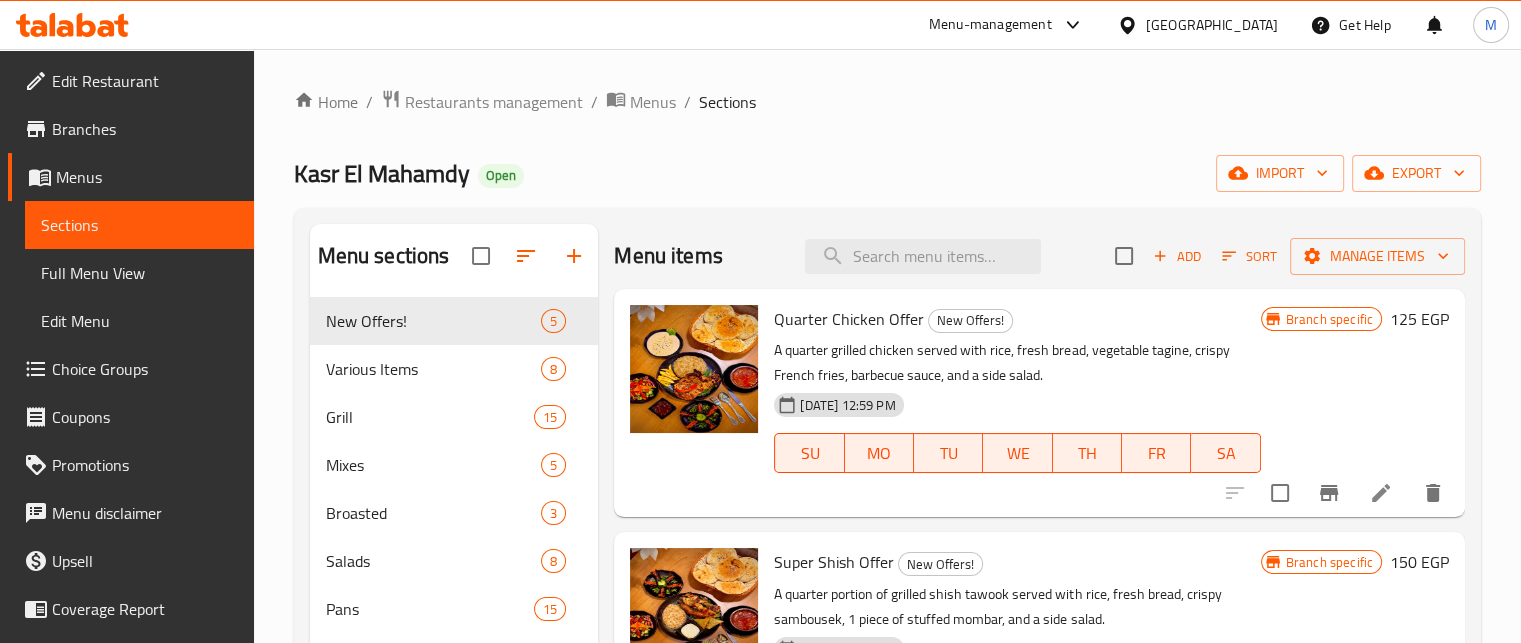 click on "Menu-management" at bounding box center (990, 25) 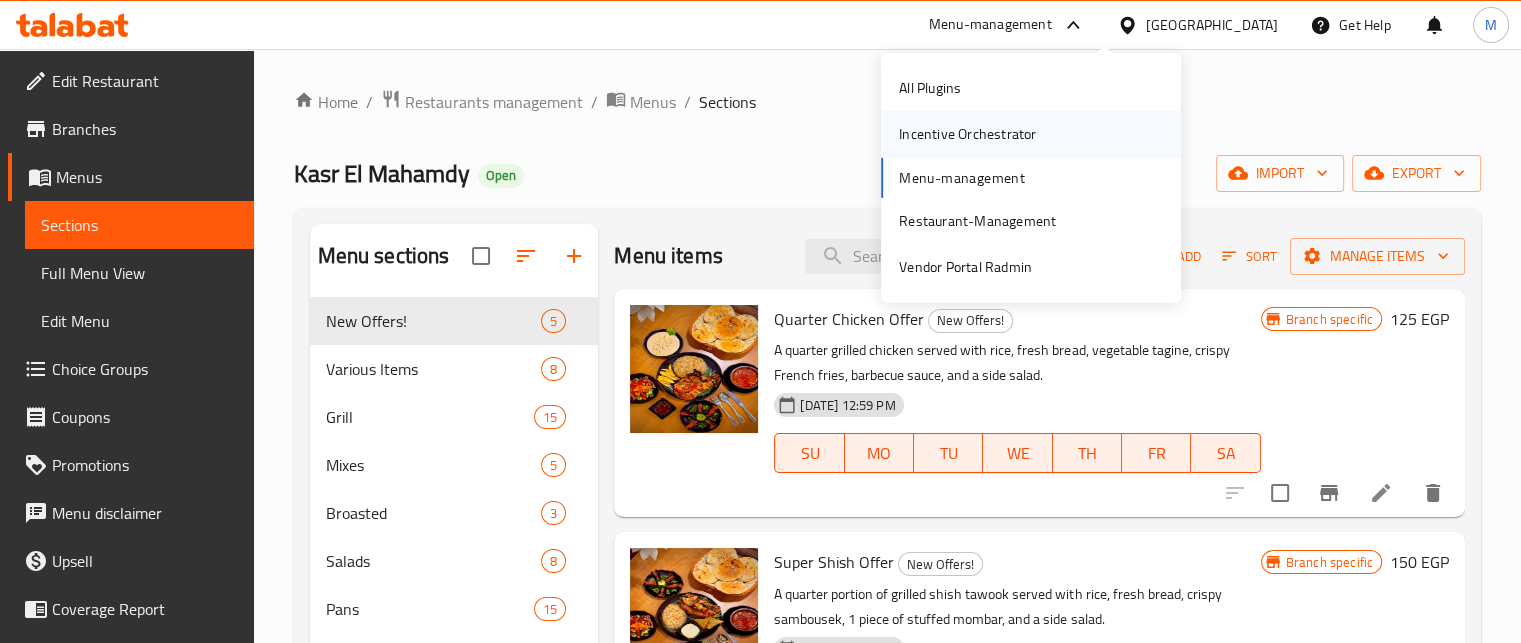 click on "Incentive Orchestrator" at bounding box center [967, 134] 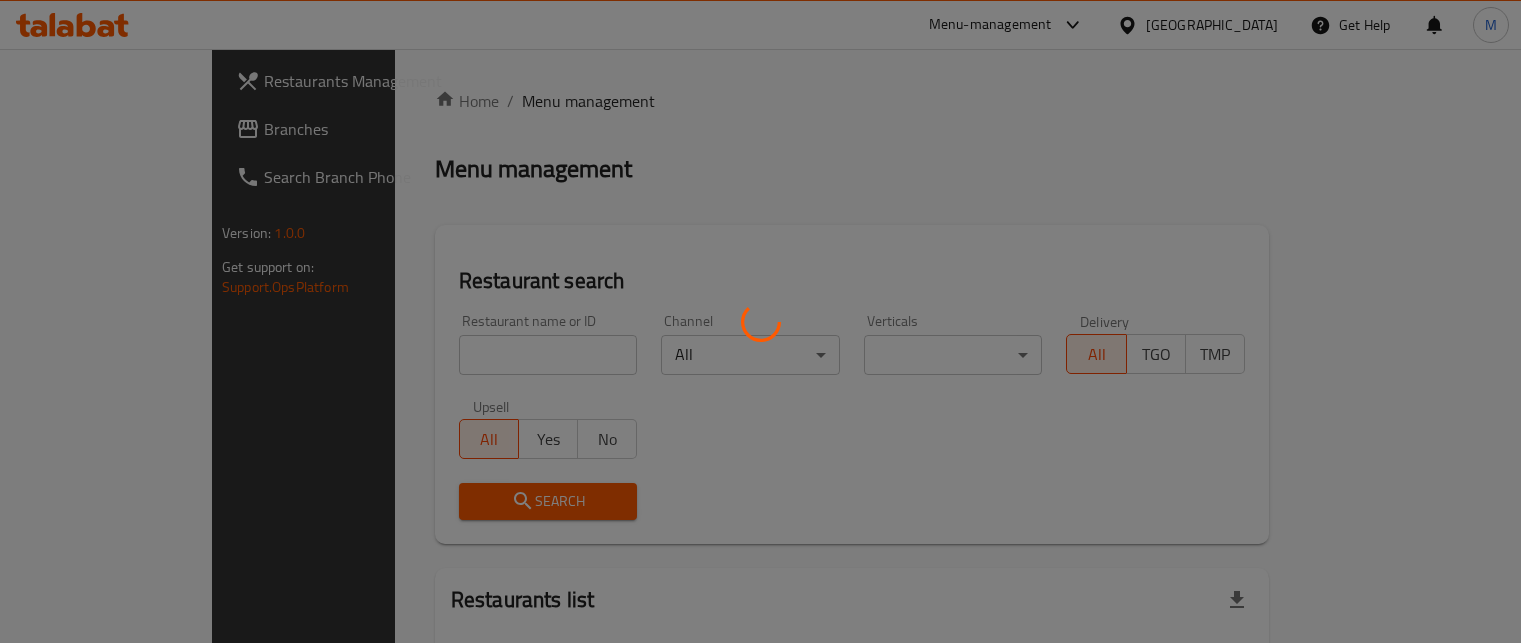 scroll, scrollTop: 0, scrollLeft: 0, axis: both 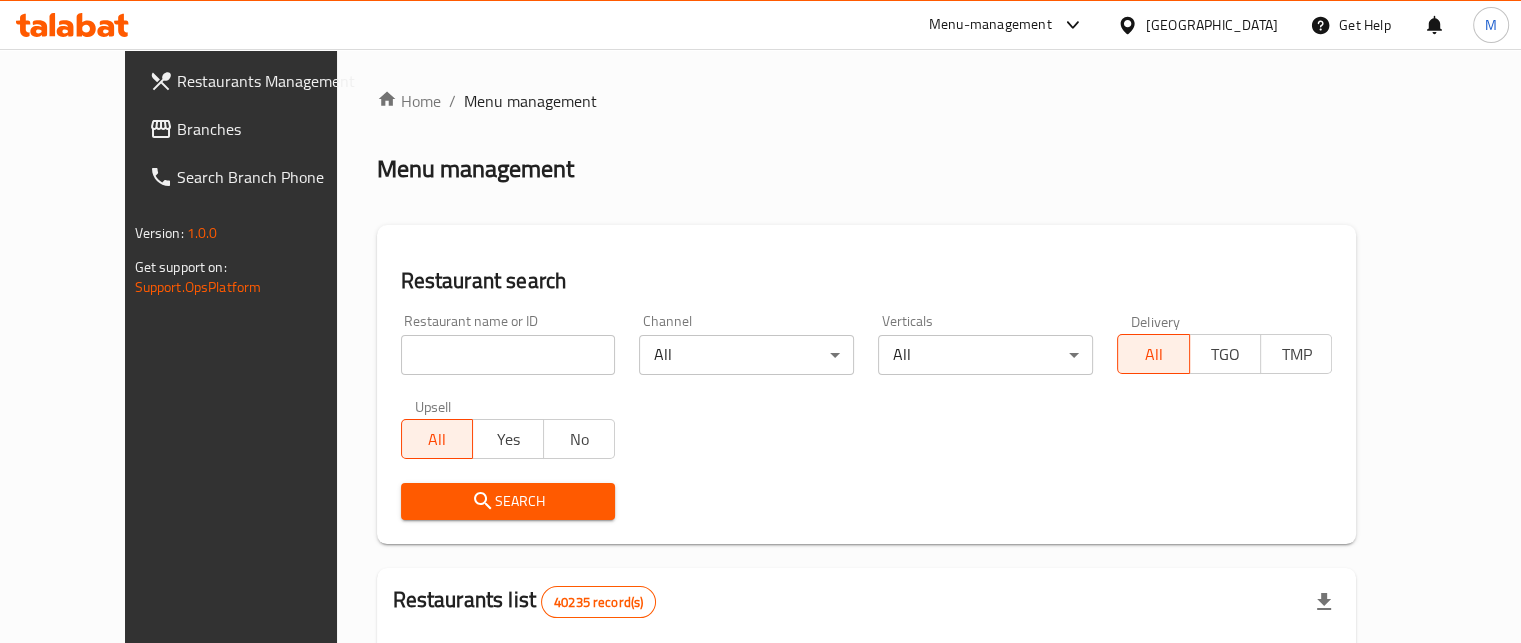 click at bounding box center [508, 355] 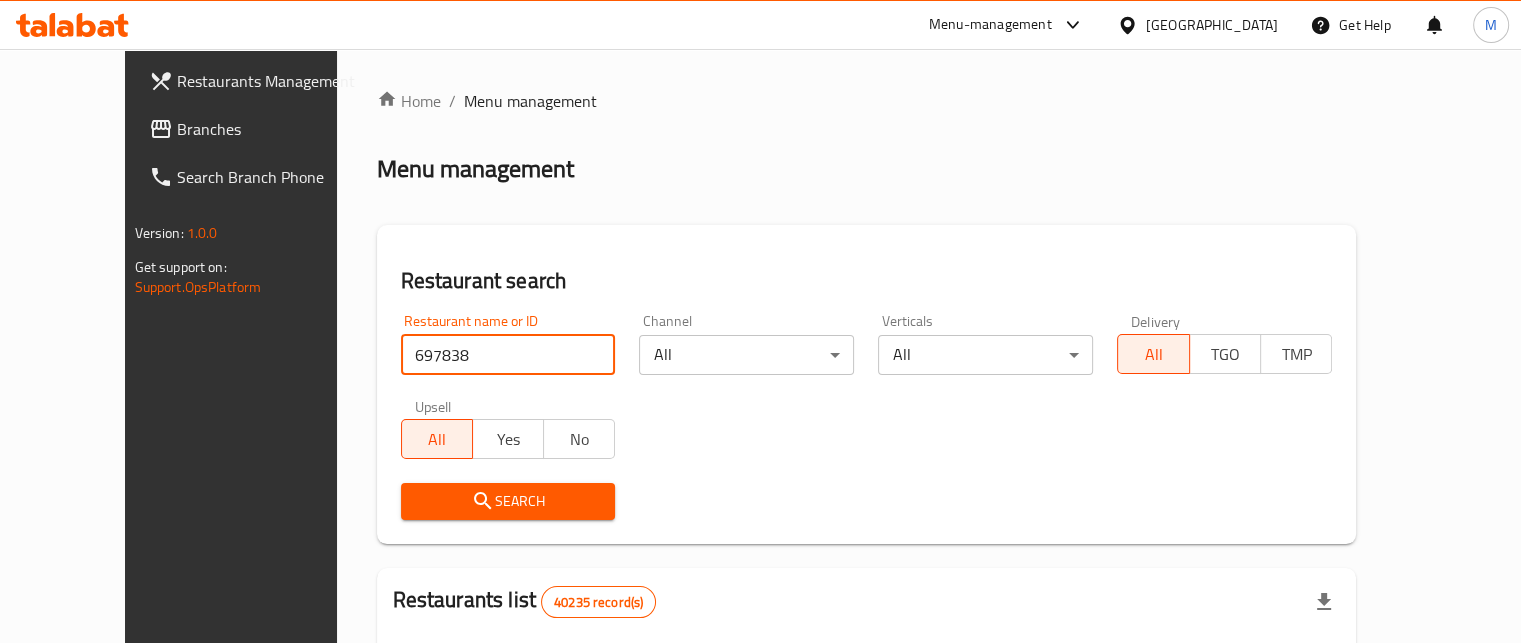 type on "697838" 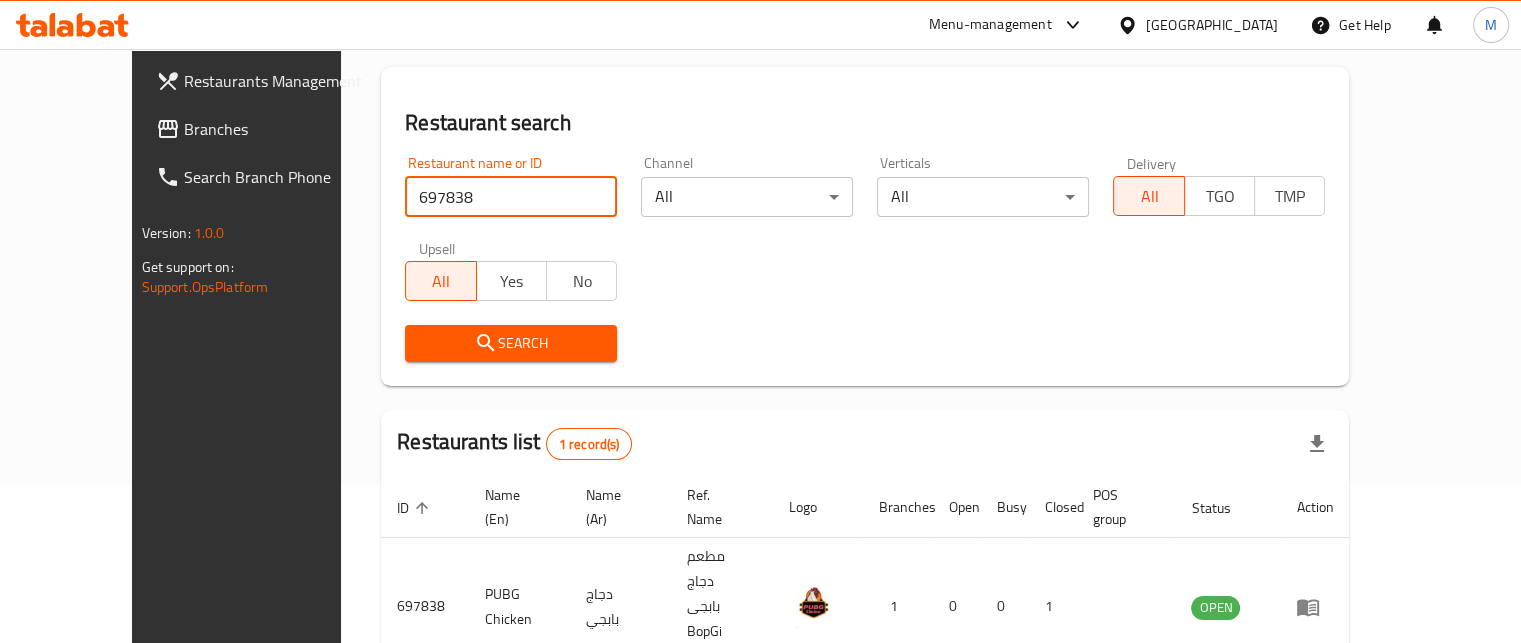 scroll, scrollTop: 208, scrollLeft: 0, axis: vertical 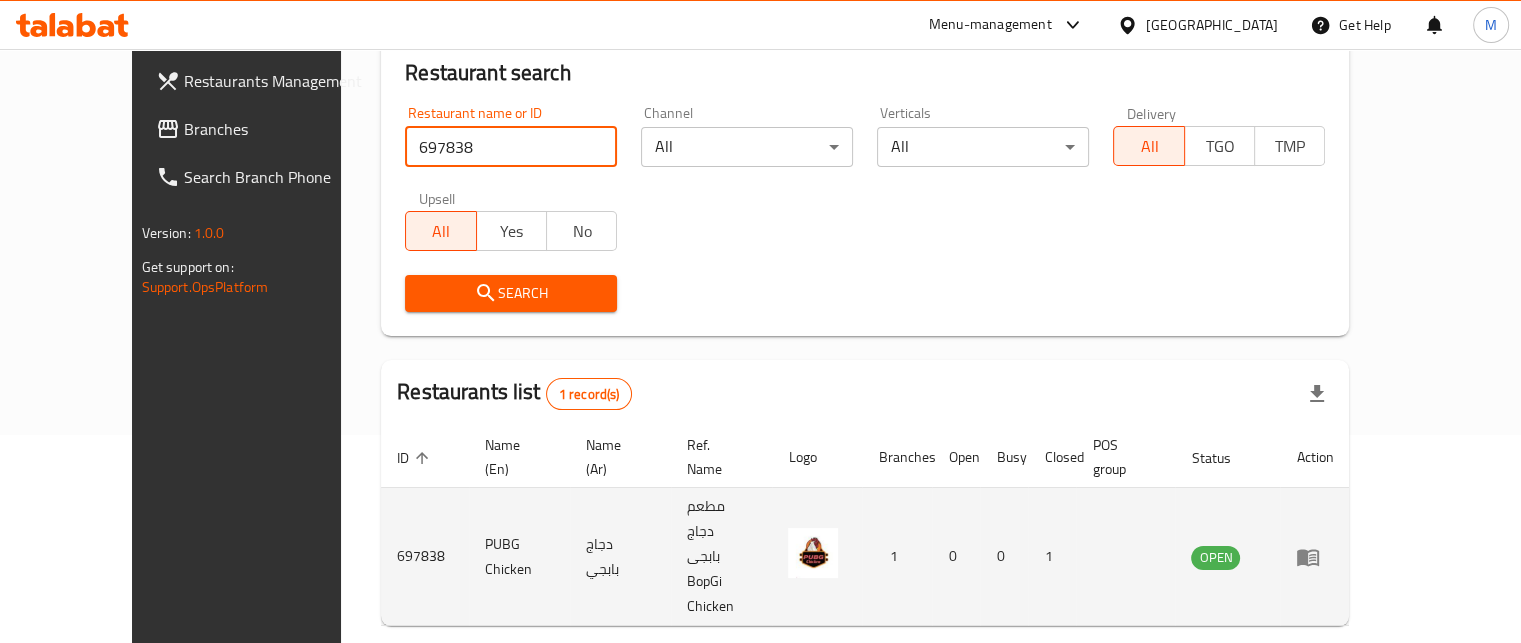 click 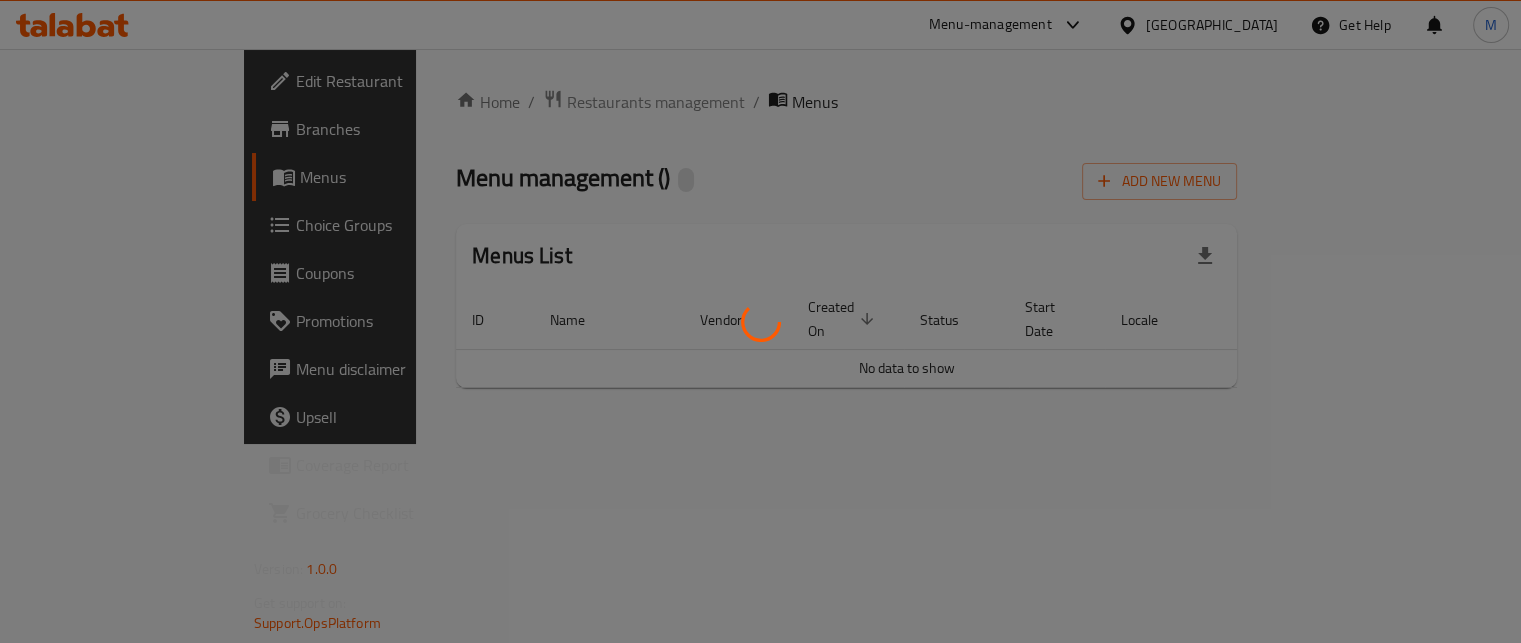 scroll, scrollTop: 0, scrollLeft: 0, axis: both 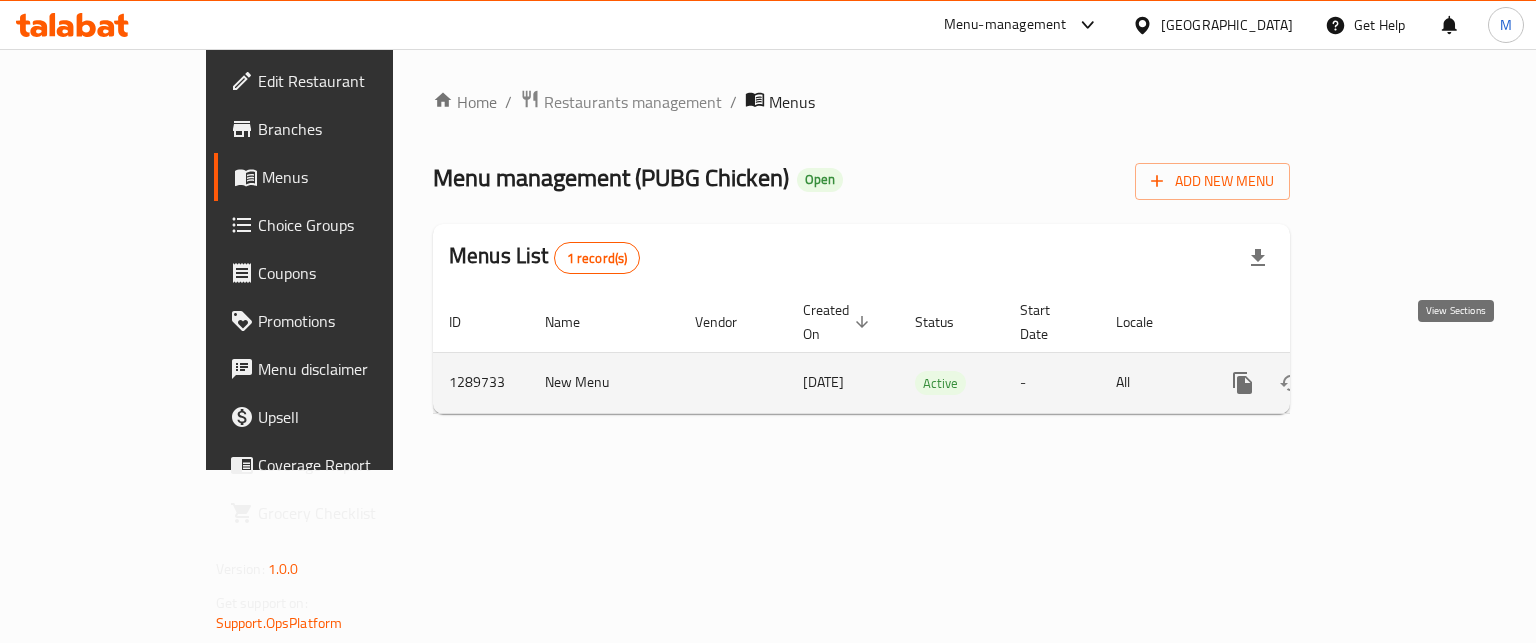 click 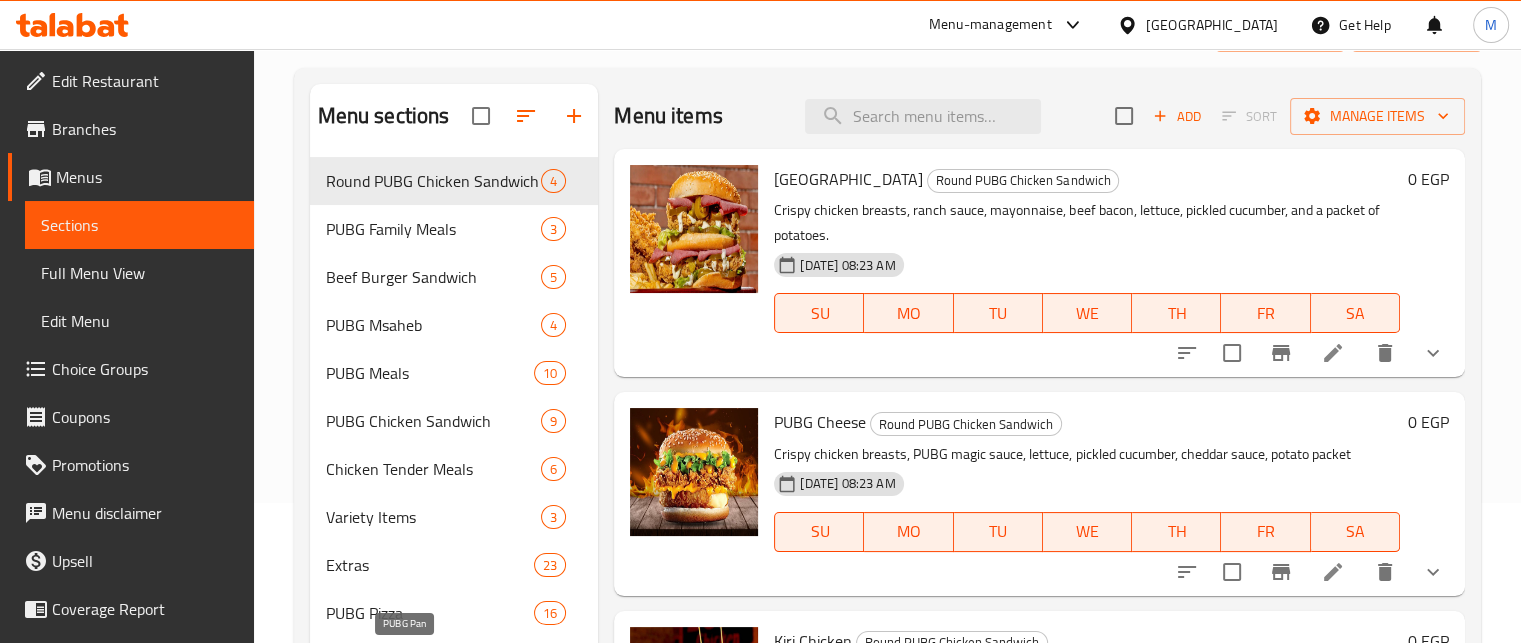 scroll, scrollTop: 0, scrollLeft: 0, axis: both 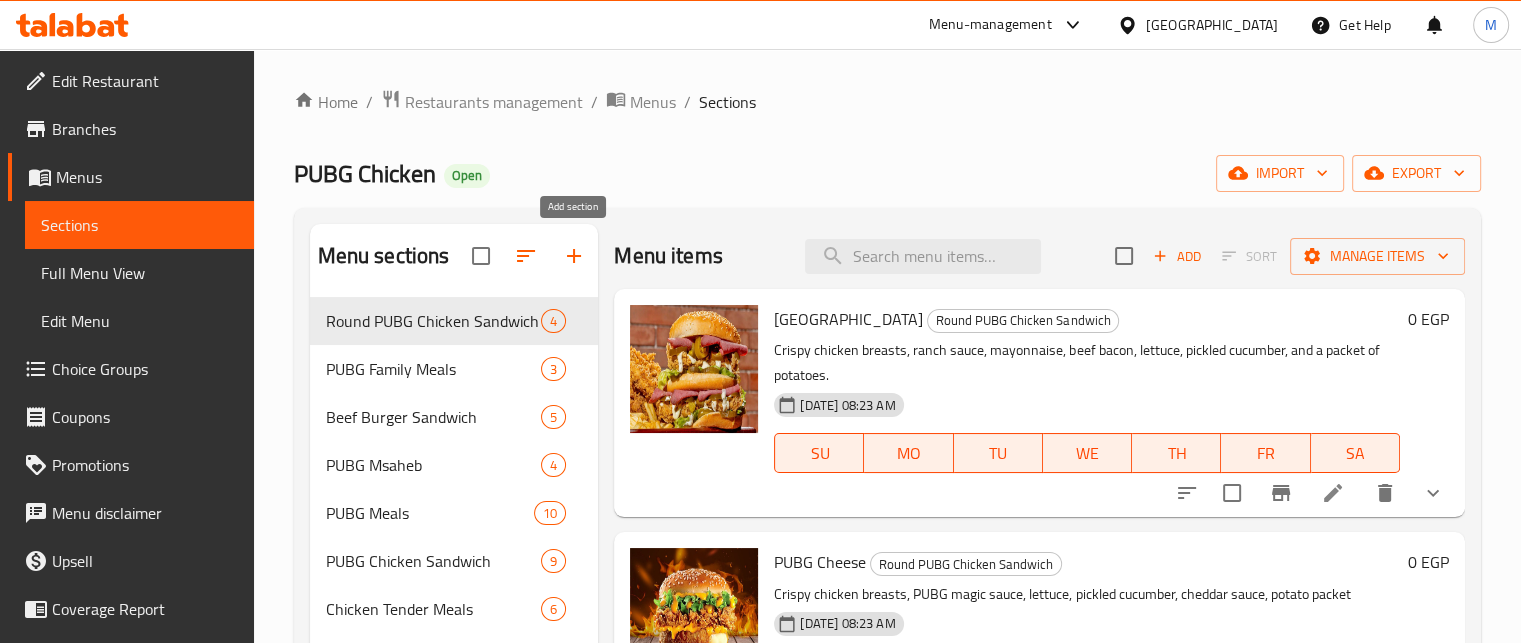 click 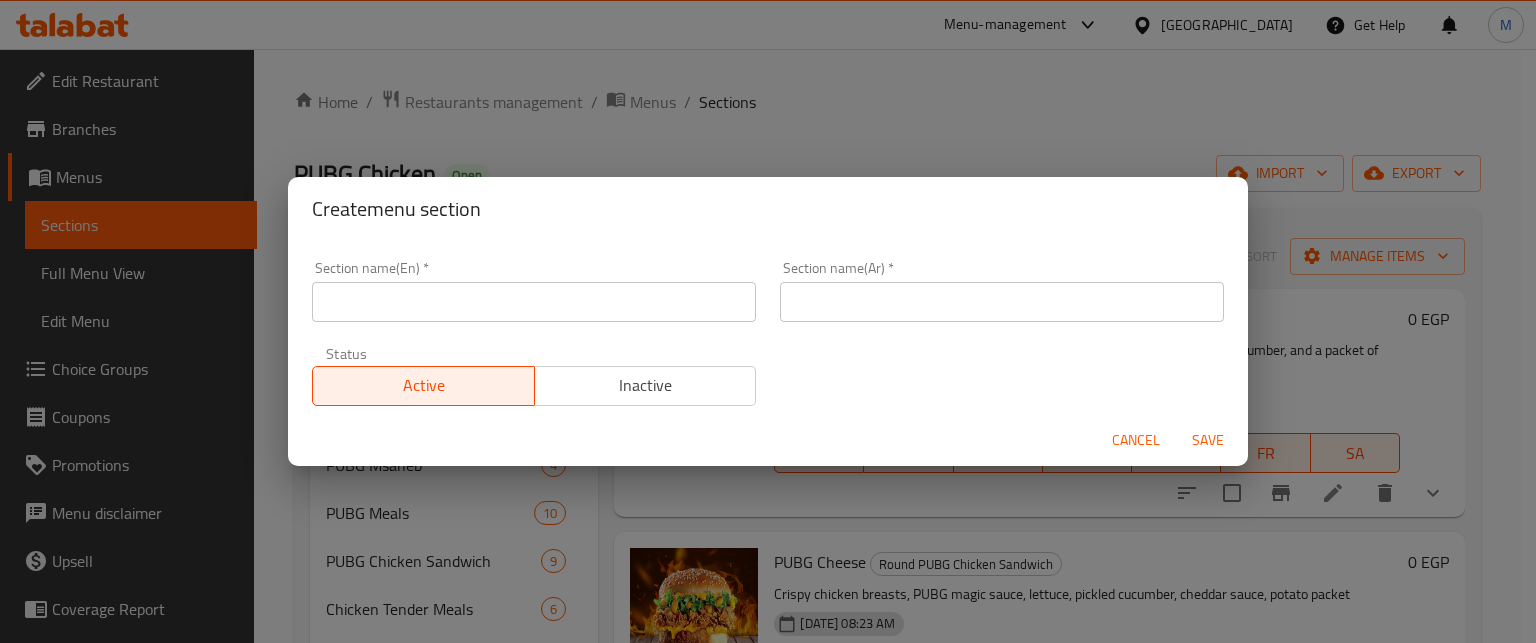 click at bounding box center (534, 302) 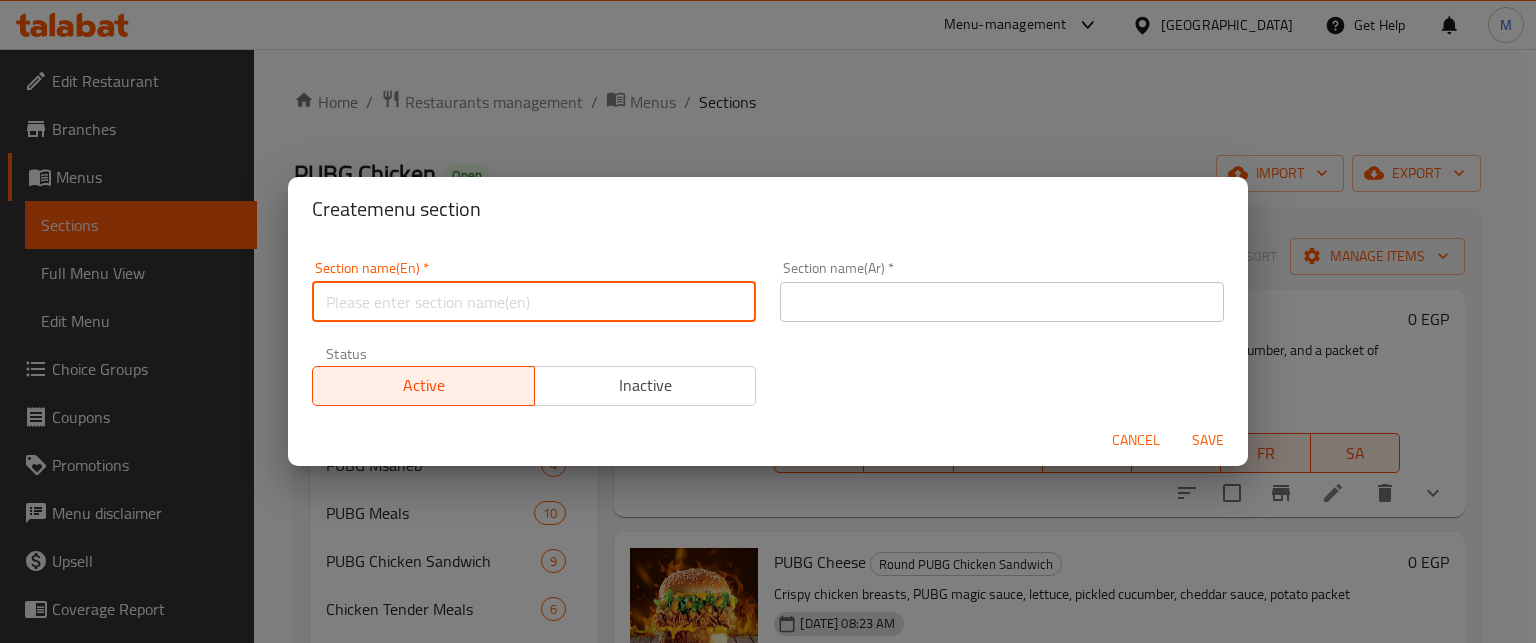 type on "Up To 40% Of" 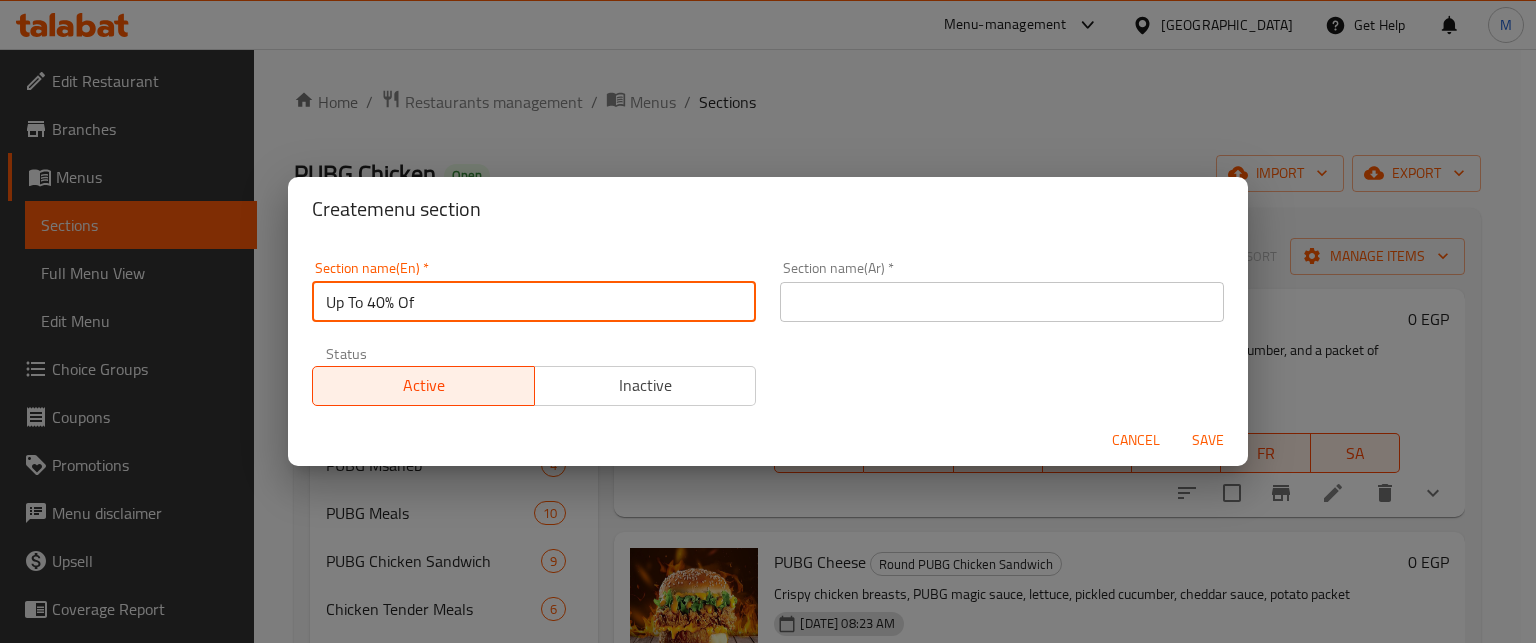 click at bounding box center [1002, 302] 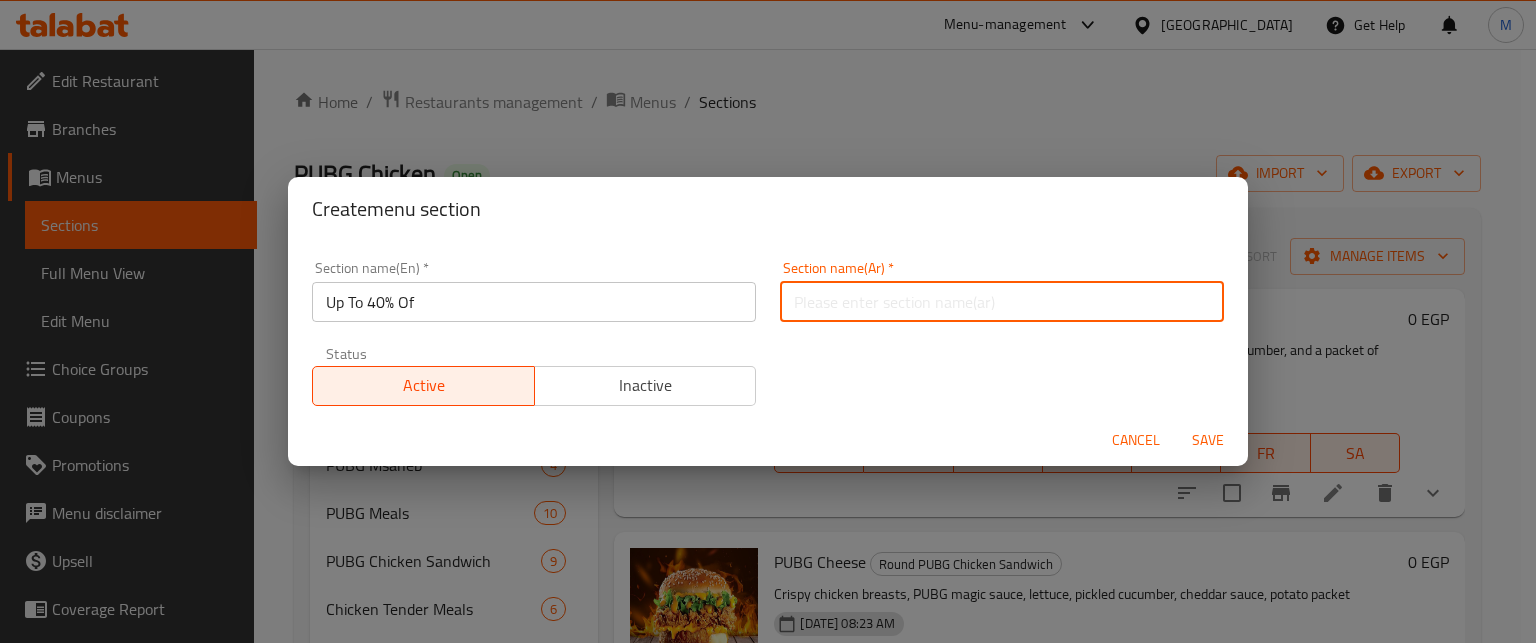 type on "خصومات تصل إلى 40%" 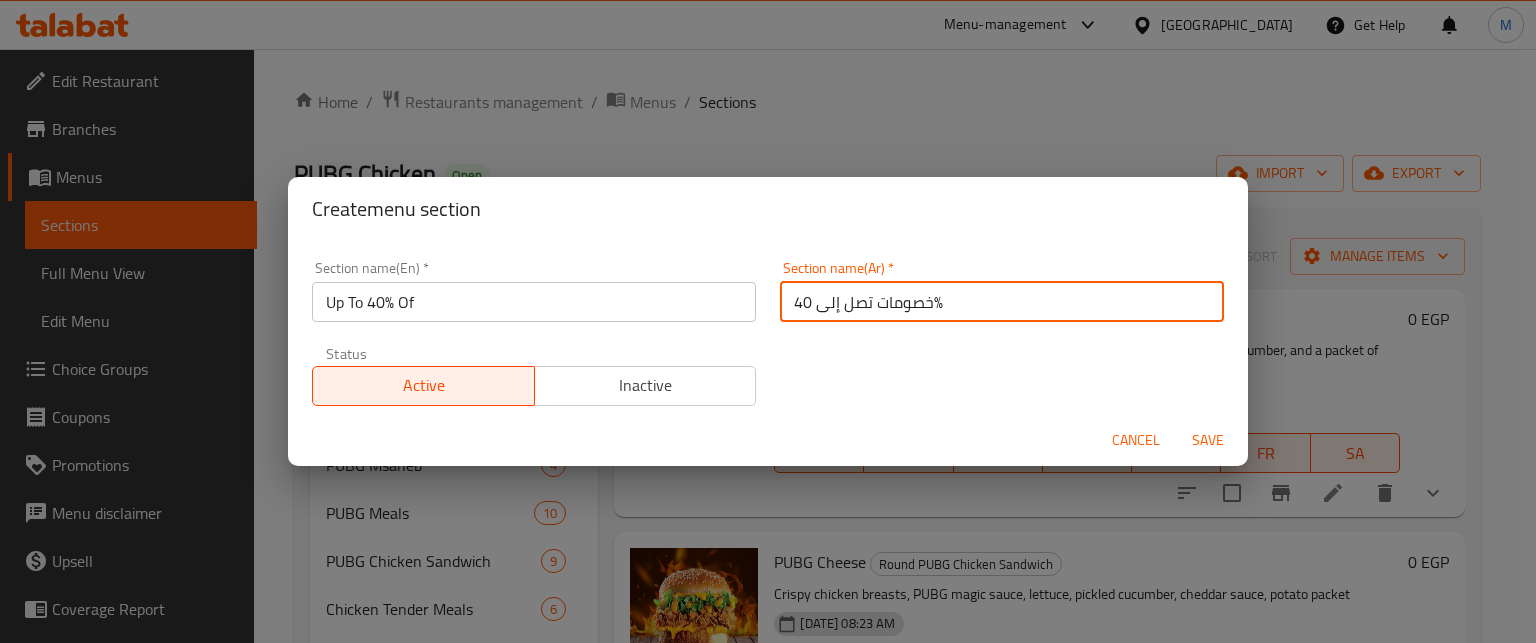 click on "Inactive" at bounding box center [646, 385] 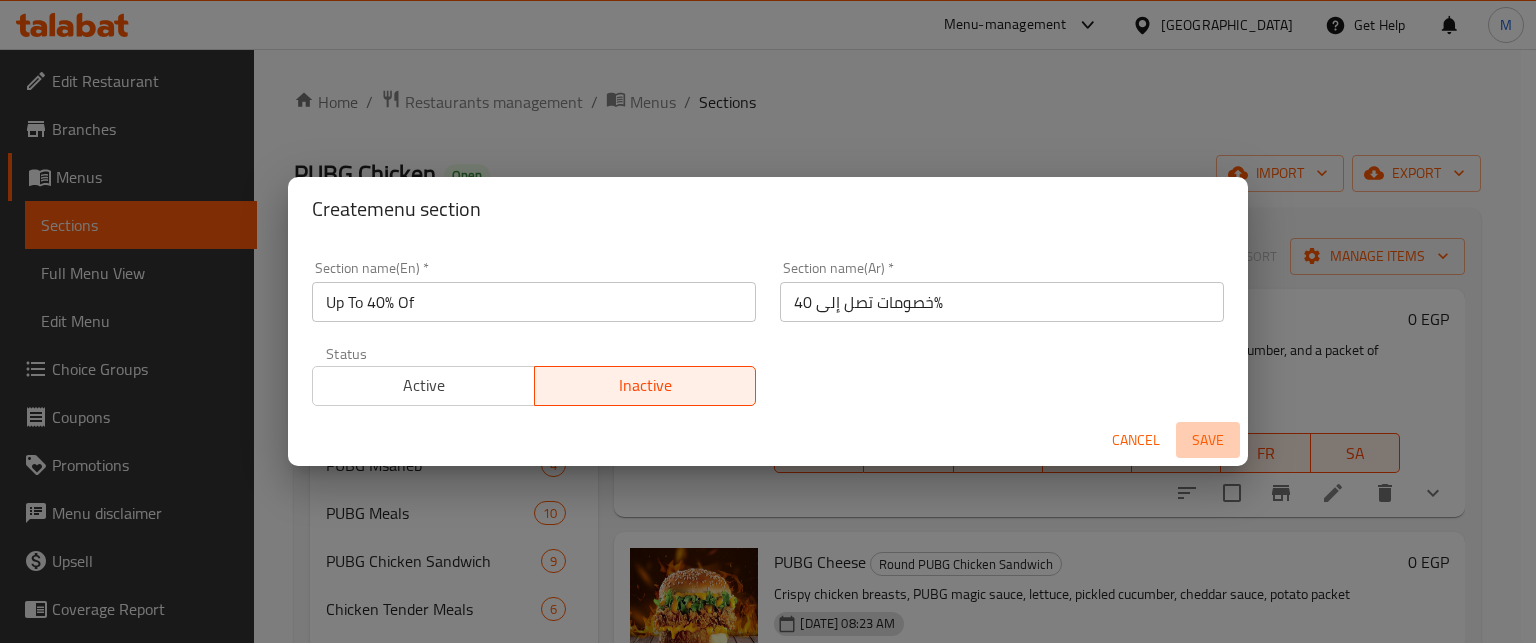 click on "Save" at bounding box center [1208, 440] 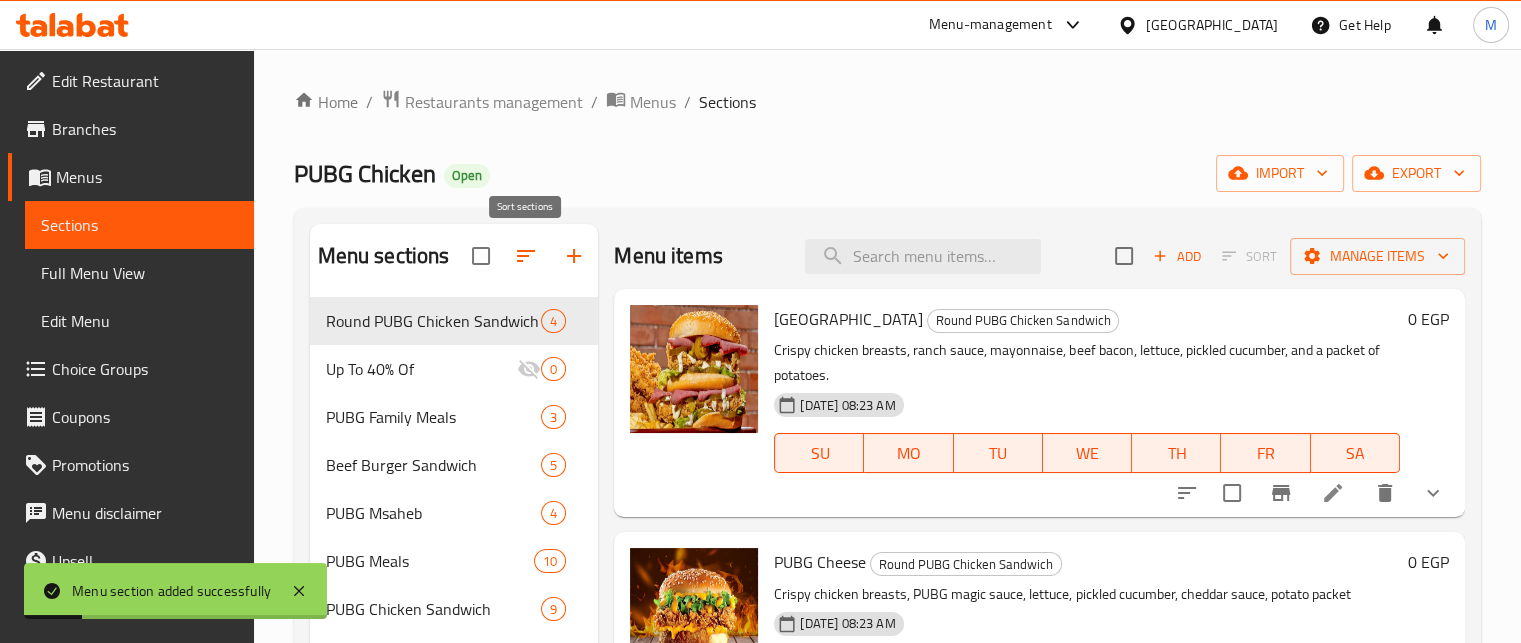 click 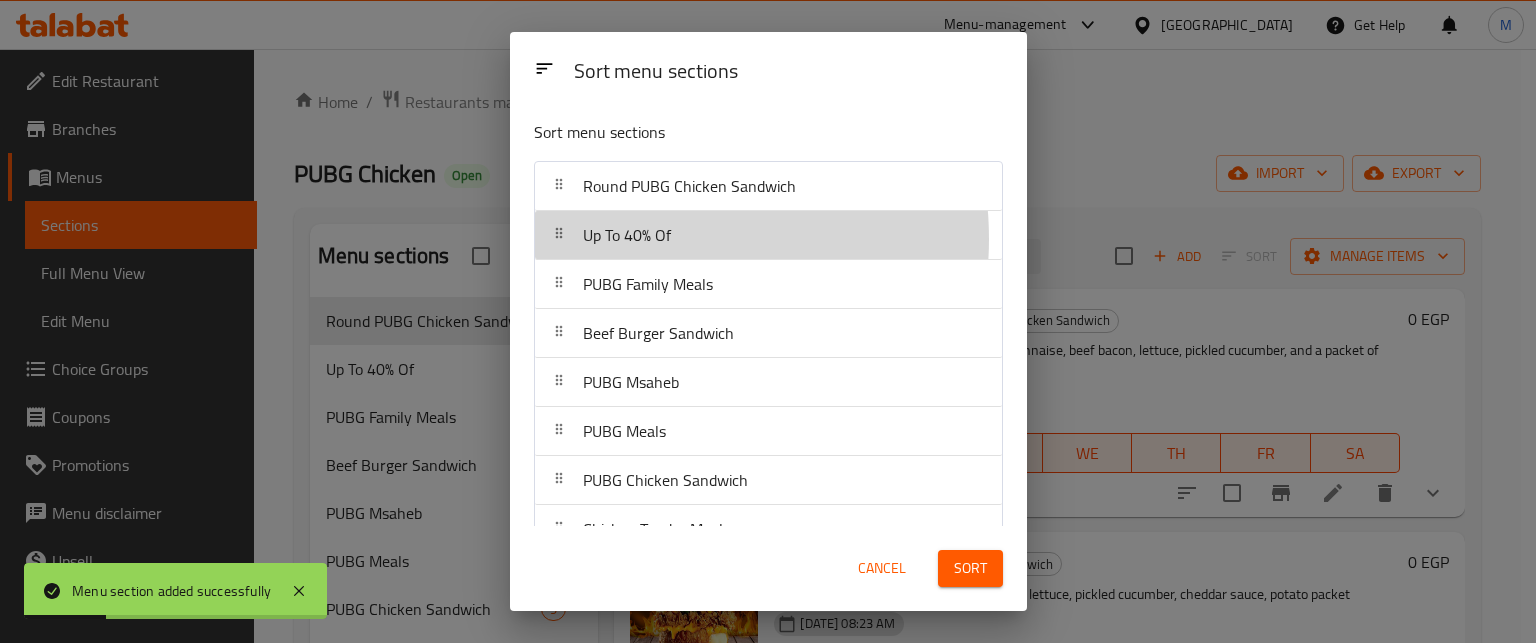 drag, startPoint x: 636, startPoint y: 239, endPoint x: 648, endPoint y: 207, distance: 34.176014 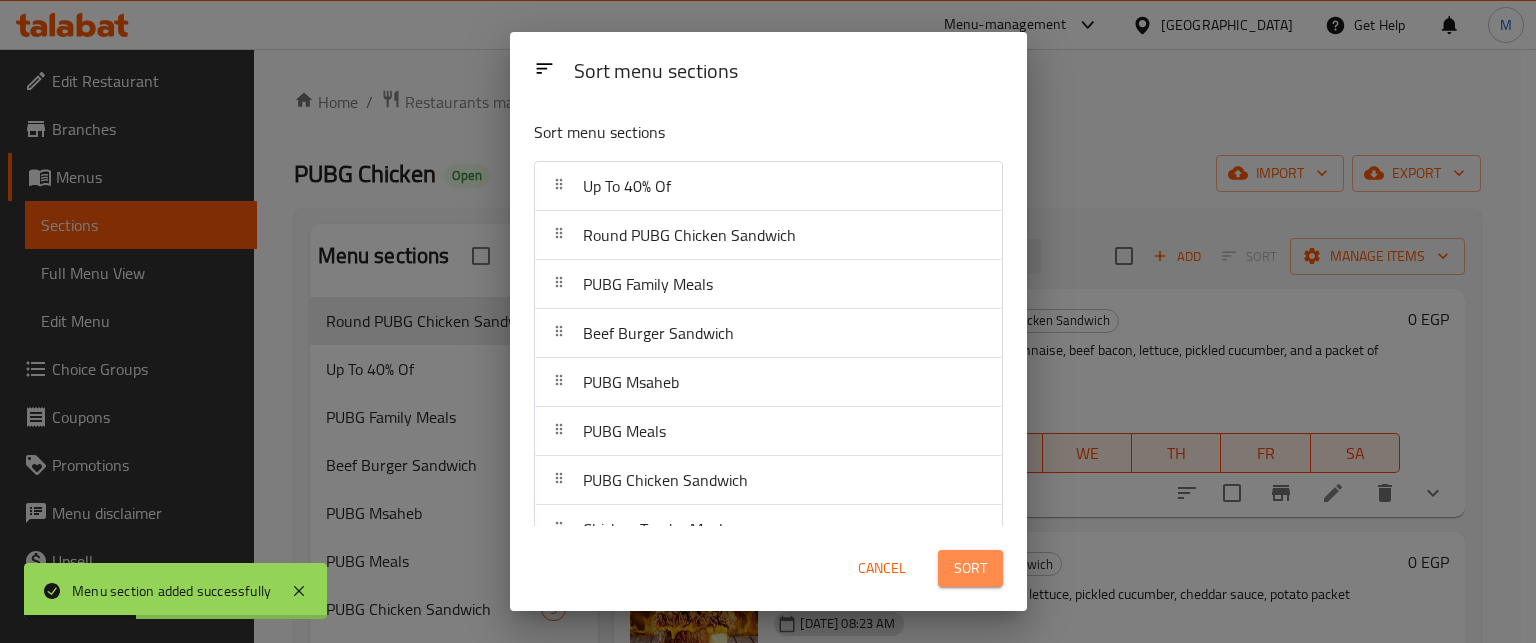 click on "Sort" at bounding box center (970, 568) 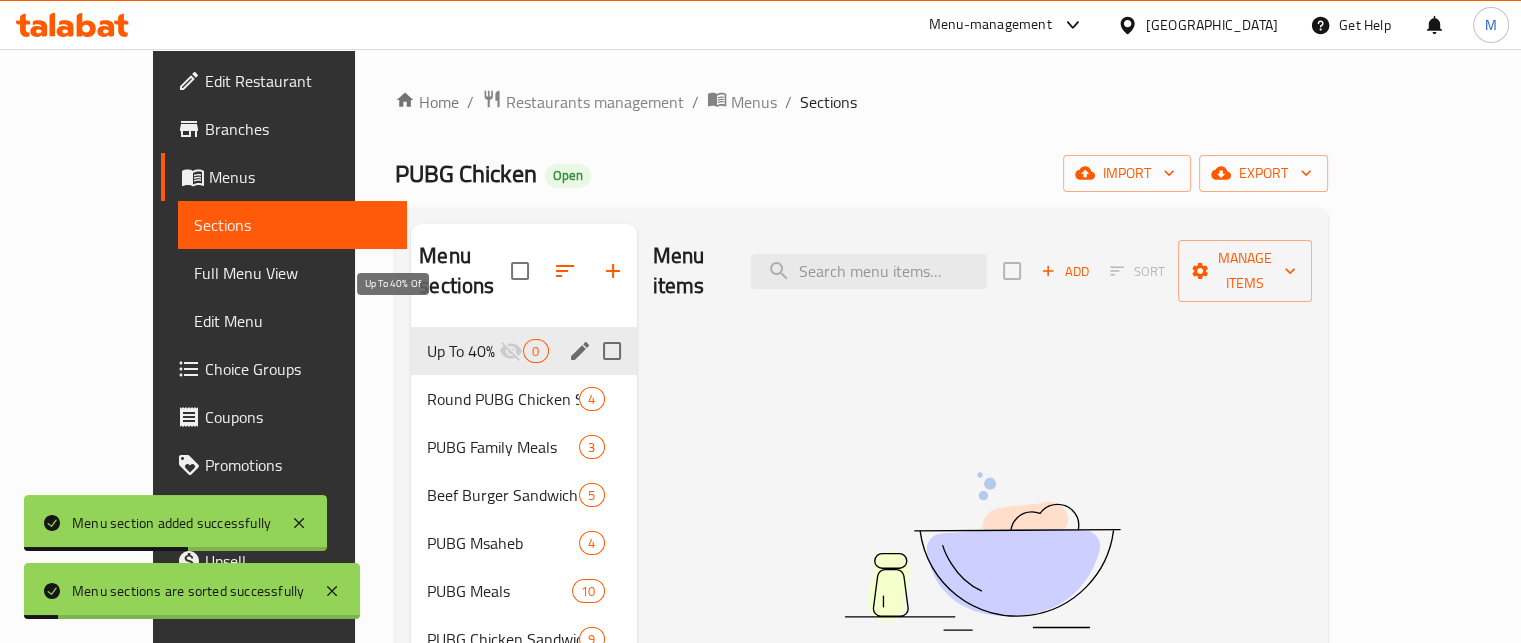 click on "Up To 40% Of" at bounding box center [463, 351] 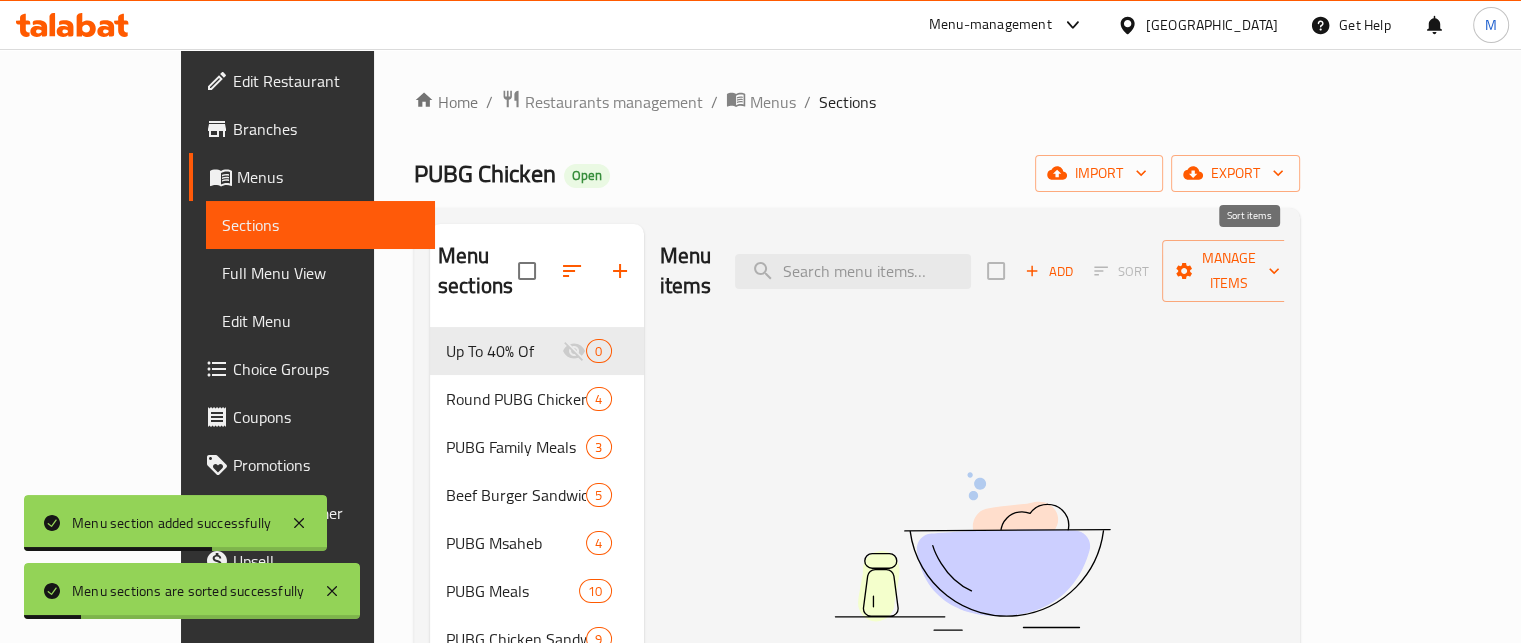 click on "Add" at bounding box center [1049, 271] 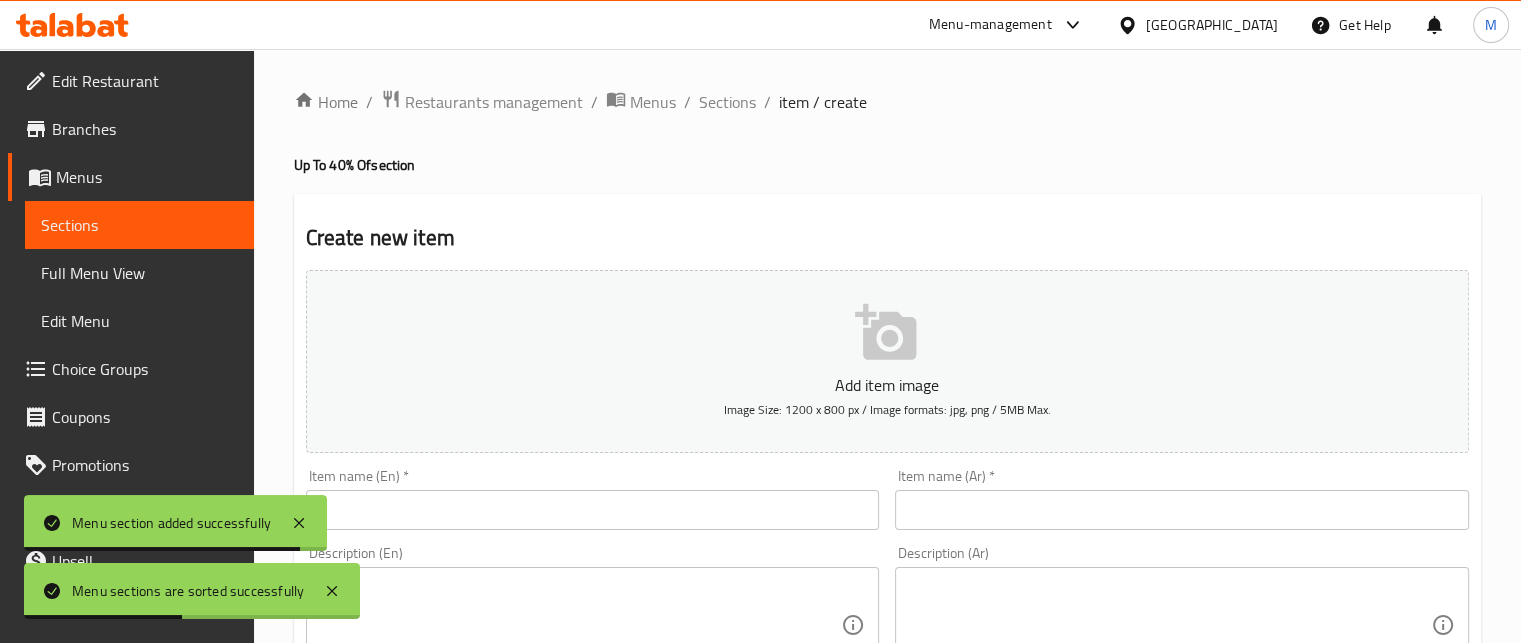 click at bounding box center (1170, 625) 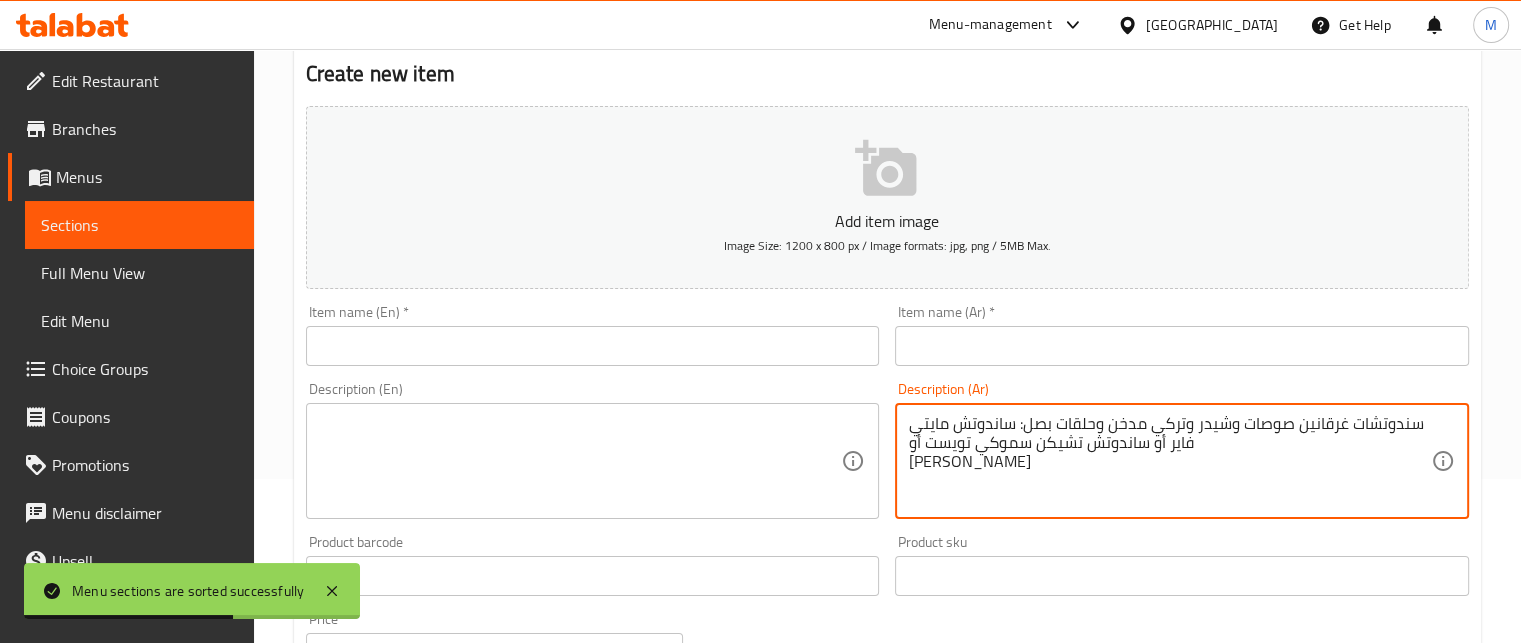 scroll, scrollTop: 170, scrollLeft: 0, axis: vertical 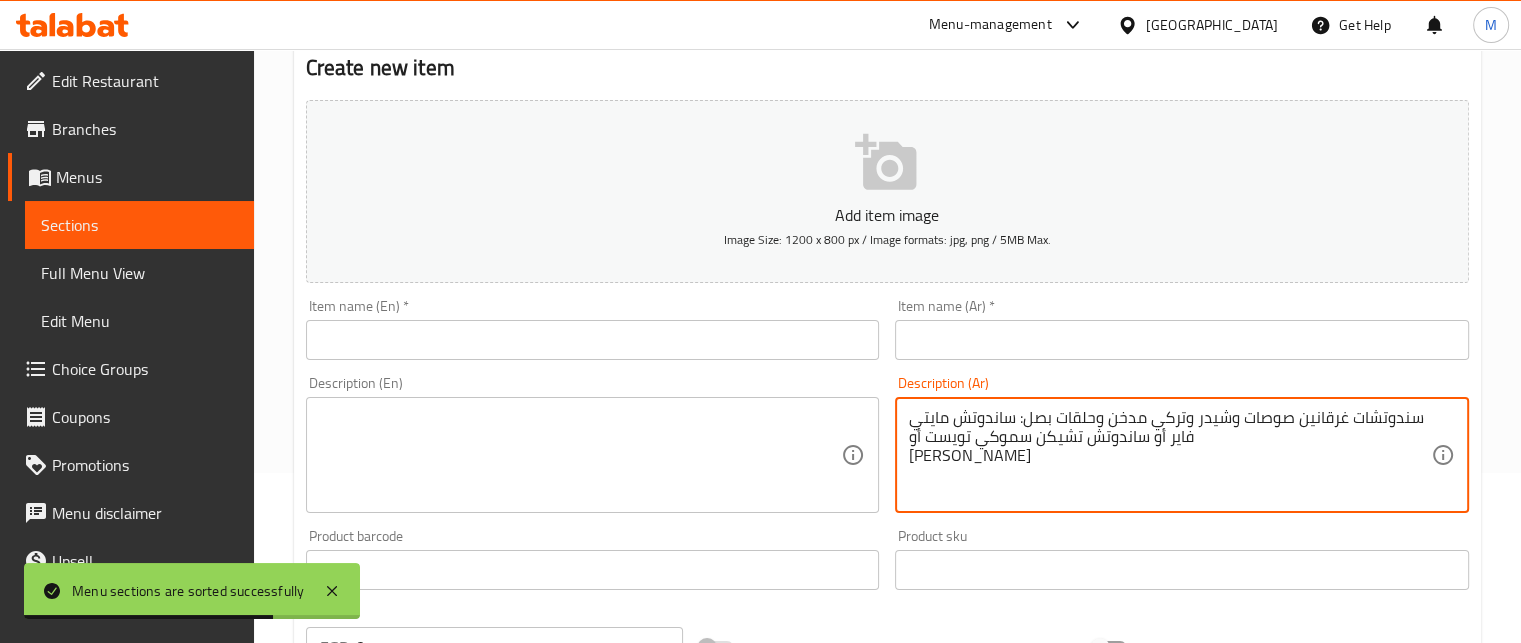 type on "سندوتشات غرقانين صوصات وشيدر وتركي مدخن وحلقات بصل: ساندوتش مايتي فاير أو ساندوتش تشيكن سموكي تويست أو
ساندوتش ناتشوز فاير" 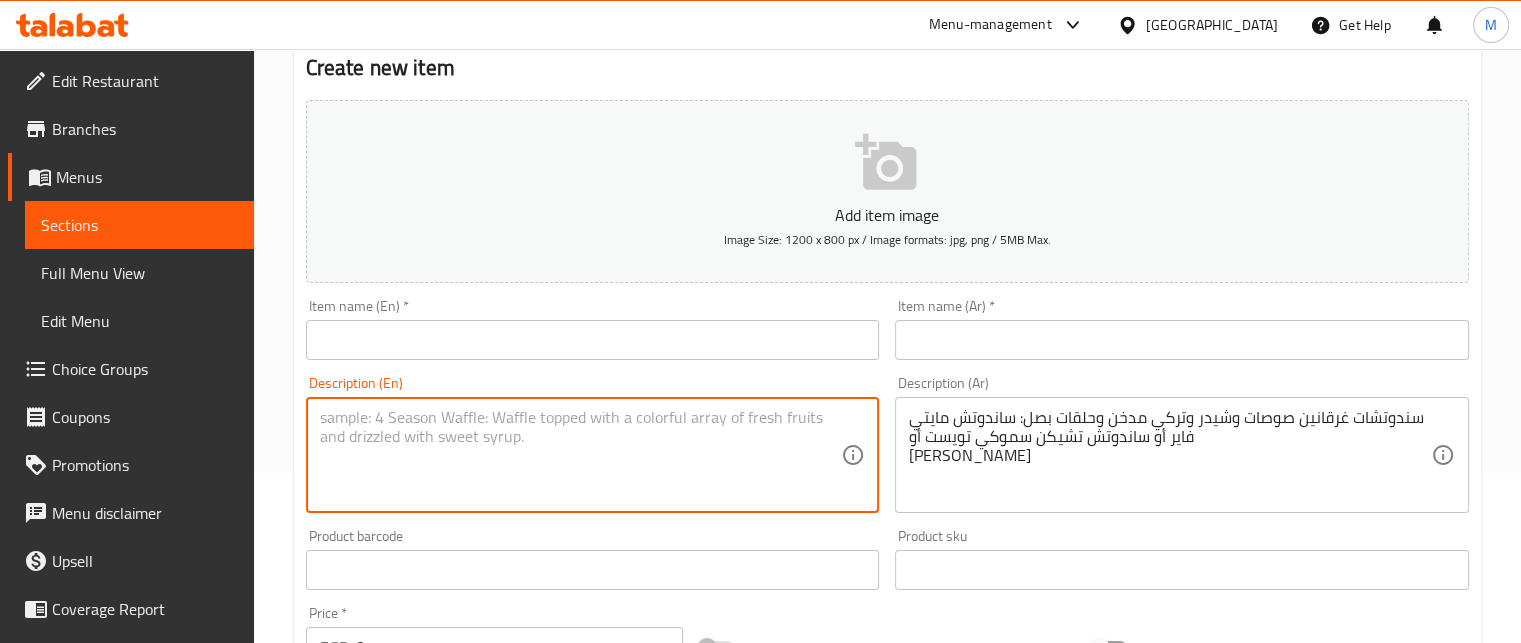 click at bounding box center (581, 455) 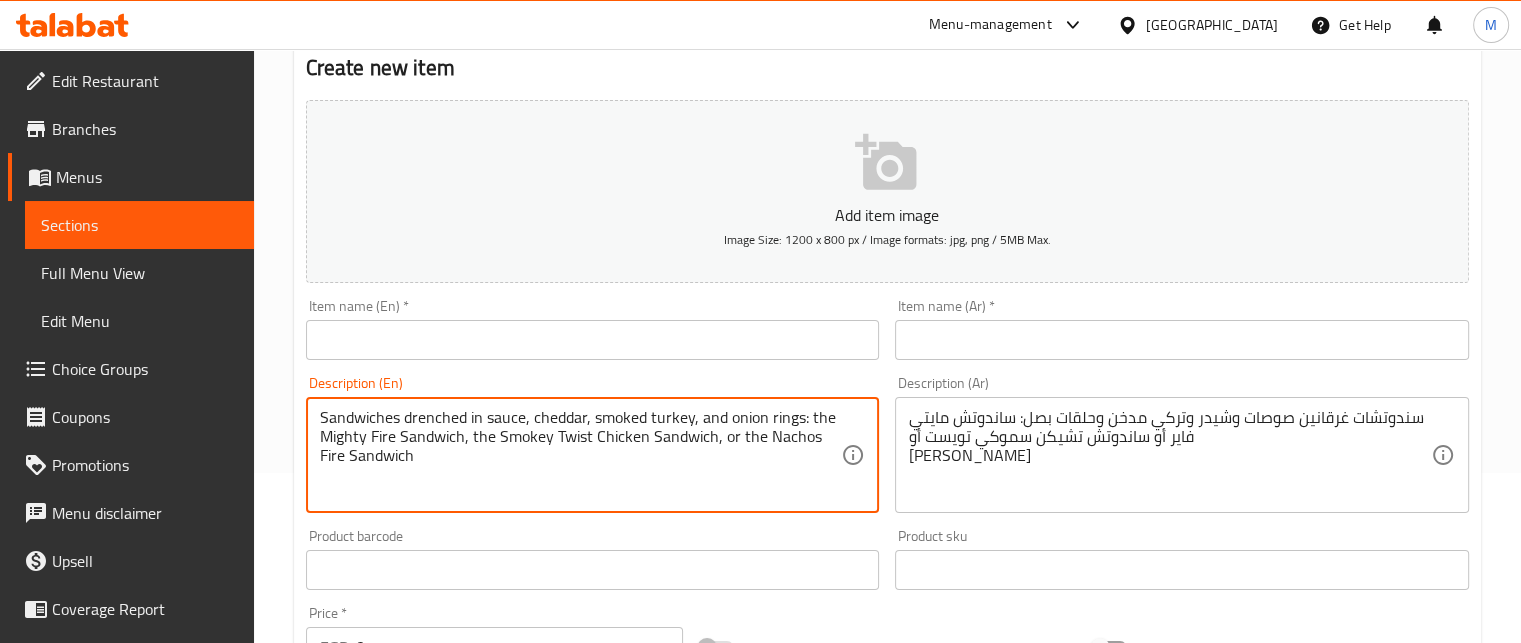 type on "Sandwiches drenched in sauce, cheddar, smoked turkey, and onion rings: the Mighty Fire Sandwich, the Smokey Twist Chicken Sandwich, or the Nachos Fire Sandwich" 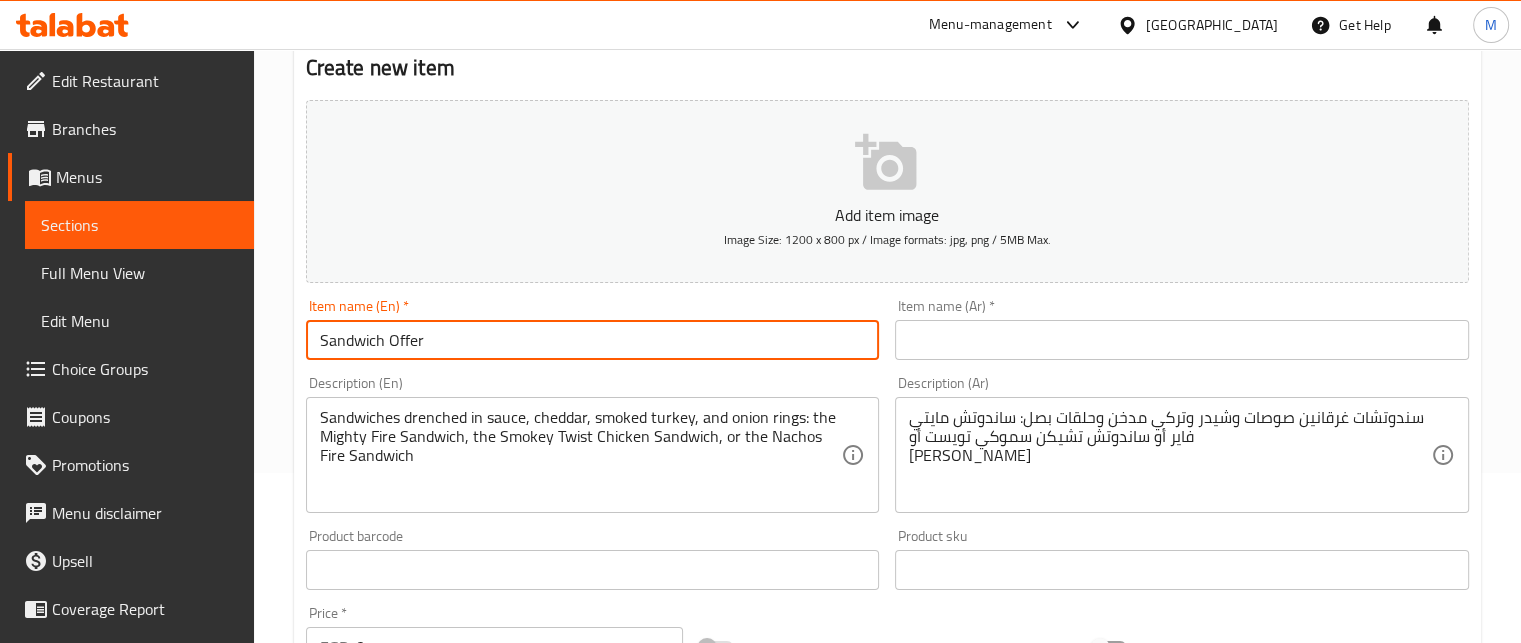 type on "Sandwich Offer" 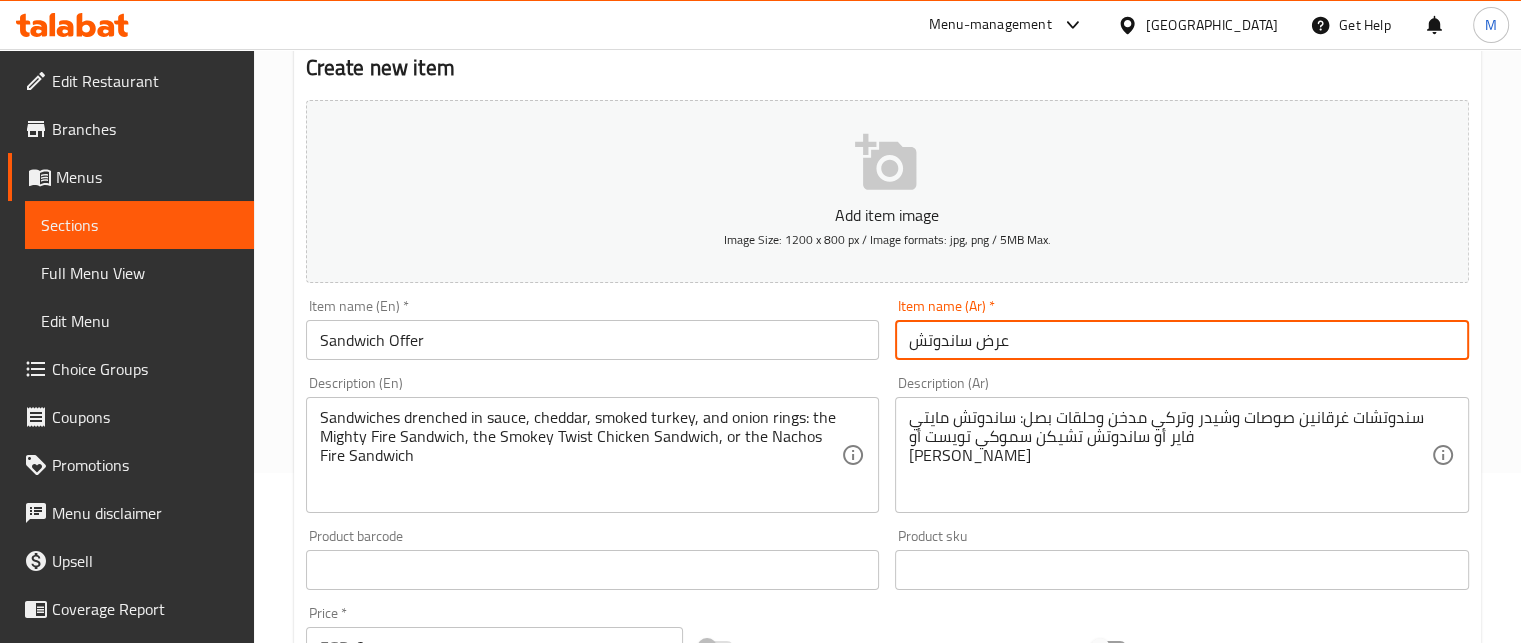 type on "عرض ساندوتش" 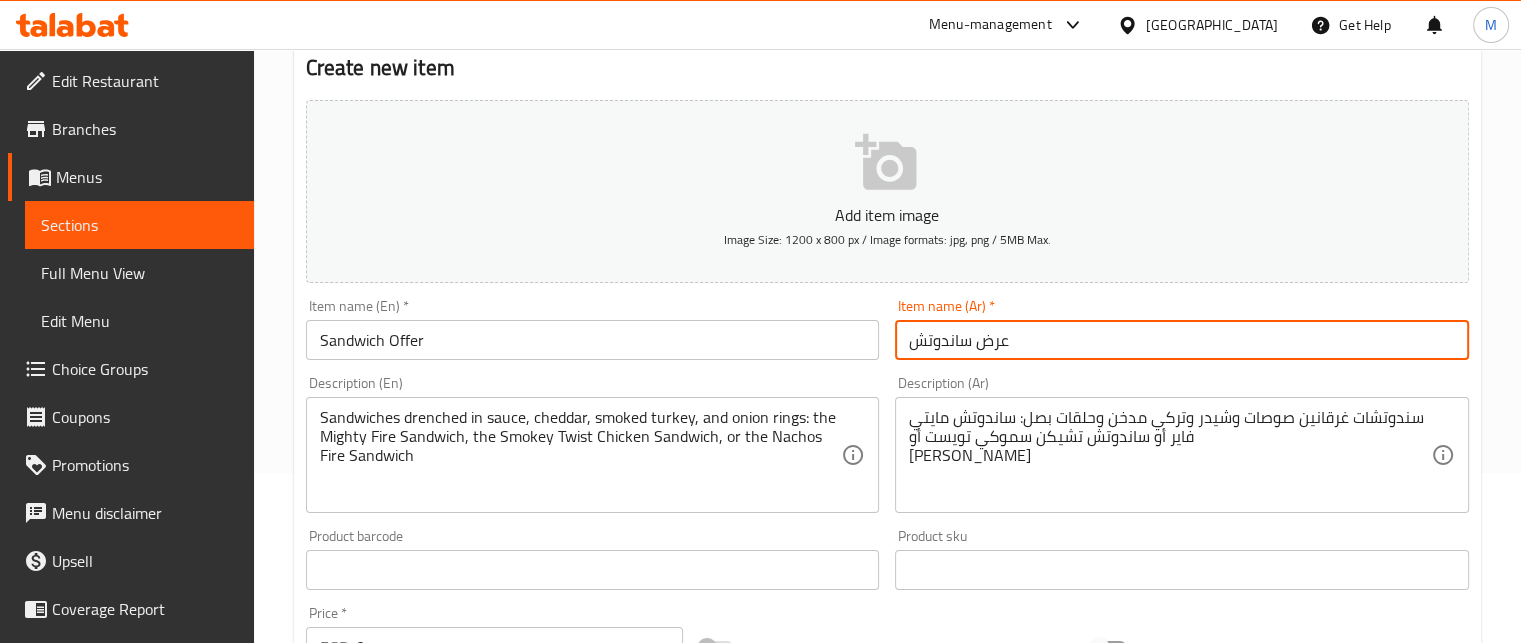 drag, startPoint x: 372, startPoint y: 631, endPoint x: 361, endPoint y: 631, distance: 11 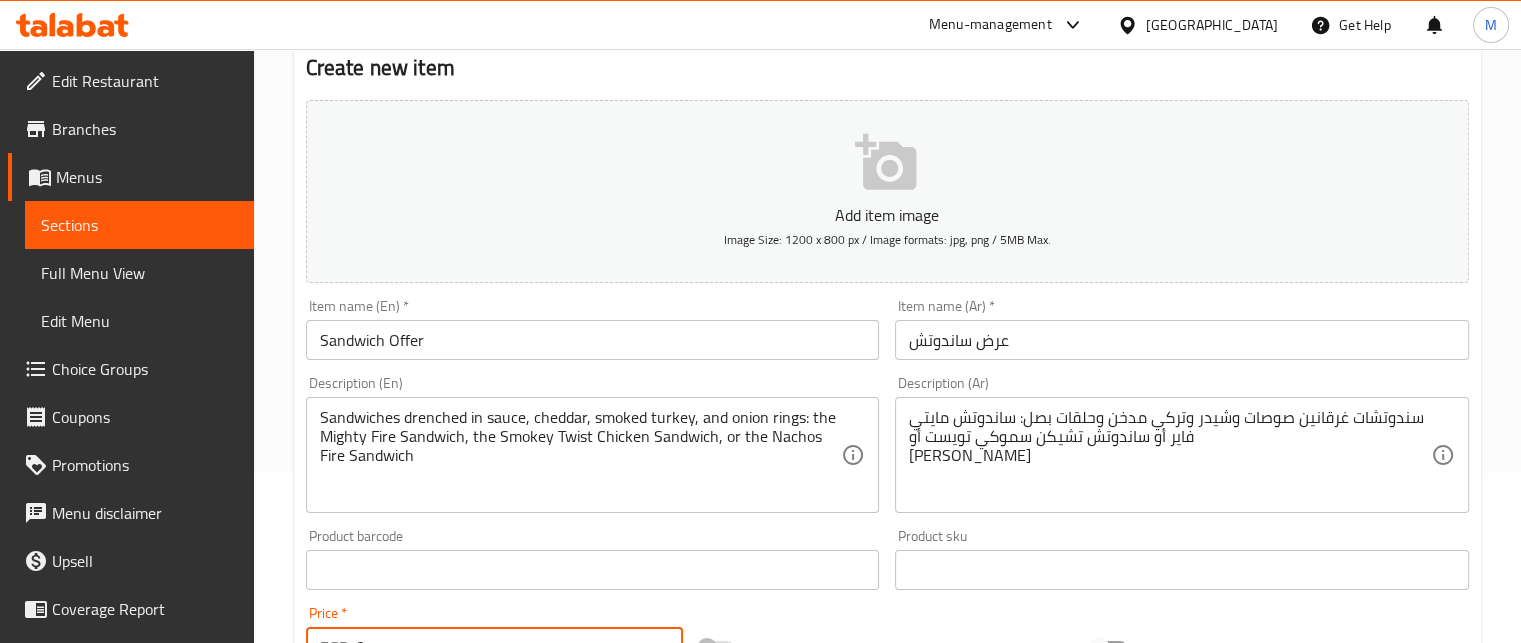paste on "154" 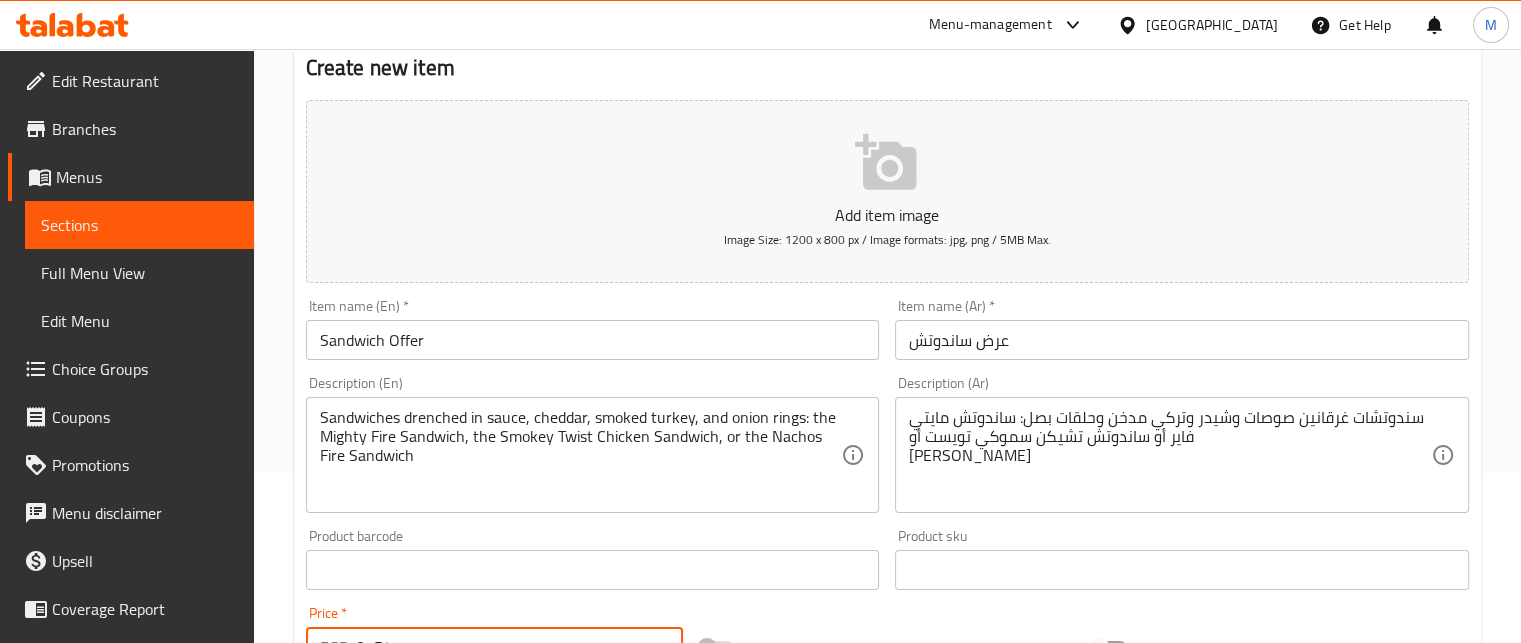 scroll, scrollTop: 189, scrollLeft: 0, axis: vertical 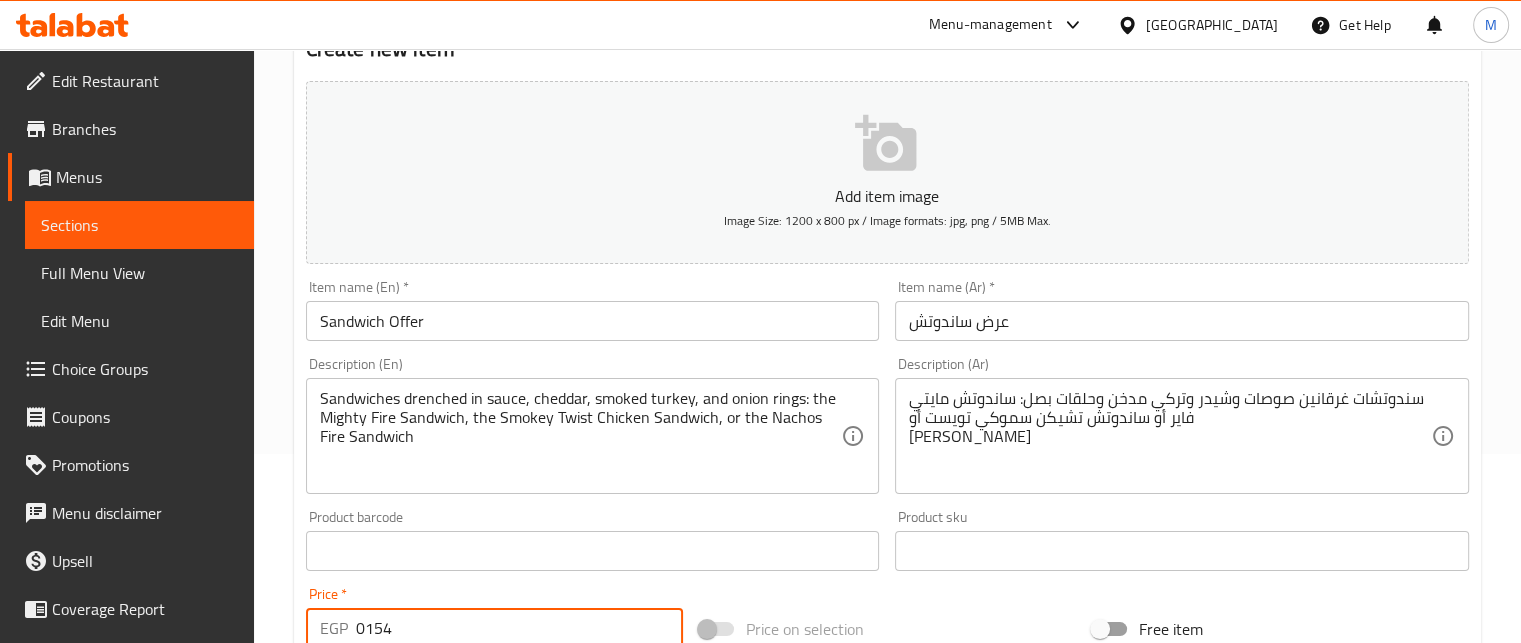 drag, startPoint x: 364, startPoint y: 614, endPoint x: 336, endPoint y: 614, distance: 28 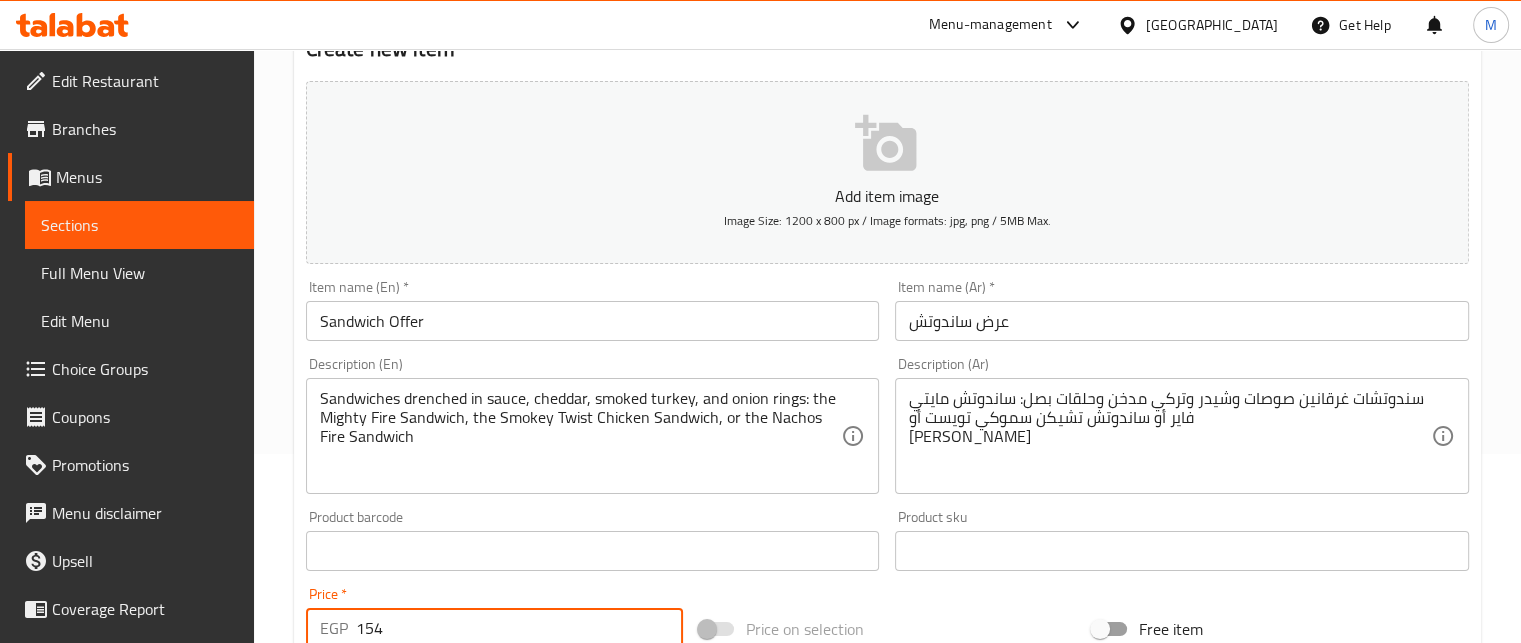 type on "154" 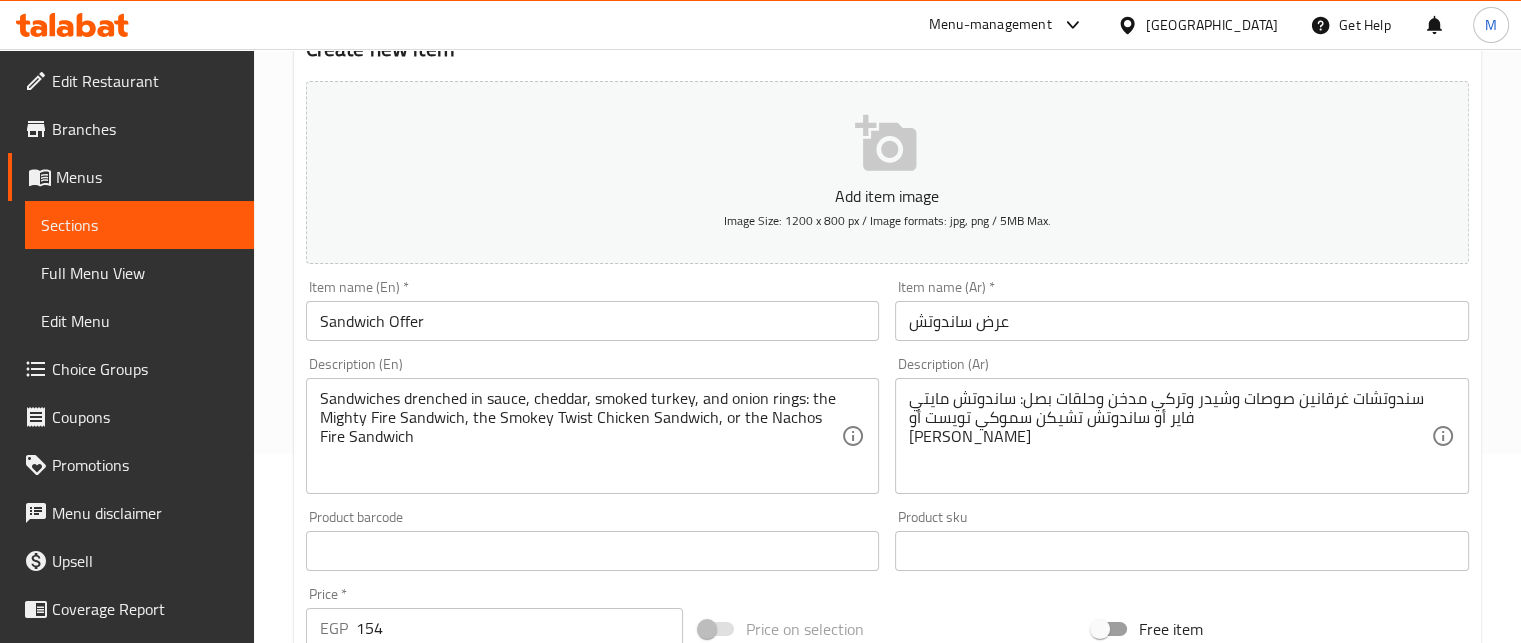 scroll, scrollTop: 752, scrollLeft: 0, axis: vertical 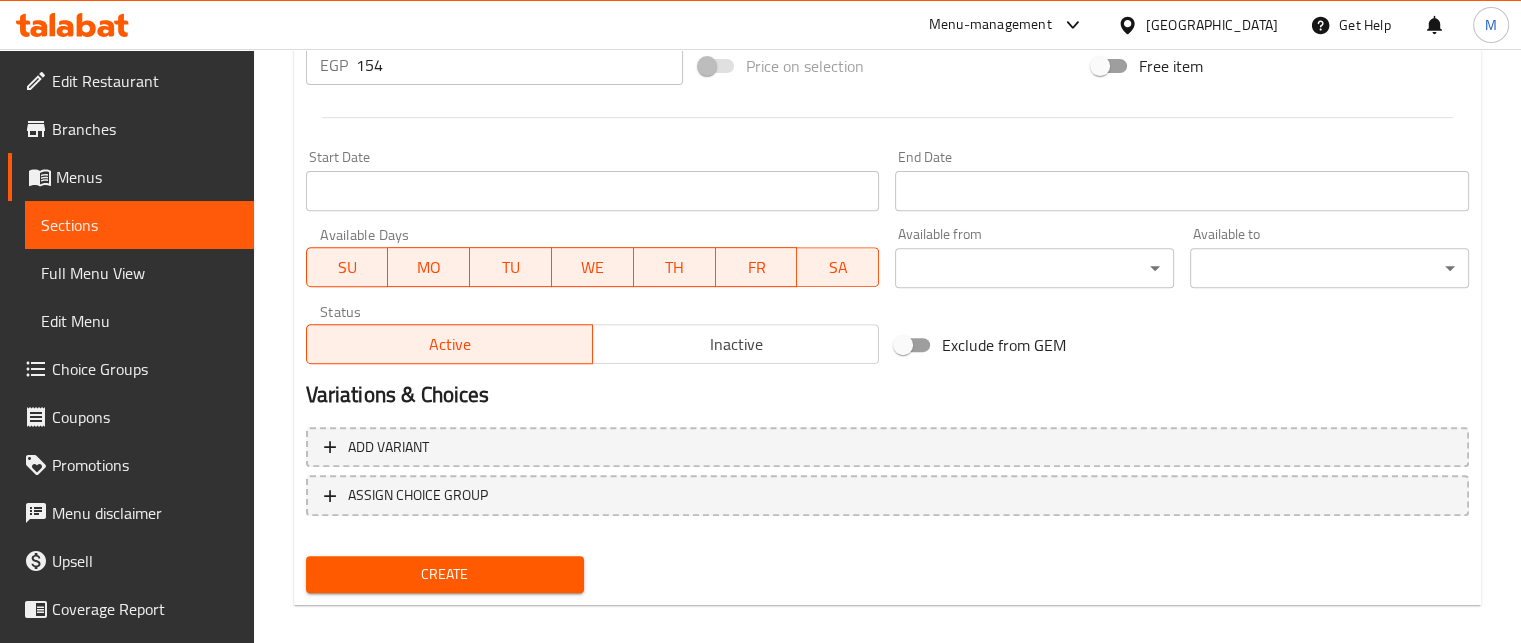 click on "Create" at bounding box center (445, 574) 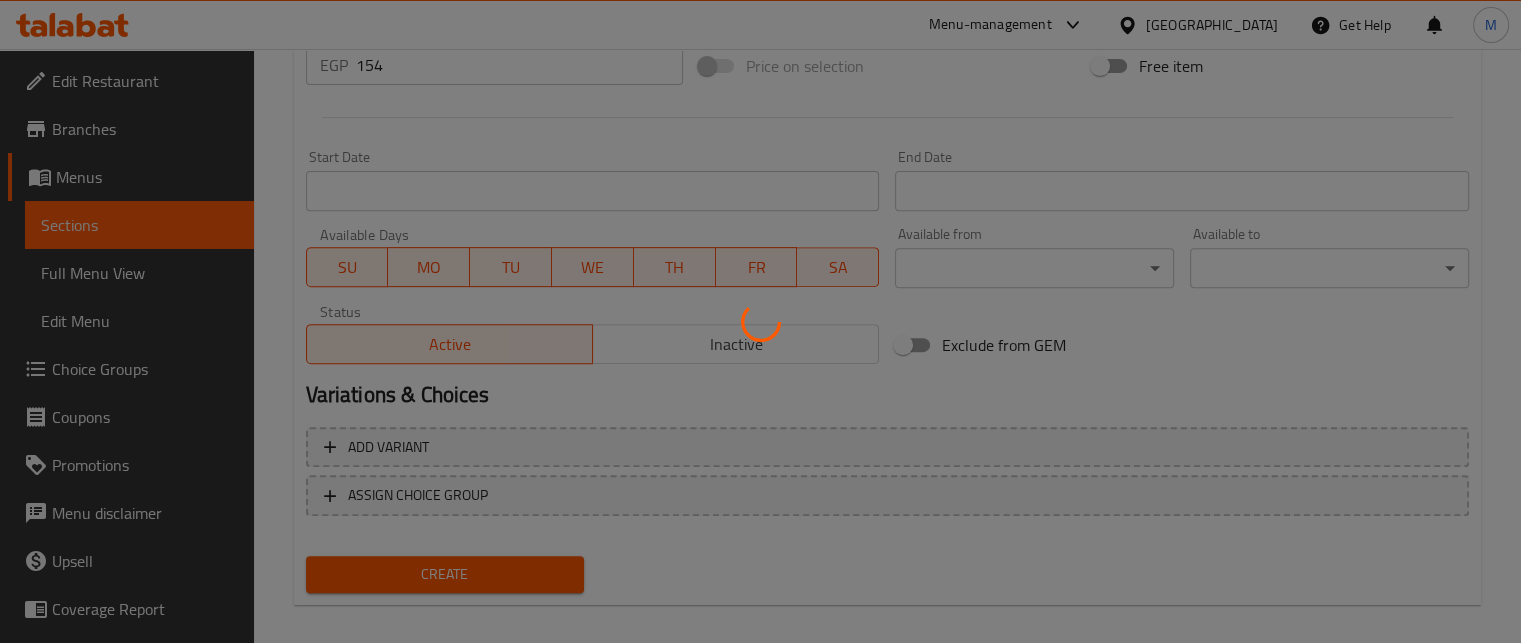 type 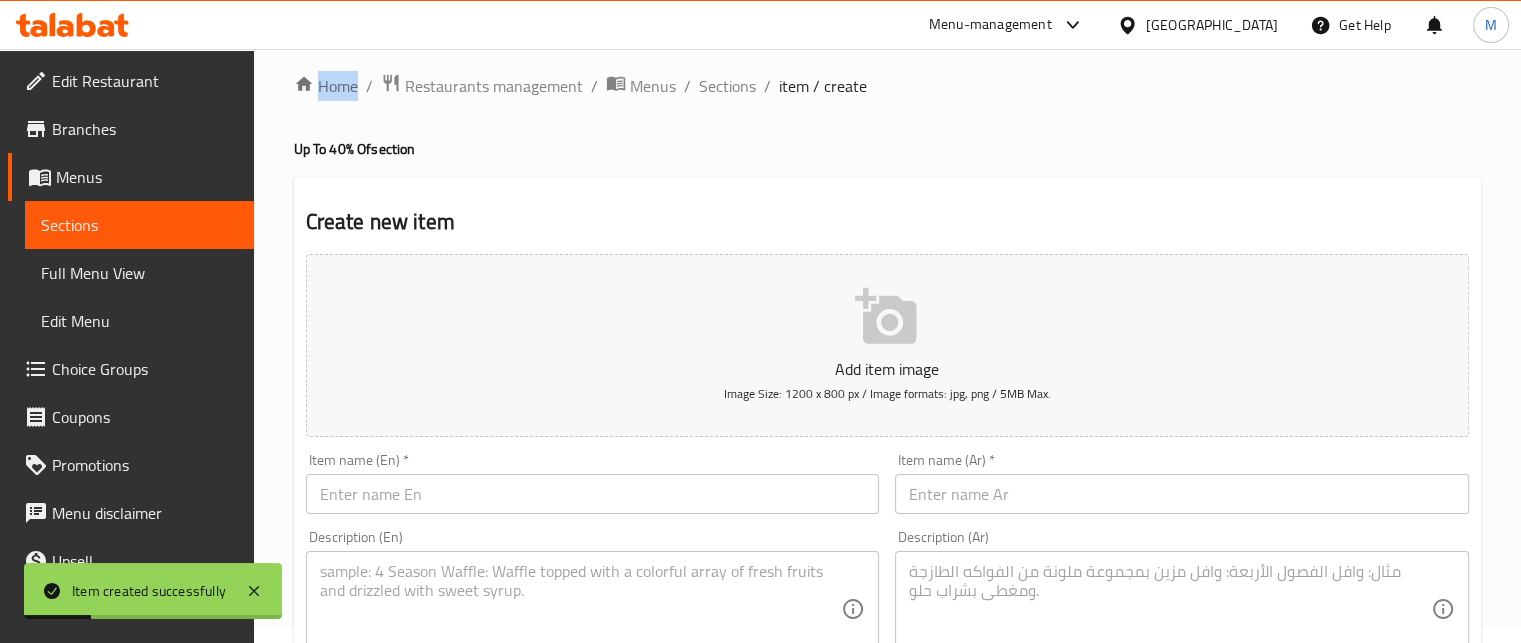 scroll, scrollTop: 0, scrollLeft: 0, axis: both 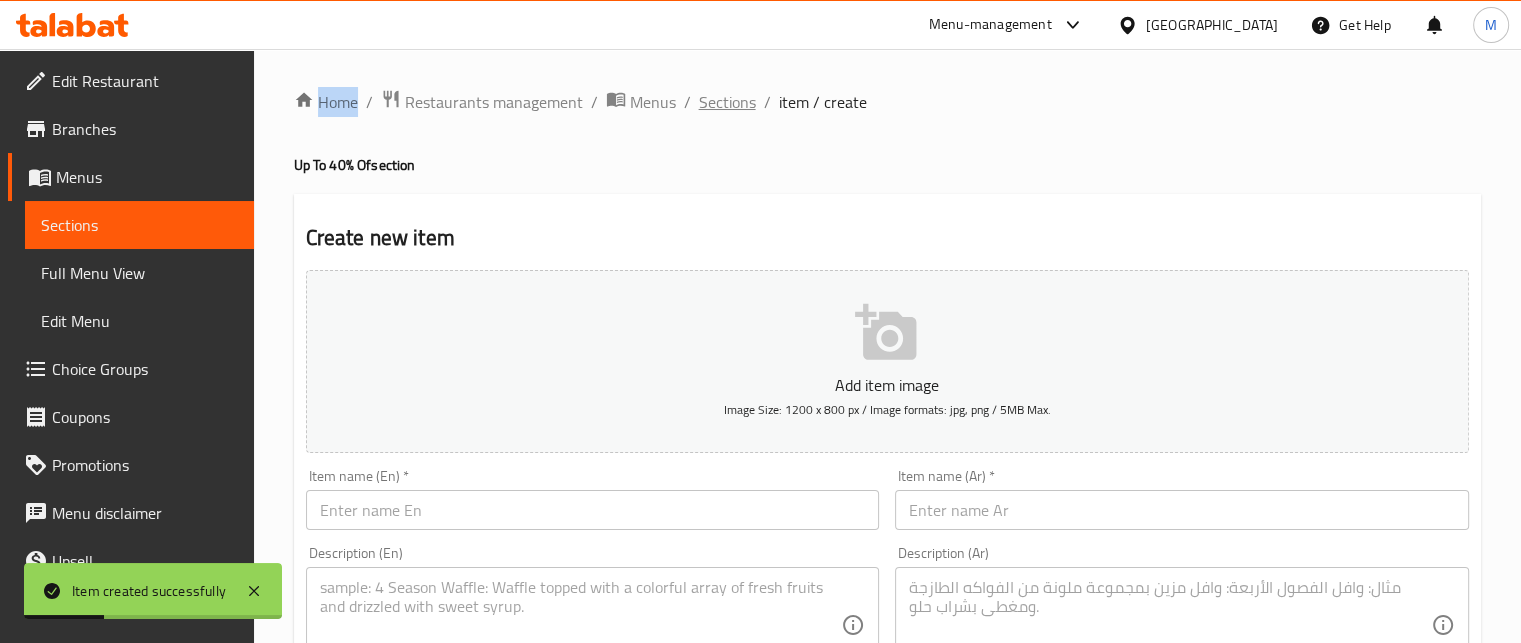 click on "Sections" at bounding box center [727, 102] 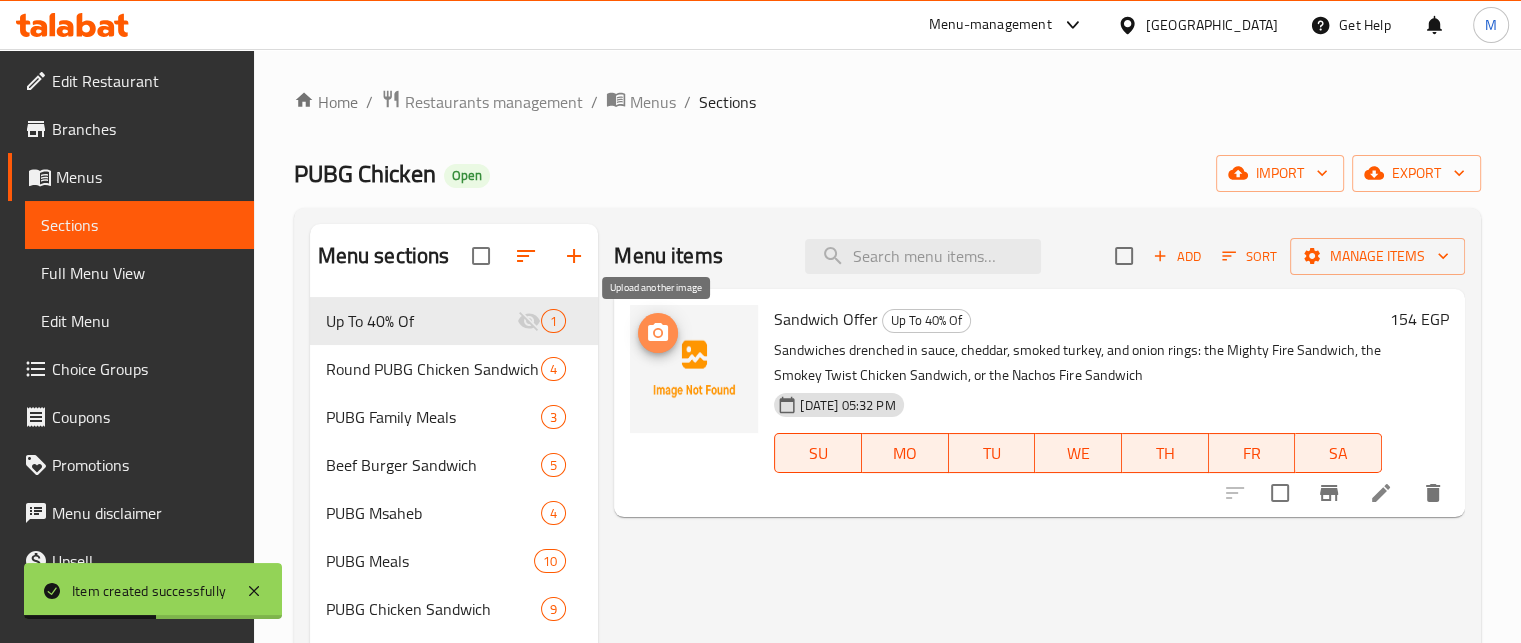 click 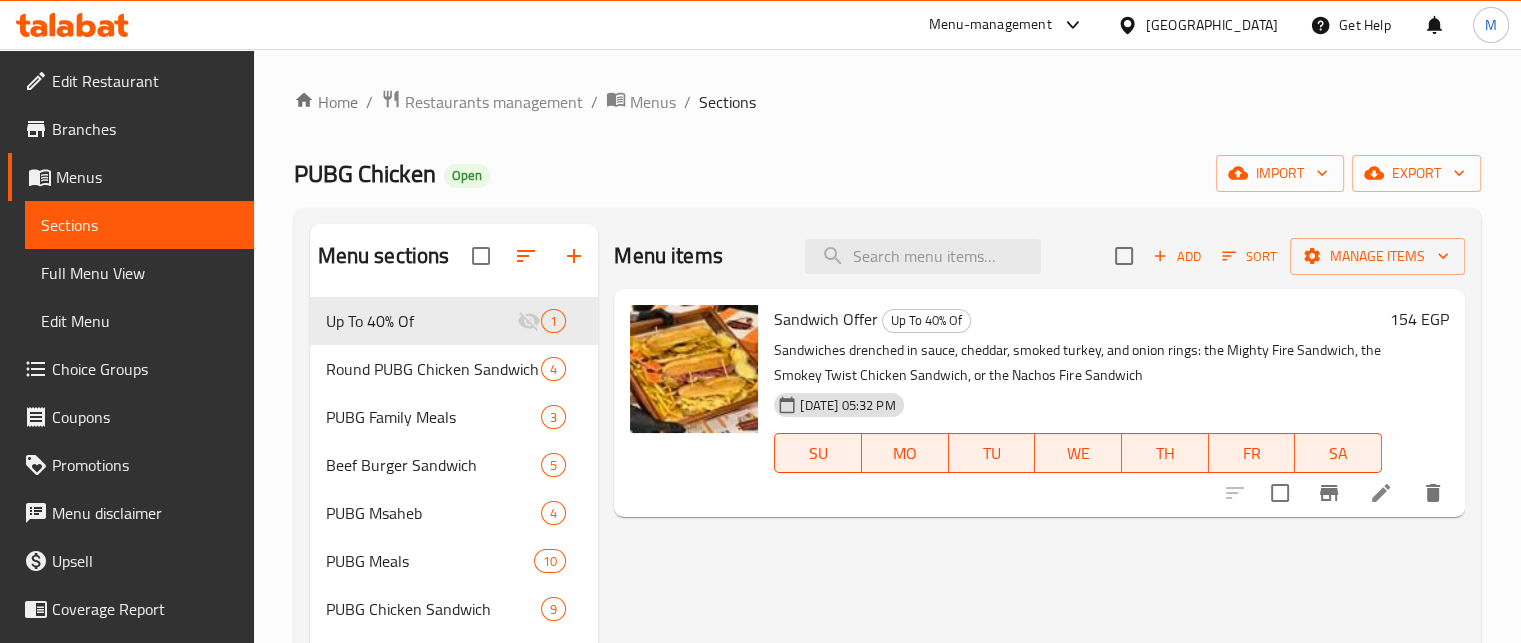 click on "Choice Groups" at bounding box center (145, 369) 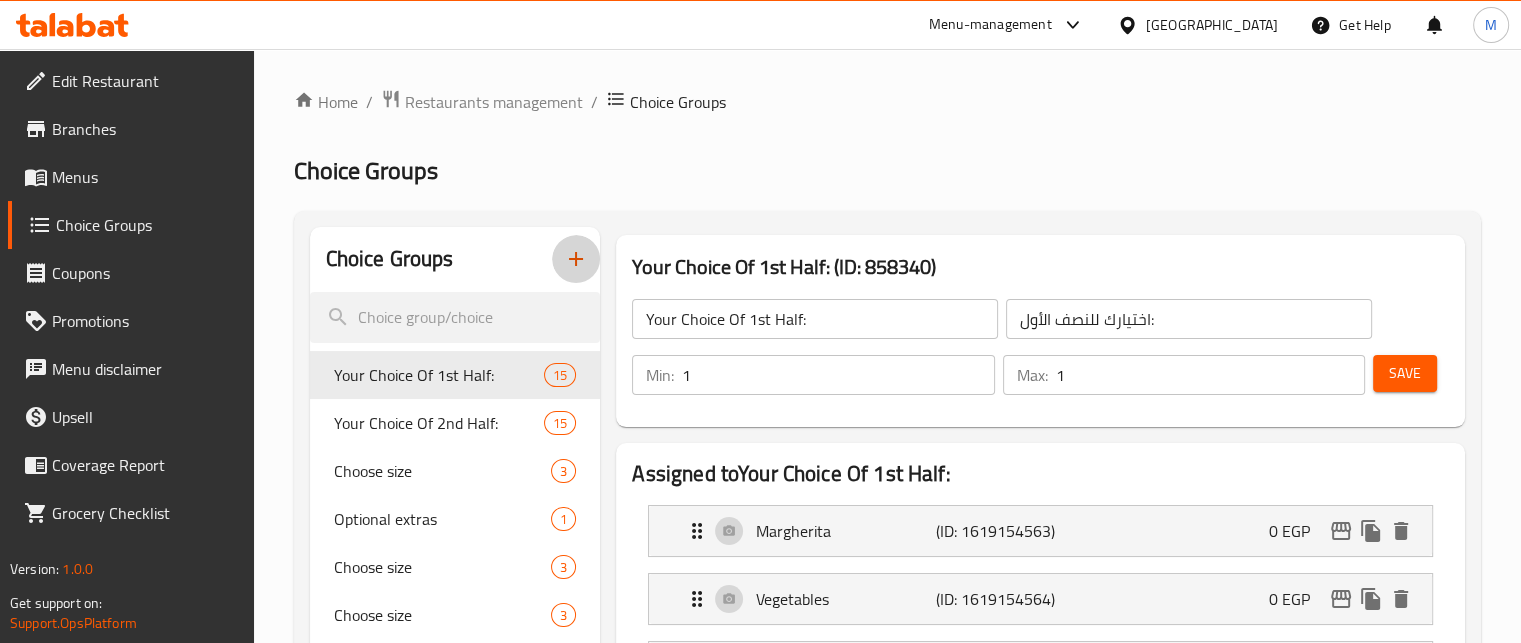 click 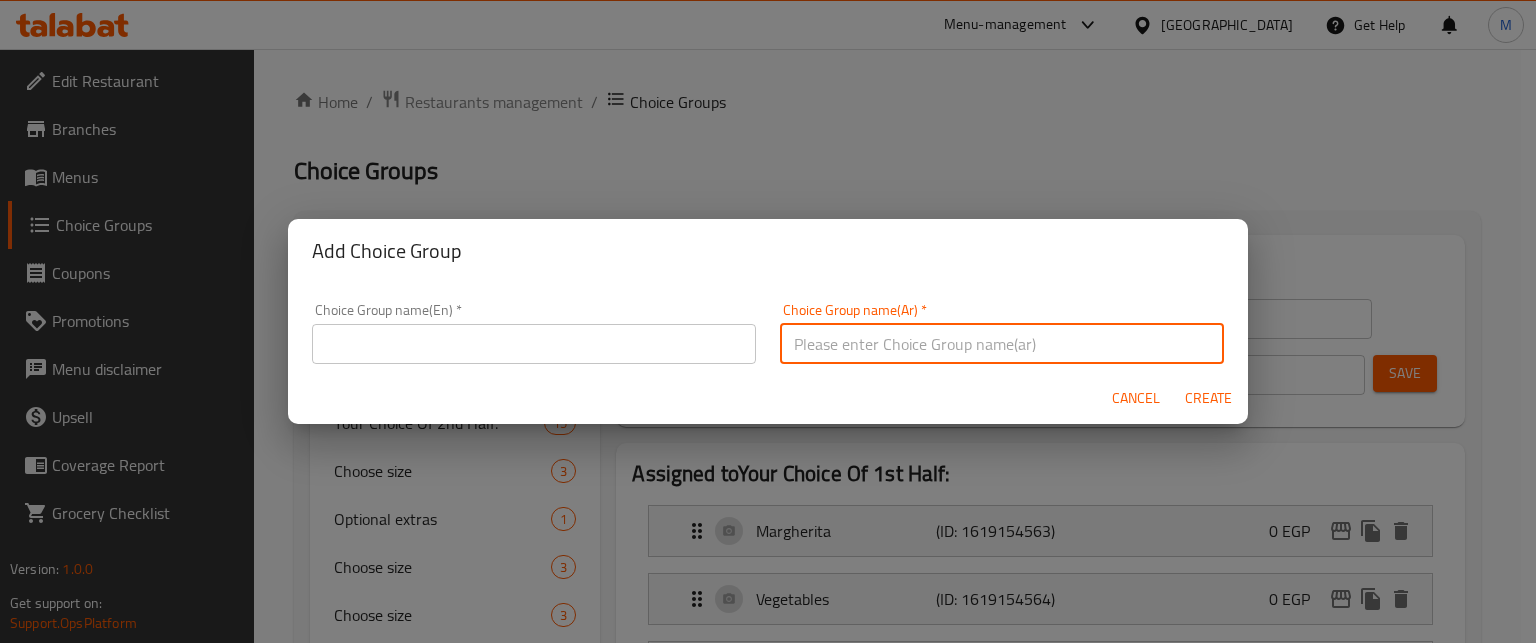 click at bounding box center [1002, 344] 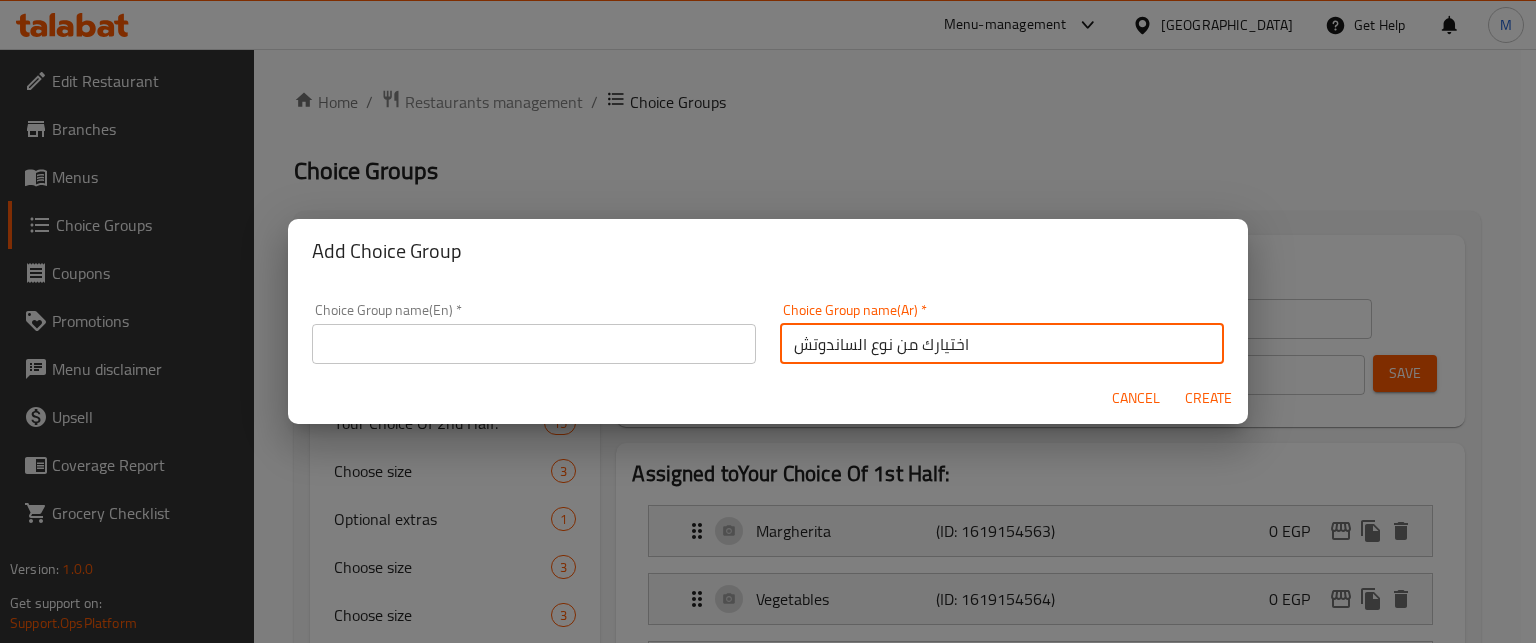 click on "اختيارك من نوع الساندوتش" at bounding box center (1002, 344) 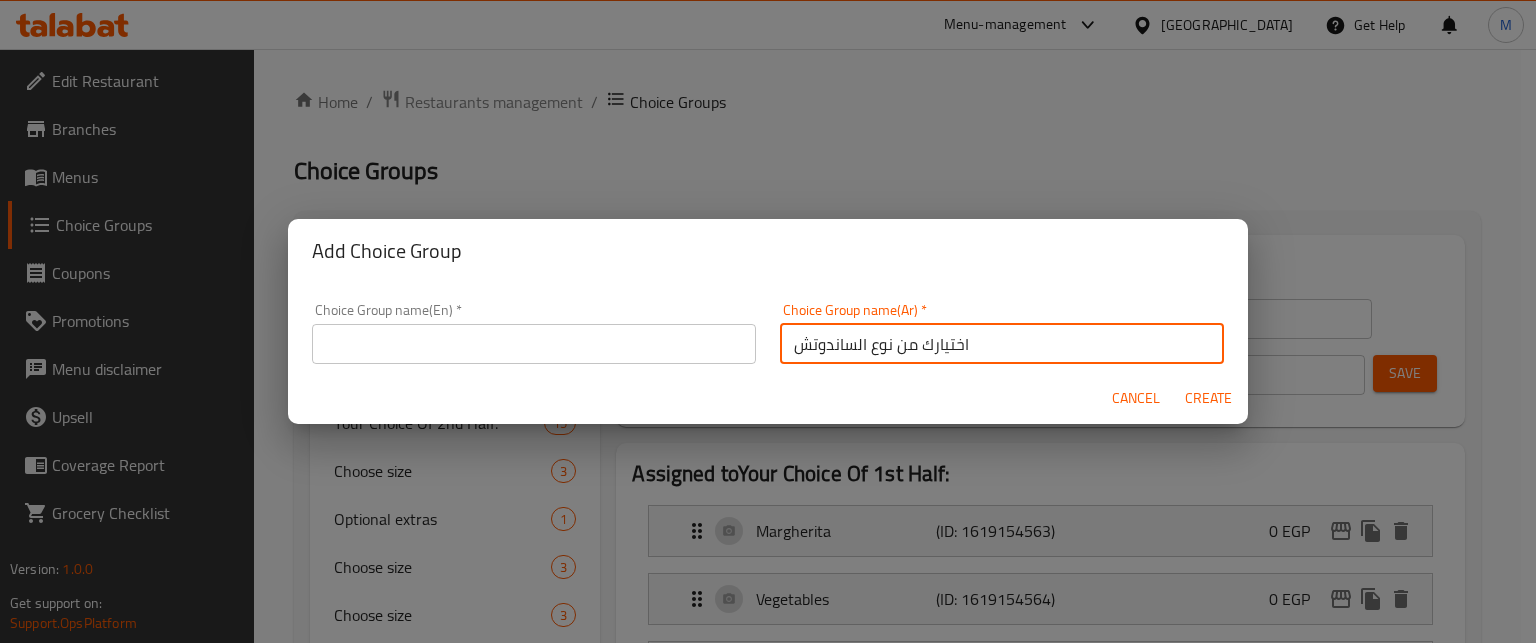 click on "Choice Group name(En)   * Choice Group name(En)  *" at bounding box center (534, 333) 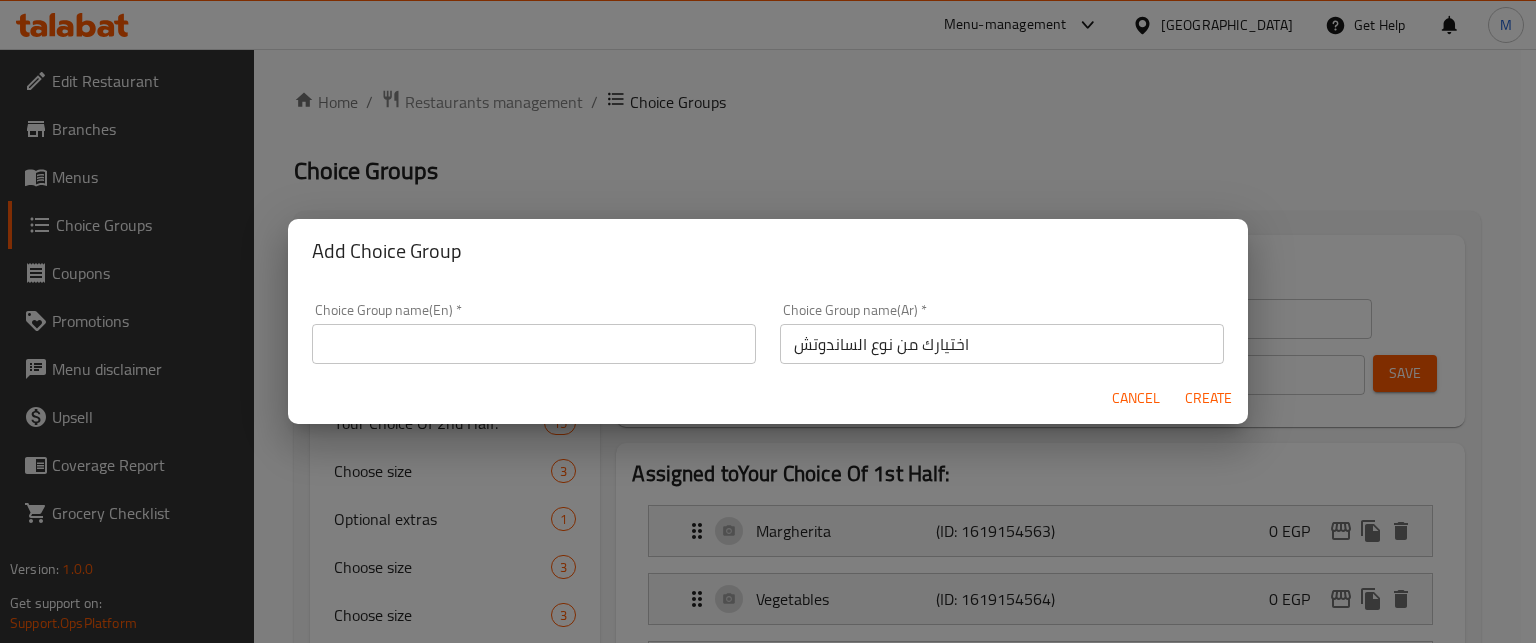 click at bounding box center (534, 344) 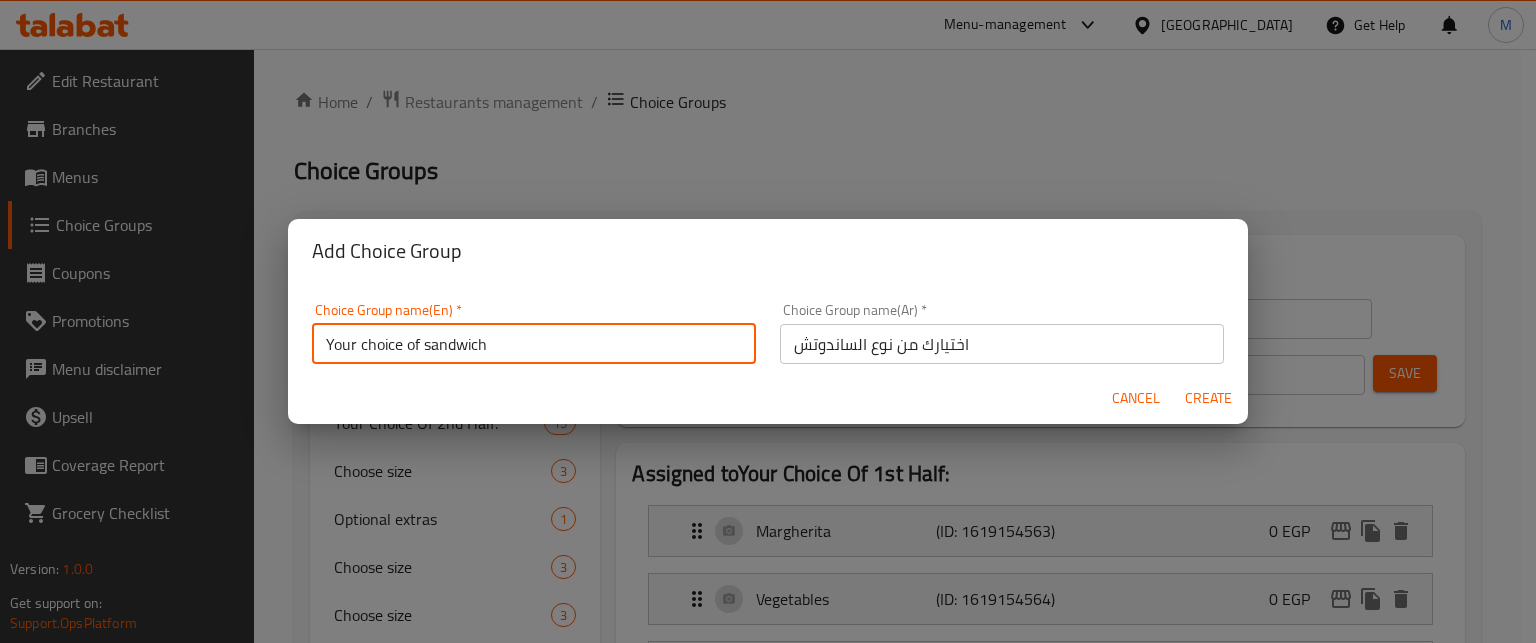 type on "Your choice of sandwich" 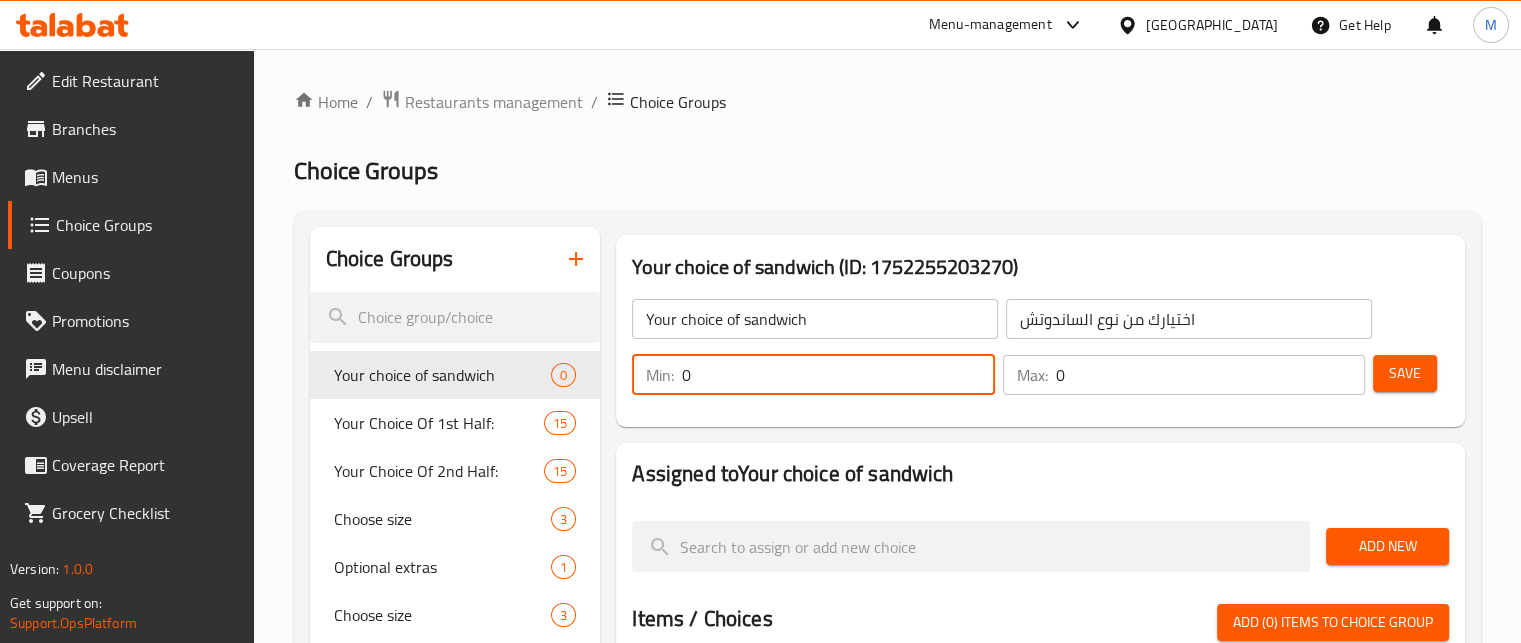 drag, startPoint x: 696, startPoint y: 375, endPoint x: 649, endPoint y: 371, distance: 47.169907 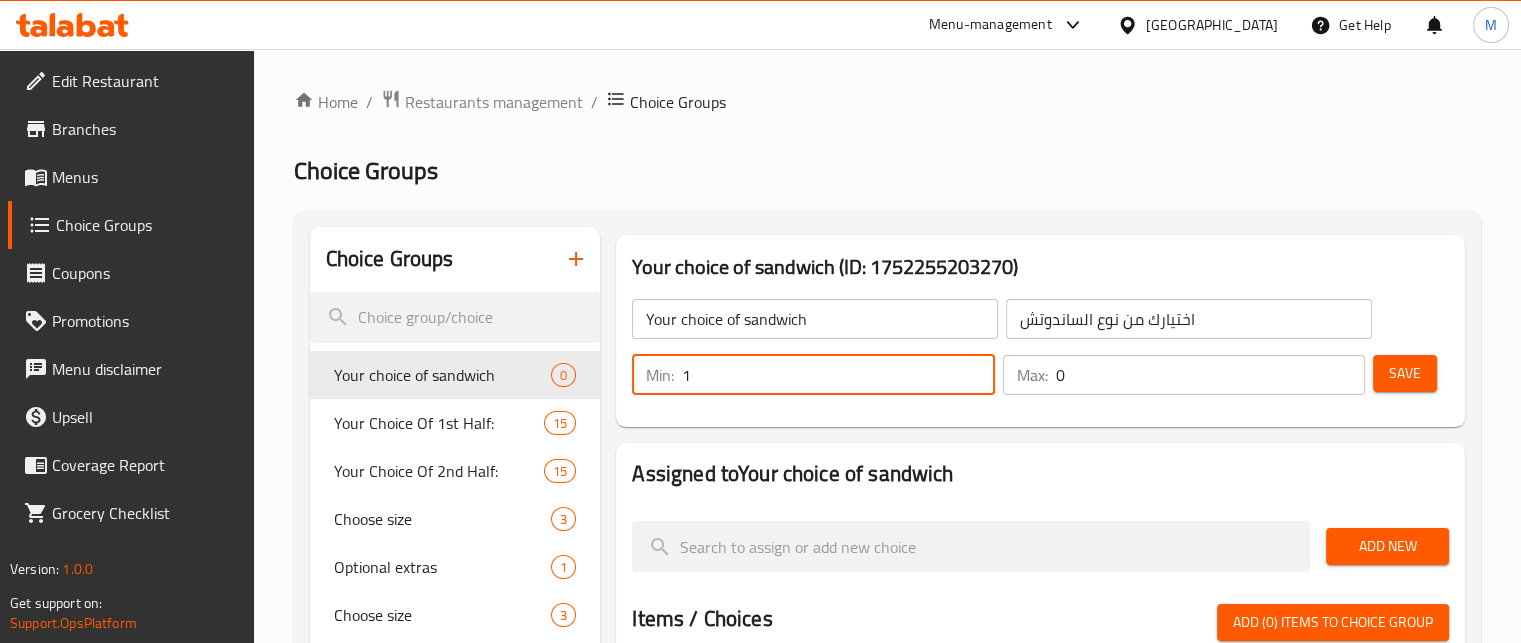 type on "1" 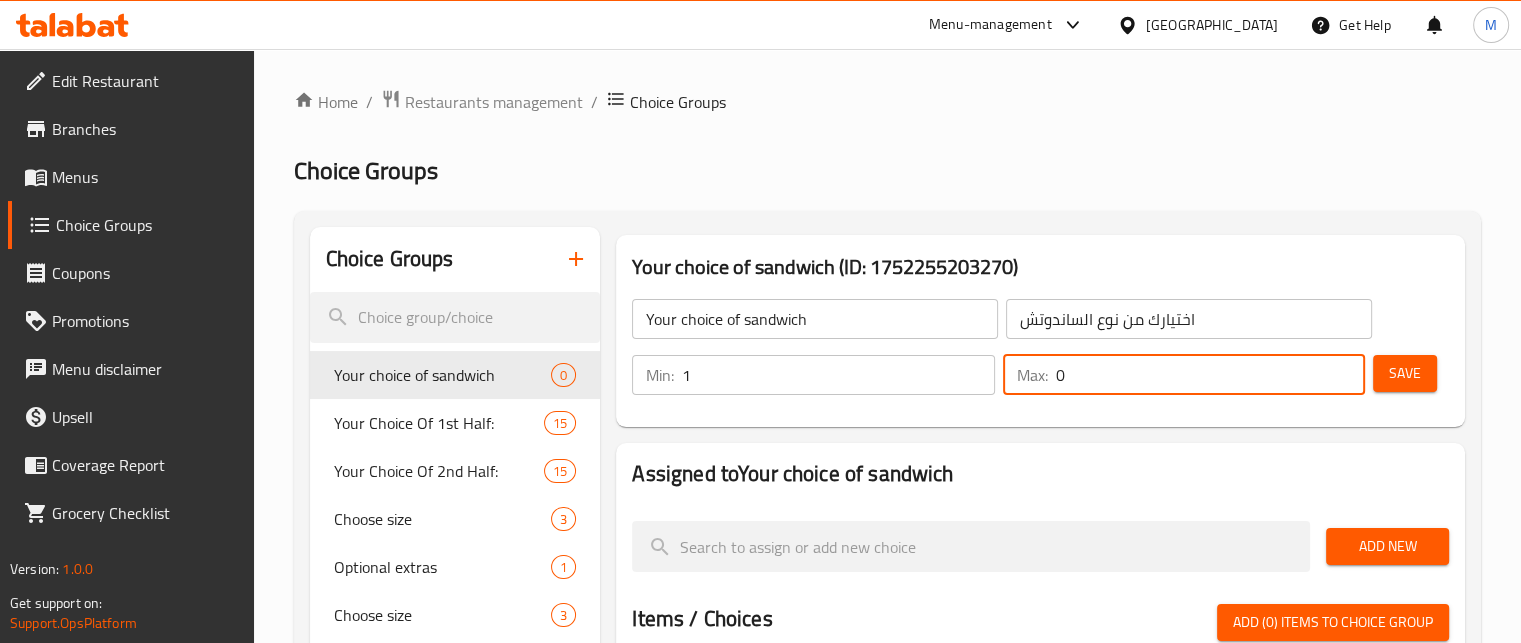 drag, startPoint x: 1068, startPoint y: 369, endPoint x: 1016, endPoint y: 368, distance: 52.009613 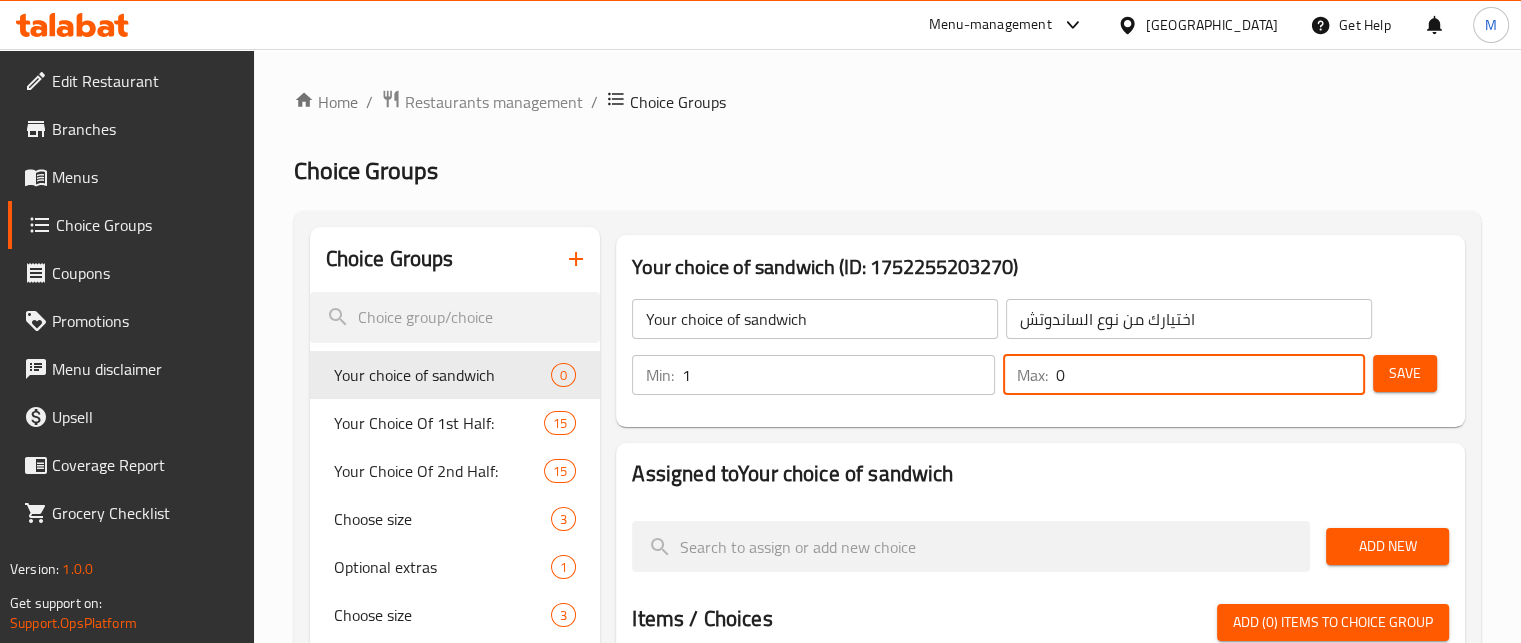 click on "Max: 0 ​" at bounding box center [1184, 375] 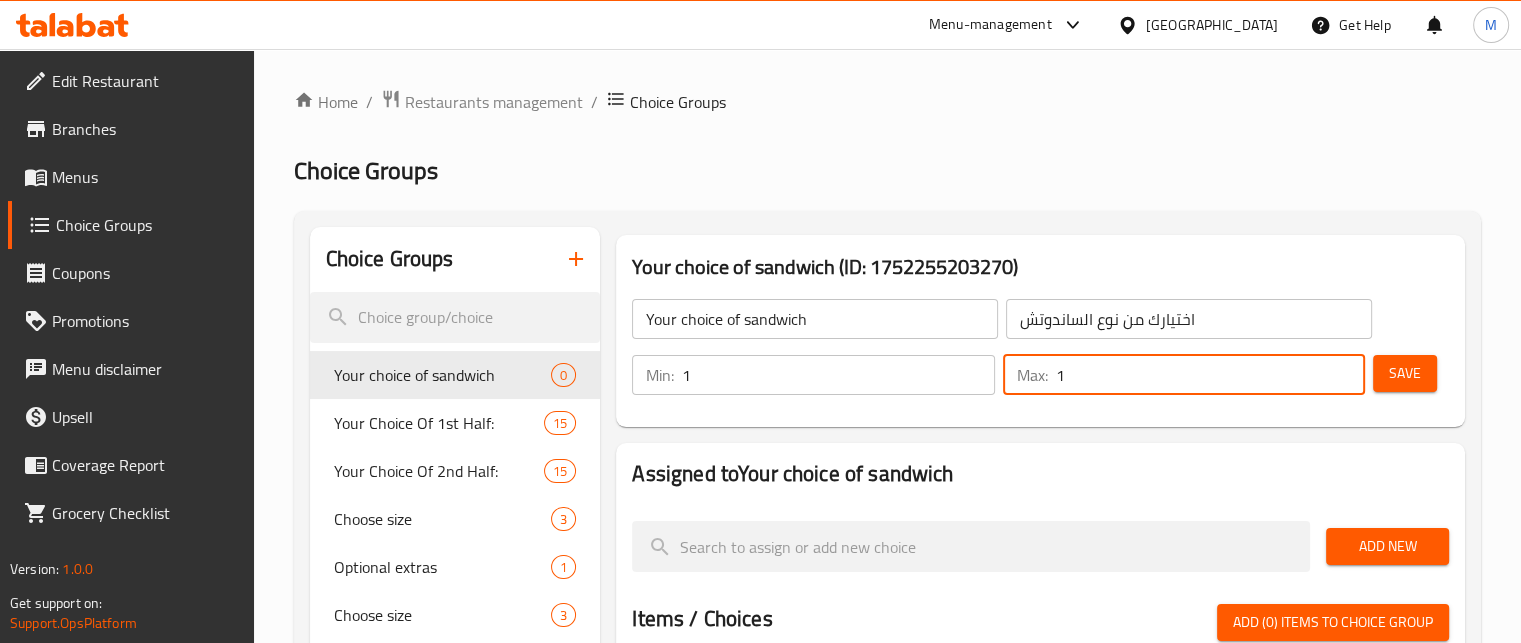 type on "1" 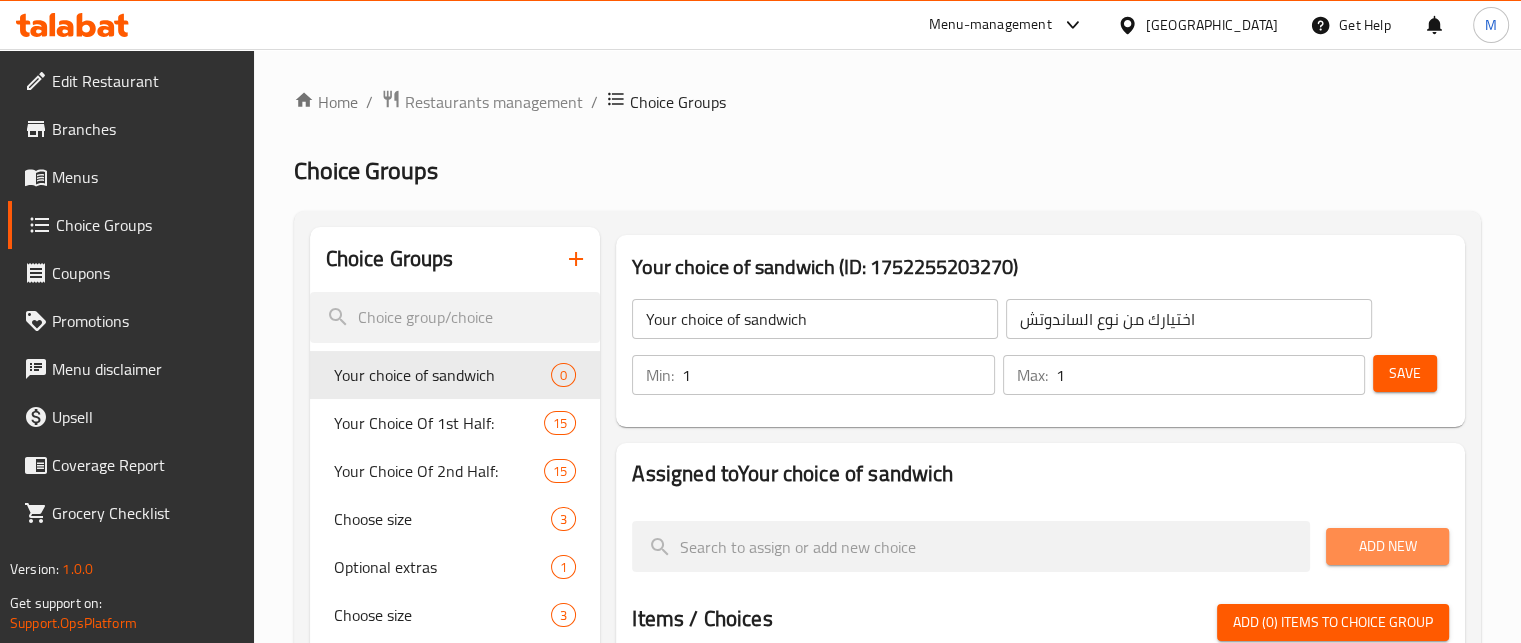 click on "Add New" at bounding box center [1387, 546] 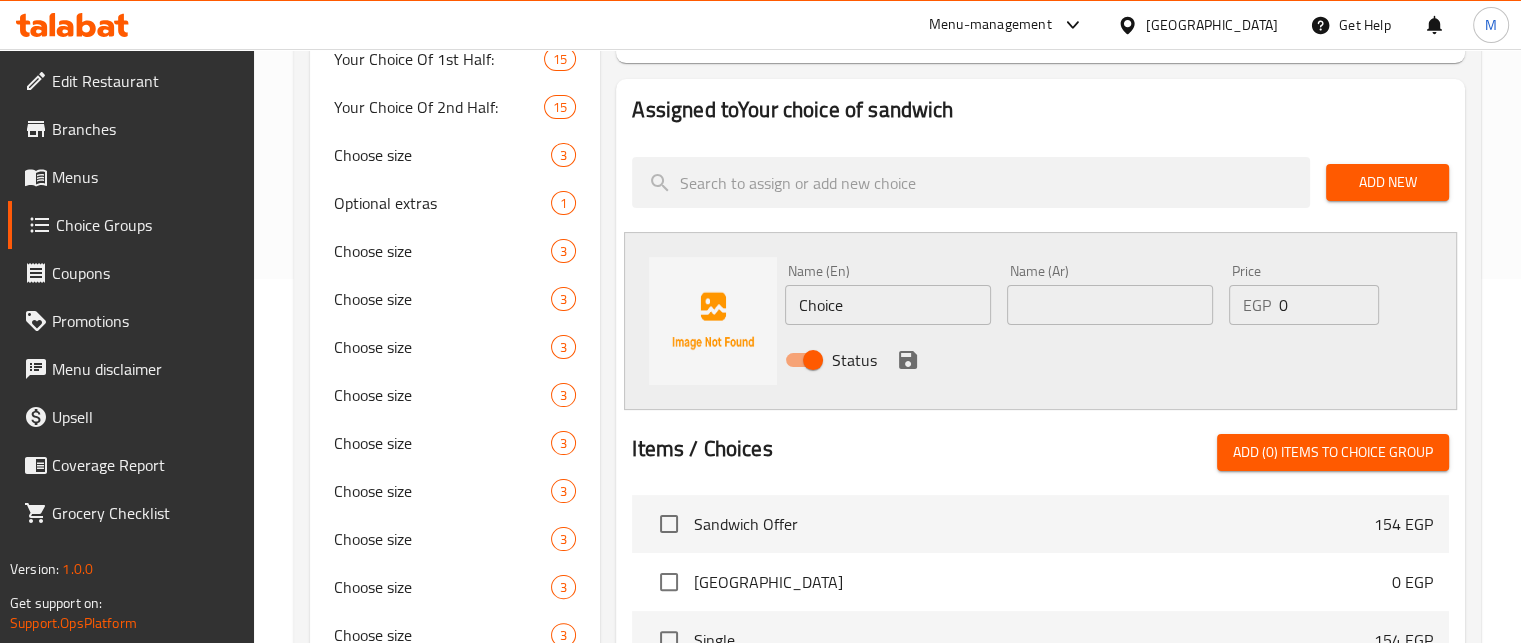 scroll, scrollTop: 406, scrollLeft: 0, axis: vertical 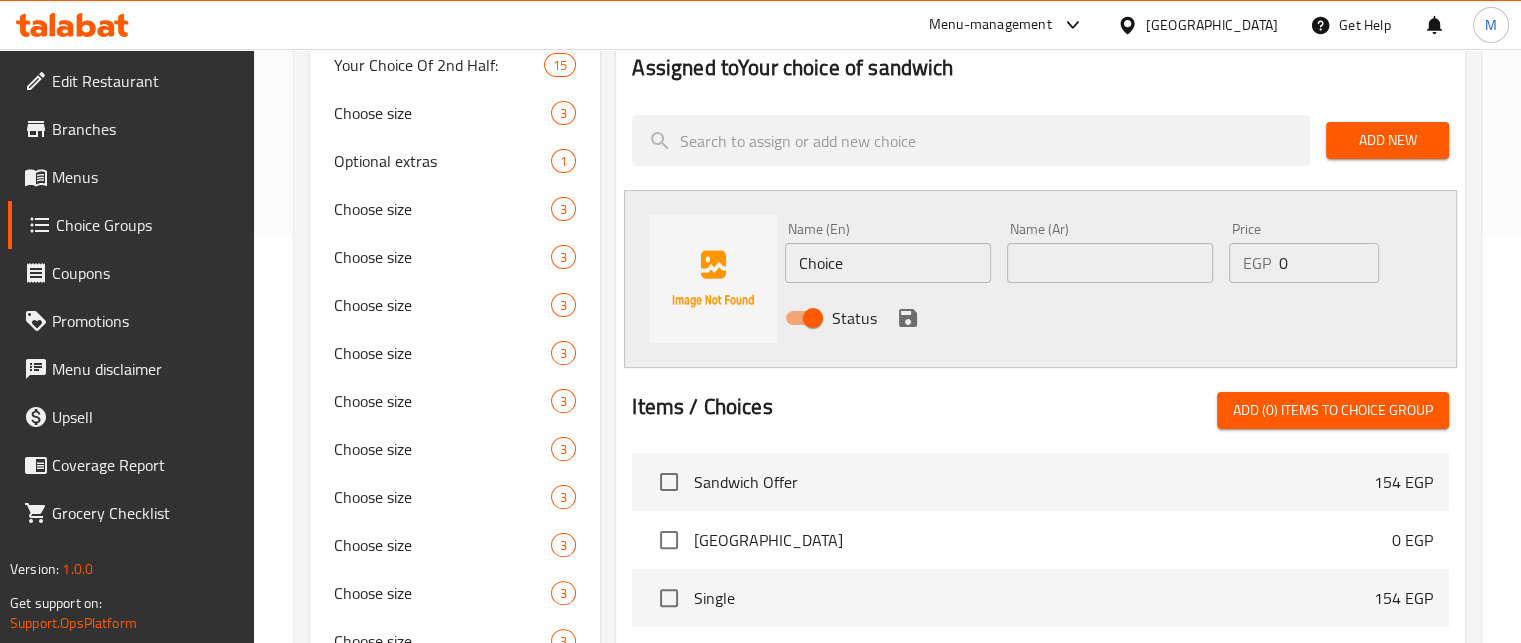 click on "Name (Ar) Name (Ar)" at bounding box center (1110, 252) 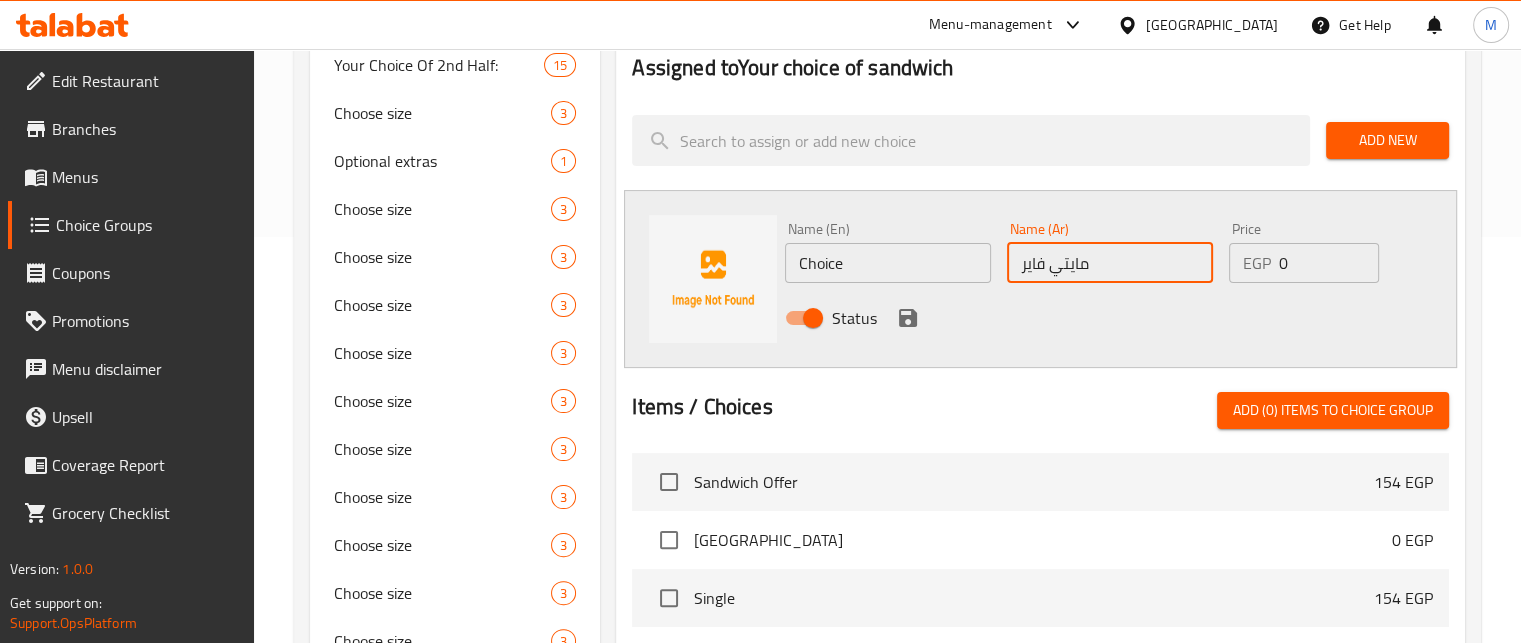 type on "مايتي فاير" 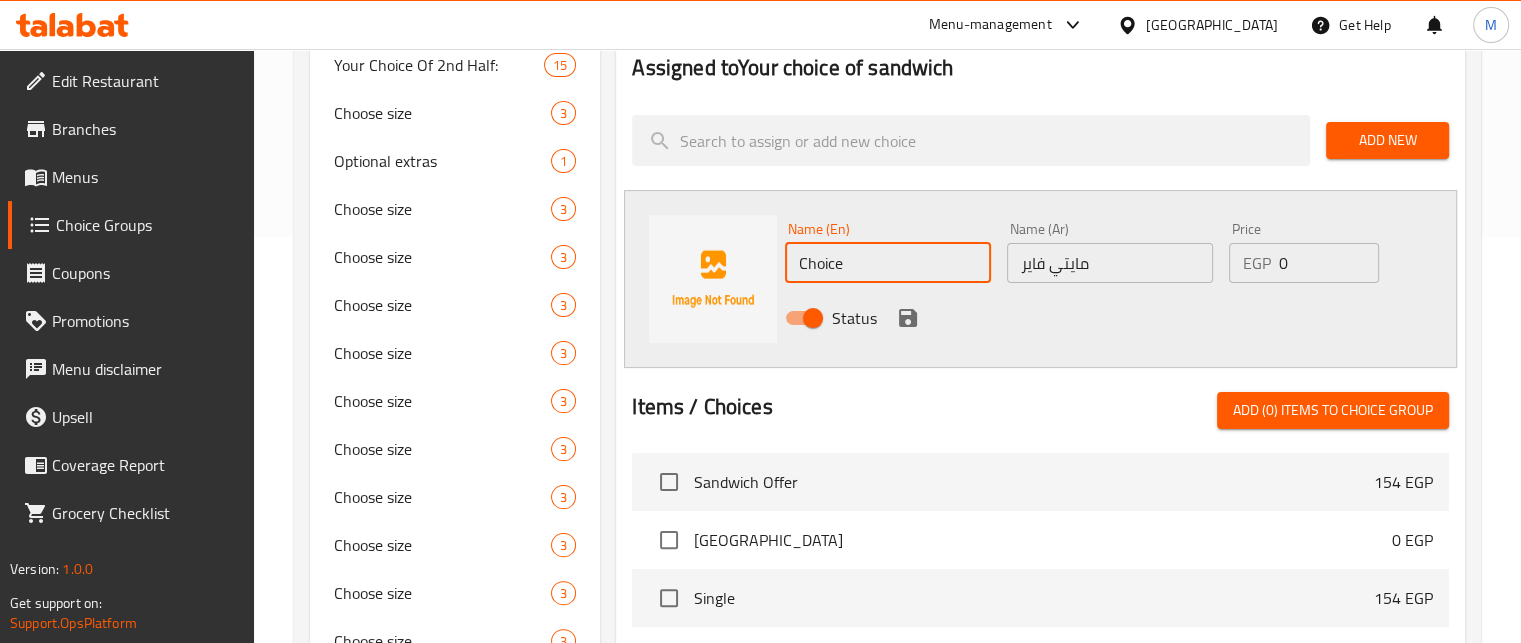 paste on "the Mighty Fire Sandwich" 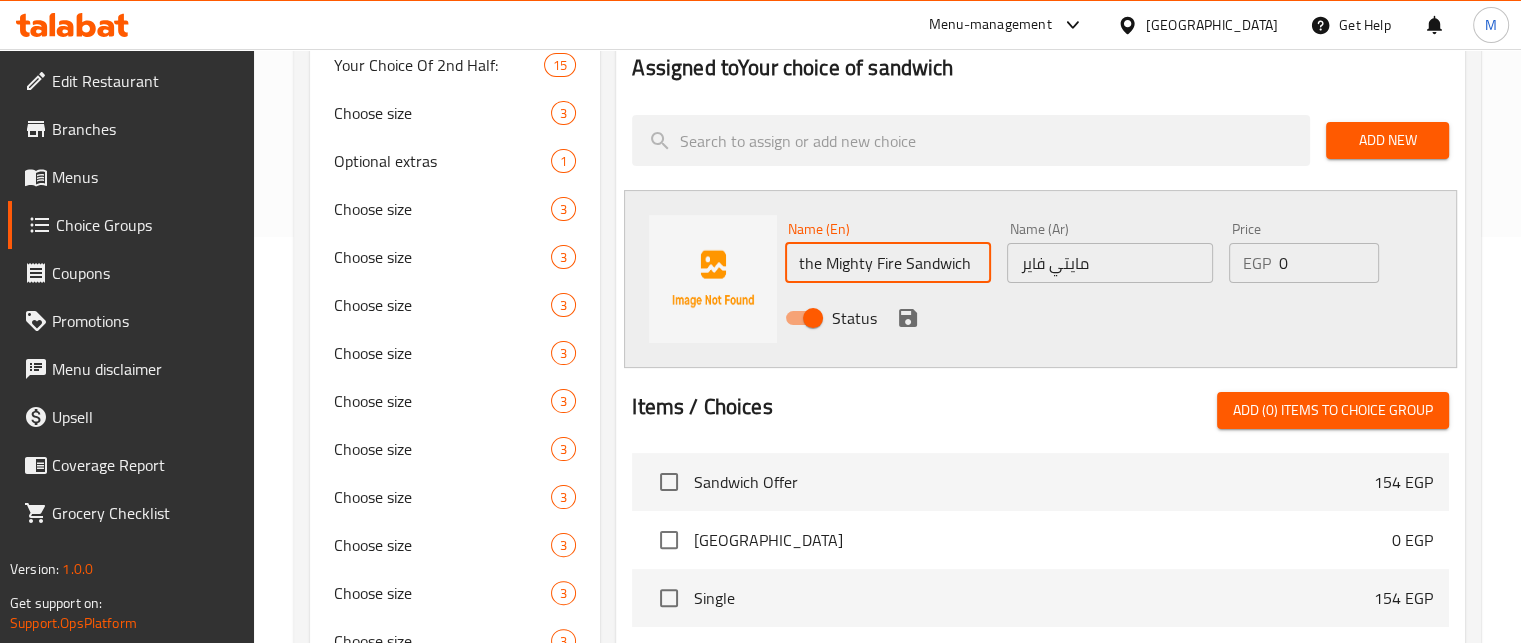 type on "the Mighty Fire Sandwich" 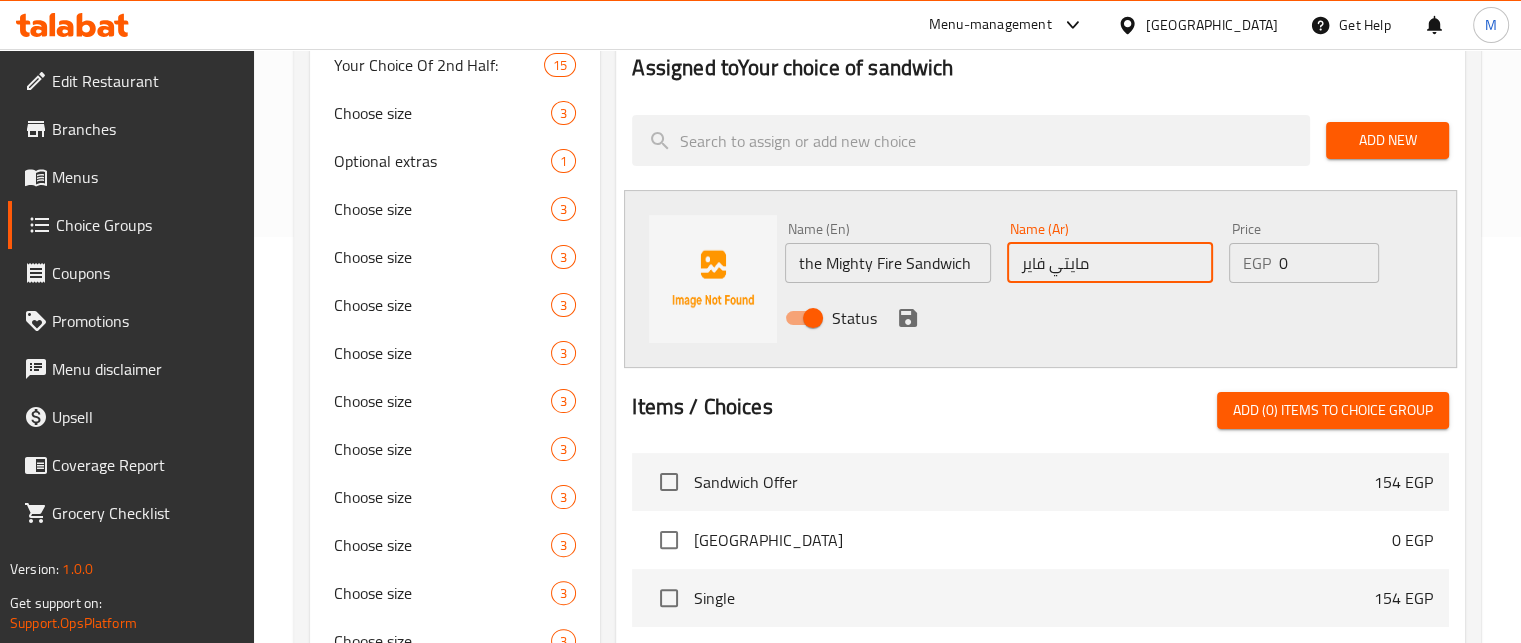 click on "مايتي فاير" at bounding box center [1110, 263] 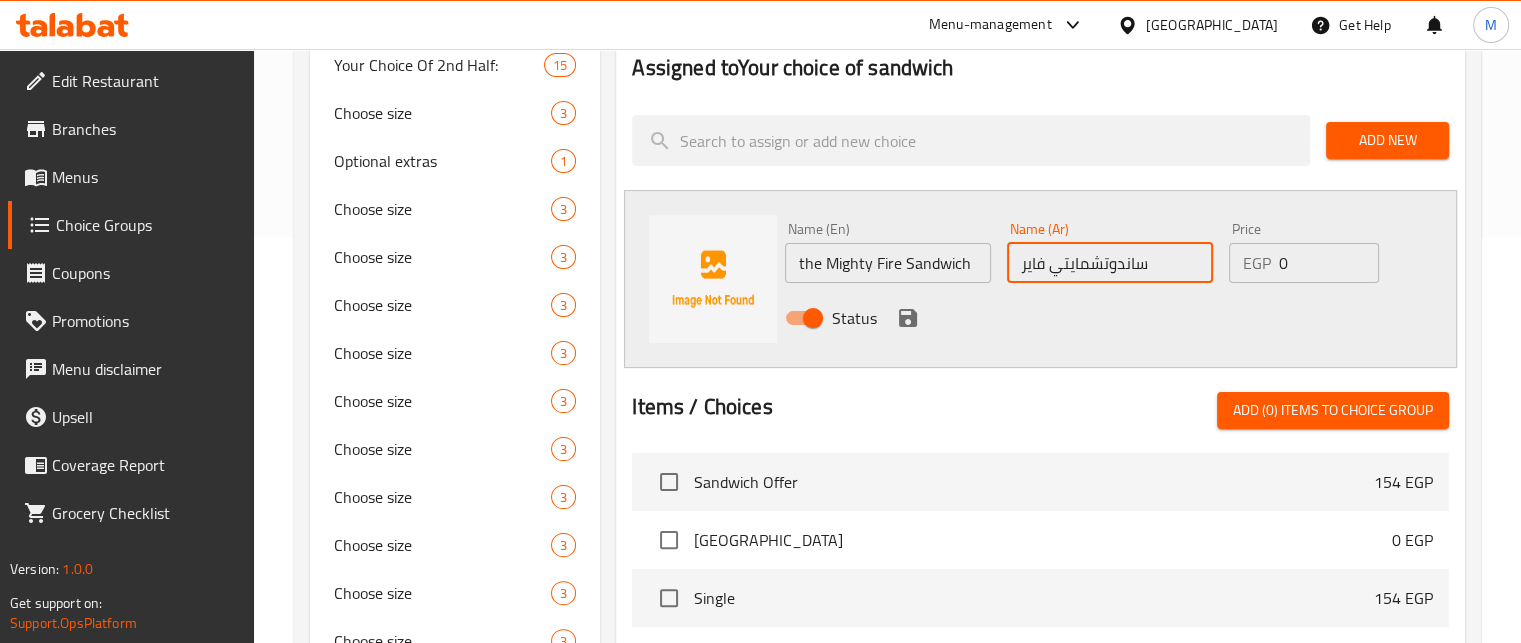 type on "ساندوتش مايتي فاير" 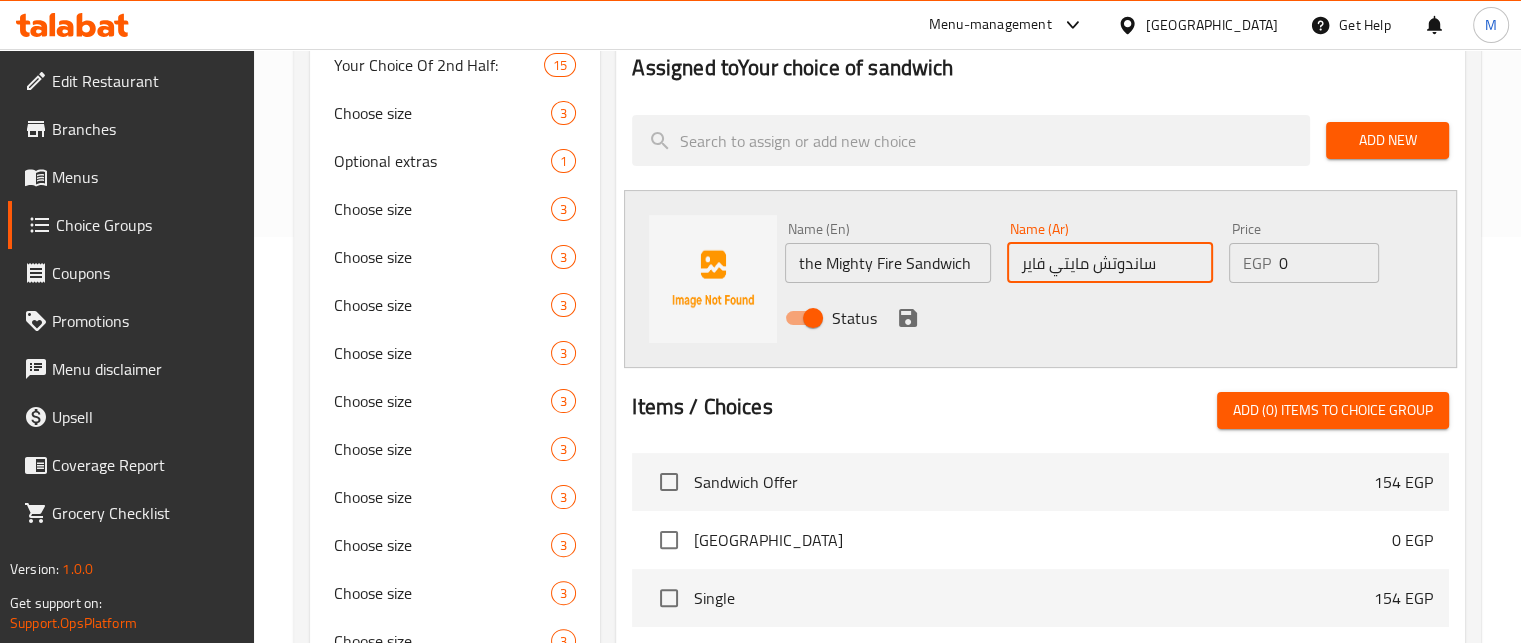 click at bounding box center [908, 318] 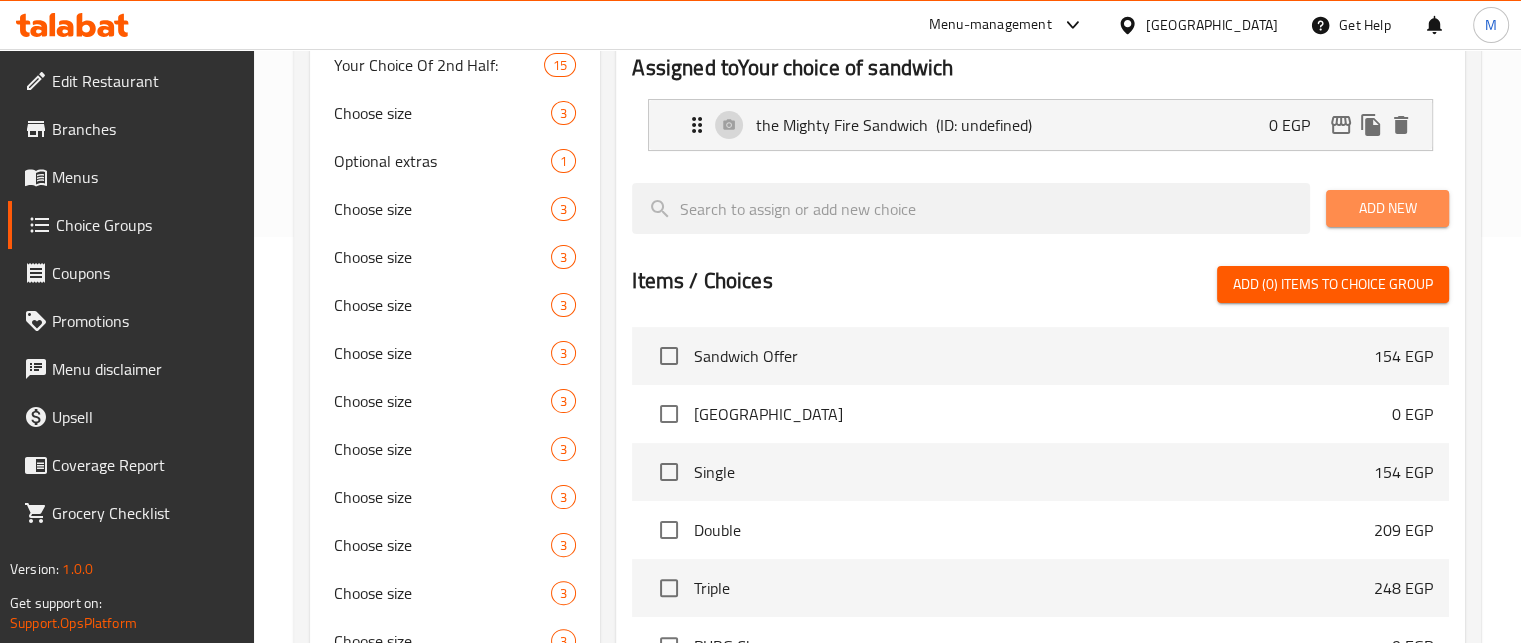 click on "Add New" at bounding box center (1387, 208) 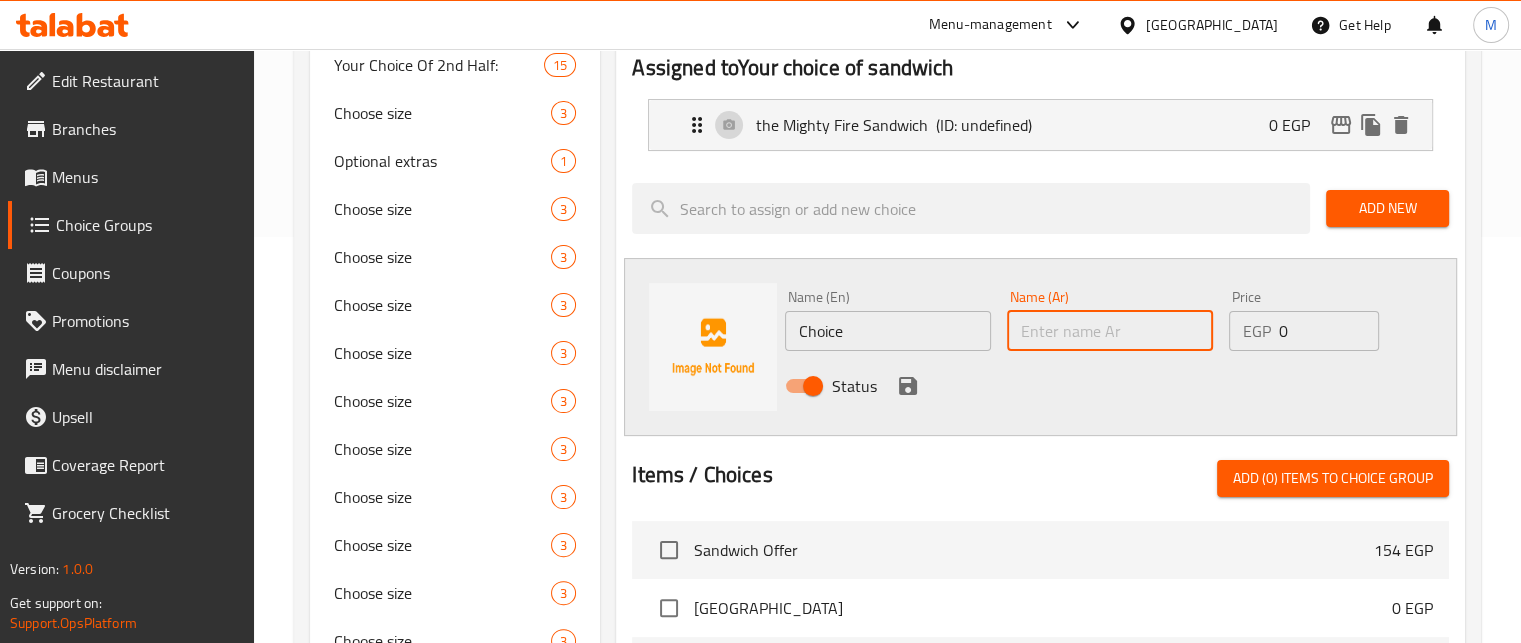 drag, startPoint x: 1073, startPoint y: 327, endPoint x: 1063, endPoint y: 311, distance: 18.867962 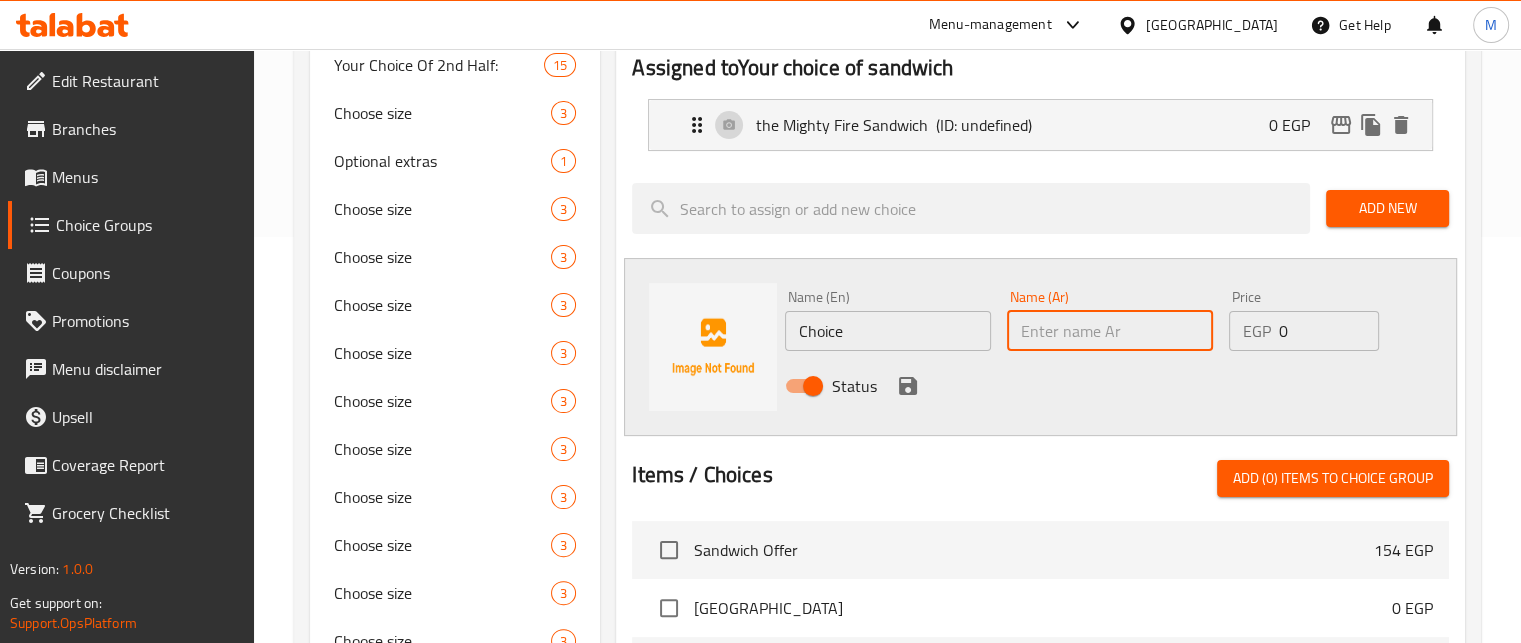 click at bounding box center [1110, 331] 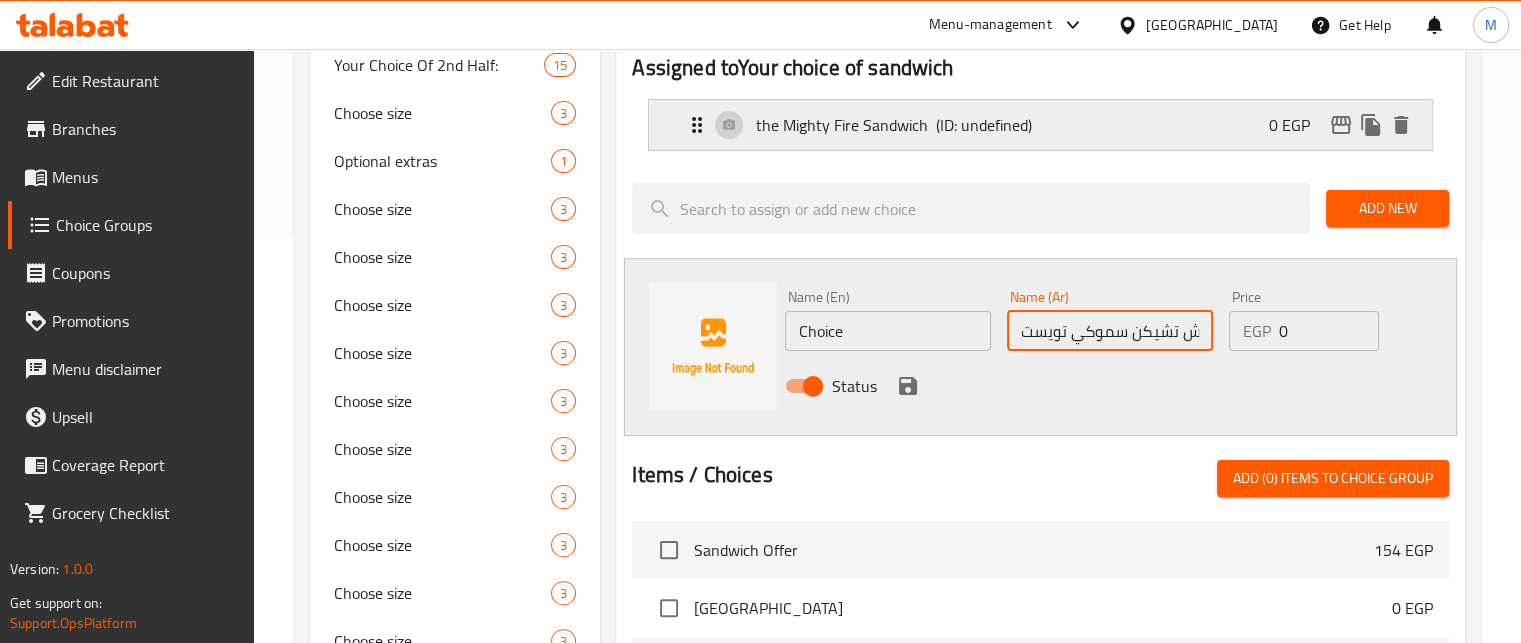 scroll, scrollTop: 0, scrollLeft: 44, axis: horizontal 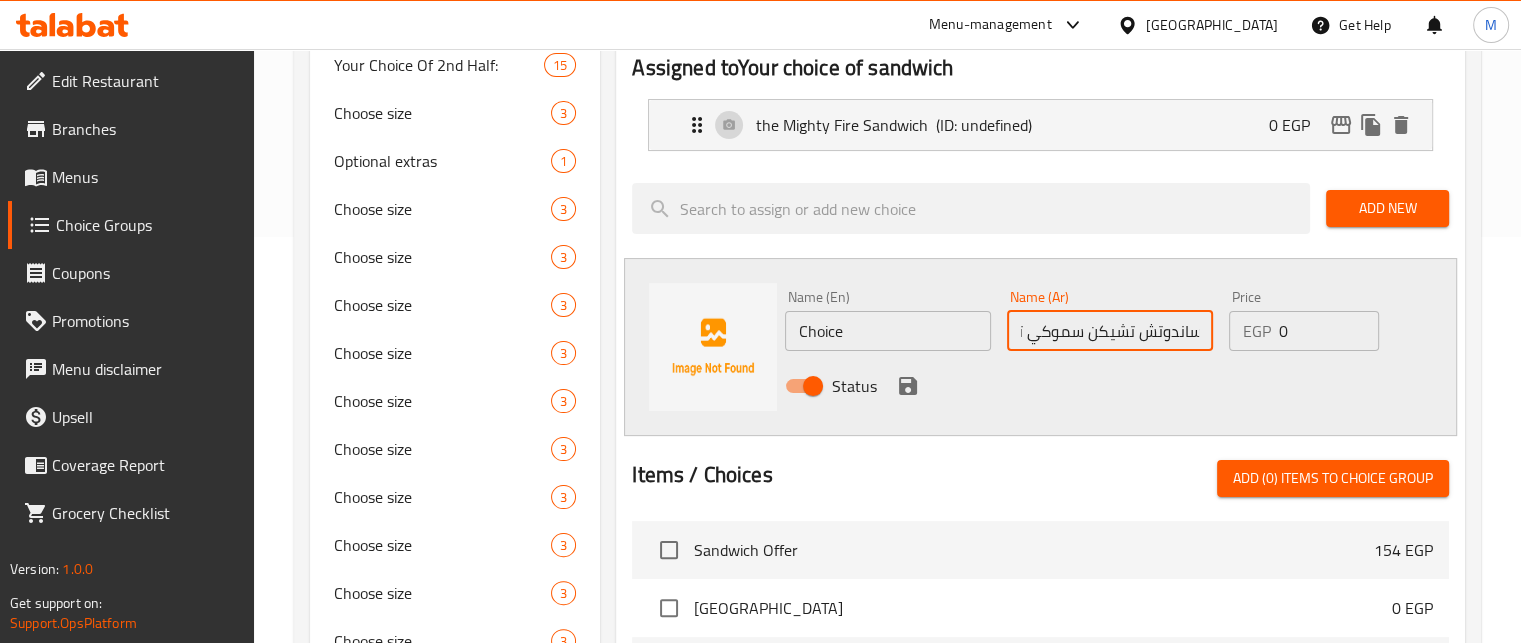 type on "ساندوتش تشيكن سموكي تويست" 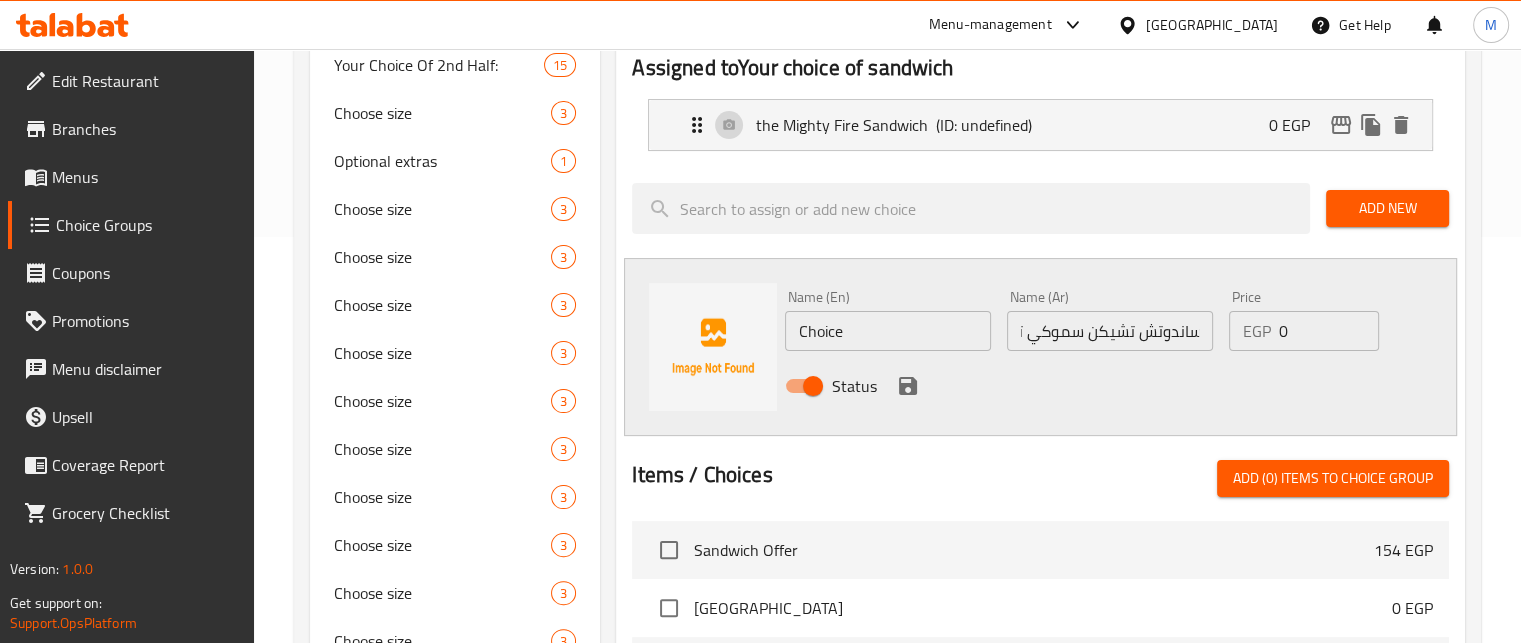 scroll, scrollTop: 0, scrollLeft: 0, axis: both 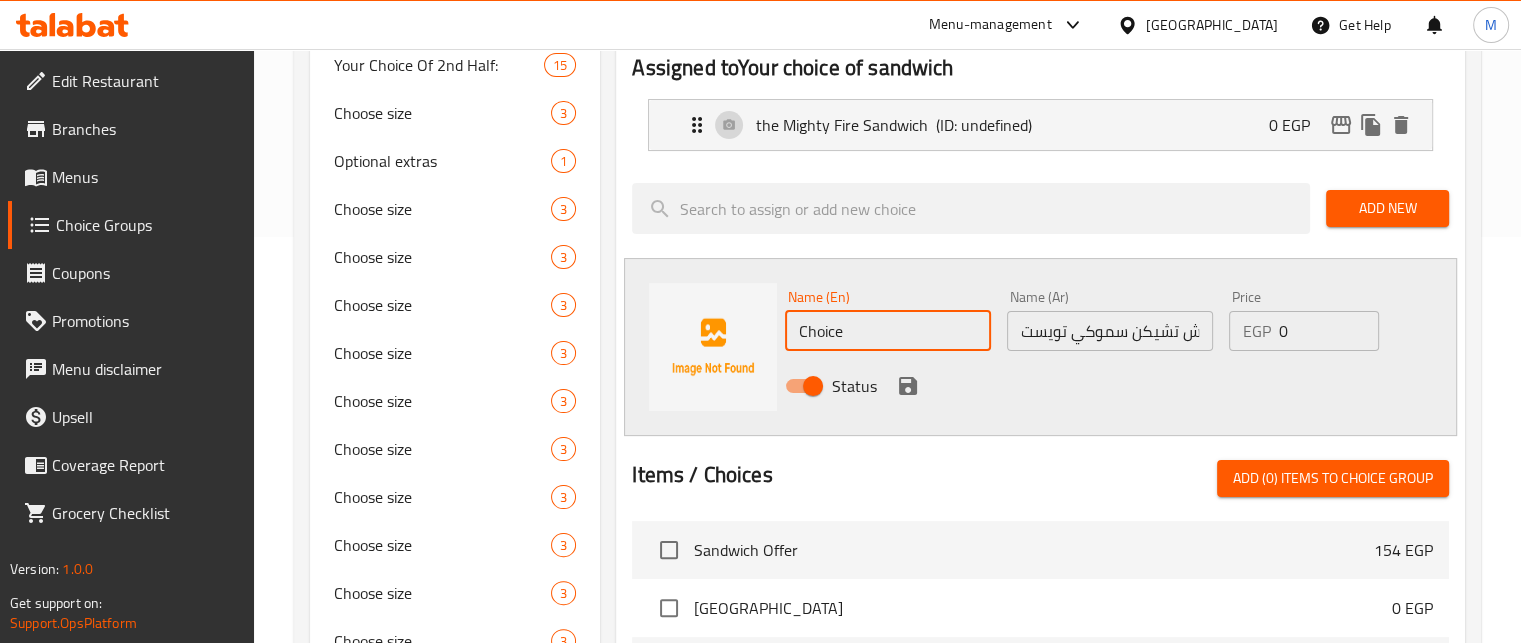 click on "Choice" at bounding box center [888, 331] 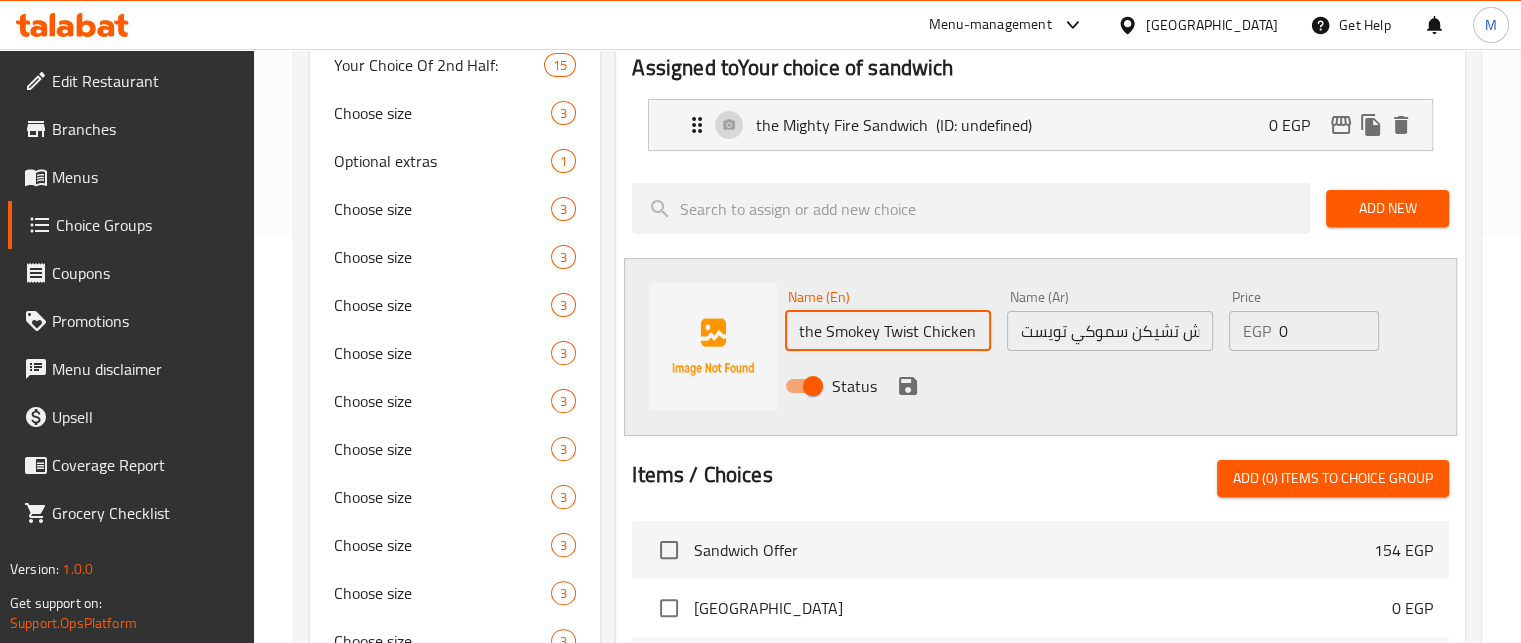scroll, scrollTop: 0, scrollLeft: 64, axis: horizontal 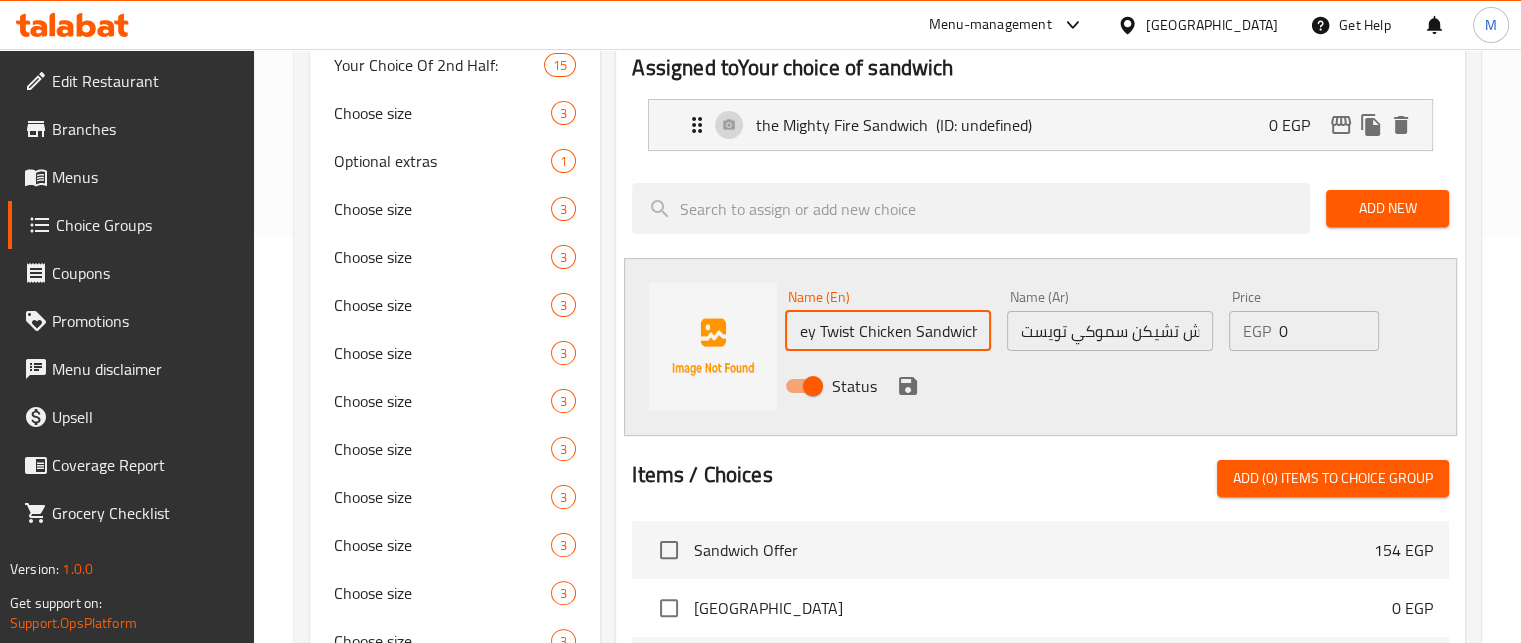 type on "the Smokey Twist Chicken Sandwich" 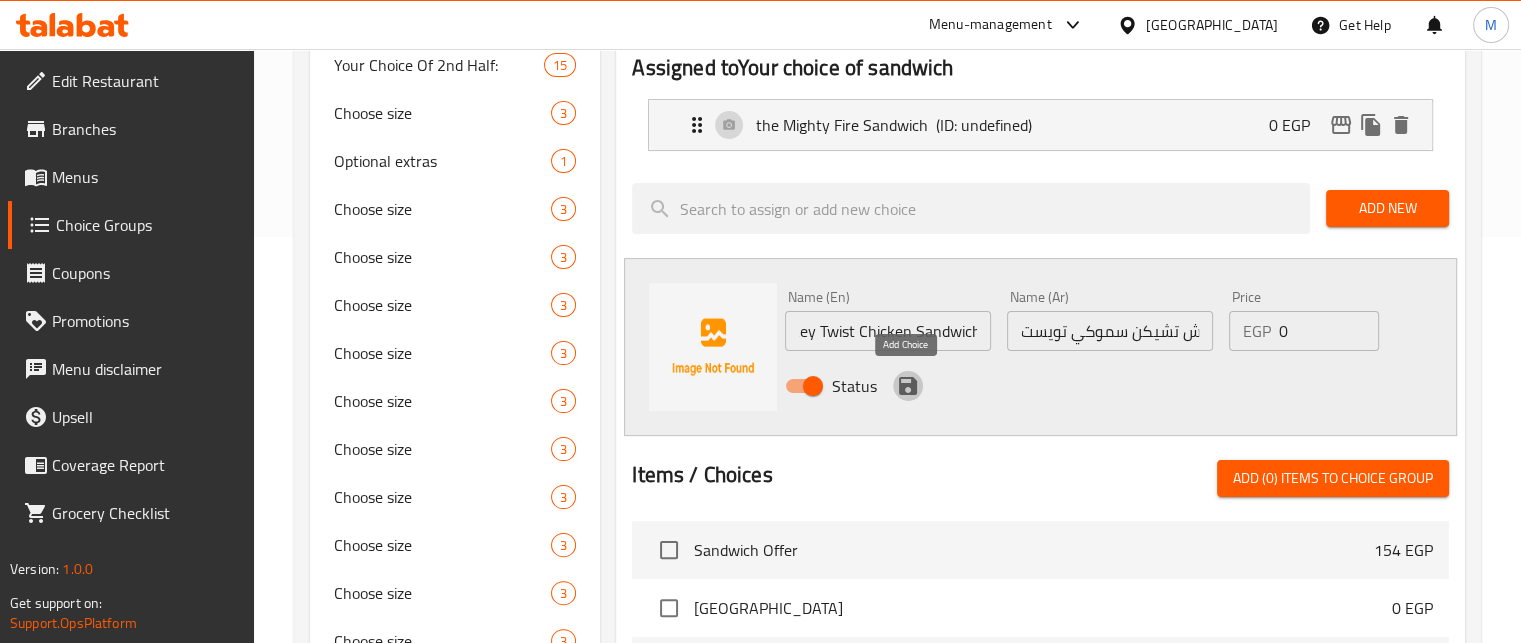 click 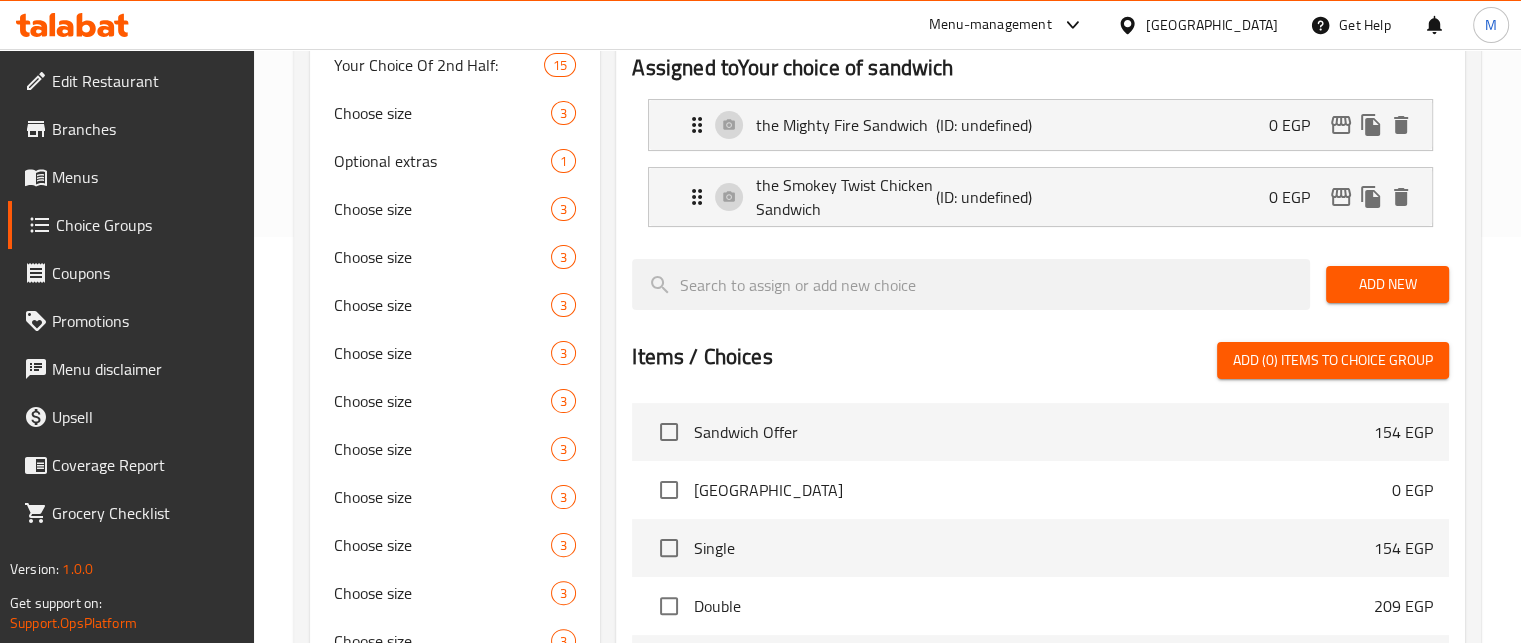 click on "Add New" at bounding box center [1387, 284] 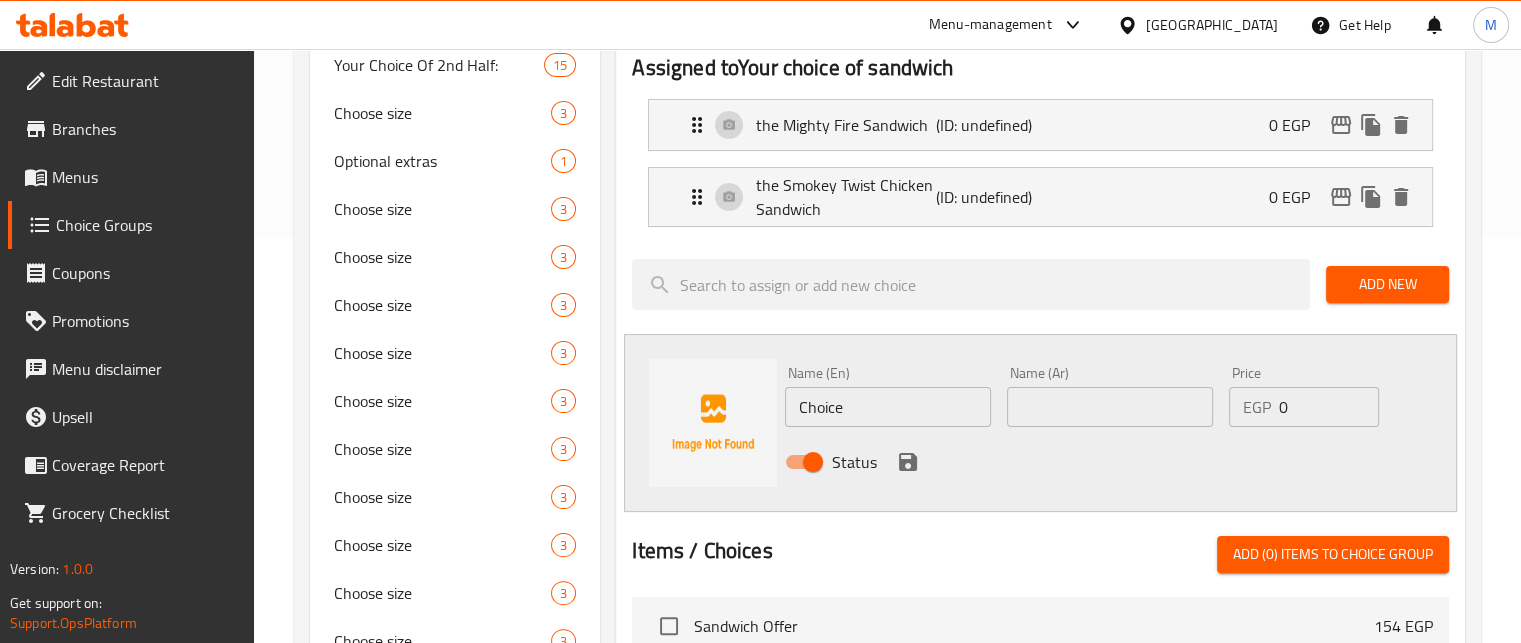 click on "Choice" at bounding box center (888, 407) 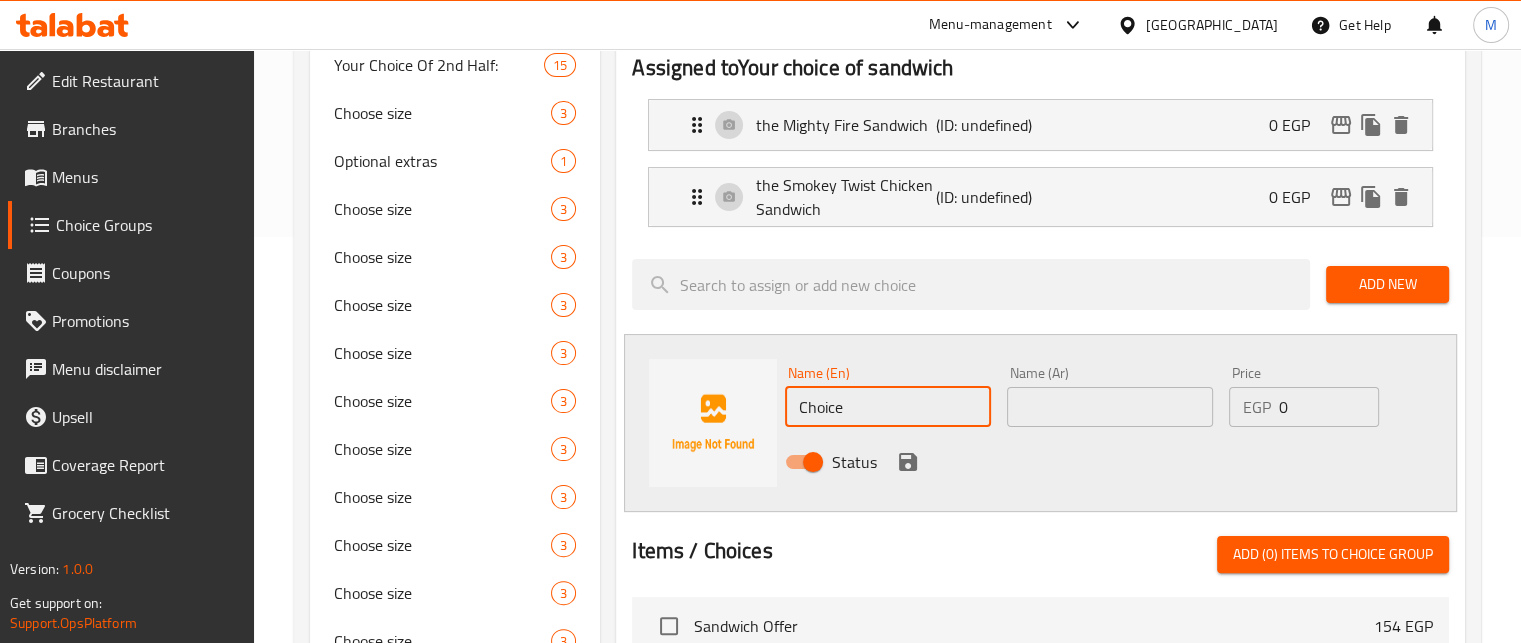 paste on "the Nachos Fire Sandwich" 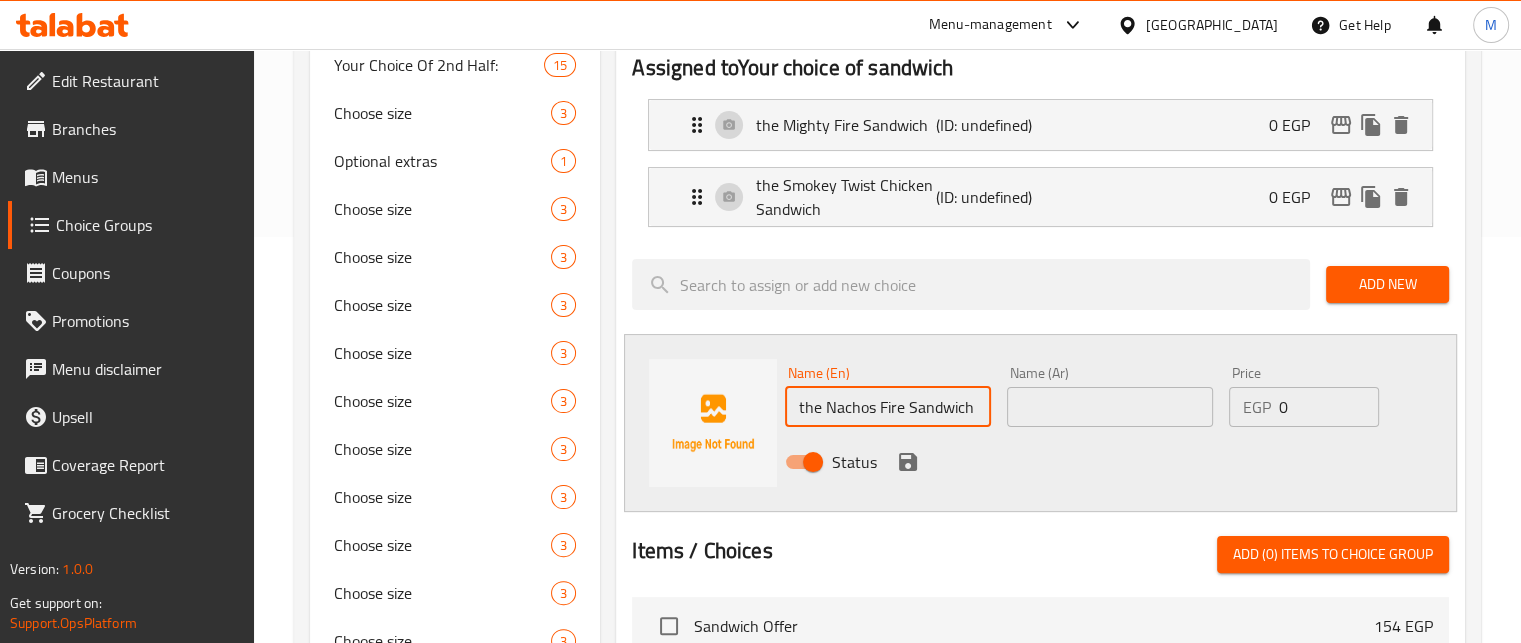 type on "the Nachos Fire Sandwich" 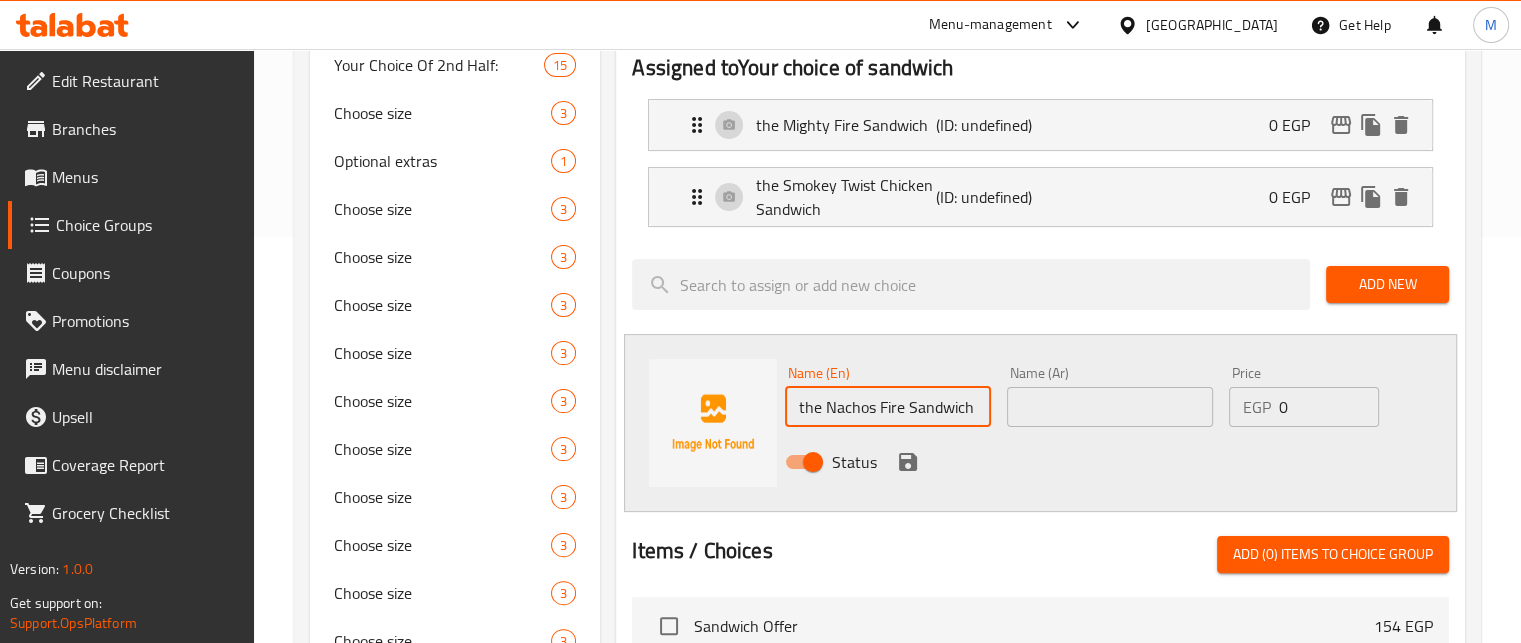 click on "Status" at bounding box center [1110, 462] 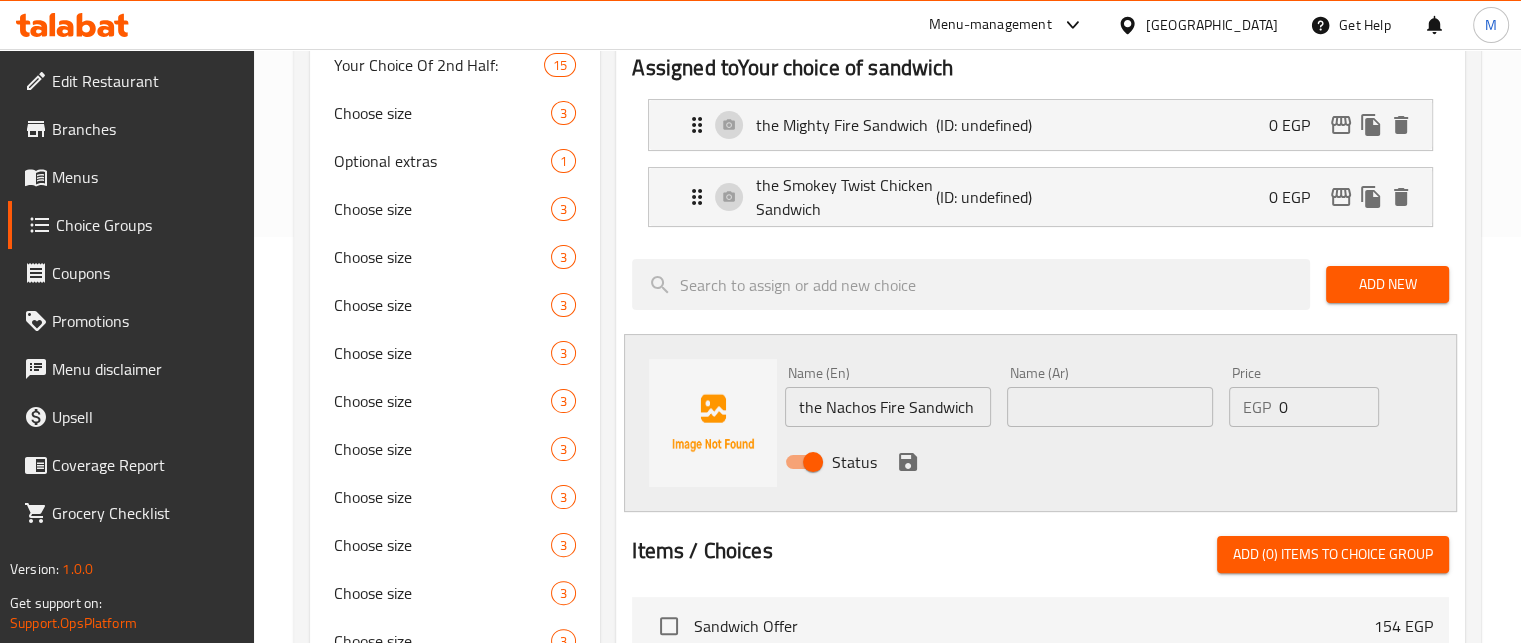 click on "Name (Ar) Name (Ar)" at bounding box center [1110, 396] 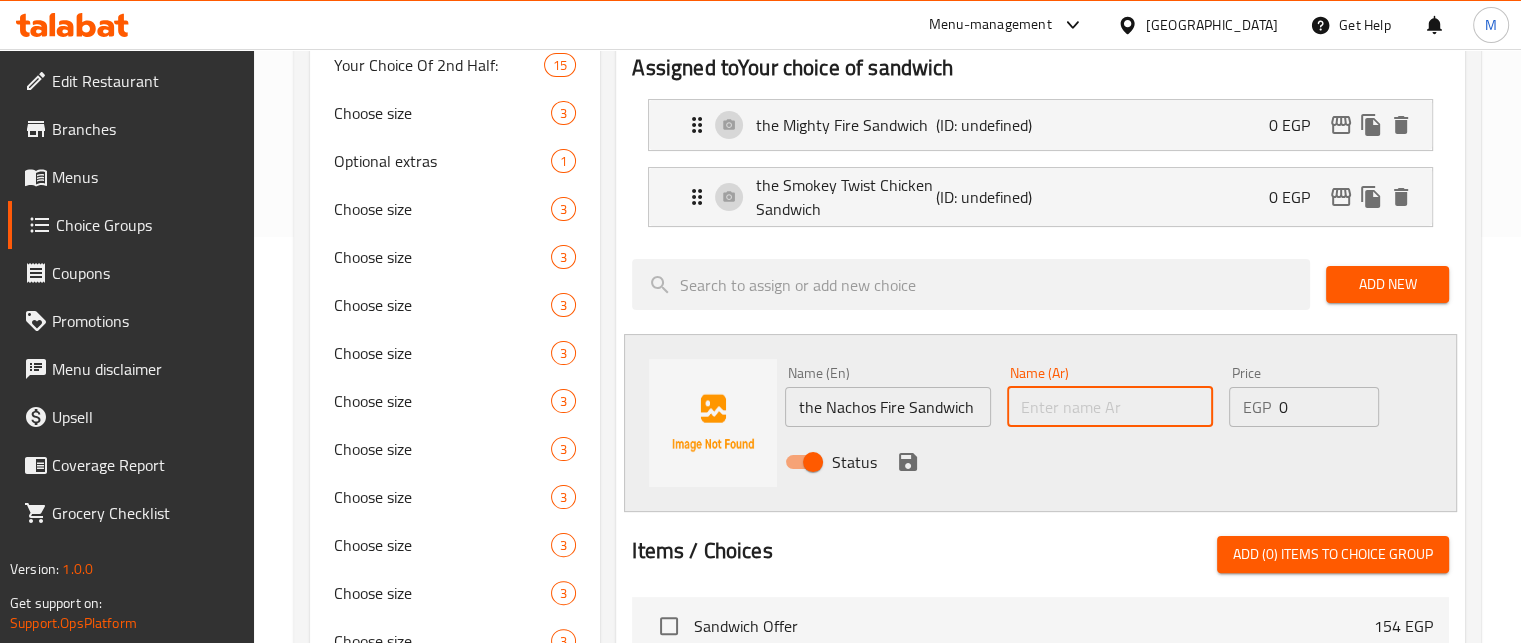 drag, startPoint x: 1089, startPoint y: 413, endPoint x: 1016, endPoint y: 437, distance: 76.843994 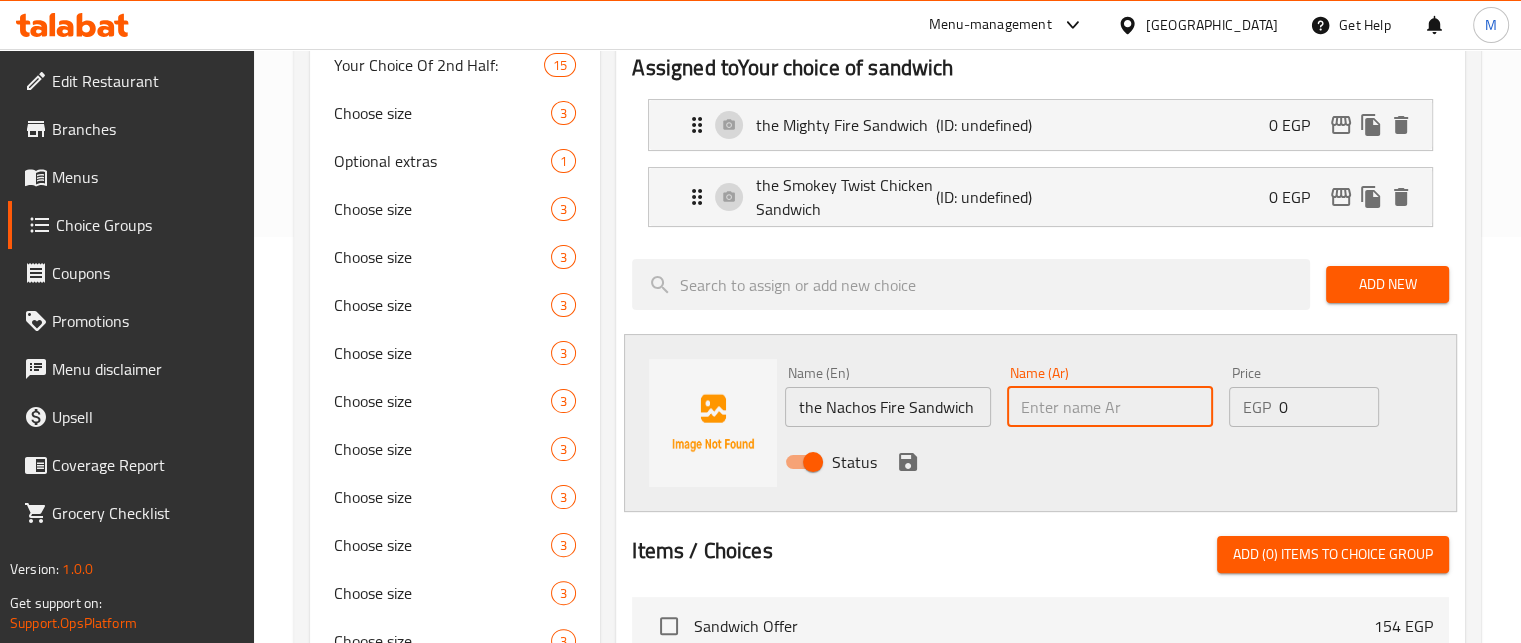 click at bounding box center (1110, 407) 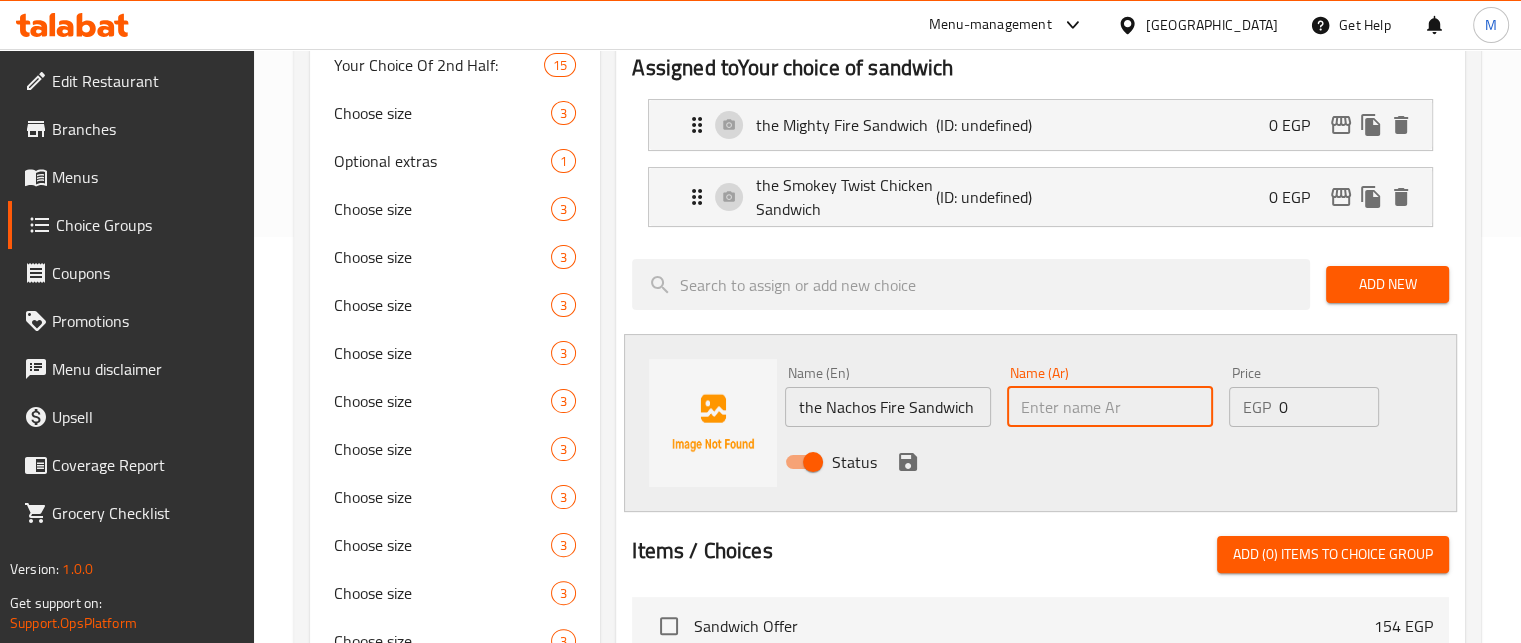 paste on "ساندوتش ناتشوز فاير" 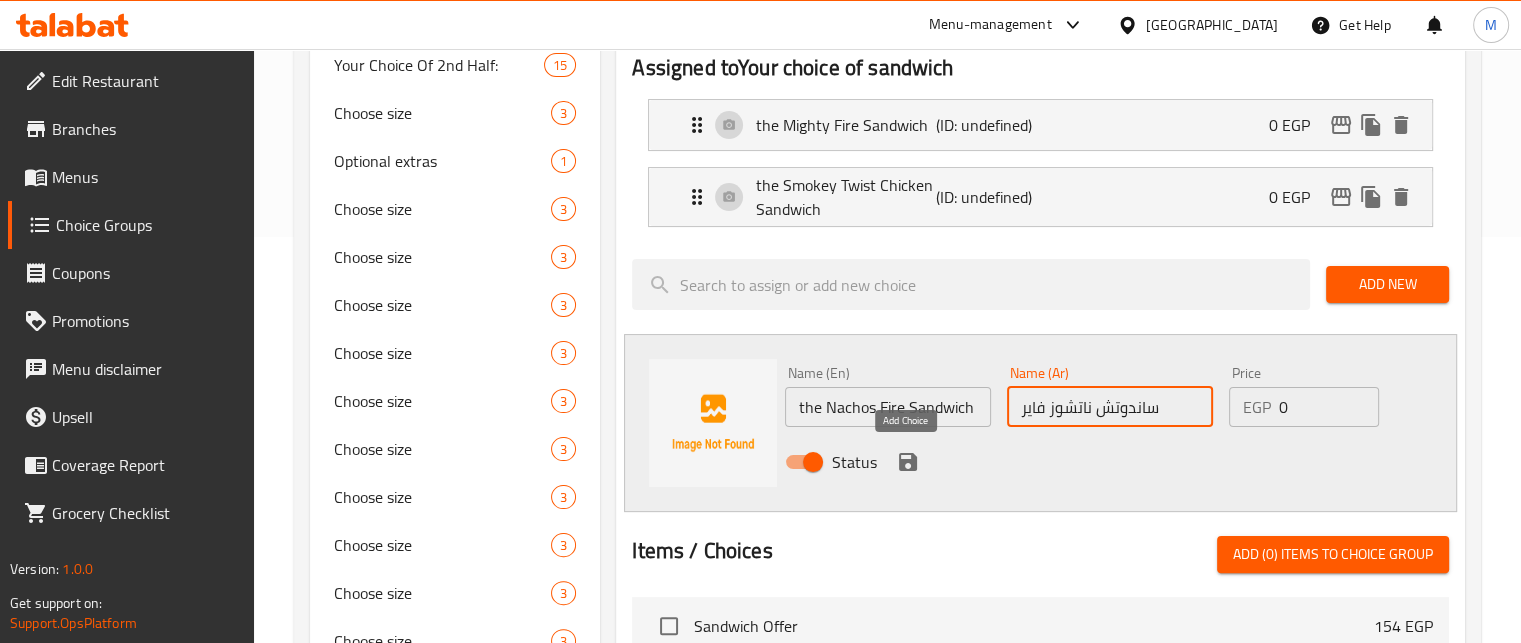 type on "ساندوتش ناتشوز فاير" 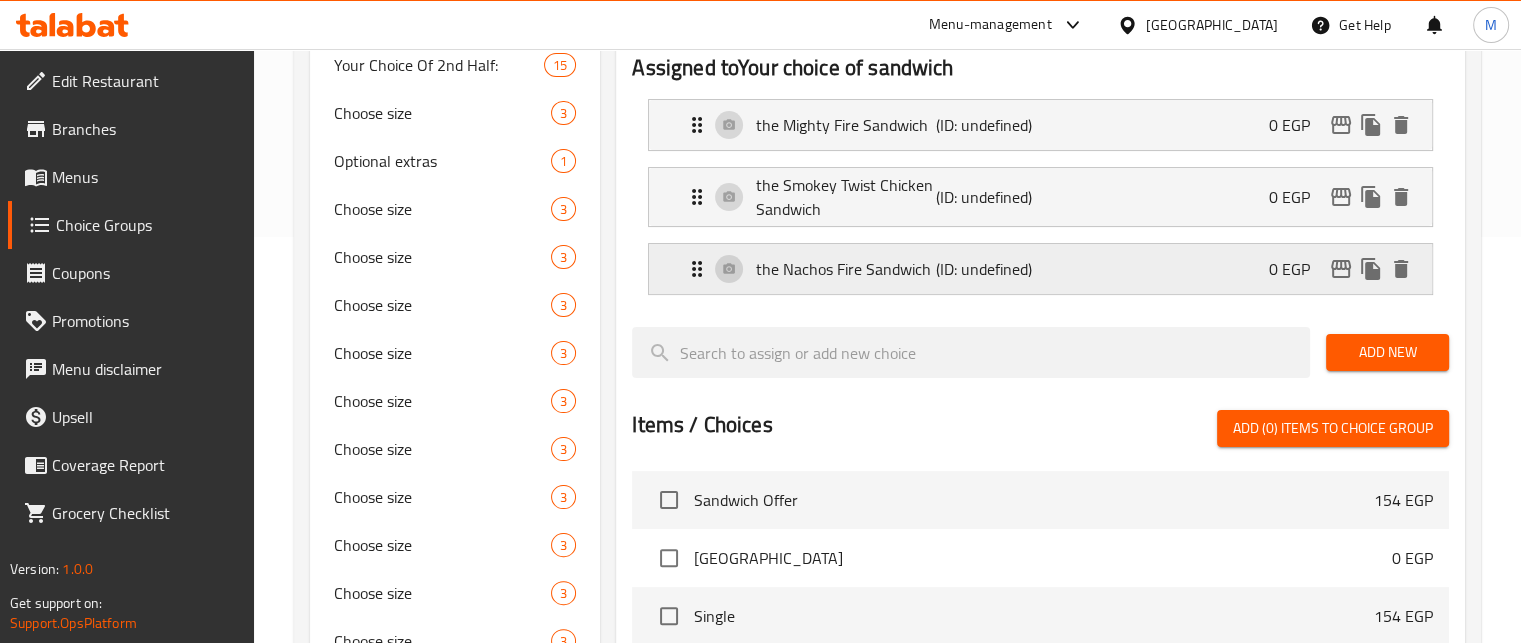 scroll, scrollTop: 0, scrollLeft: 0, axis: both 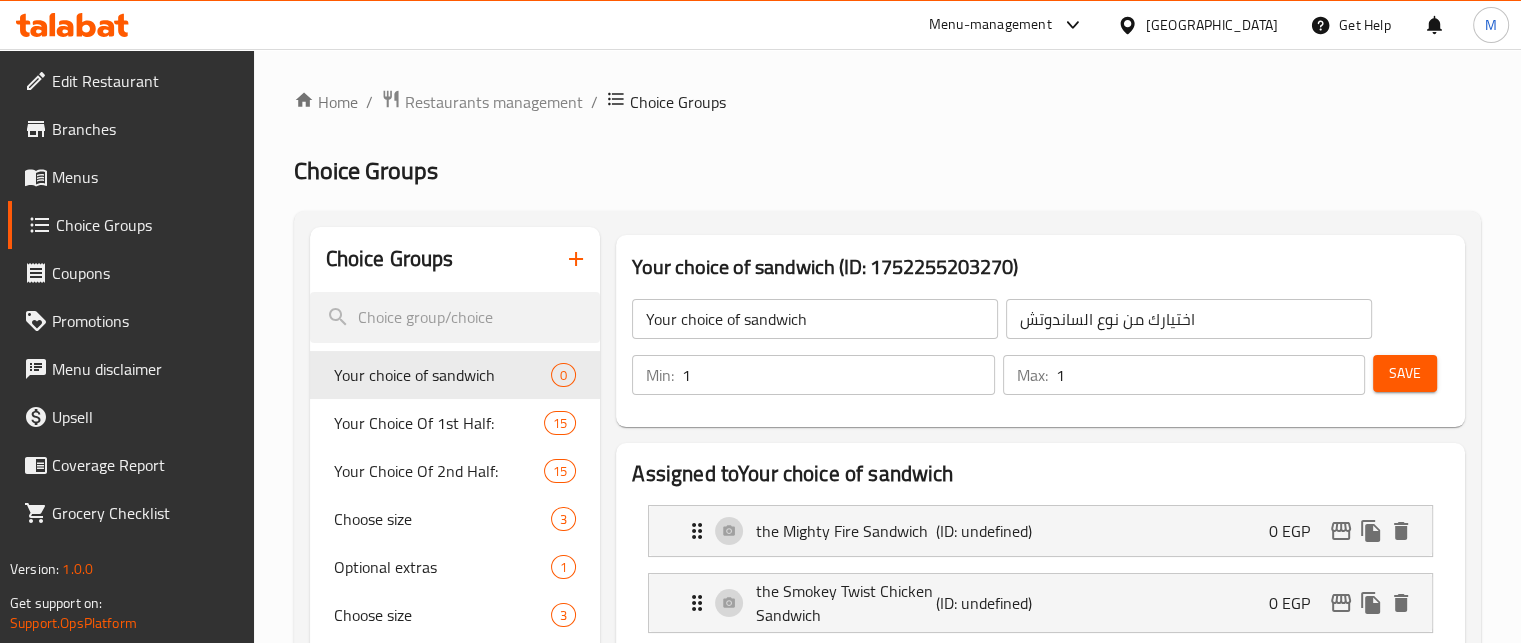 click on "Save" at bounding box center (1405, 373) 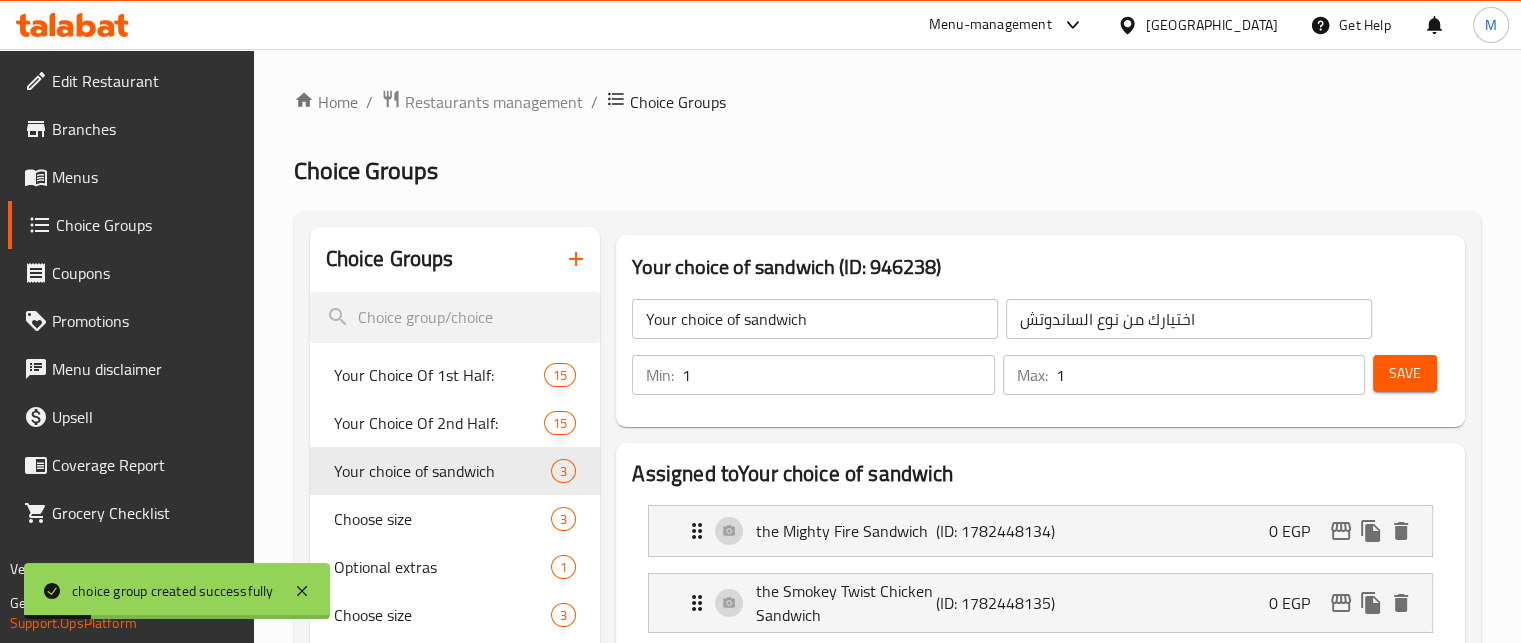 click on "Menu-management" at bounding box center [990, 25] 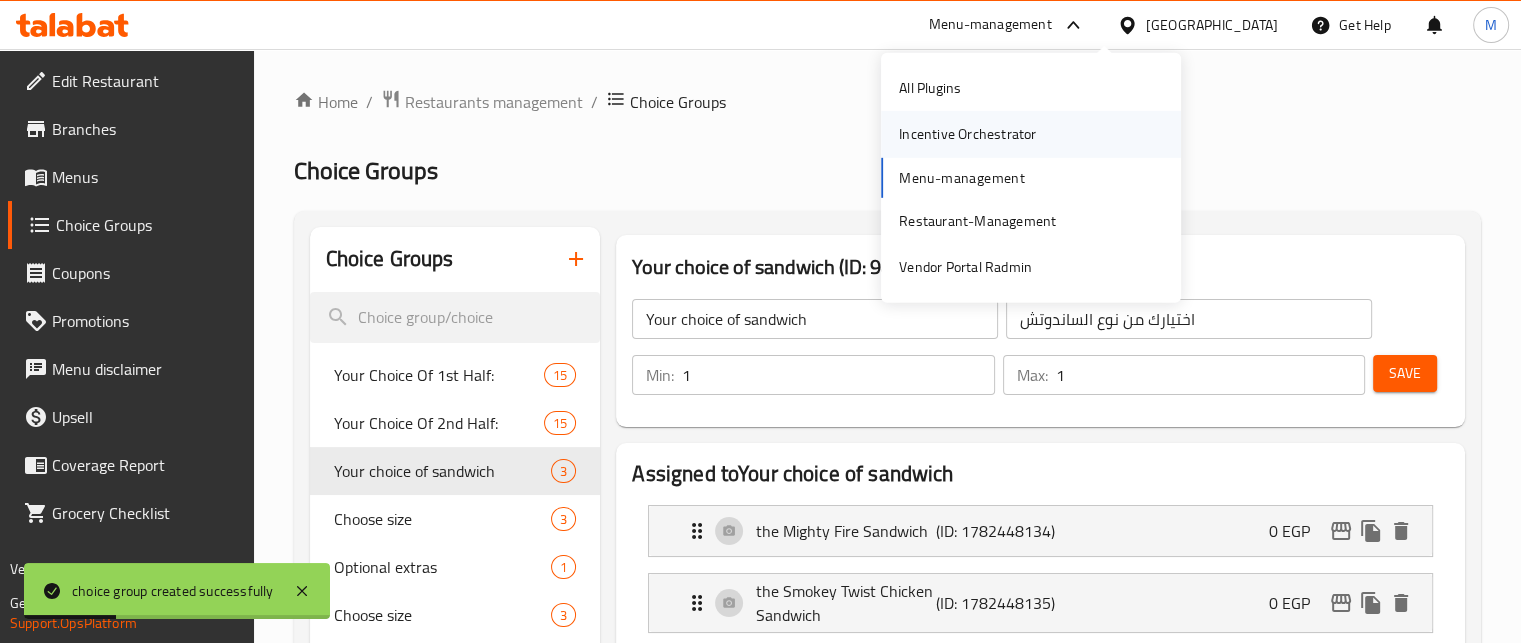 click on "Incentive Orchestrator" at bounding box center [967, 134] 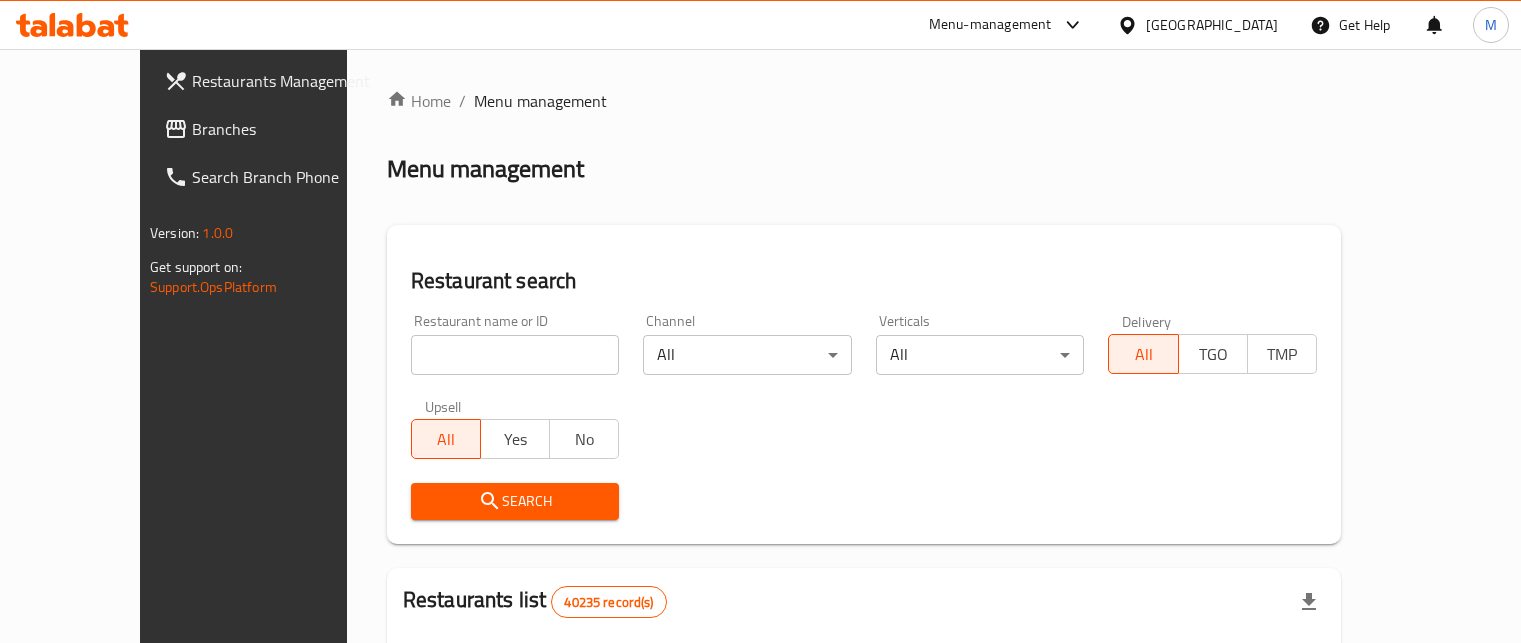 scroll, scrollTop: 0, scrollLeft: 0, axis: both 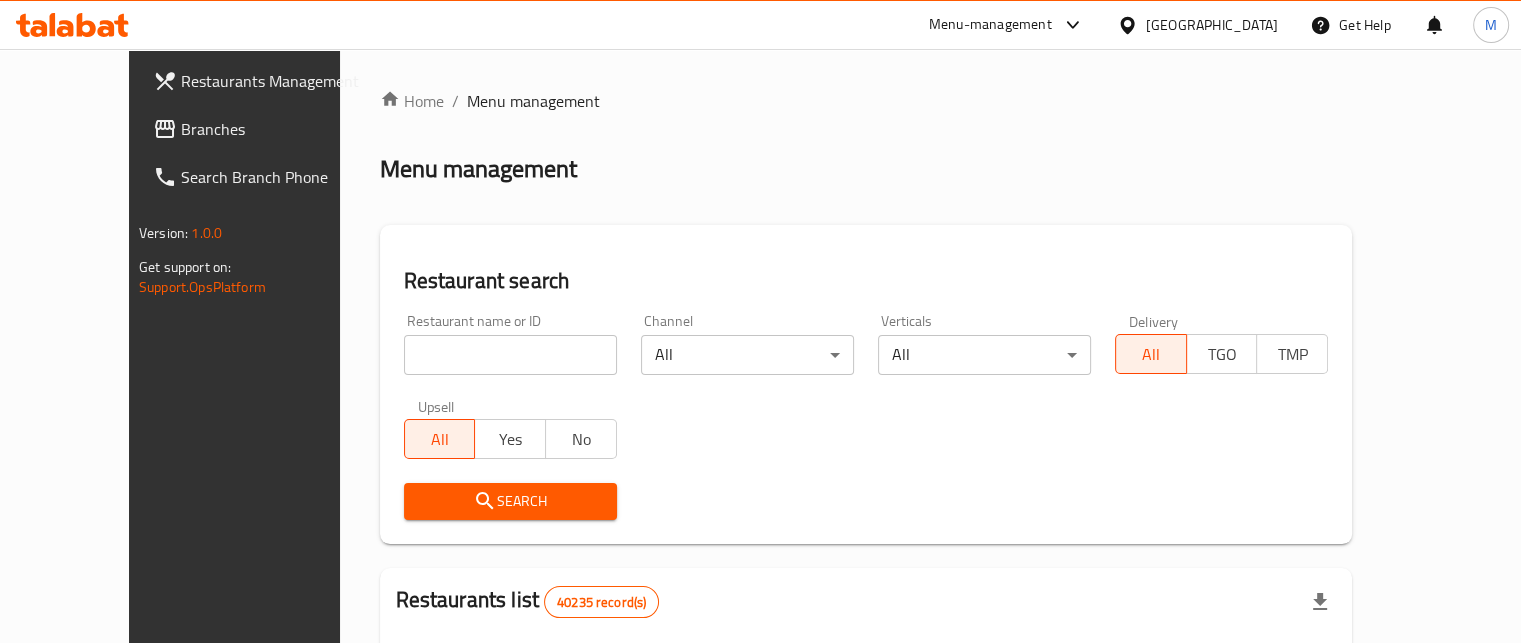 click at bounding box center [510, 355] 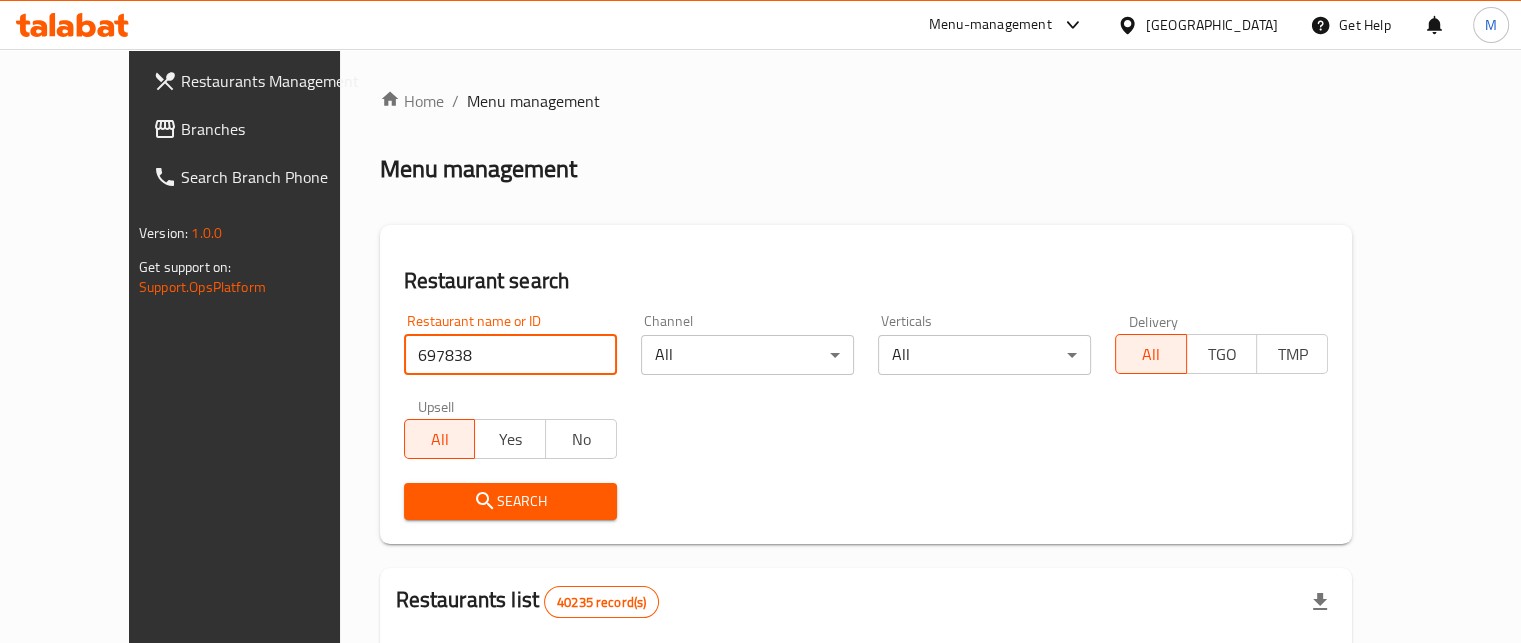 type on "697838" 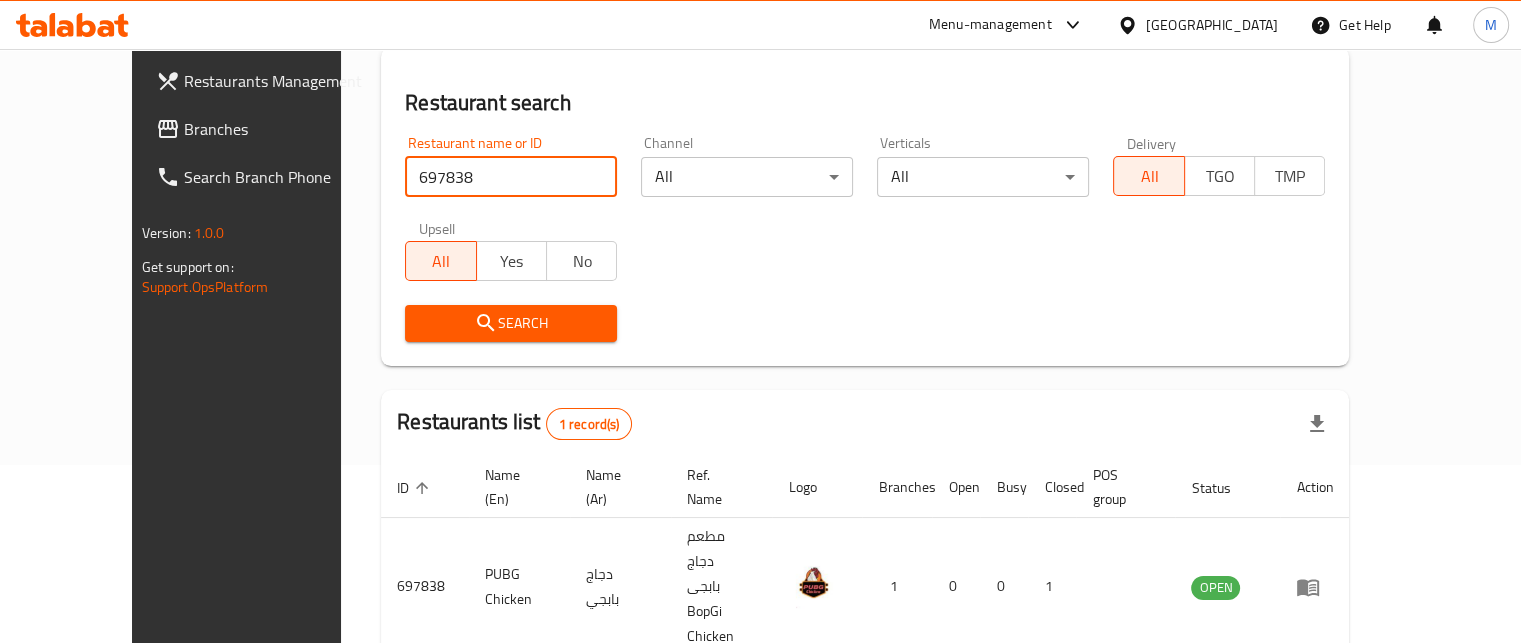 scroll, scrollTop: 208, scrollLeft: 0, axis: vertical 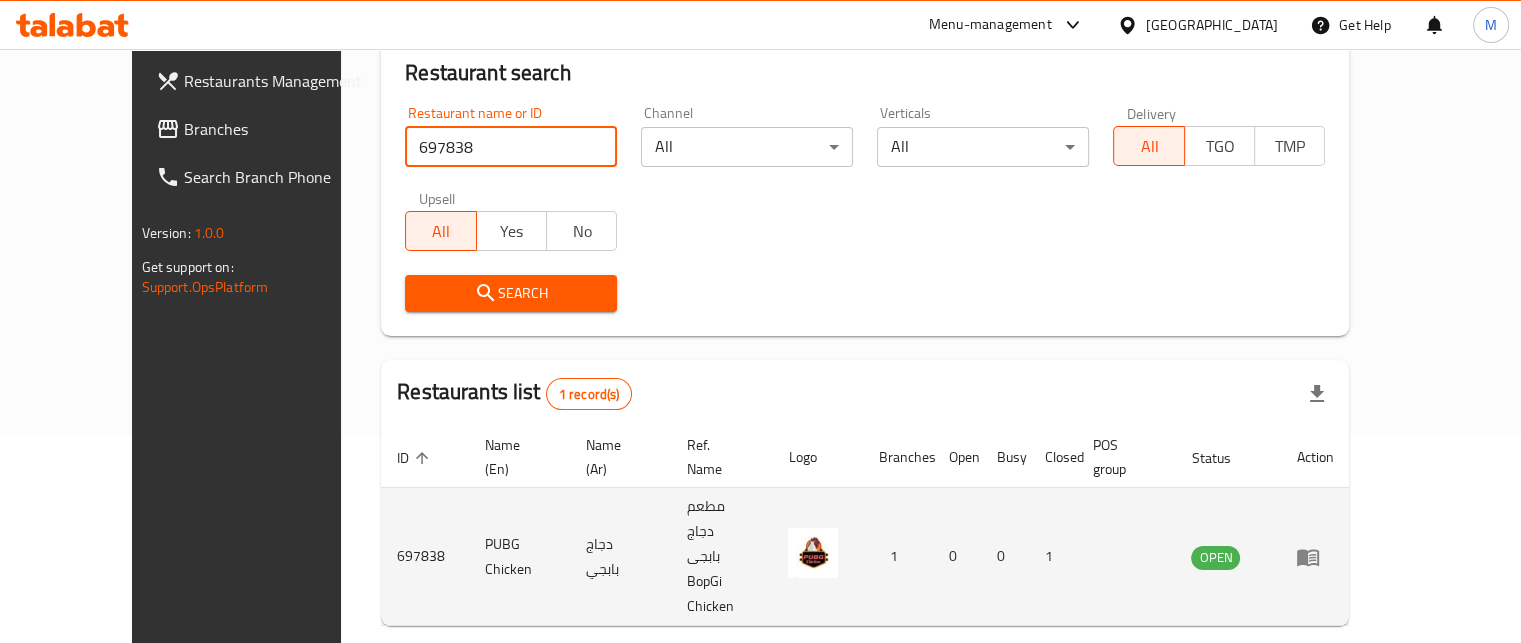 click 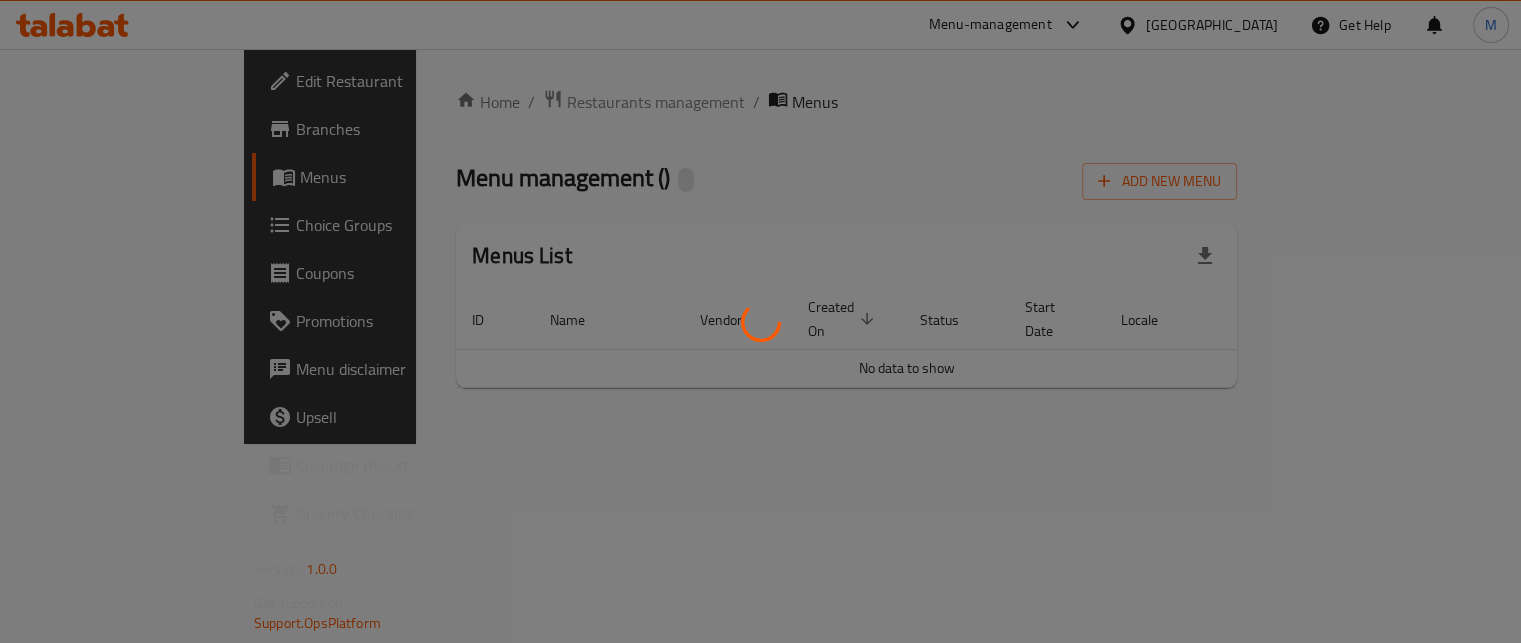 scroll, scrollTop: 0, scrollLeft: 0, axis: both 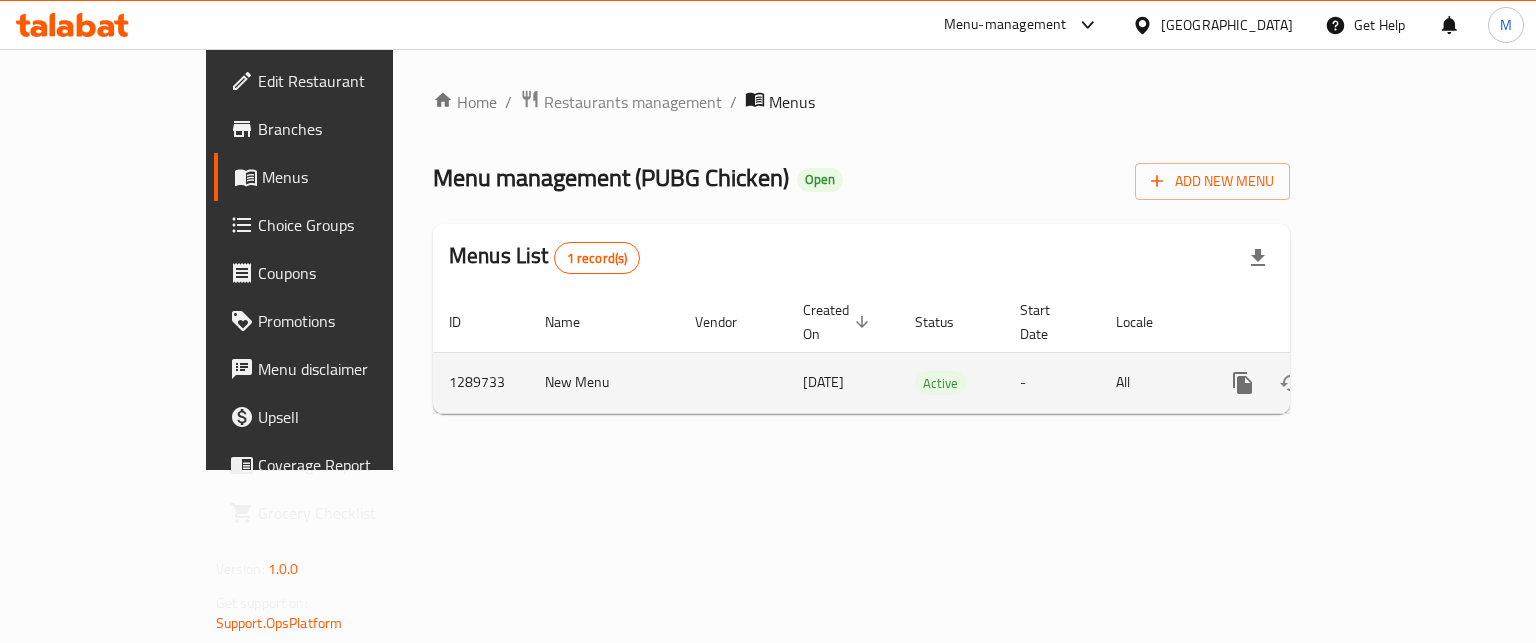 click 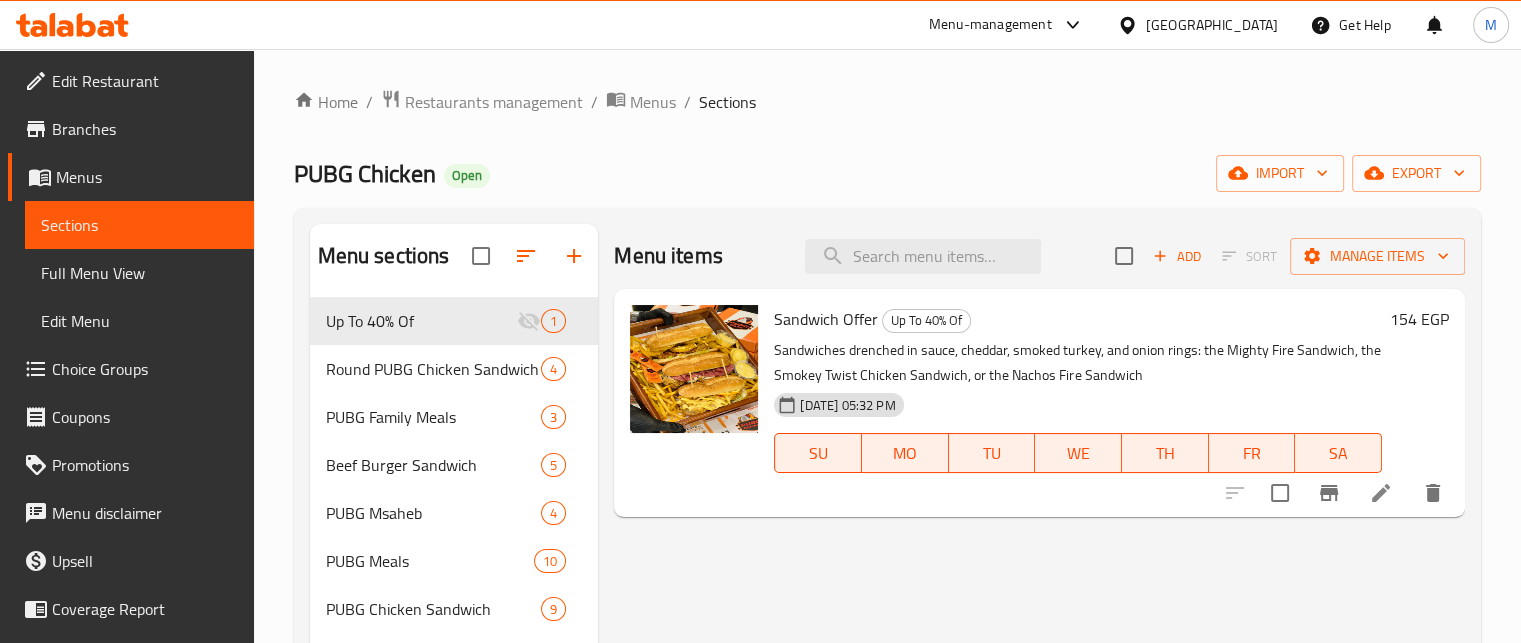 click 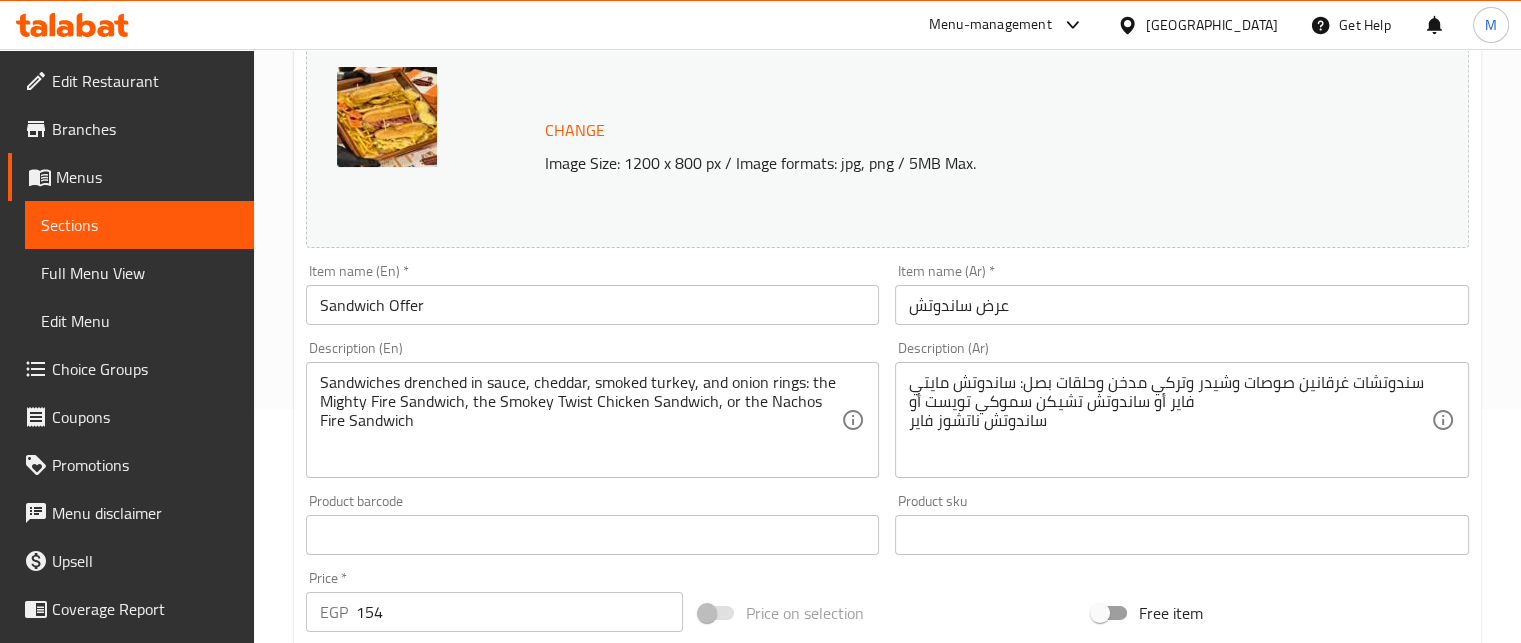 scroll, scrollTop: 237, scrollLeft: 0, axis: vertical 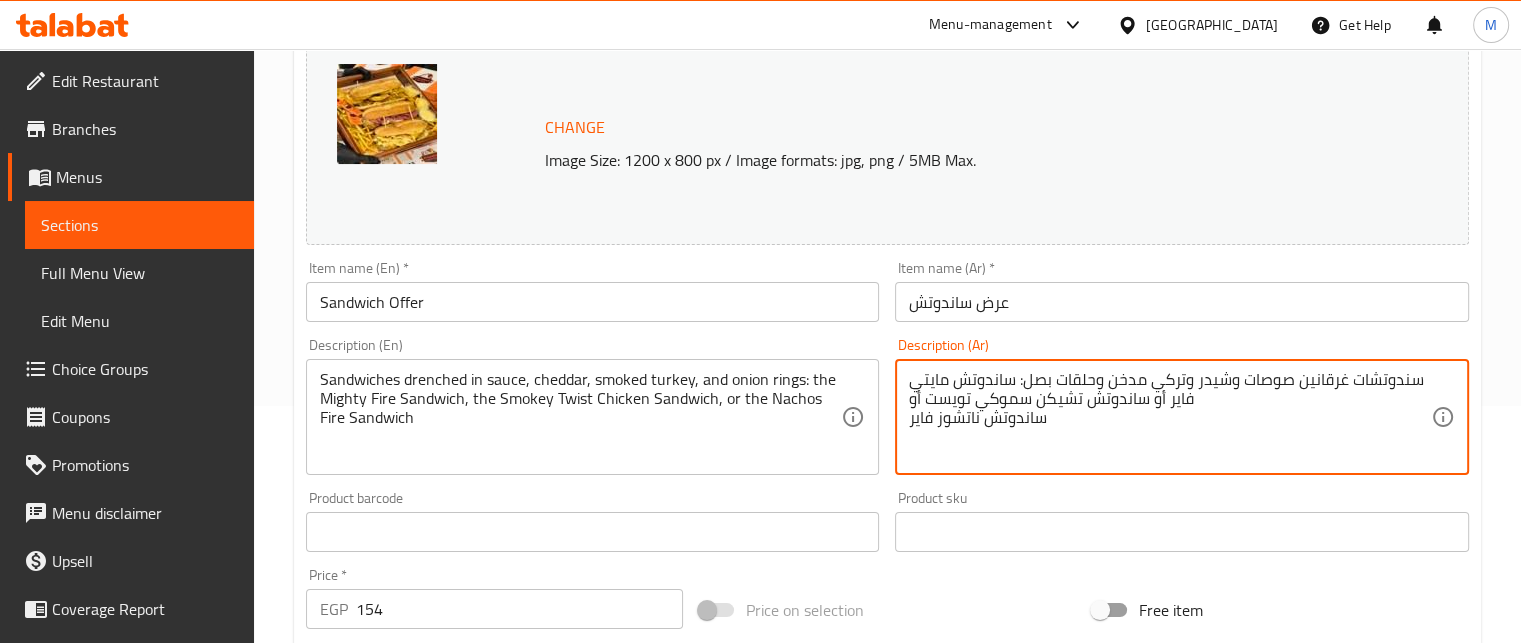 drag, startPoint x: 948, startPoint y: 371, endPoint x: 1165, endPoint y: 400, distance: 218.92921 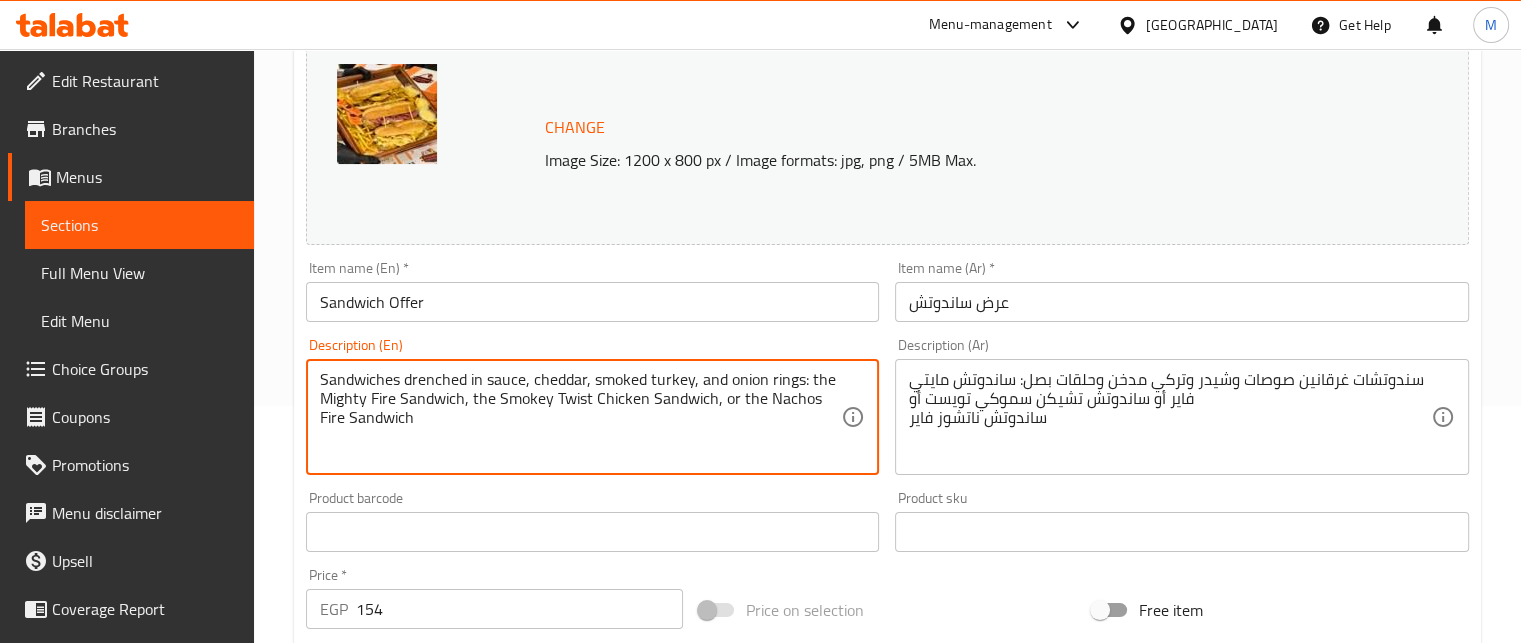 drag, startPoint x: 805, startPoint y: 375, endPoint x: 460, endPoint y: 404, distance: 346.2167 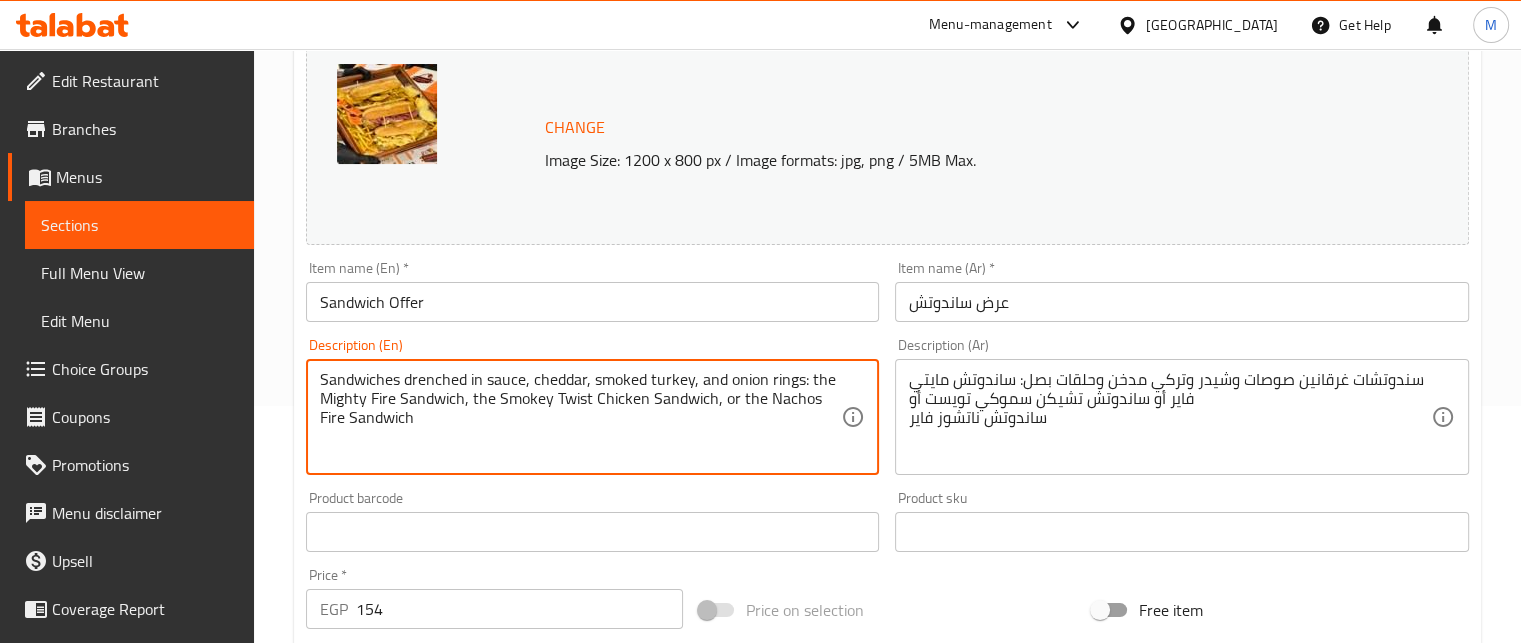 click on "Sandwiches drenched in sauce, cheddar, smoked turkey, and onion rings: the Mighty Fire Sandwich, the Smokey Twist Chicken Sandwich, or the Nachos Fire Sandwich" at bounding box center [581, 417] 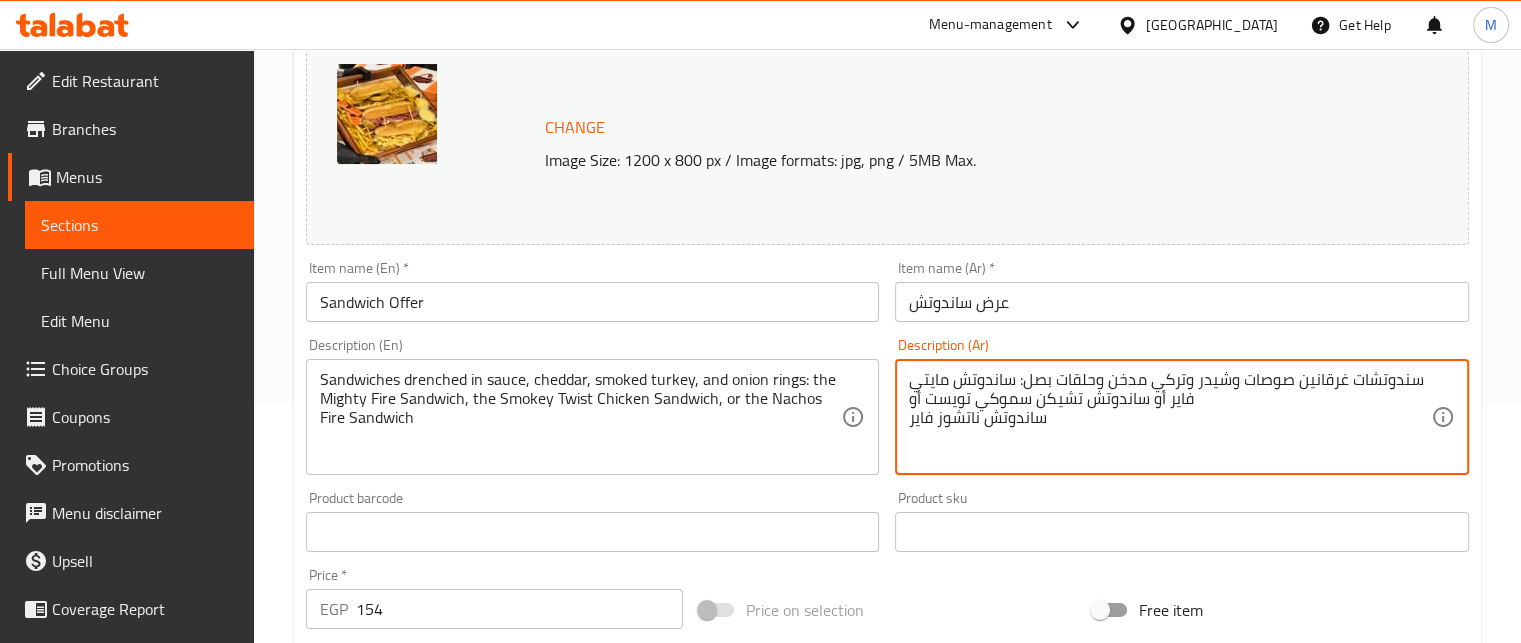 drag, startPoint x: 1146, startPoint y: 399, endPoint x: 928, endPoint y: 398, distance: 218.00229 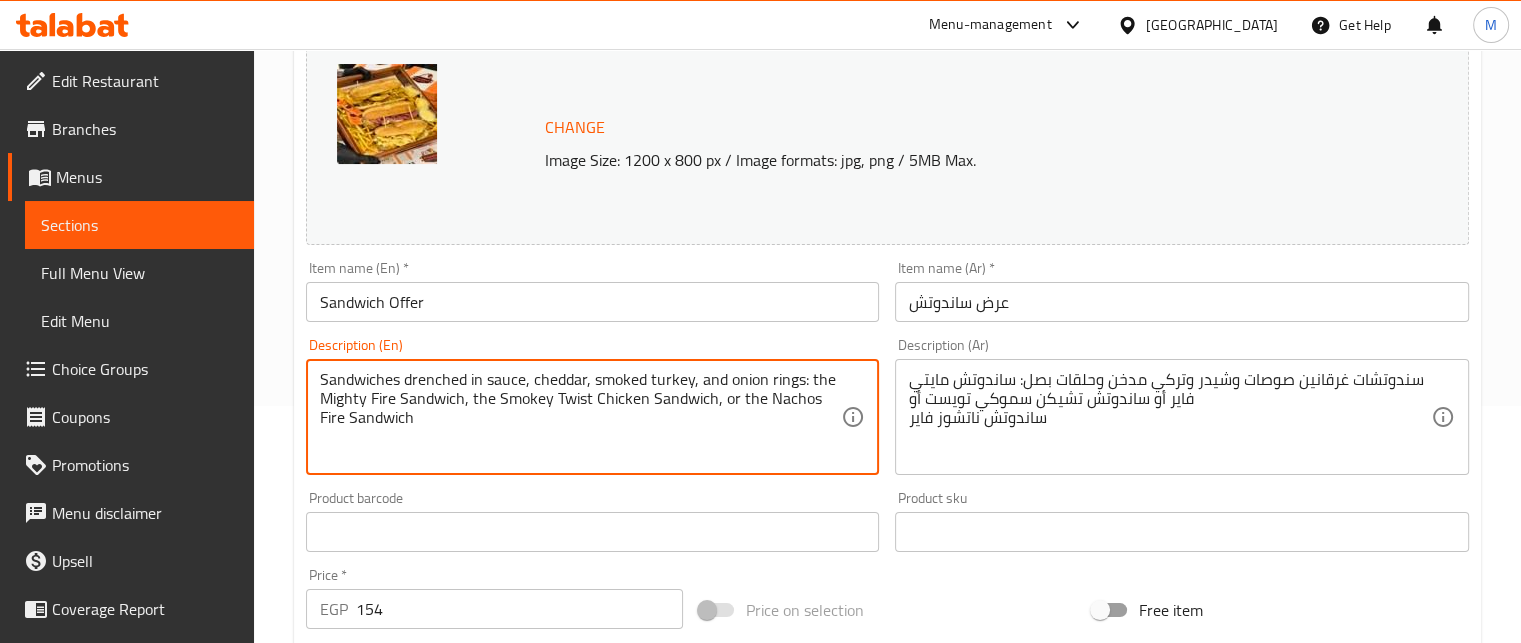 drag, startPoint x: 470, startPoint y: 400, endPoint x: 710, endPoint y: 407, distance: 240.10207 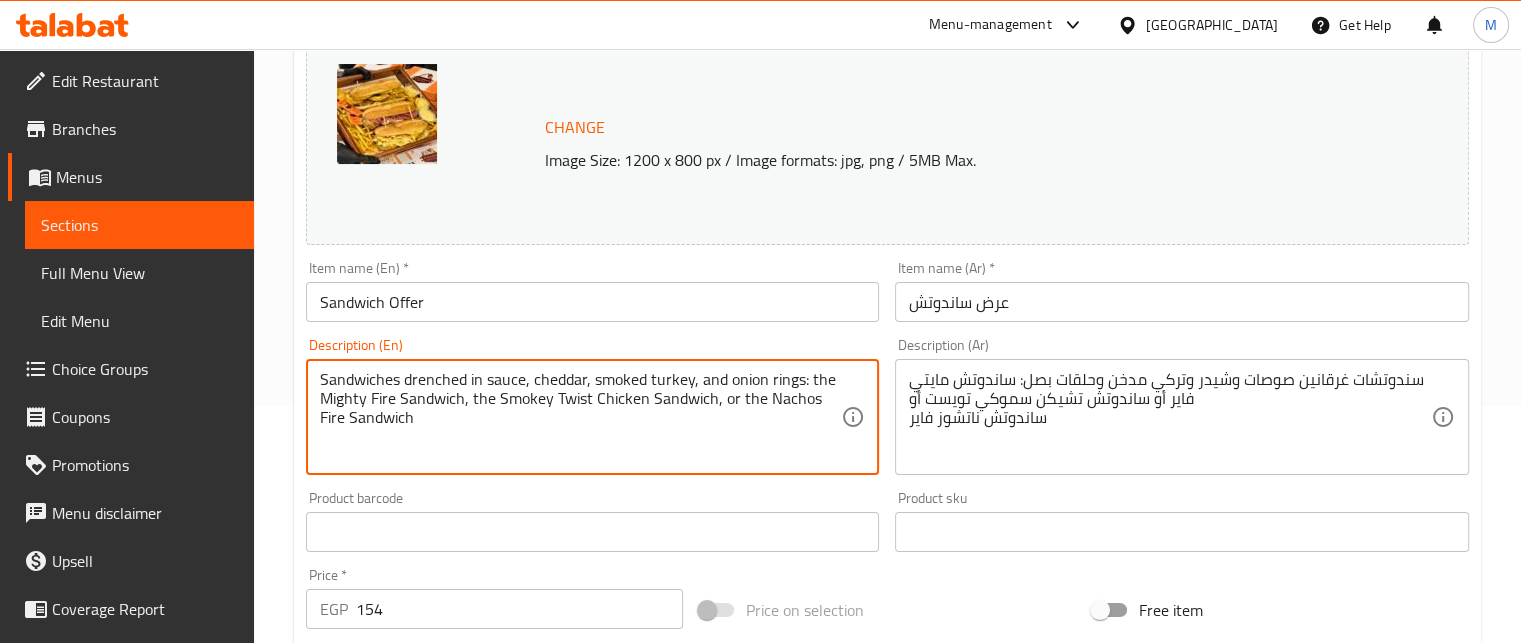 click on "Sandwiches drenched in sauce, cheddar, smoked turkey, and onion rings: the Mighty Fire Sandwich, the Smokey Twist Chicken Sandwich, or the Nachos Fire Sandwich" at bounding box center (581, 417) 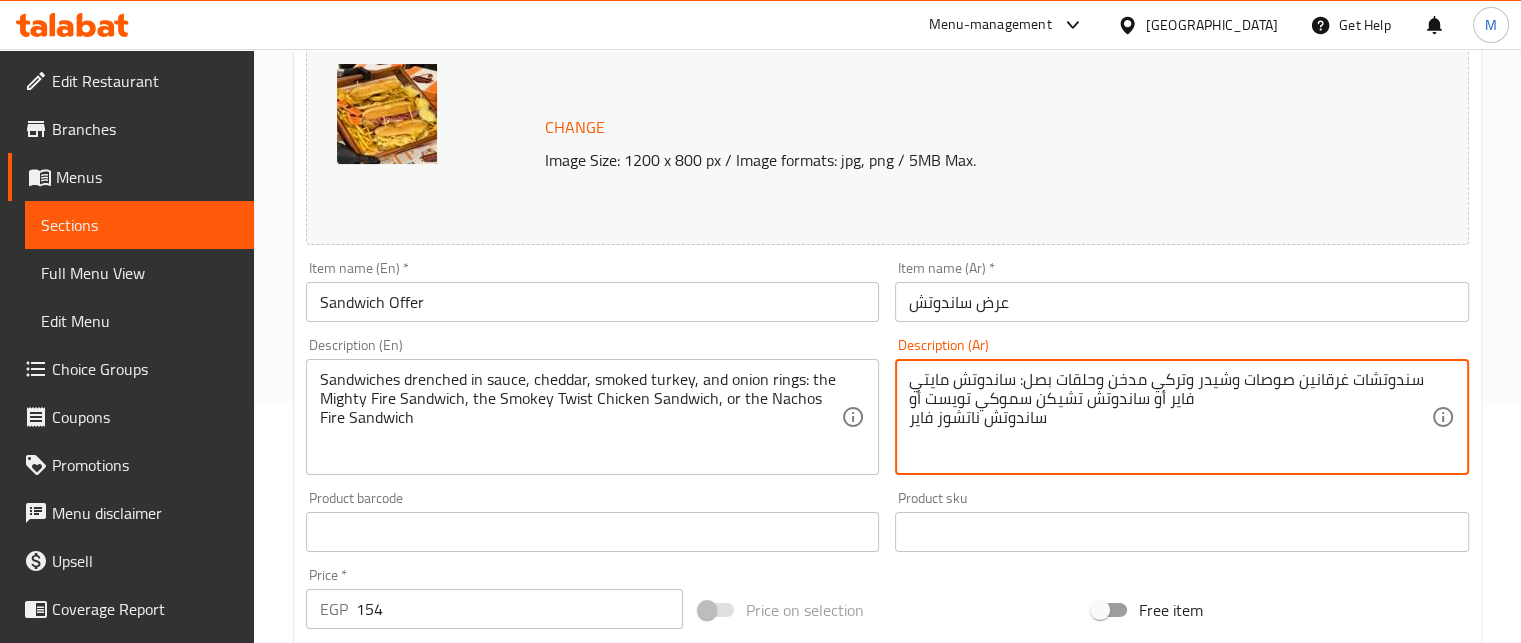 drag, startPoint x: 1046, startPoint y: 422, endPoint x: 903, endPoint y: 420, distance: 143.01399 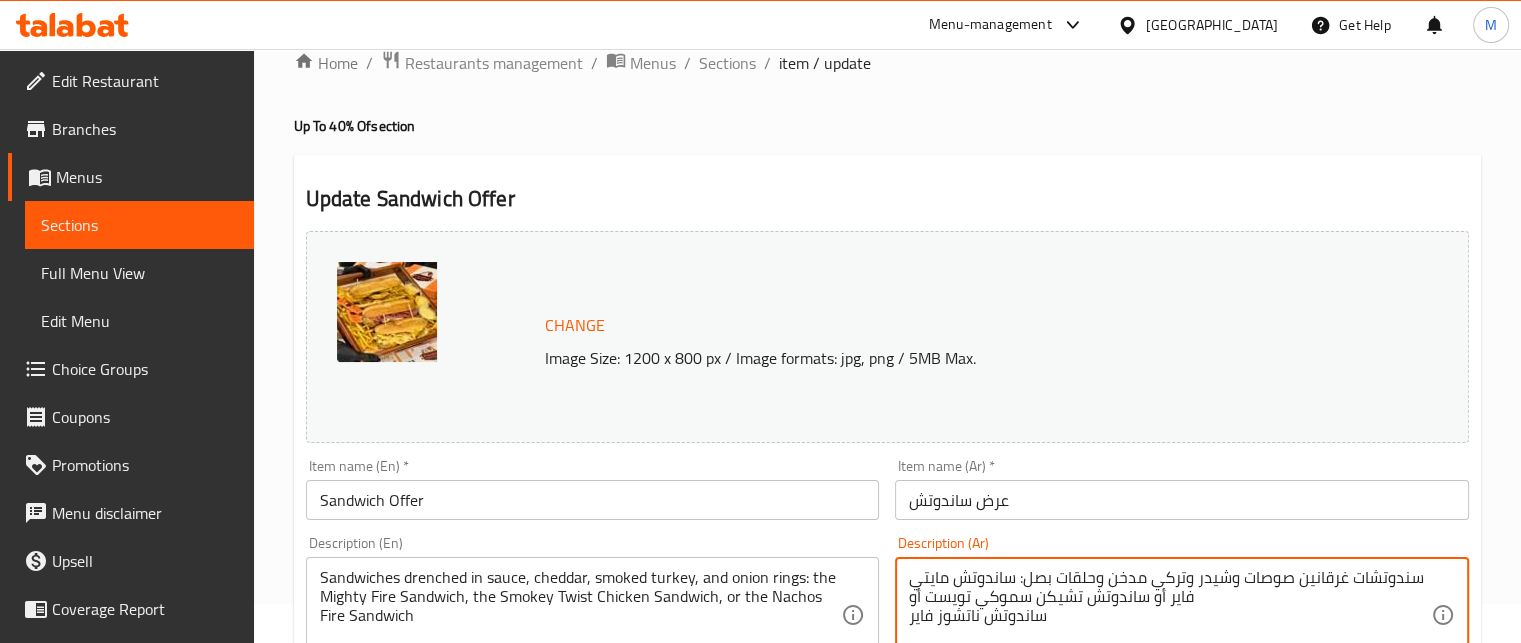scroll, scrollTop: 0, scrollLeft: 0, axis: both 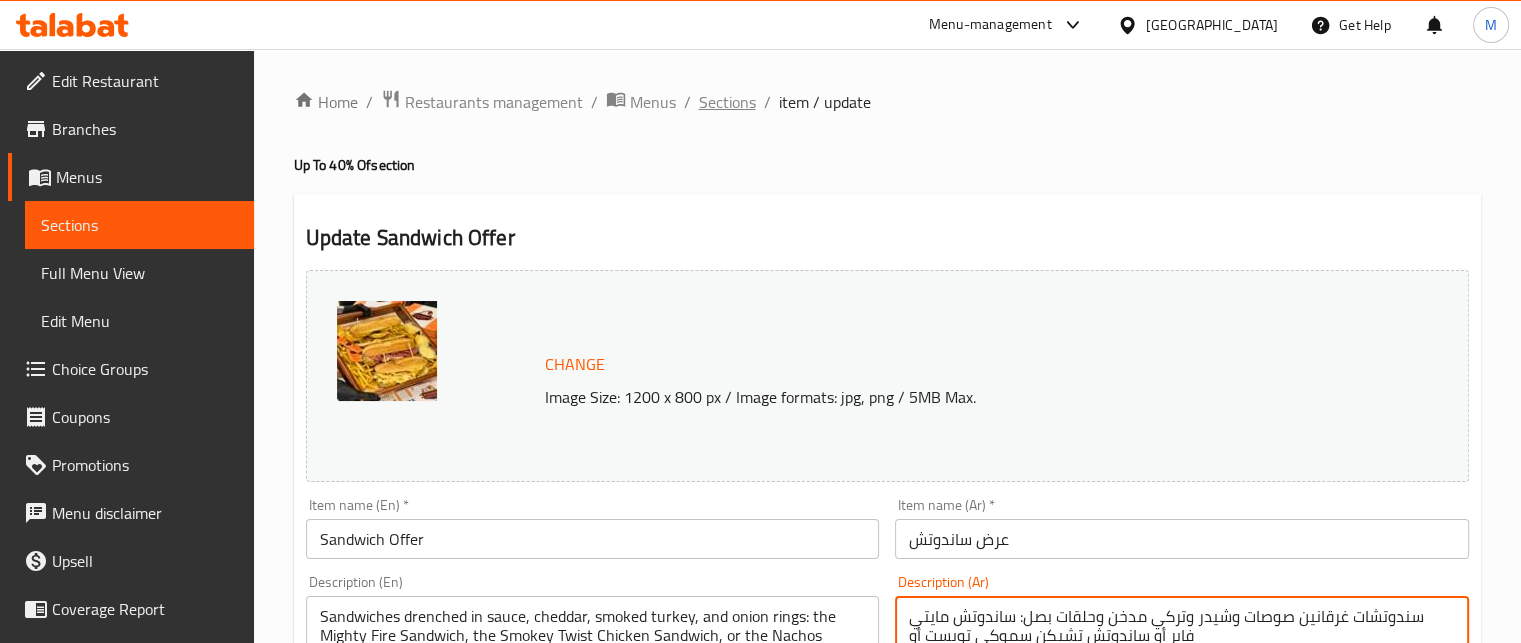 click on "Sections" at bounding box center (727, 102) 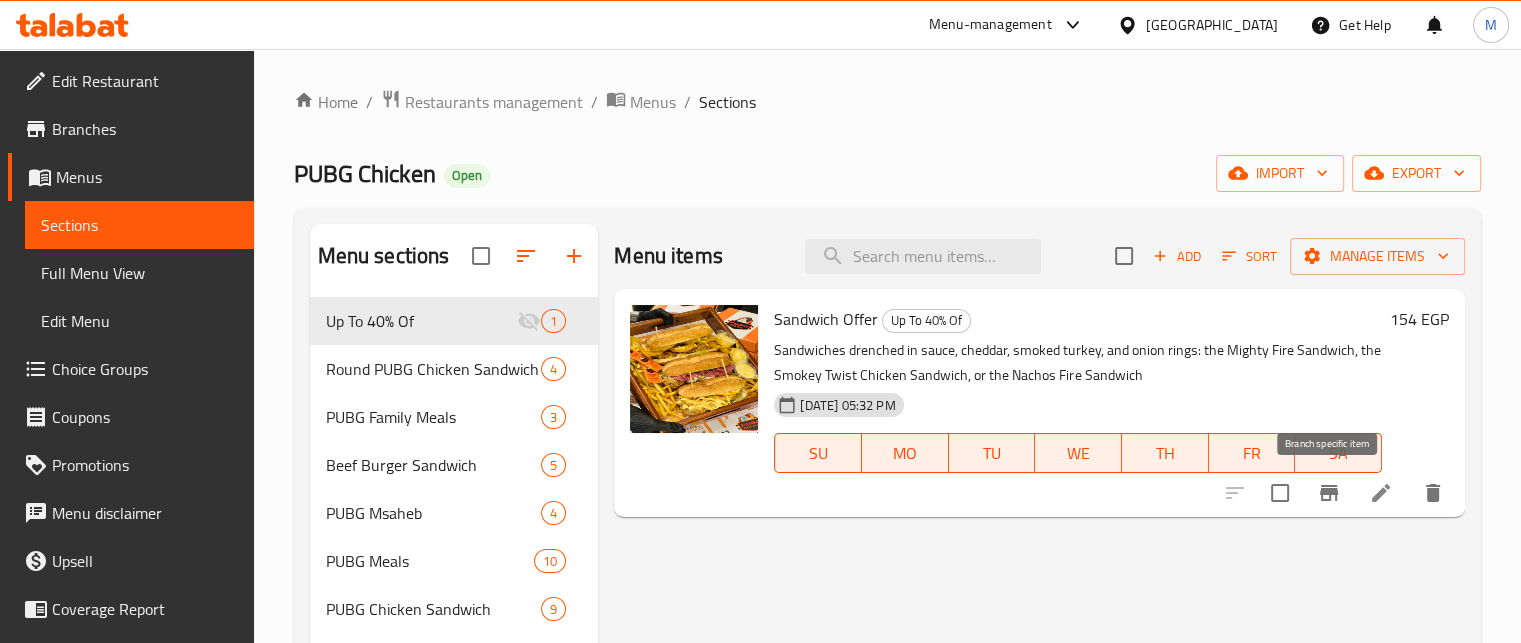 click 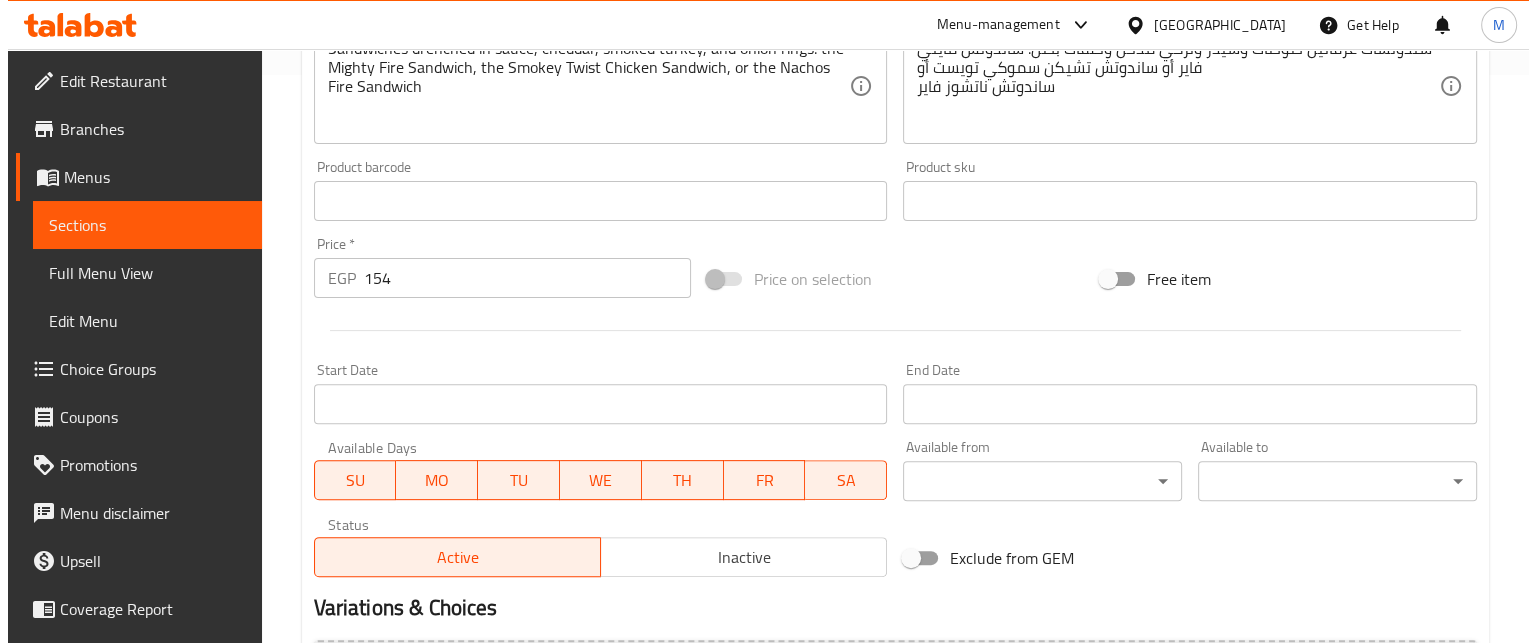 scroll, scrollTop: 797, scrollLeft: 0, axis: vertical 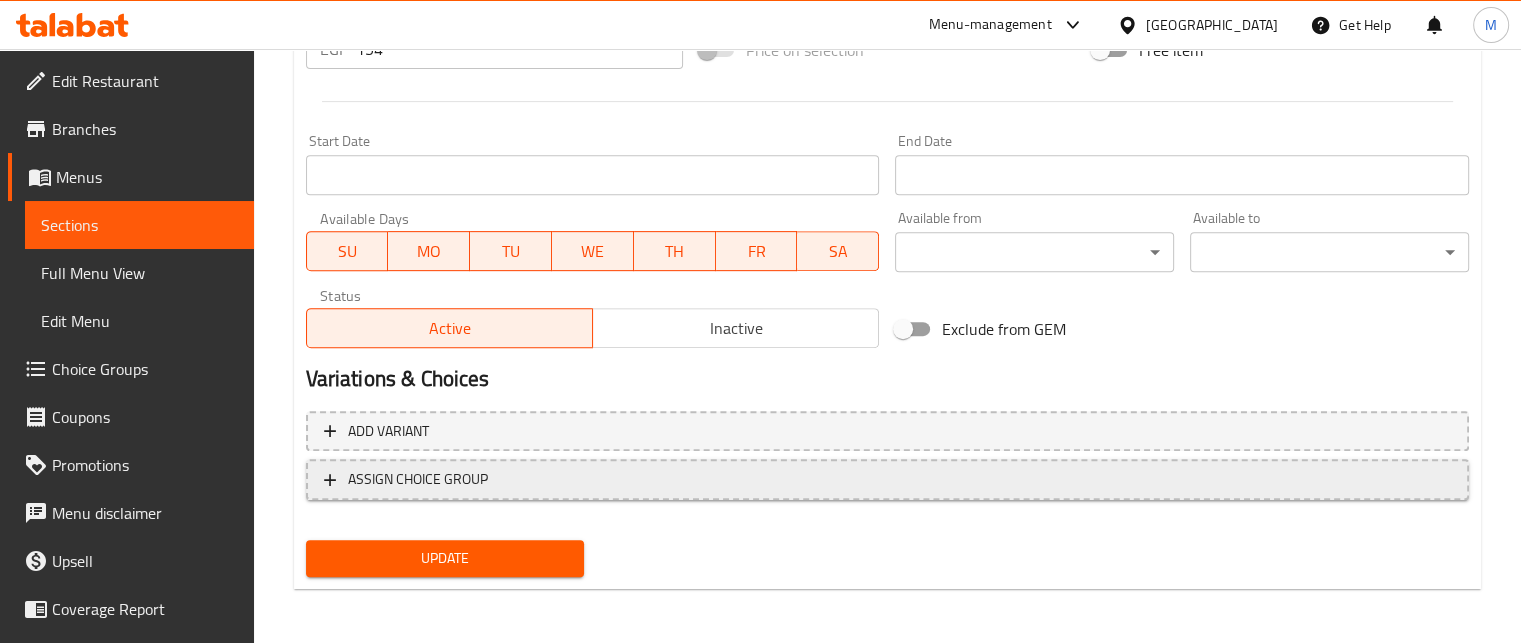 click on "ASSIGN CHOICE GROUP" at bounding box center [418, 479] 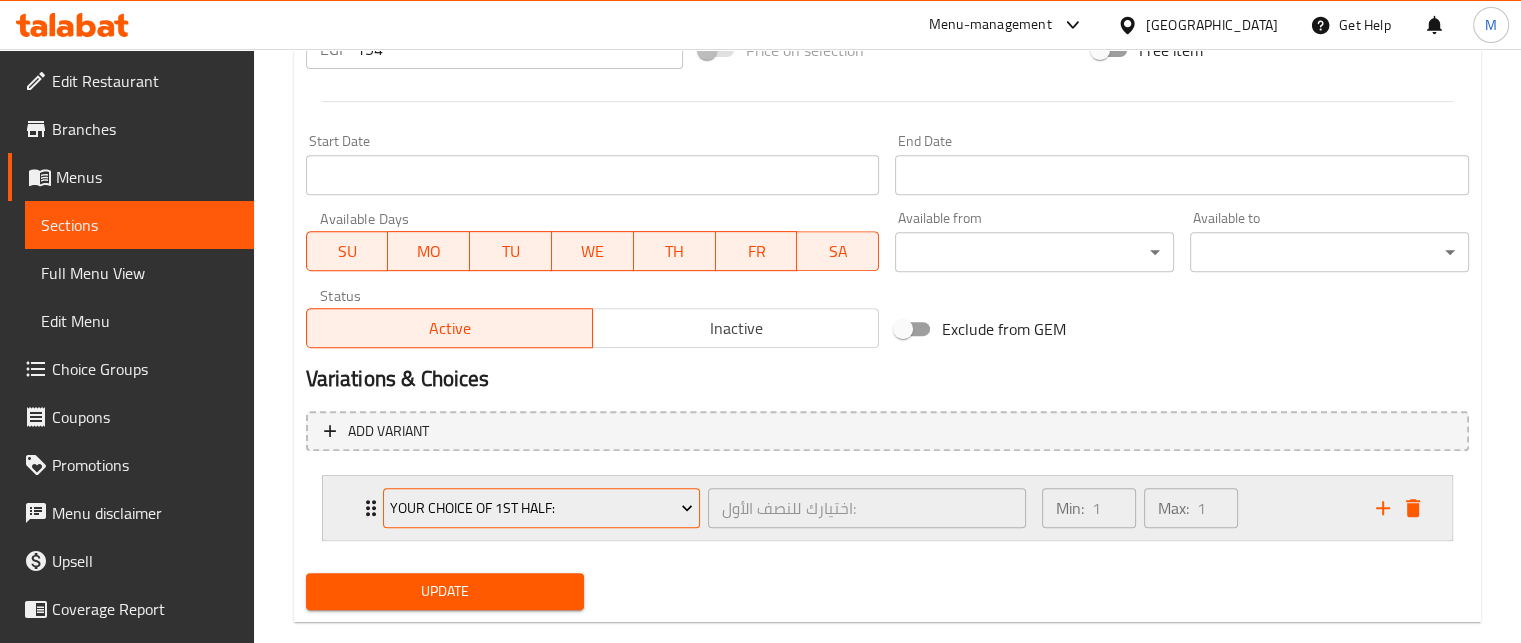 click on "Your Choice Of 1st Half:" at bounding box center [541, 508] 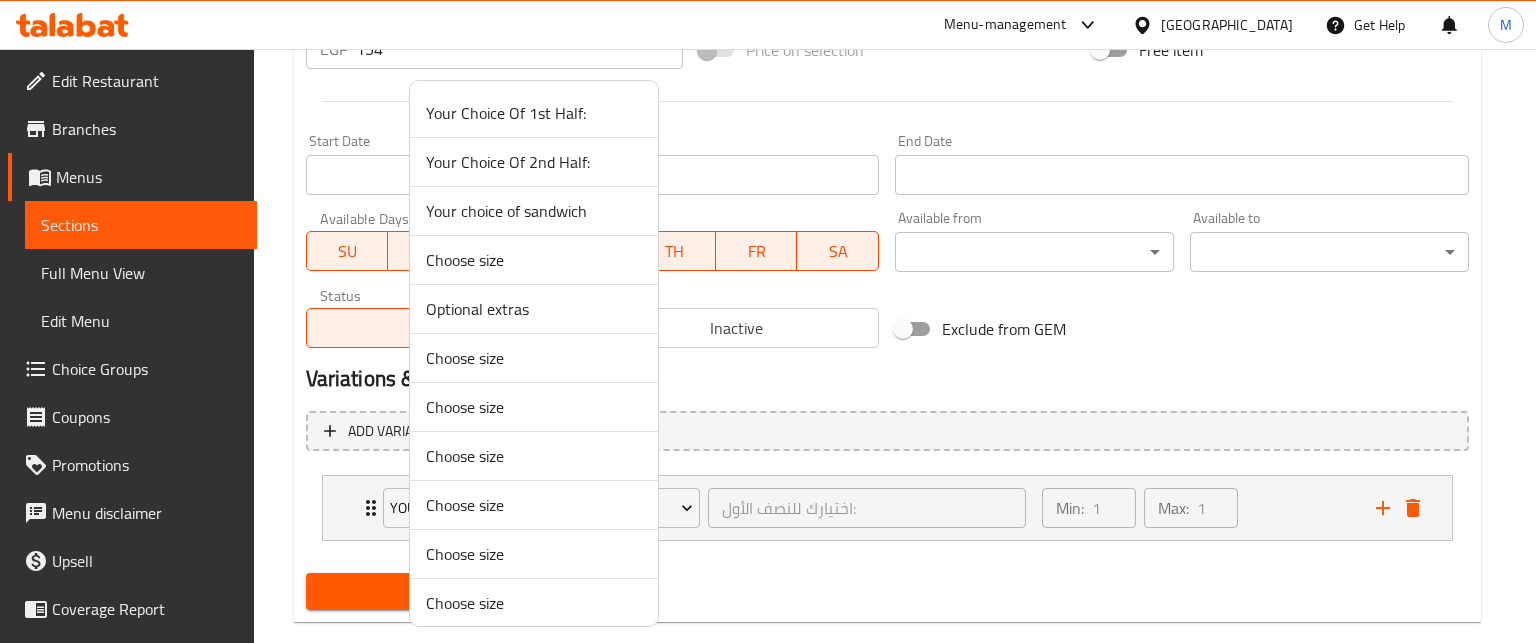 scroll, scrollTop: 299, scrollLeft: 0, axis: vertical 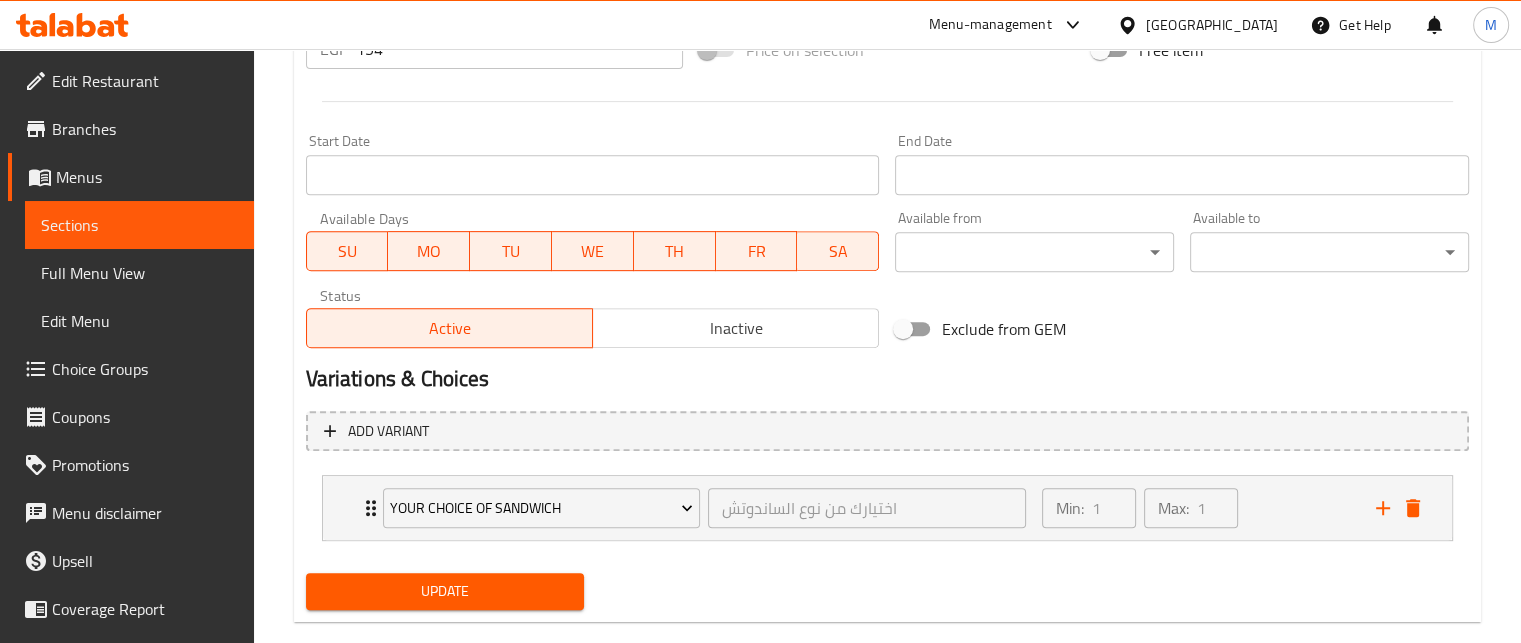 click on "Update" at bounding box center [445, 591] 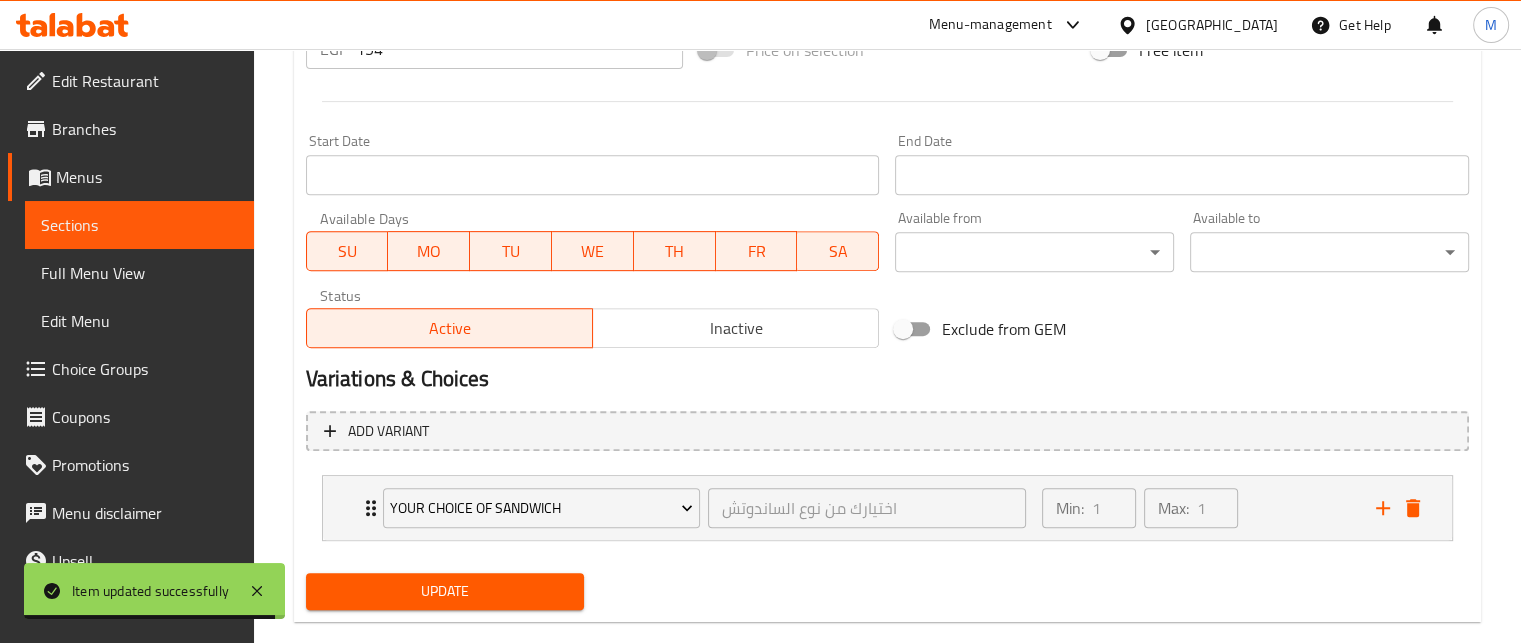 click on "Menu-management" at bounding box center [990, 25] 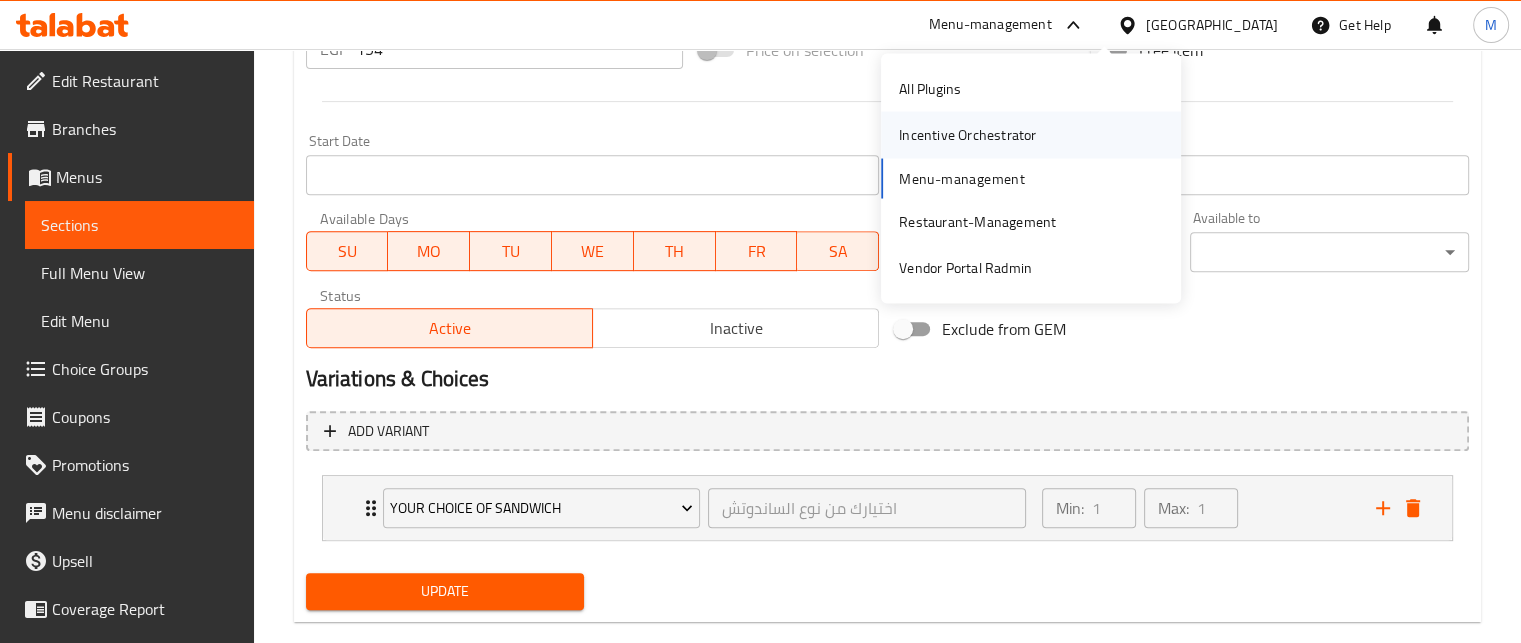 click on "Incentive Orchestrator" at bounding box center (967, 135) 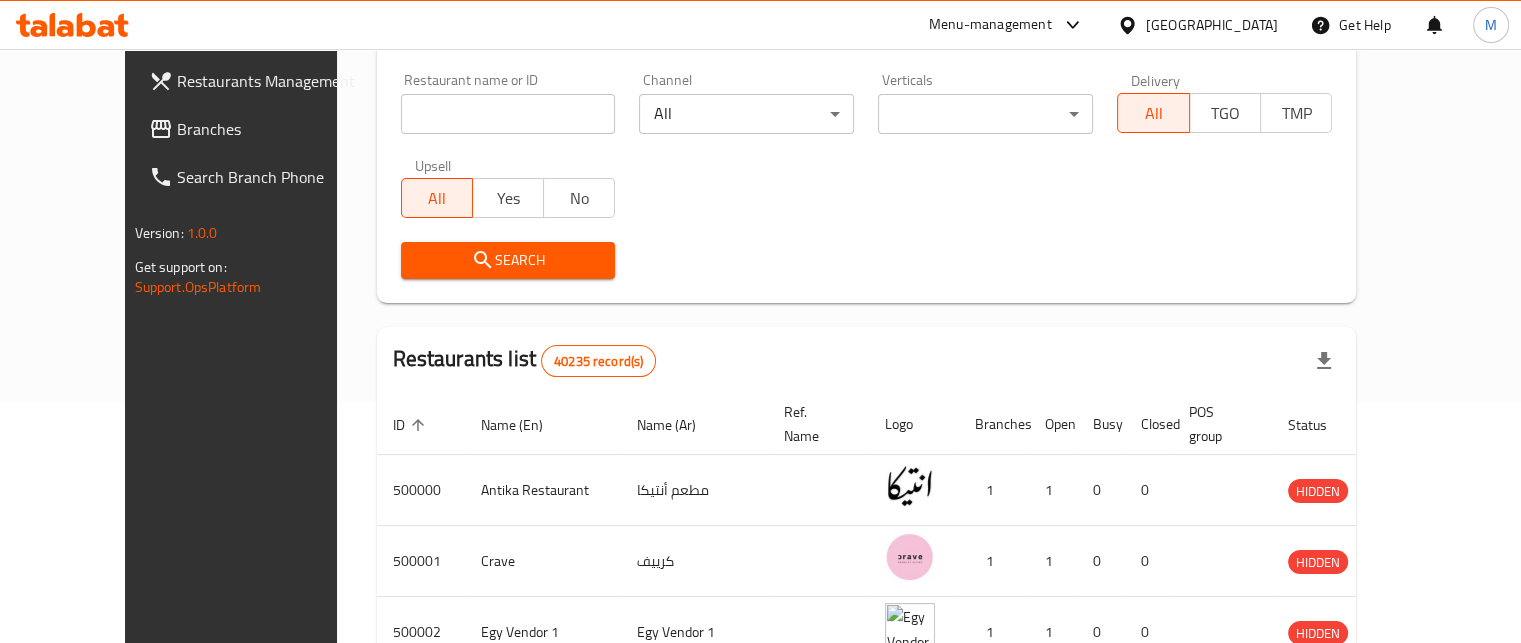 scroll, scrollTop: 0, scrollLeft: 0, axis: both 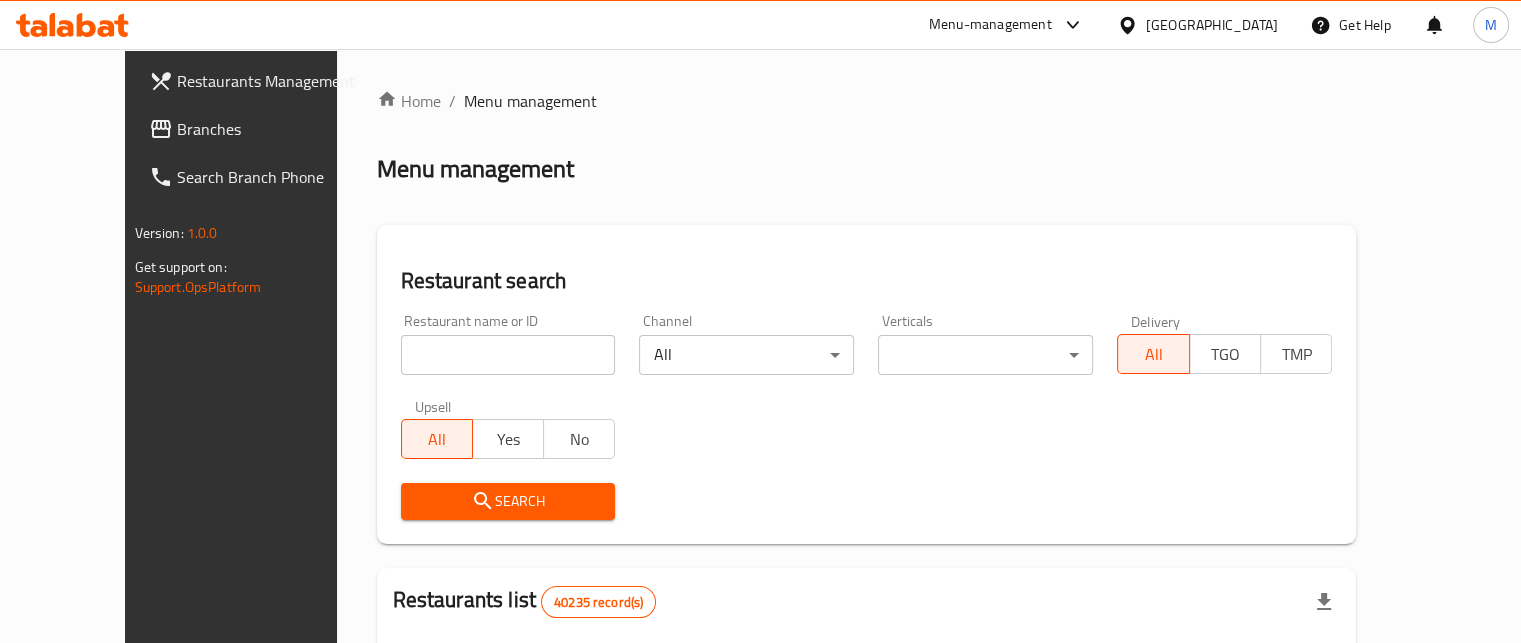 click at bounding box center [508, 355] 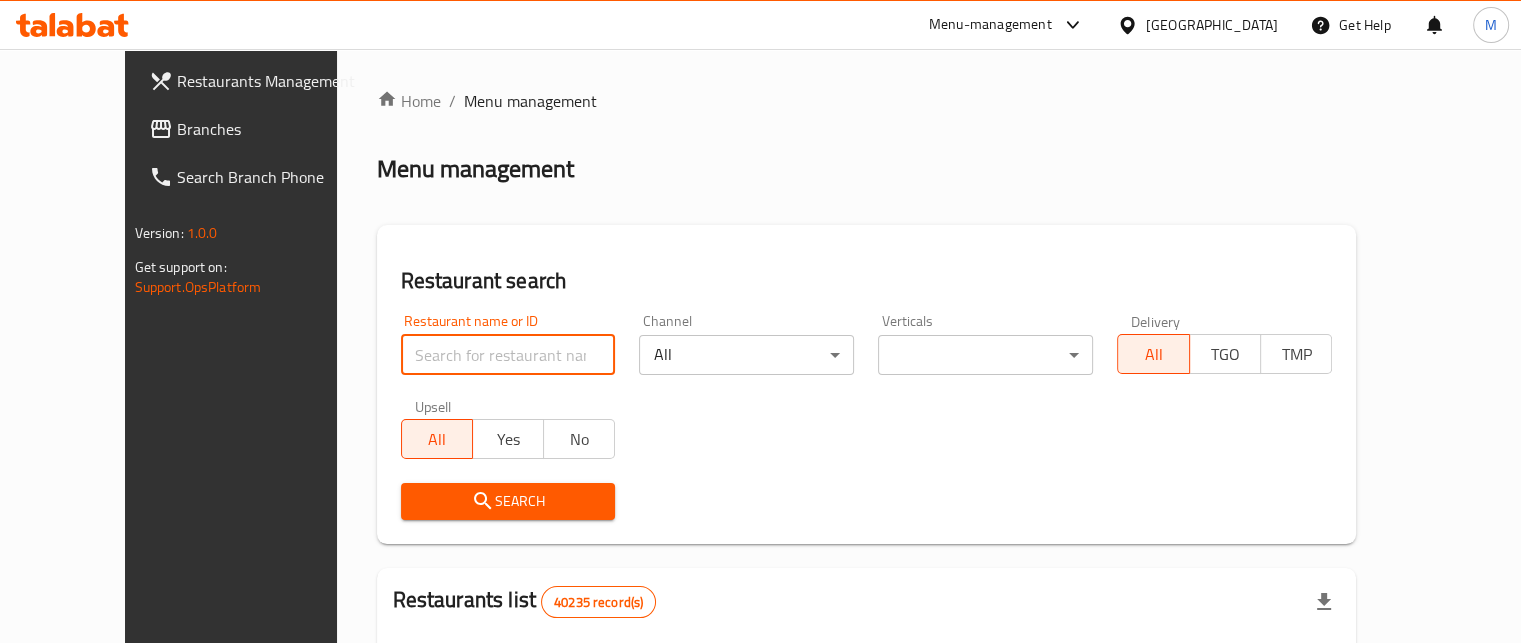 paste on "691477" 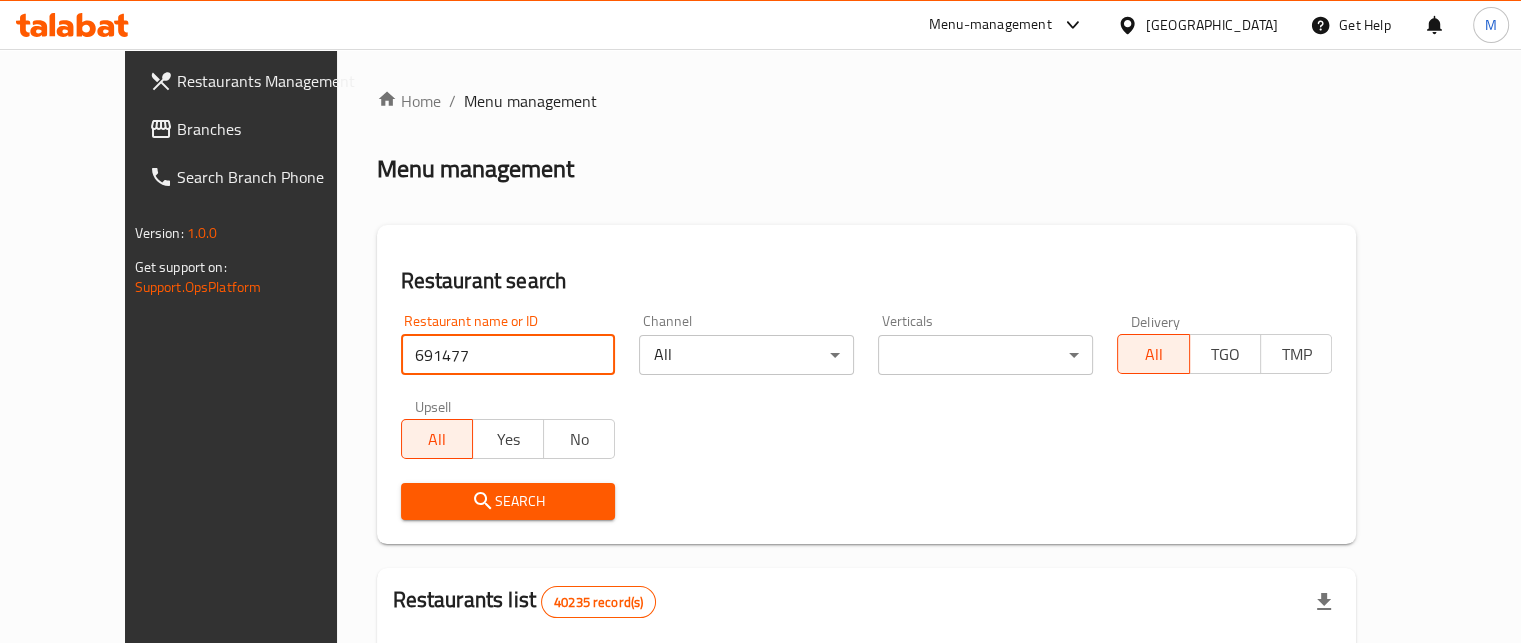 type on "691477" 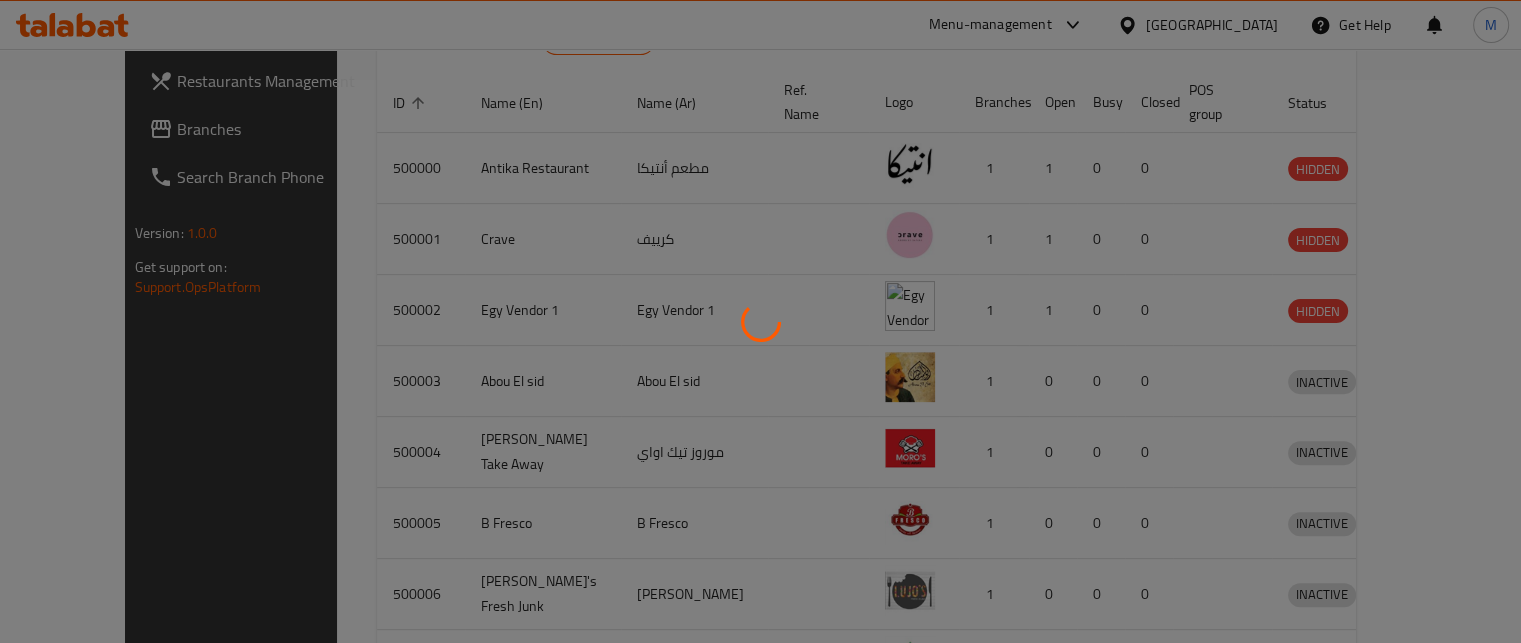 scroll, scrollTop: 0, scrollLeft: 0, axis: both 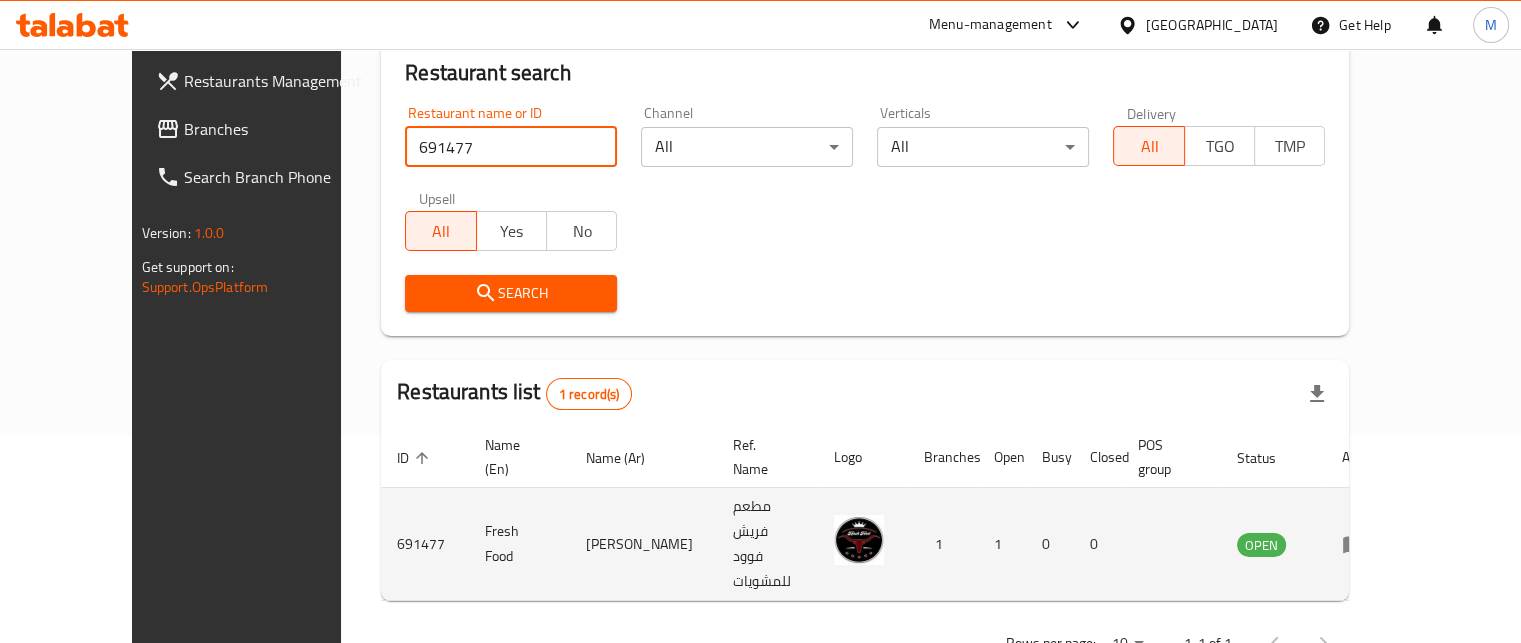 click 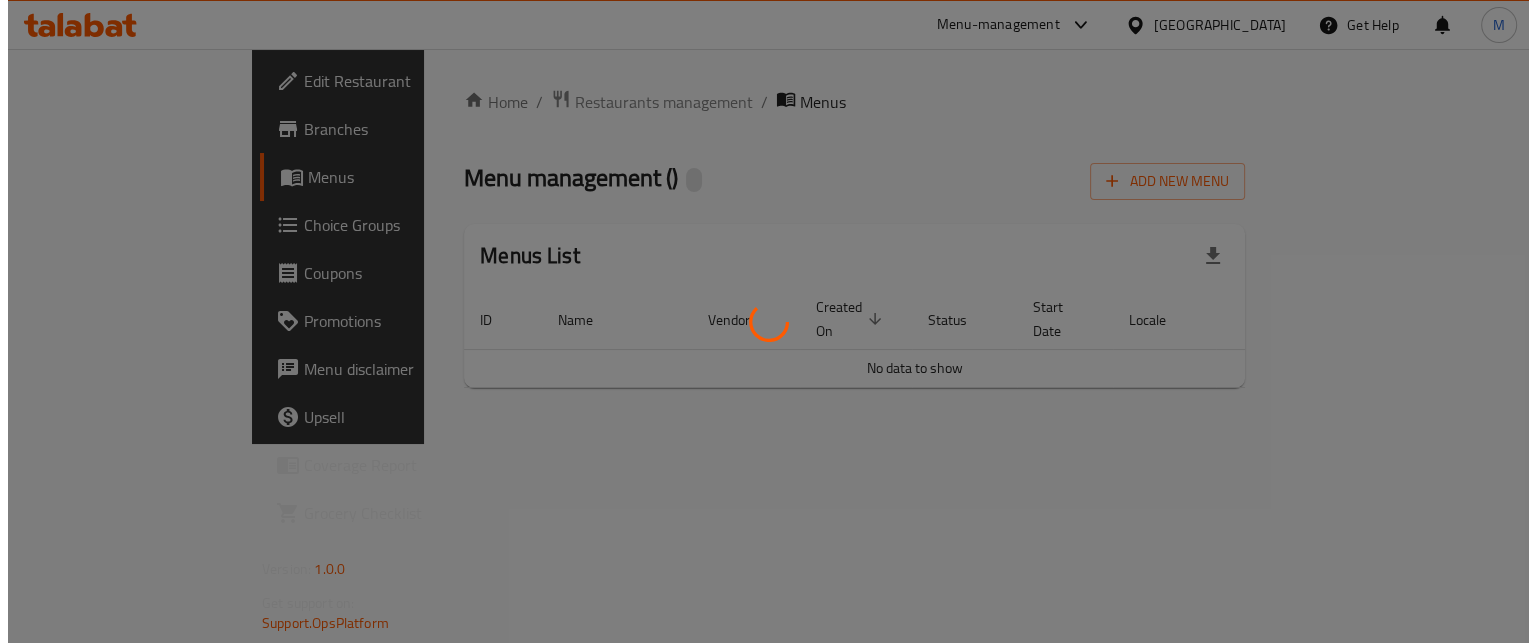scroll, scrollTop: 0, scrollLeft: 0, axis: both 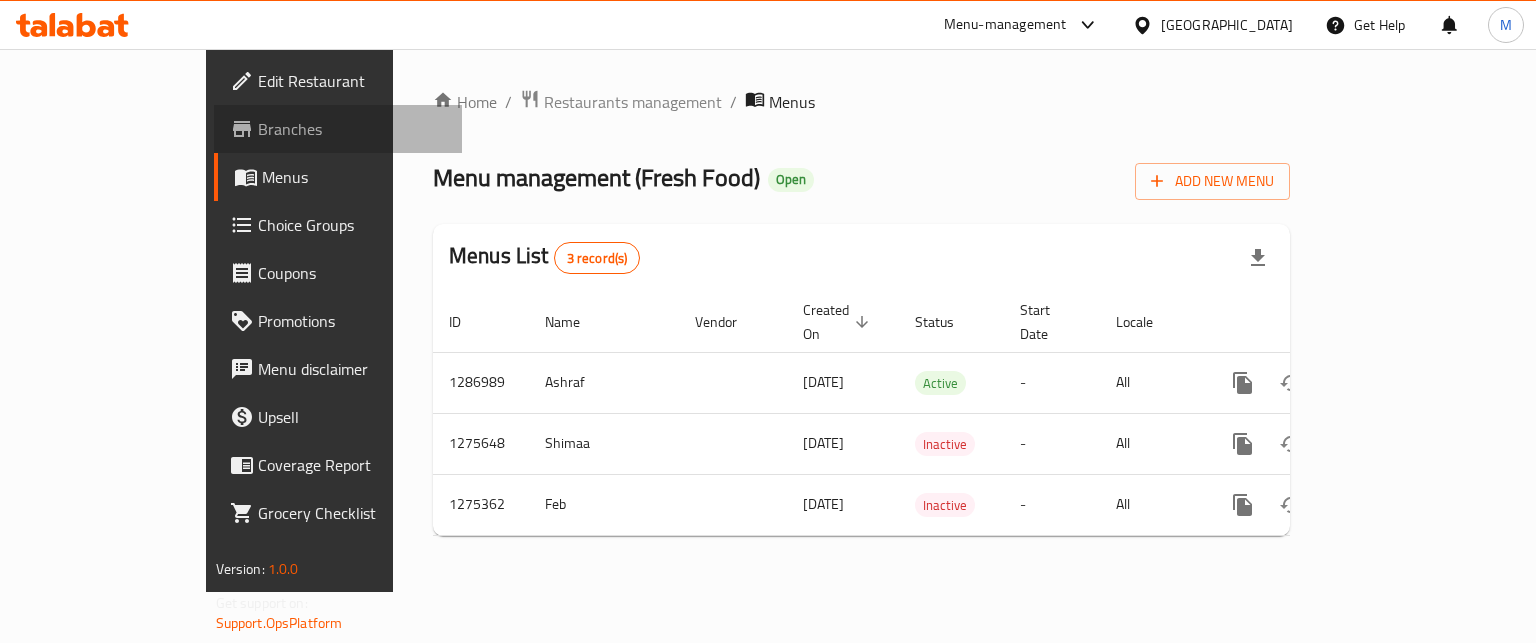 click on "Branches" at bounding box center [352, 129] 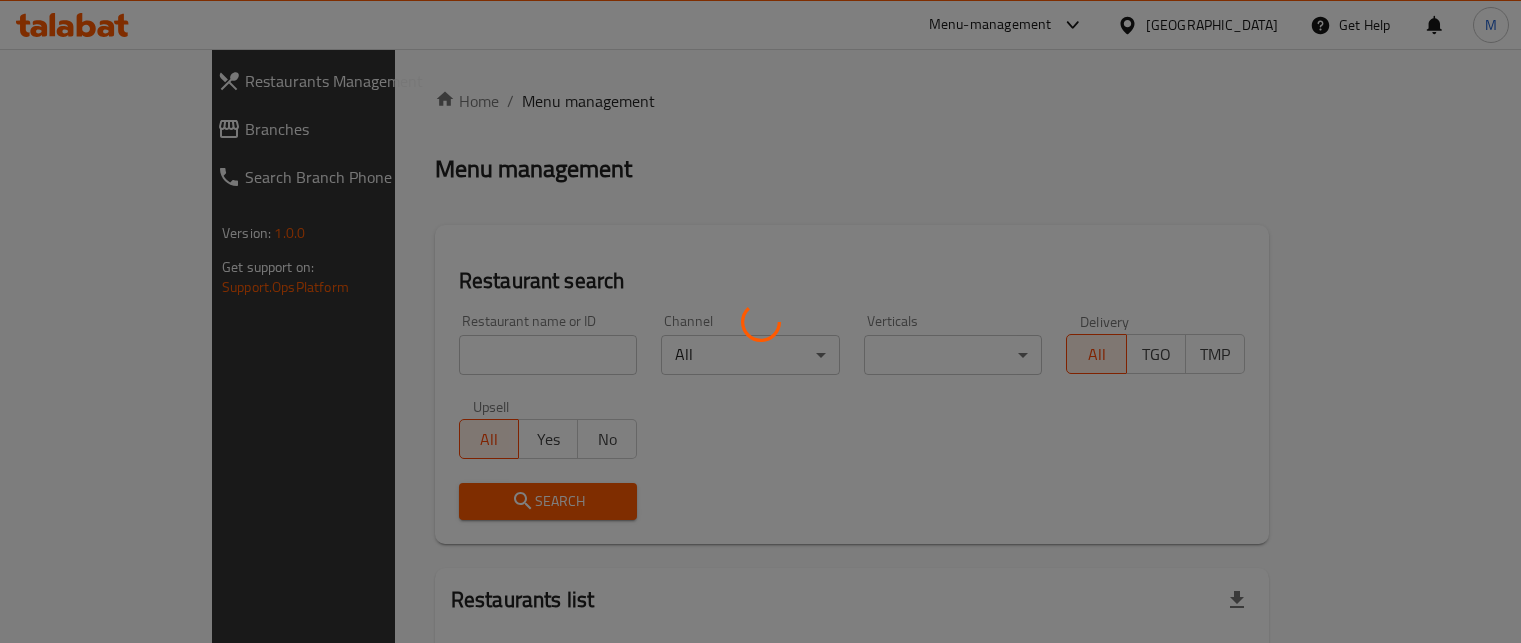scroll, scrollTop: 0, scrollLeft: 0, axis: both 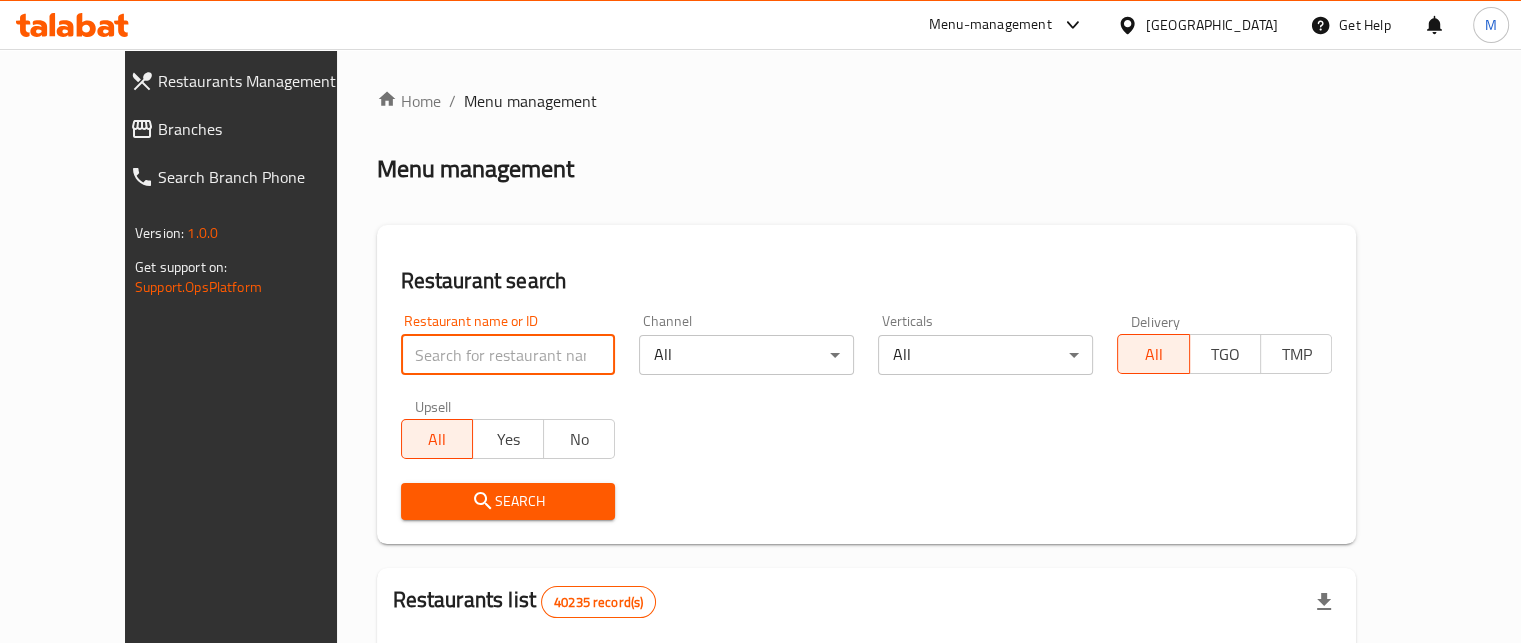 click at bounding box center (508, 355) 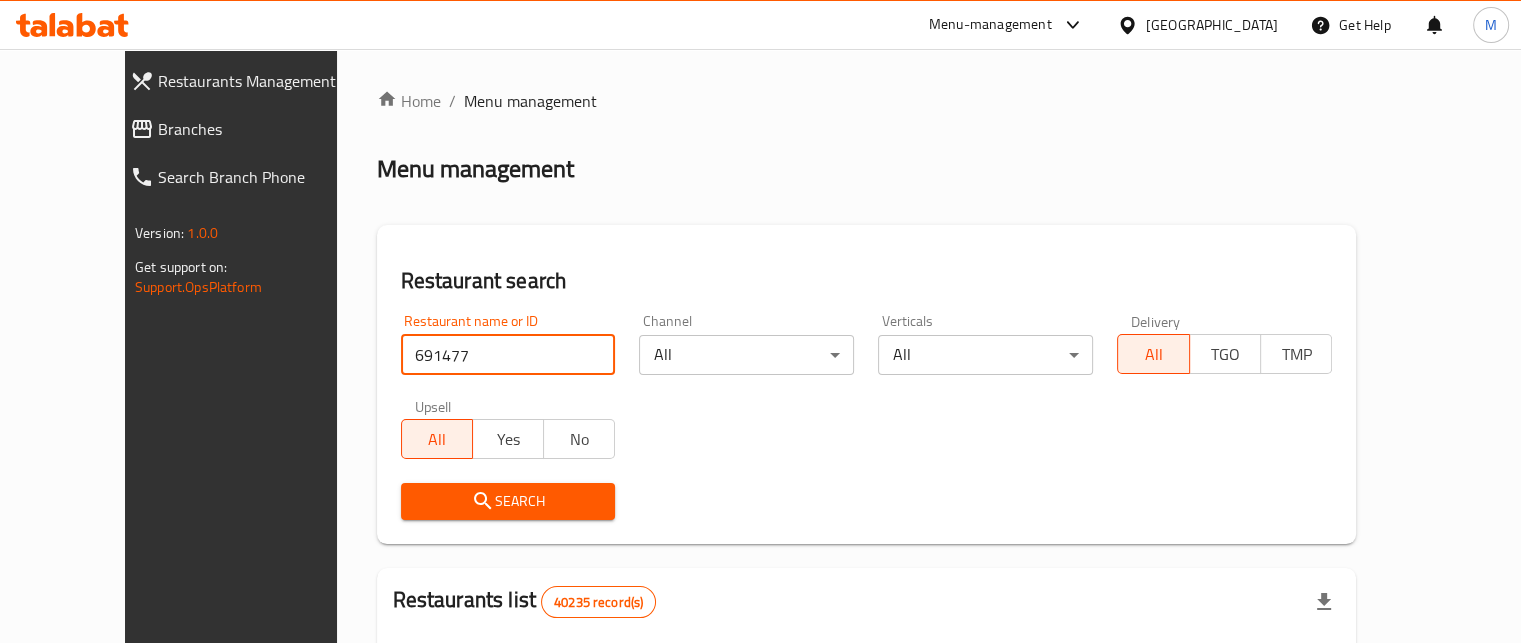 type on "691477" 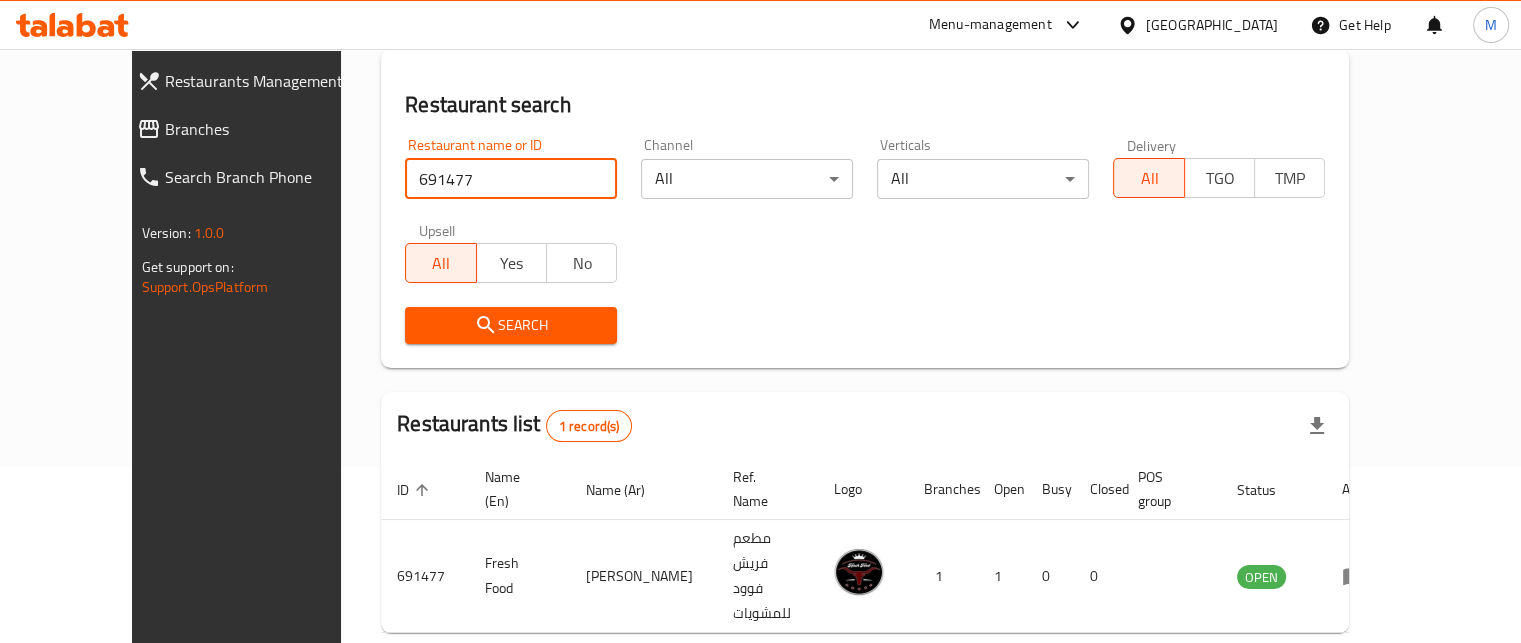 scroll, scrollTop: 208, scrollLeft: 0, axis: vertical 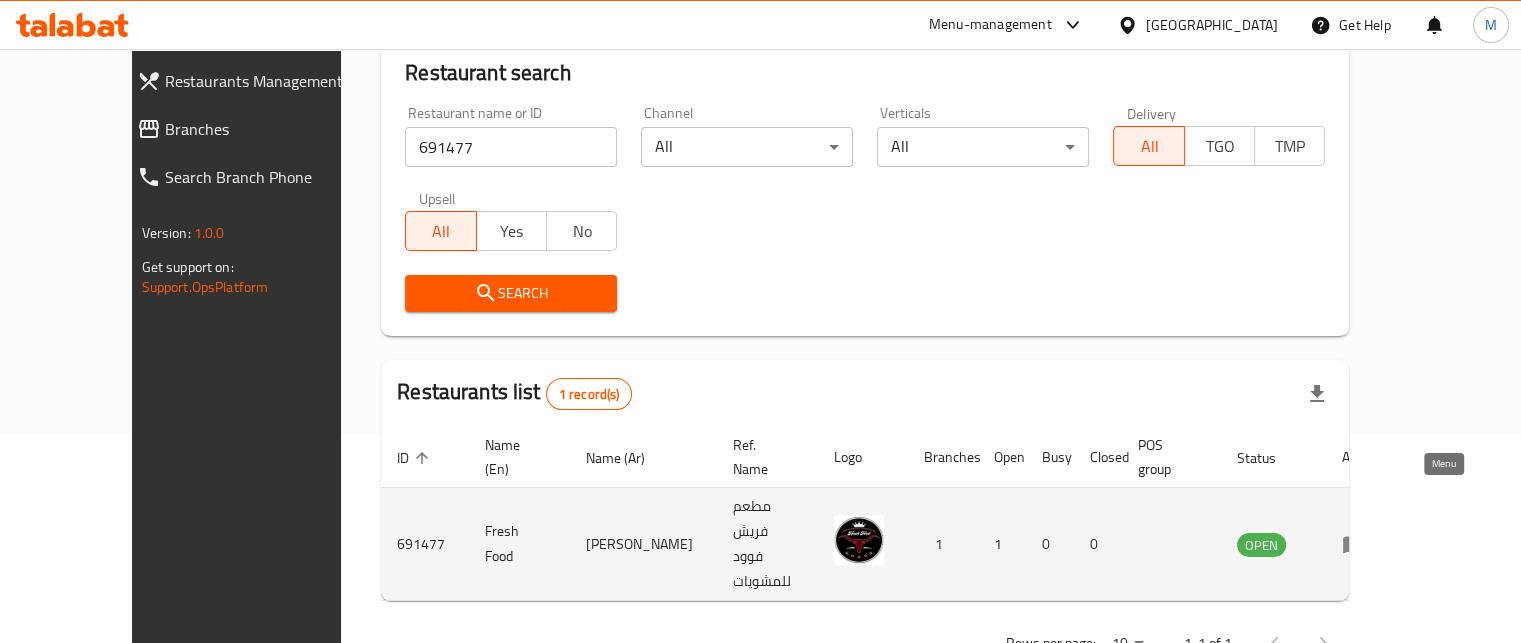 click 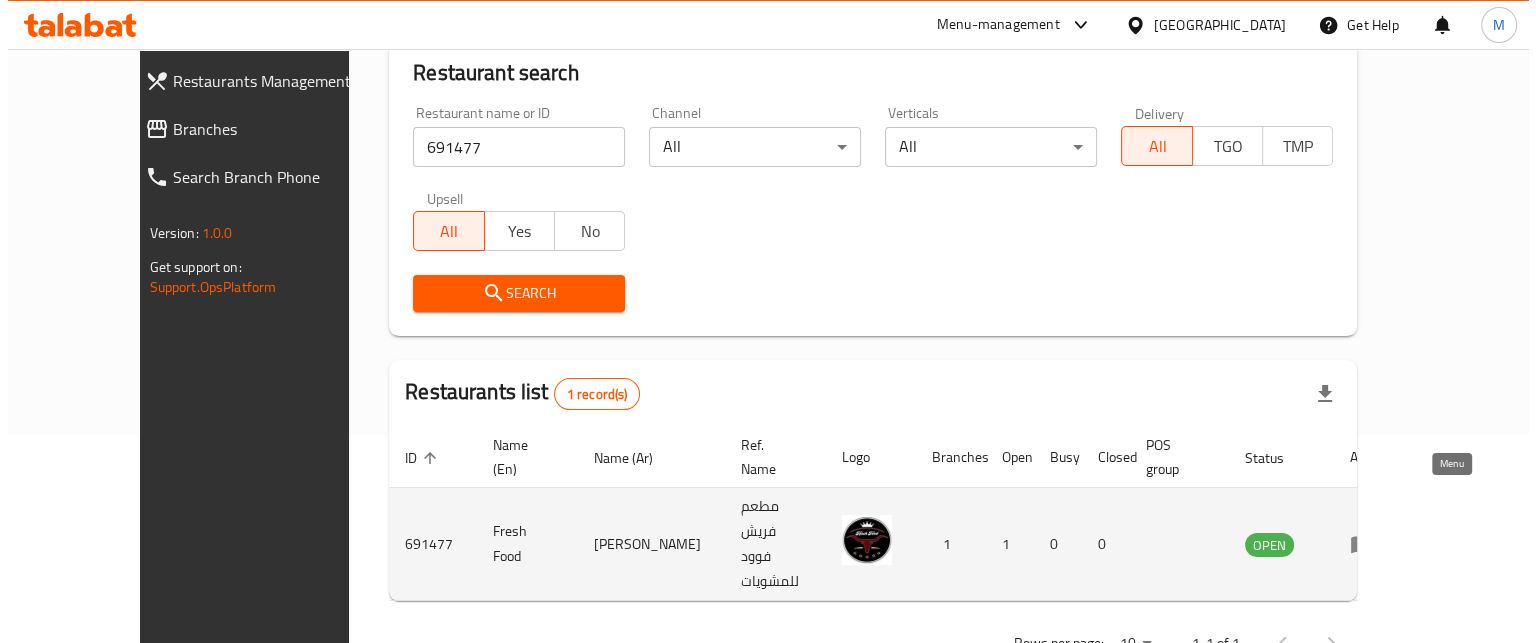 scroll, scrollTop: 0, scrollLeft: 0, axis: both 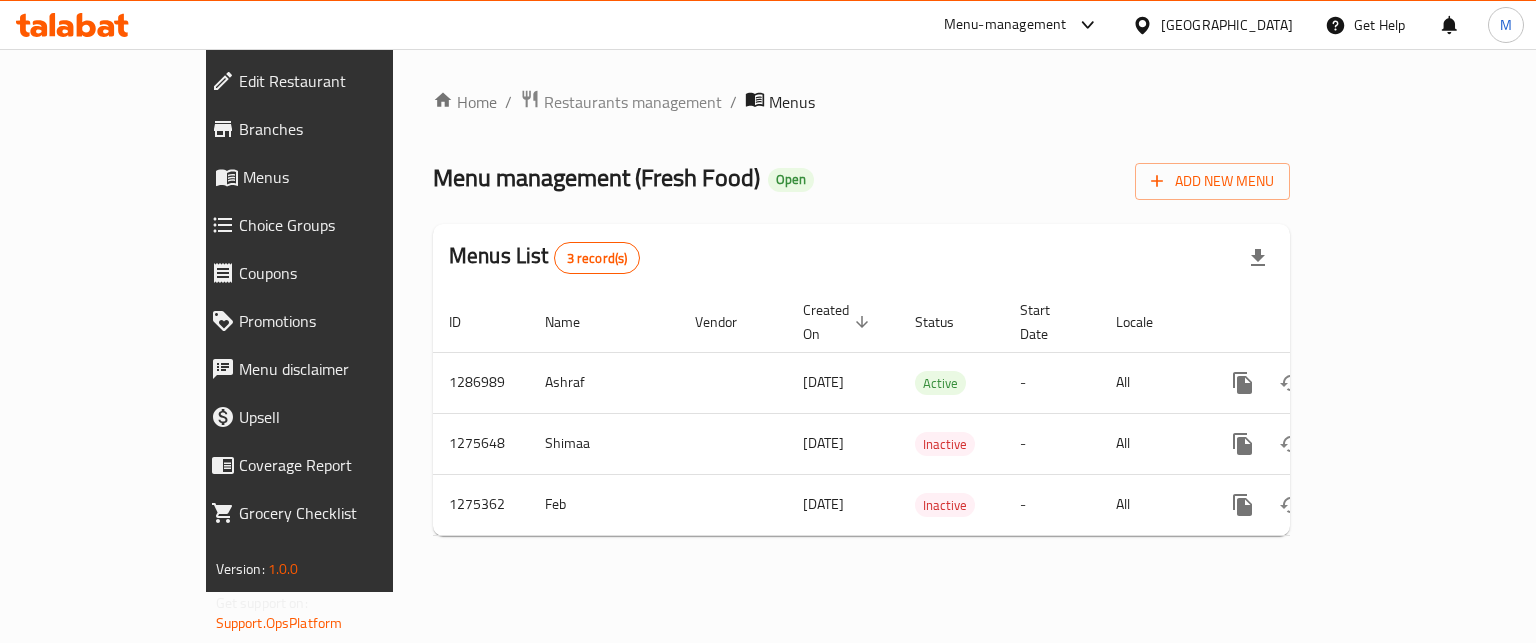 click on "Branches" at bounding box center [343, 129] 